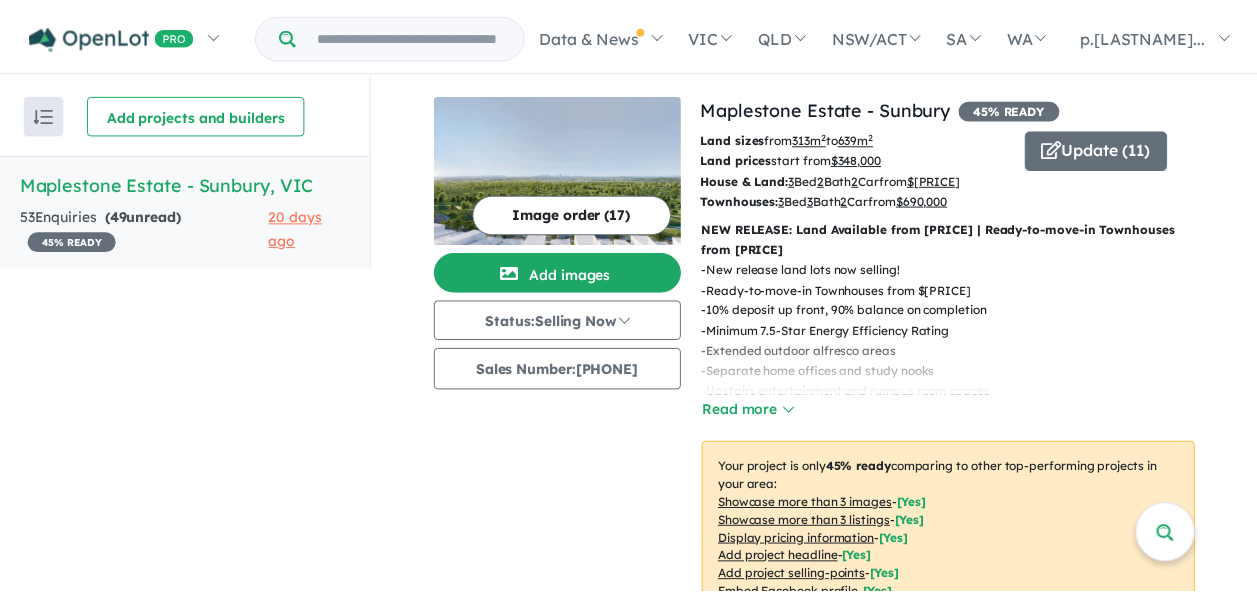 scroll, scrollTop: 0, scrollLeft: 0, axis: both 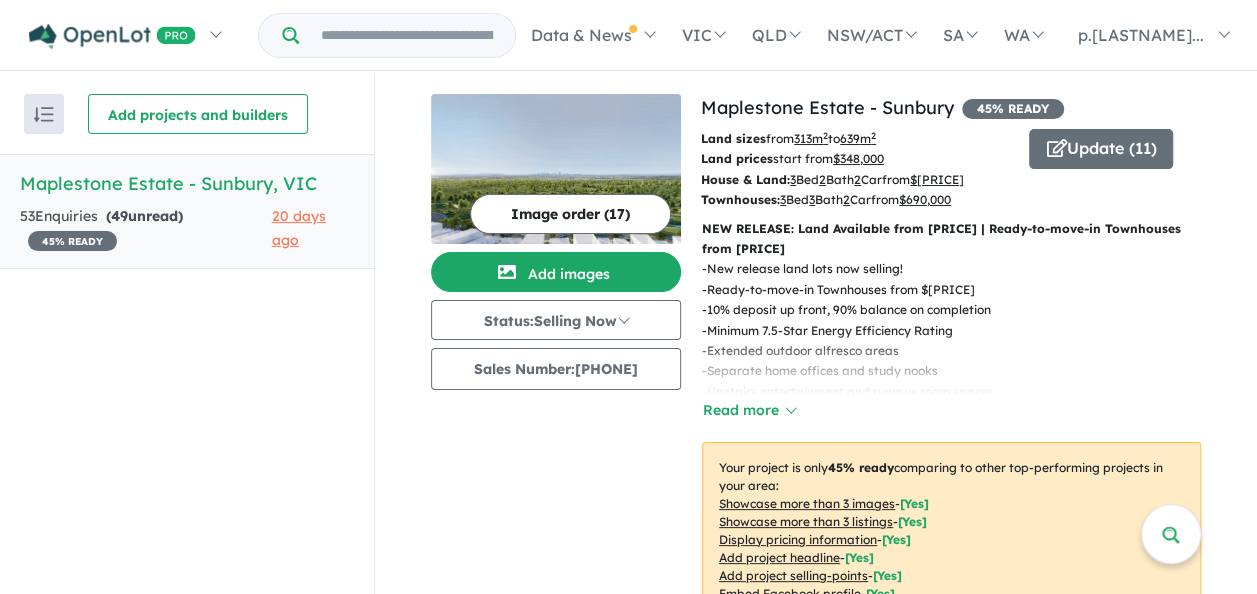 click on "Image order ( 17 )" at bounding box center (570, 214) 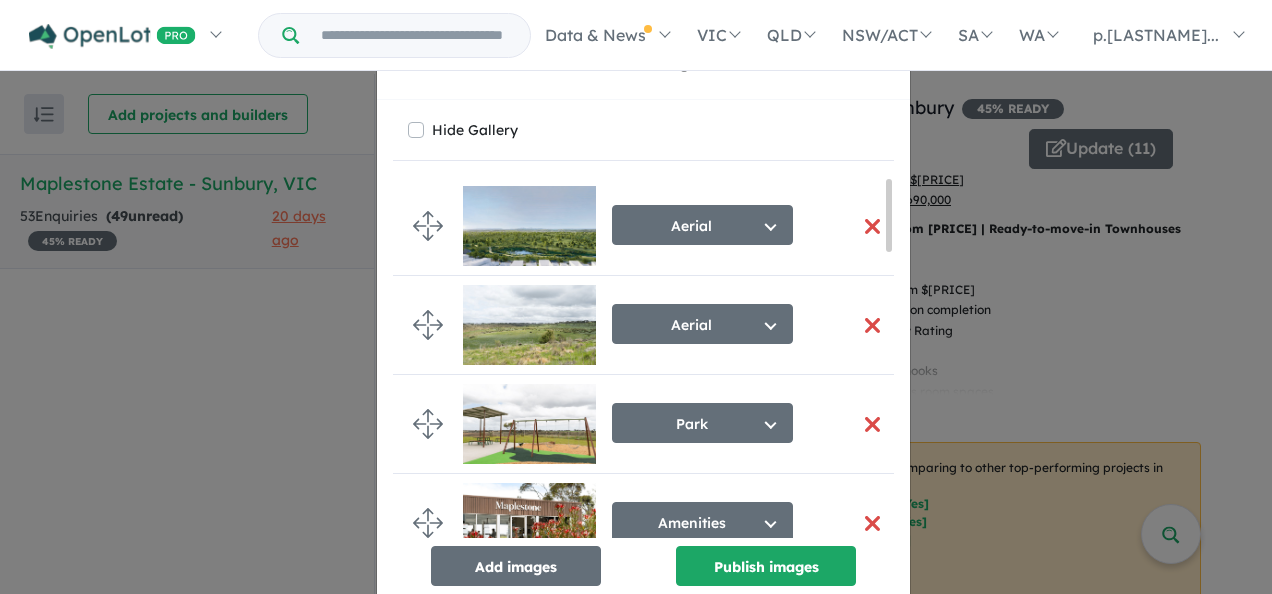 click on "Re-order images × Close Hide Gallery Aerial Select image tag Aerial Location Map Masterplan Lifestyle Amenities Park Playground Release Map Promotion/Offer Construction Progress Render Streetscape External Façade Kitchen Study Hallway Living Dining Bedroom Ensuite Bathroom Landscaping Backyard Floorplan Other   Aerial Select image tag Aerial Location Map Masterplan Lifestyle Amenities Park Playground Release Map Promotion/Offer Construction Progress Render Streetscape External Façade Kitchen Study Hallway Living Dining Bedroom Ensuite Bathroom Landscaping Backyard Floorplan Other   Park Select image tag Aerial Location Map Masterplan Lifestyle Amenities Park Playground Release Map Promotion/Offer Construction Progress Render Streetscape External Façade Kitchen Study Hallway Living Dining Bedroom Ensuite Bathroom Landscaping Backyard Floorplan Other   Amenities Select image tag Aerial Location Map Masterplan Lifestyle Amenities Park Playground Release Map Promotion/Offer Construction Progress Render" at bounding box center (636, 297) 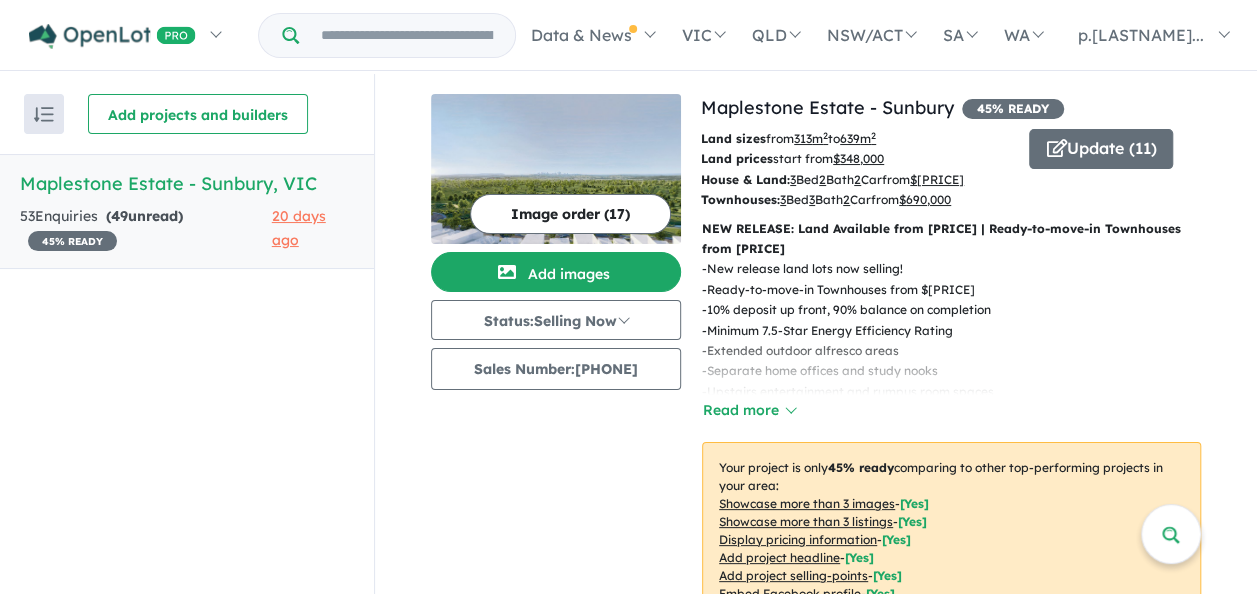 click at bounding box center [556, 169] 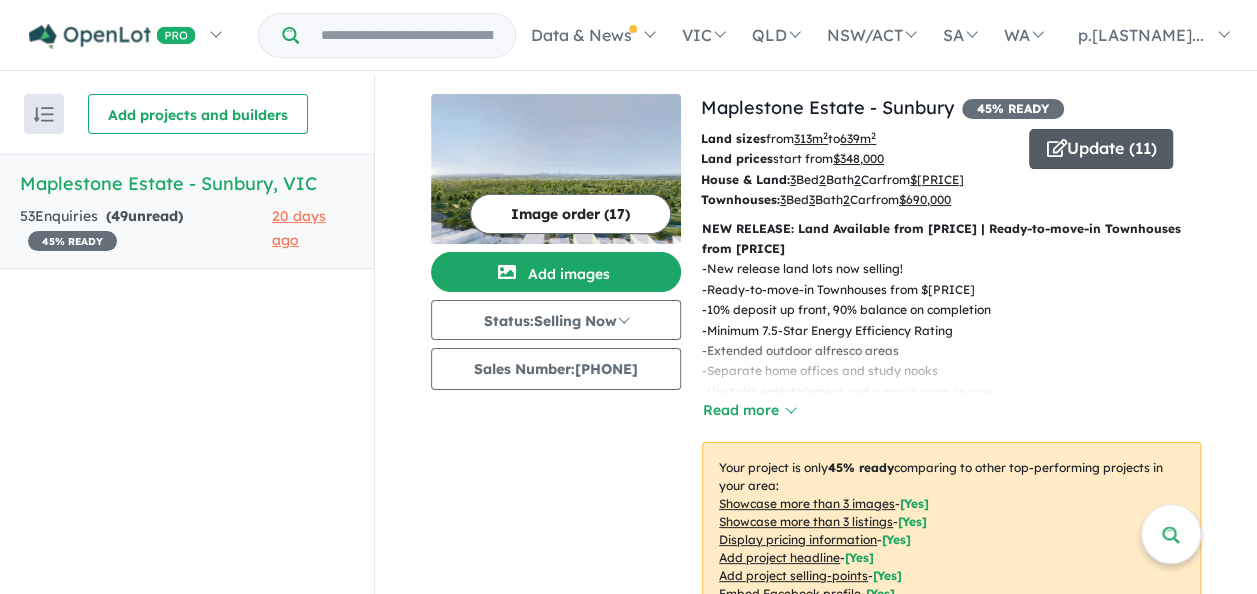 click on "Update ( 11 )" at bounding box center (1101, 149) 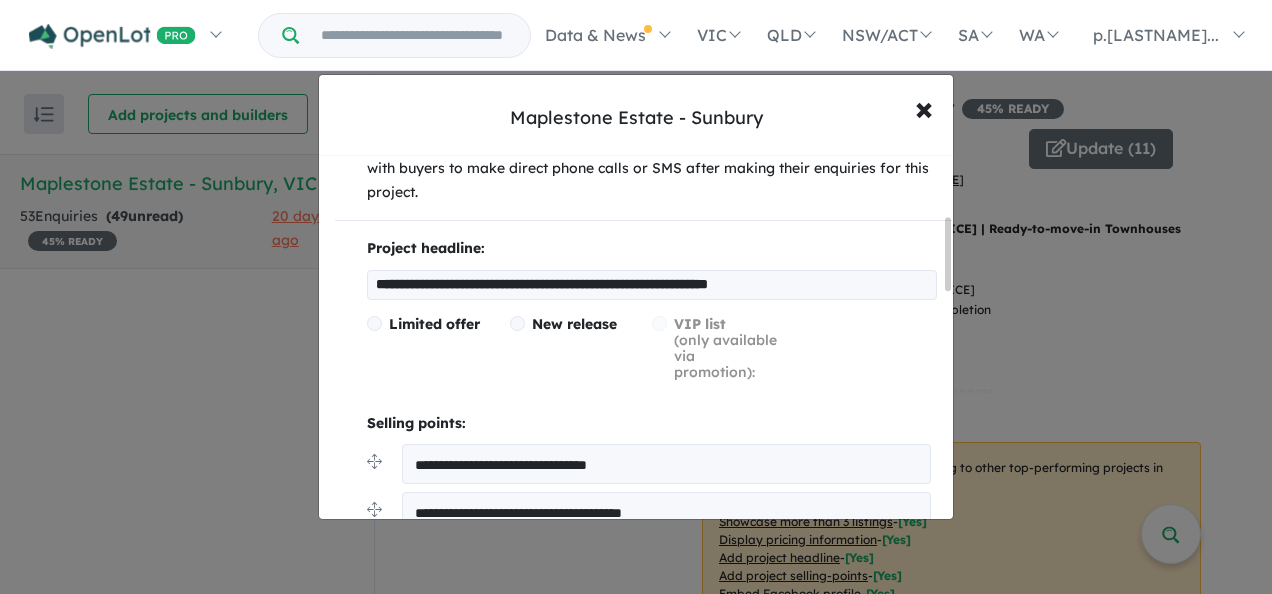 scroll, scrollTop: 300, scrollLeft: 0, axis: vertical 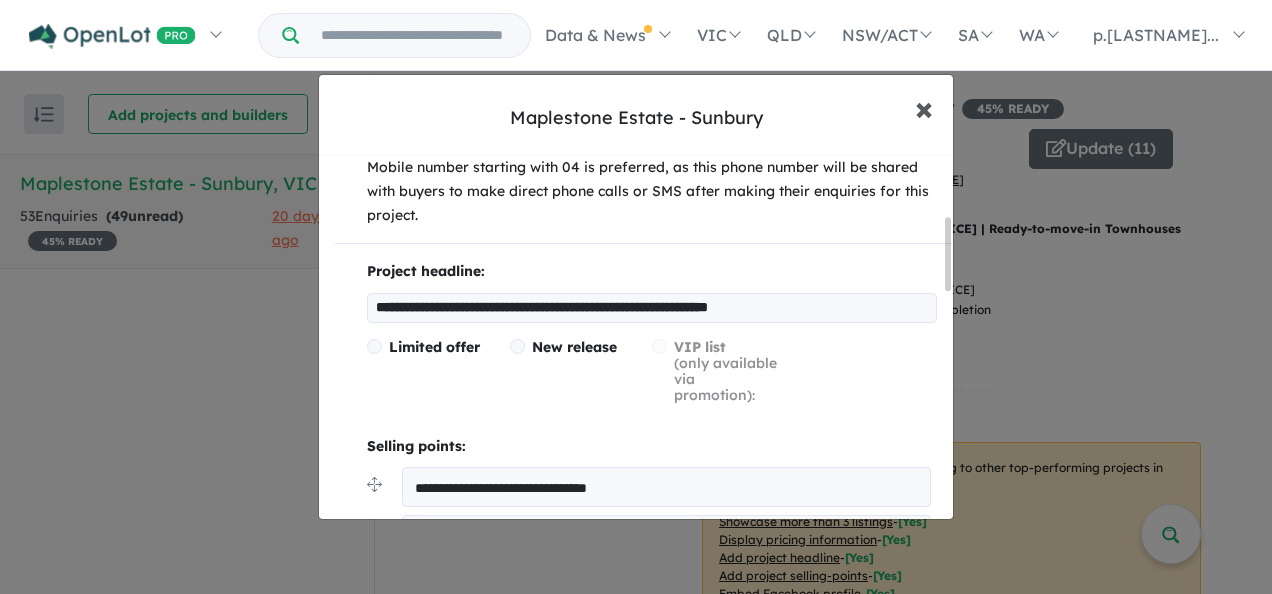 click on "×" at bounding box center (924, 107) 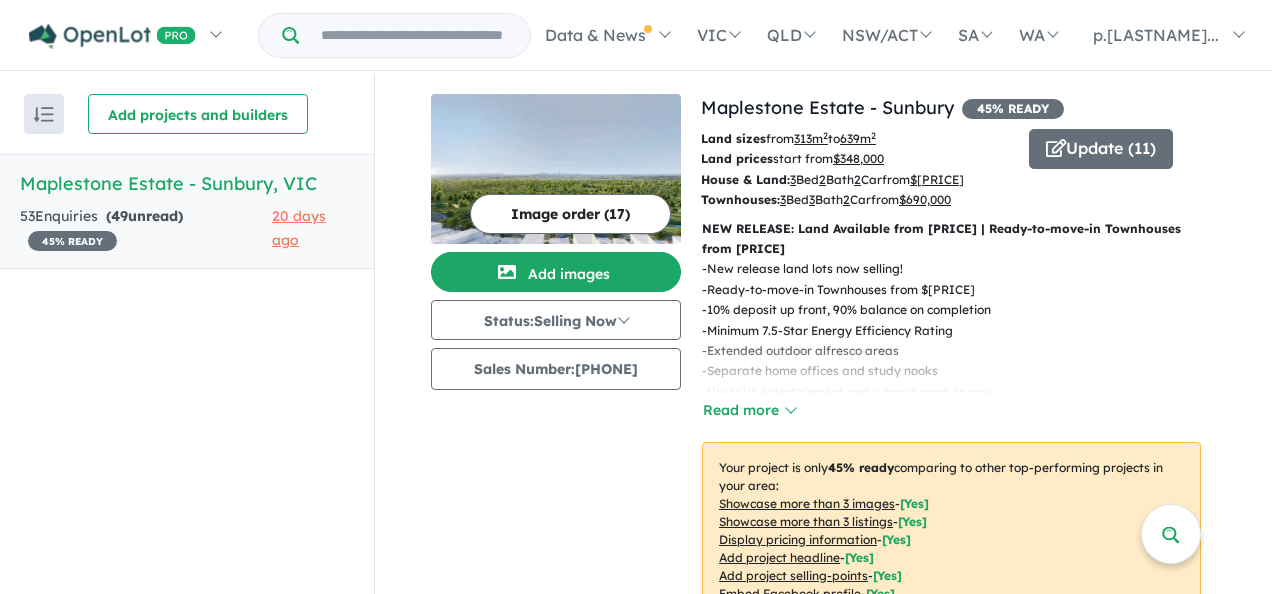scroll, scrollTop: 0, scrollLeft: 0, axis: both 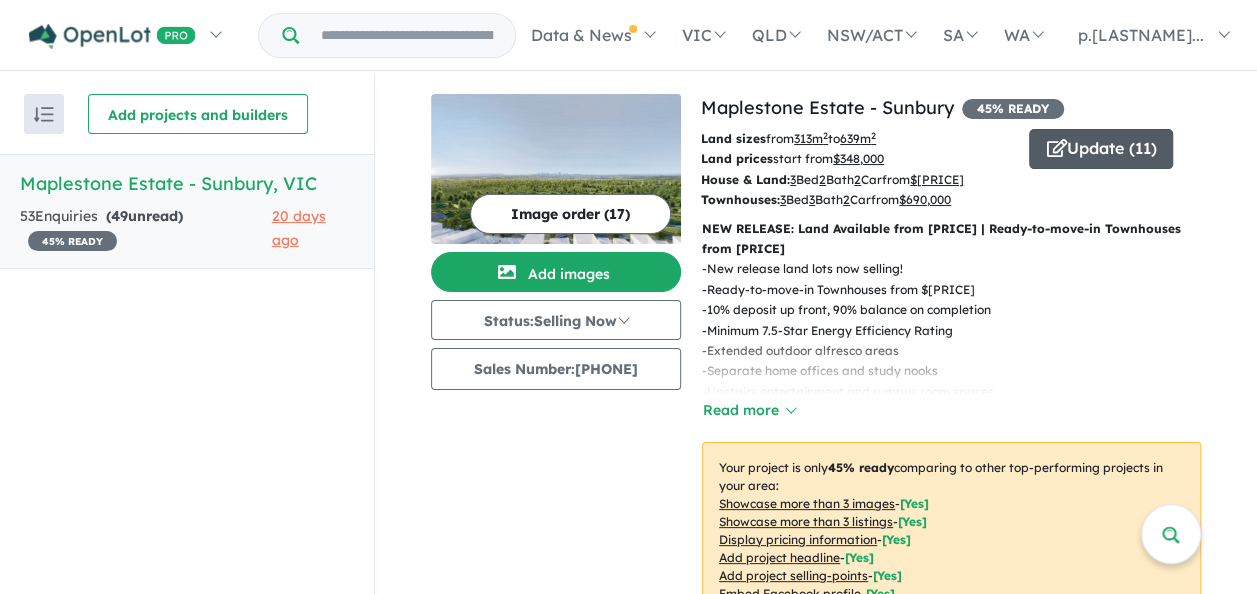 click on "Update ( 11 )" at bounding box center (1101, 149) 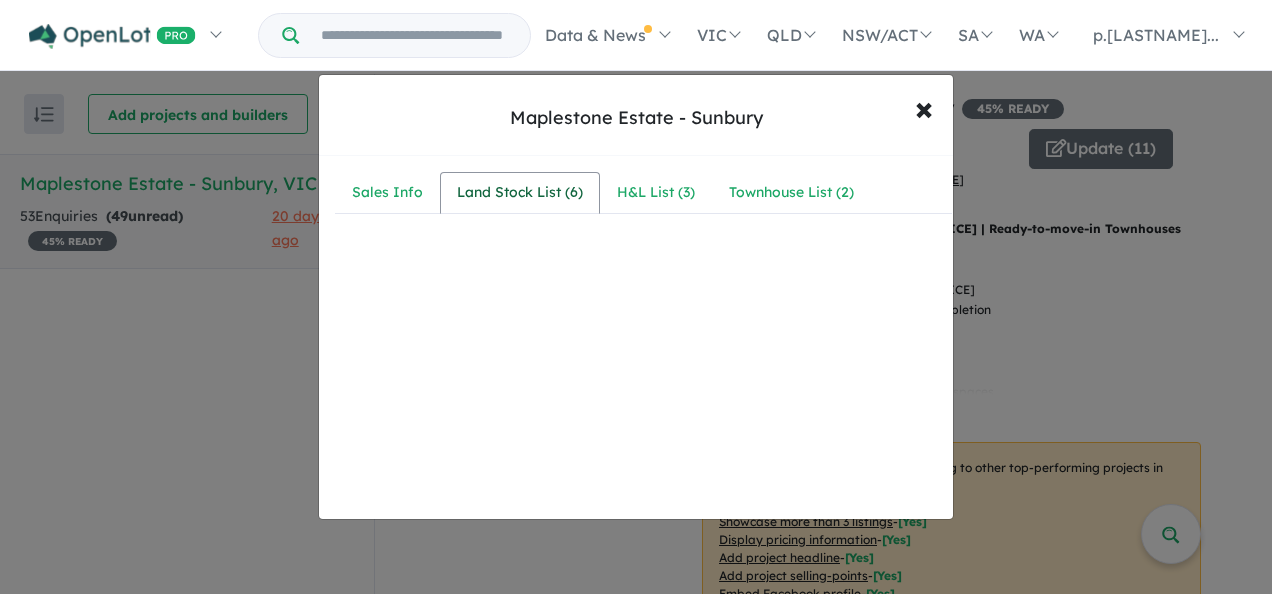 click on "Land Stock List ( 6 )" at bounding box center [520, 193] 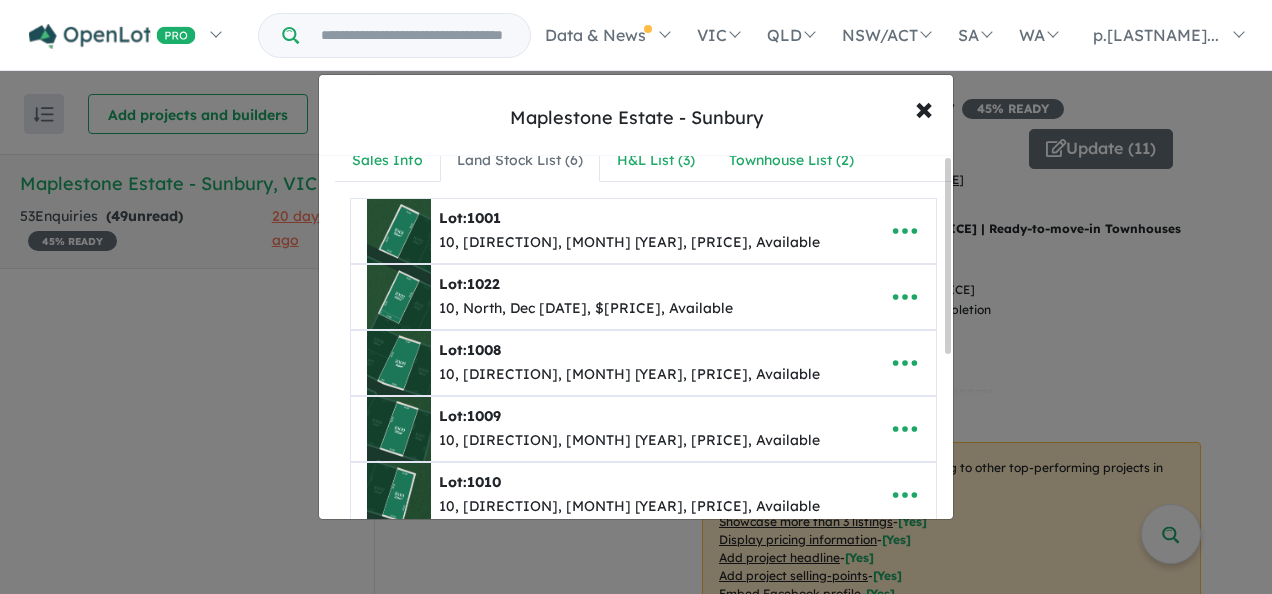 scroll, scrollTop: 0, scrollLeft: 0, axis: both 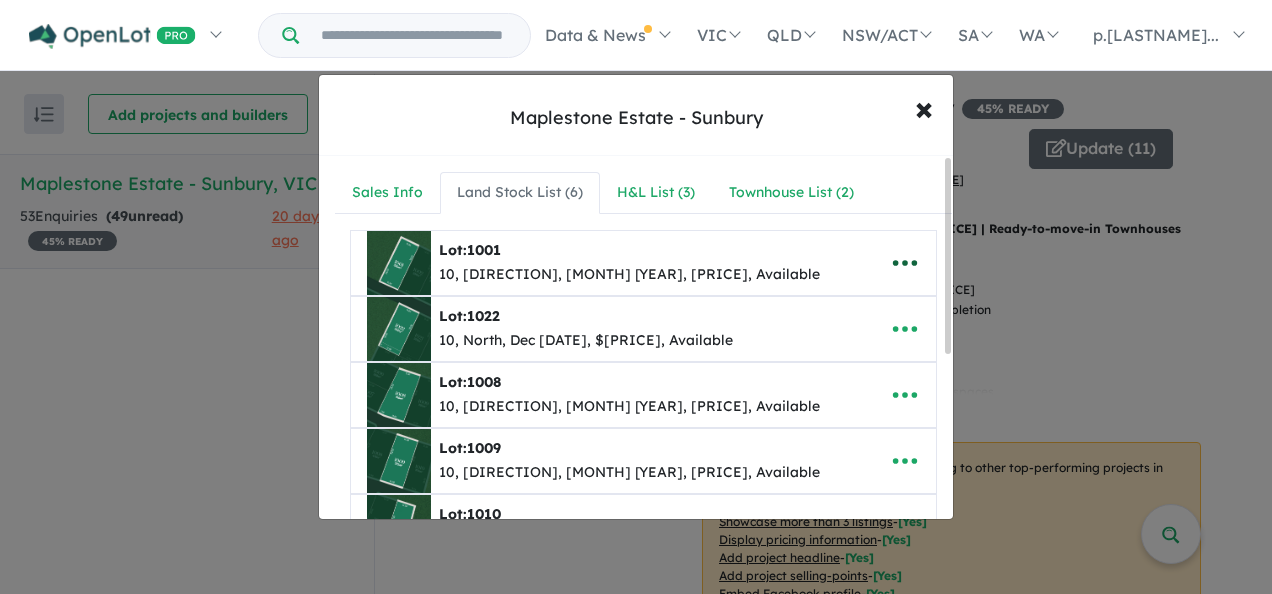 click 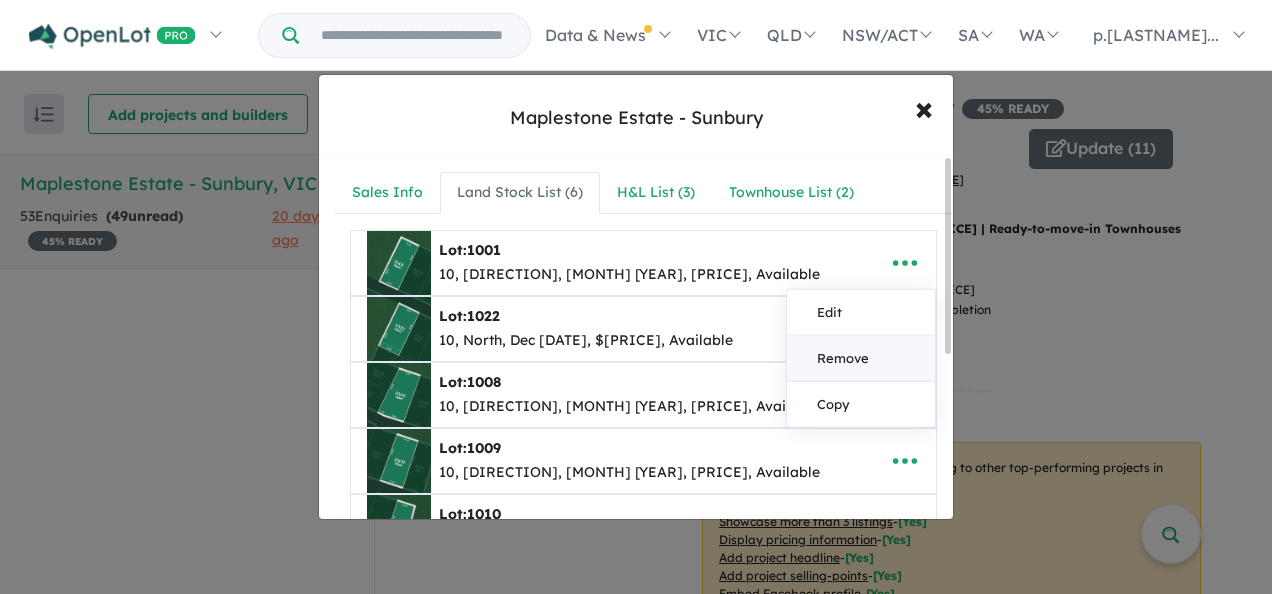 click on "Remove" at bounding box center (861, 359) 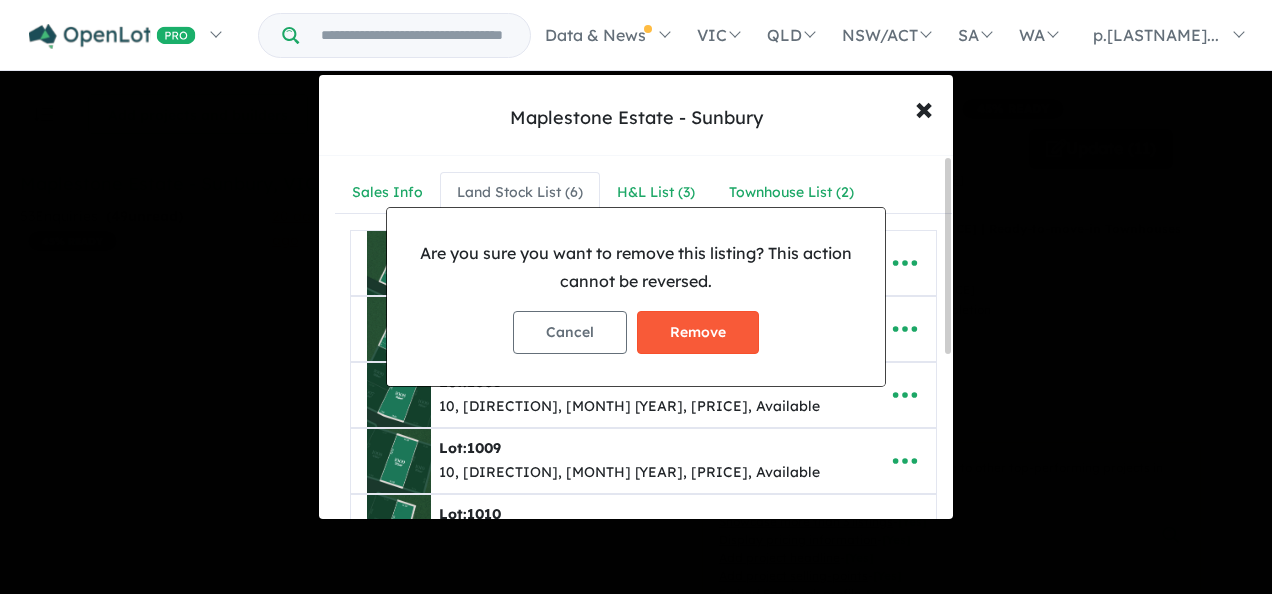 click on "Remove" at bounding box center [698, 332] 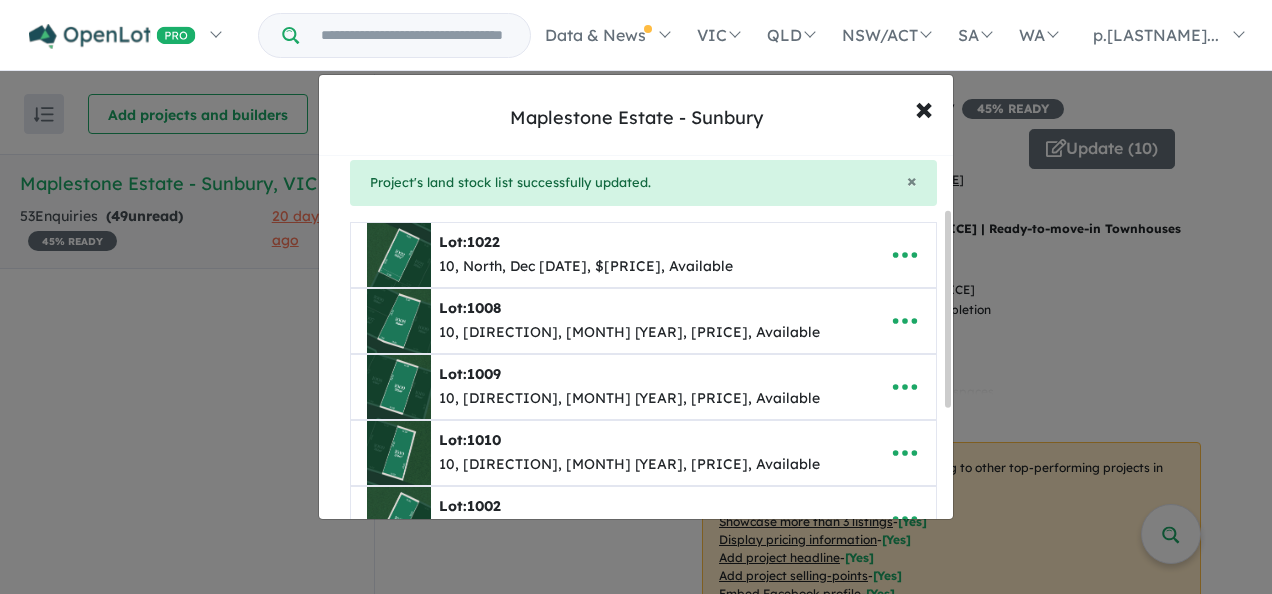 scroll, scrollTop: 100, scrollLeft: 0, axis: vertical 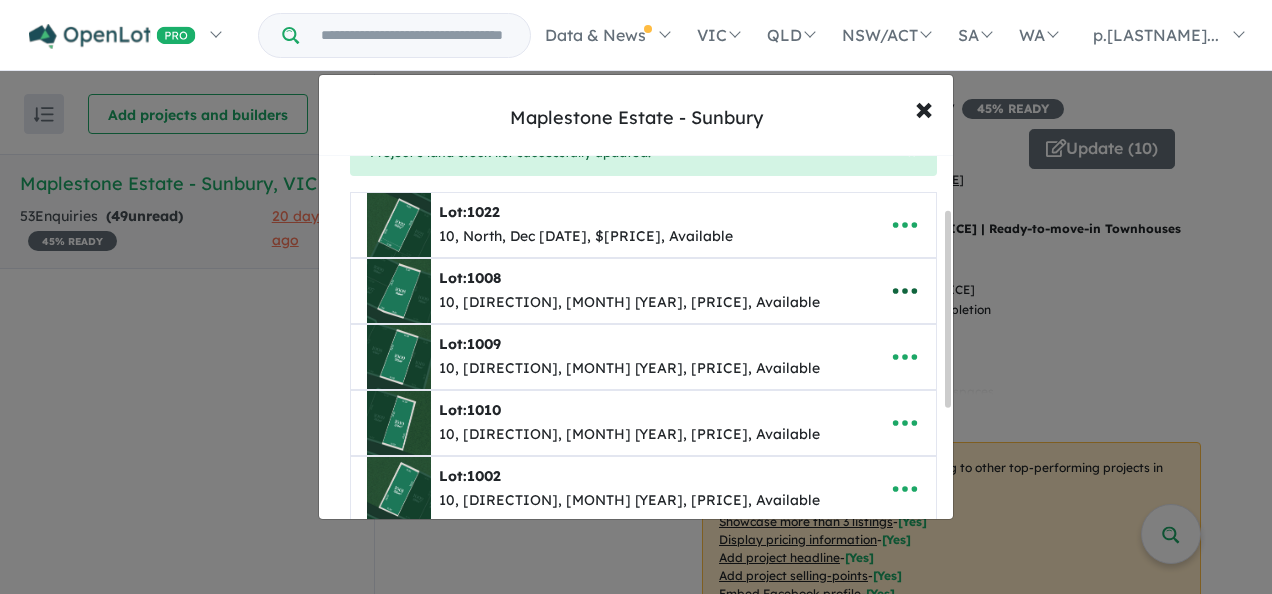 click 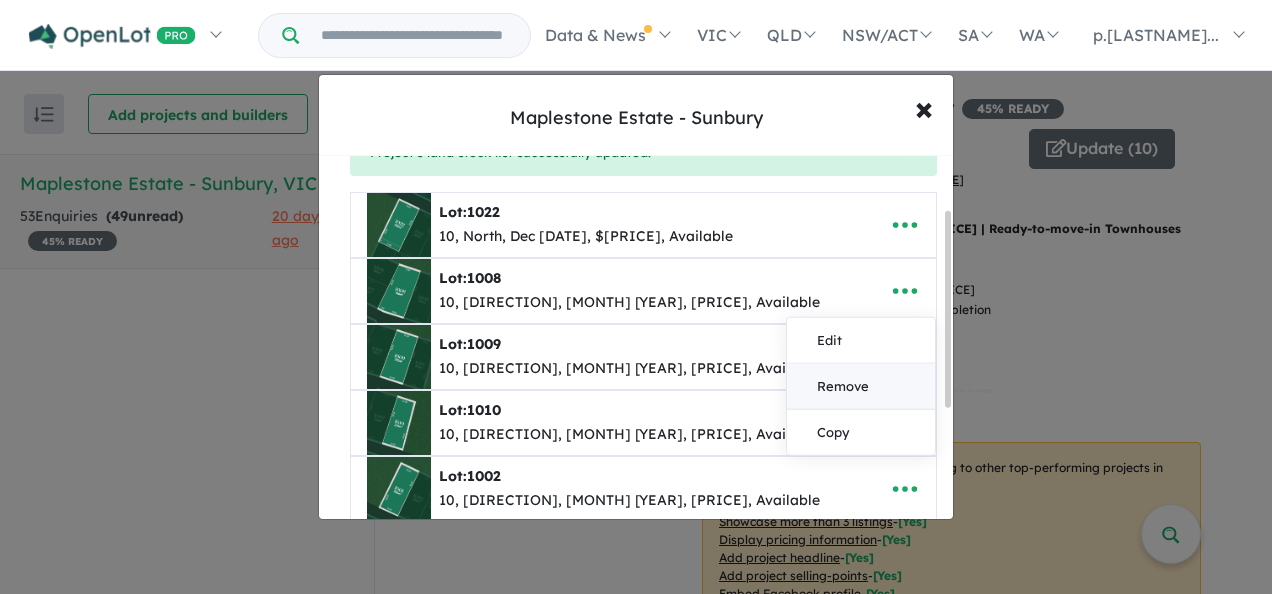 click on "Remove" at bounding box center [861, 386] 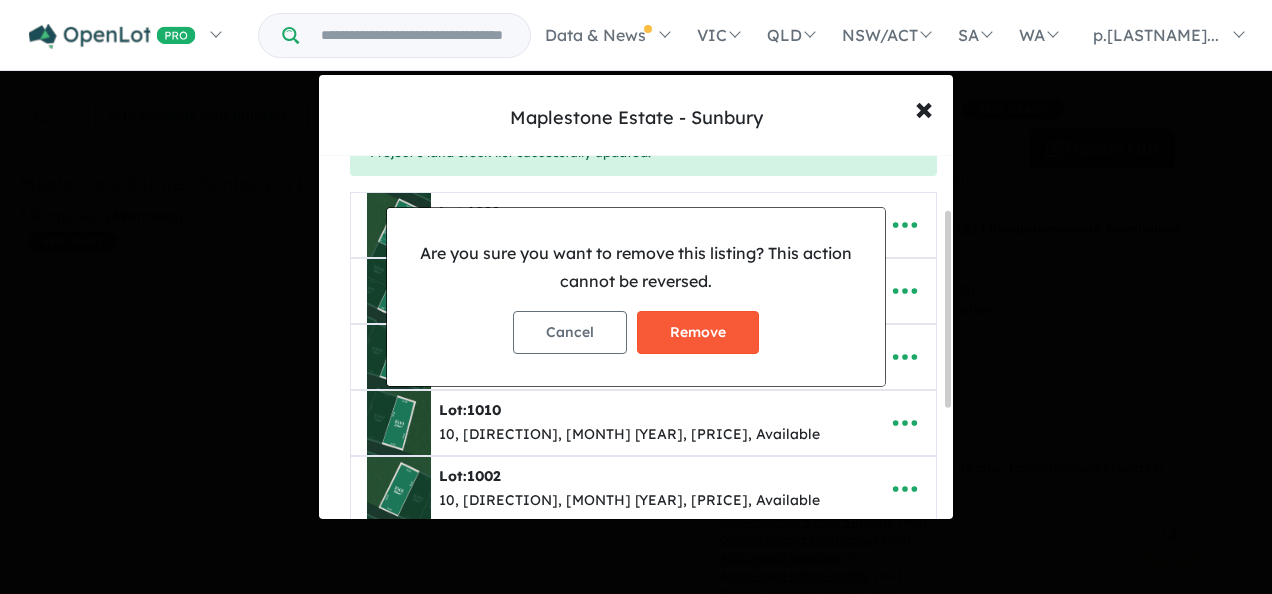 click on "Remove" at bounding box center (698, 332) 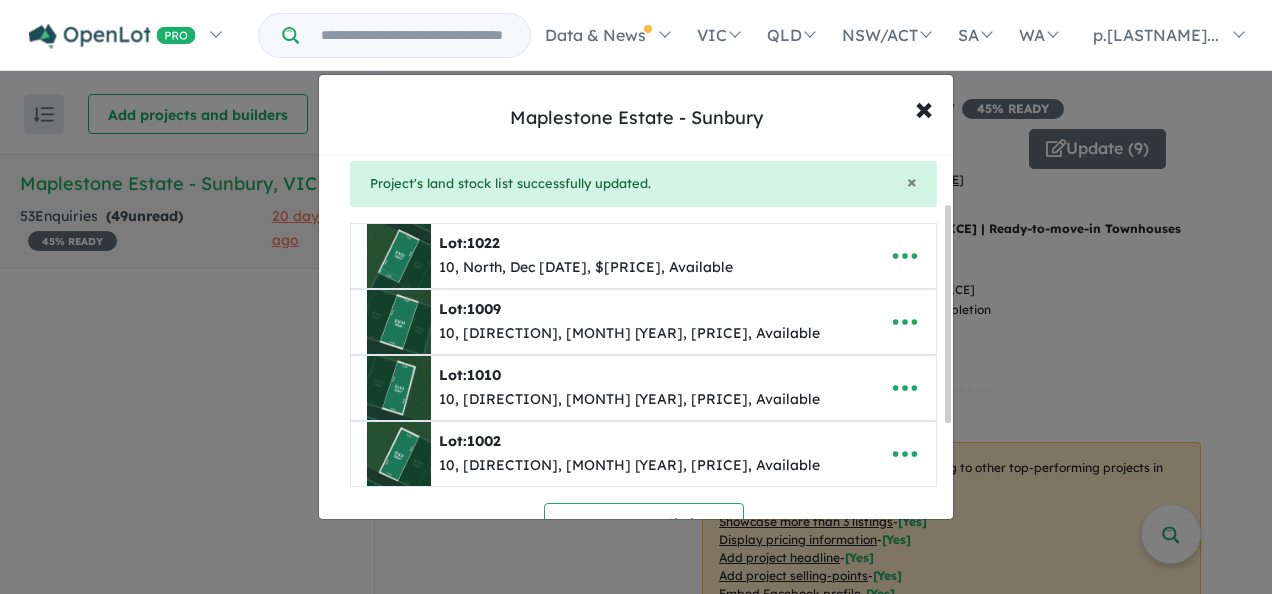 scroll, scrollTop: 100, scrollLeft: 0, axis: vertical 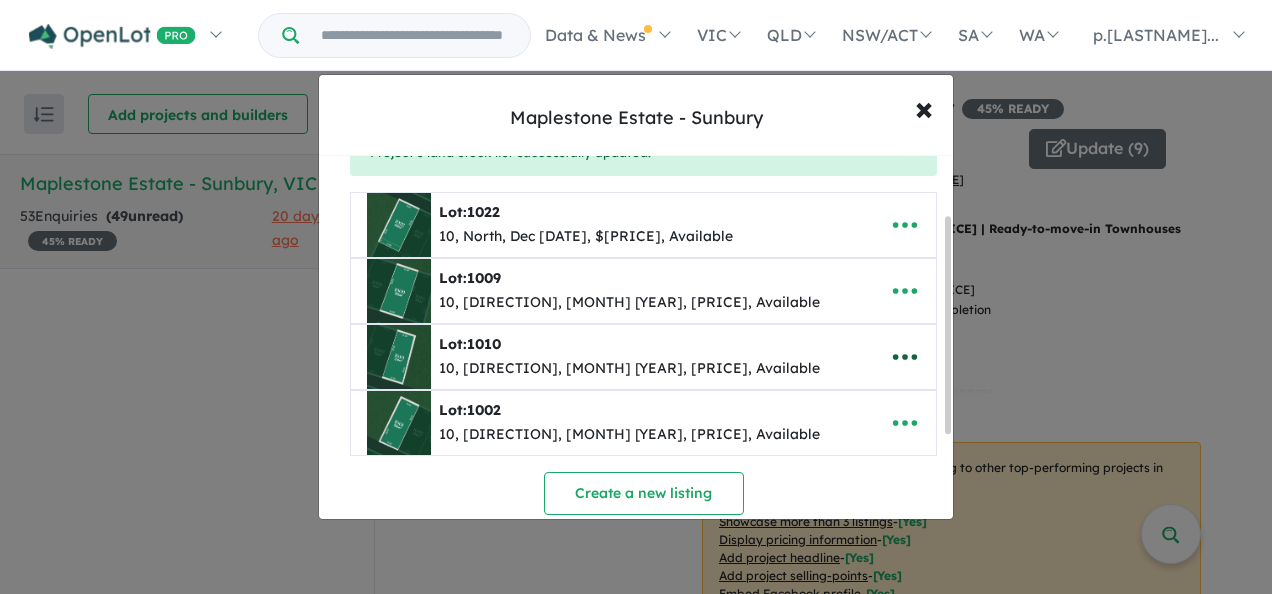 click 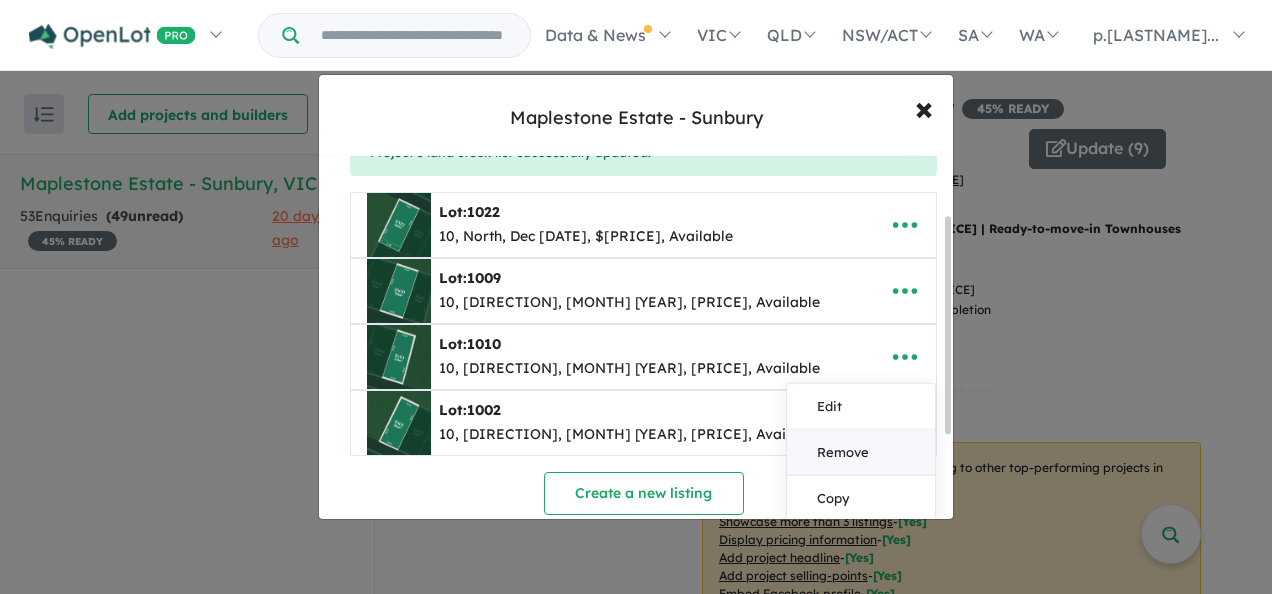 click on "Remove" at bounding box center [861, 452] 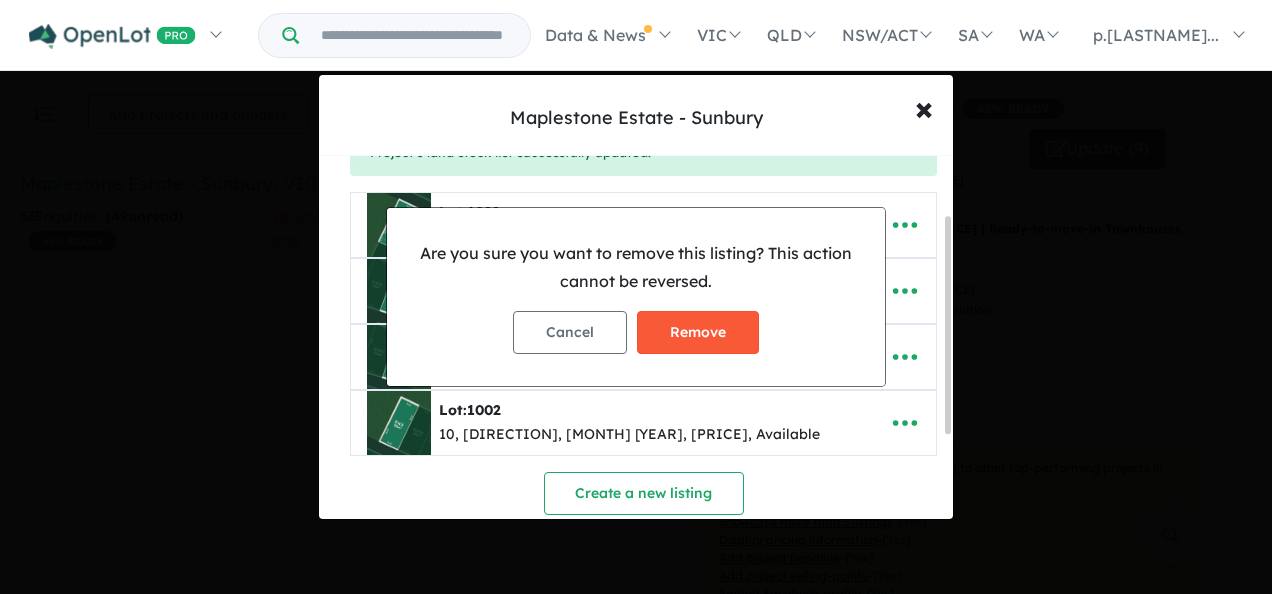 click on "Remove" at bounding box center [698, 332] 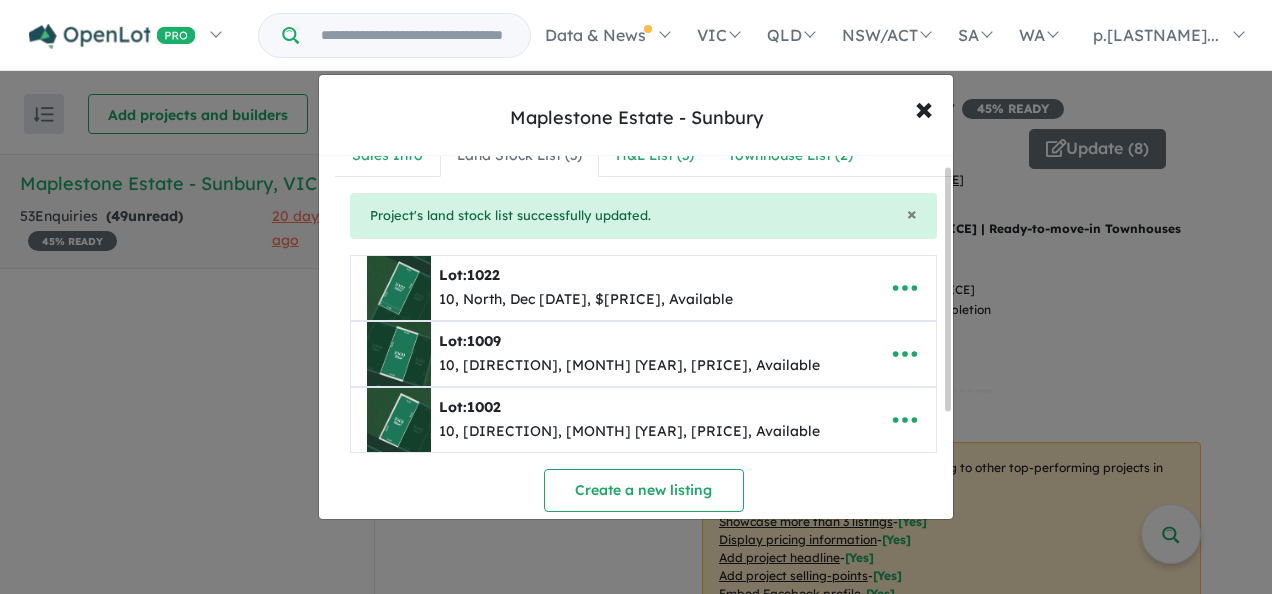 scroll, scrollTop: 0, scrollLeft: 0, axis: both 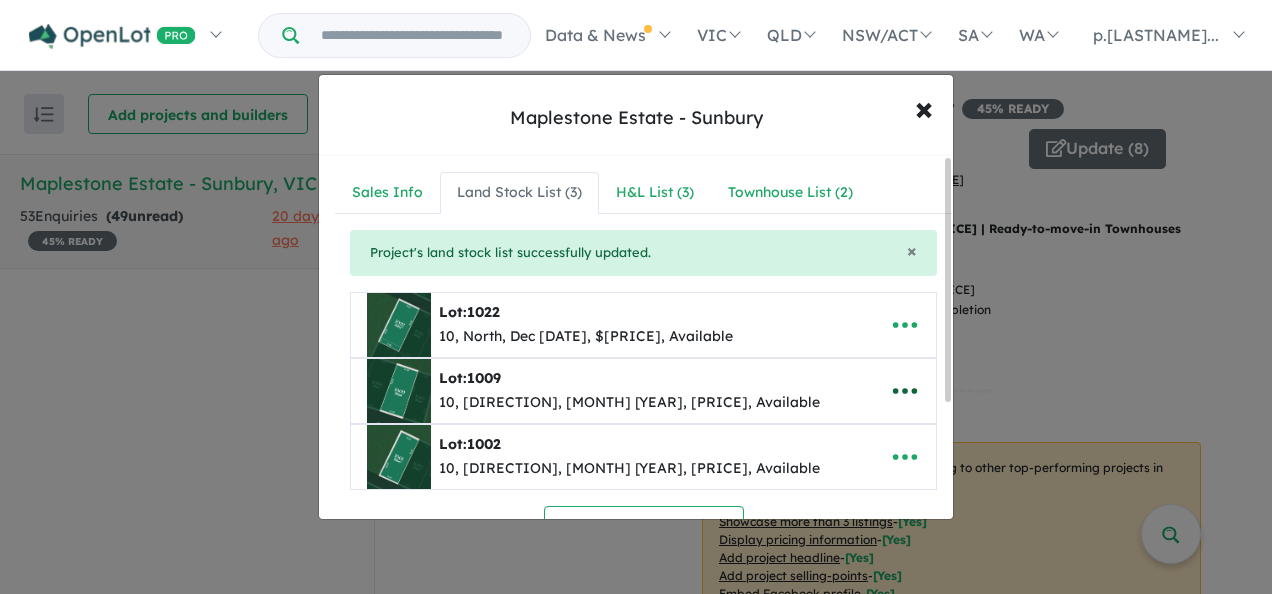 click 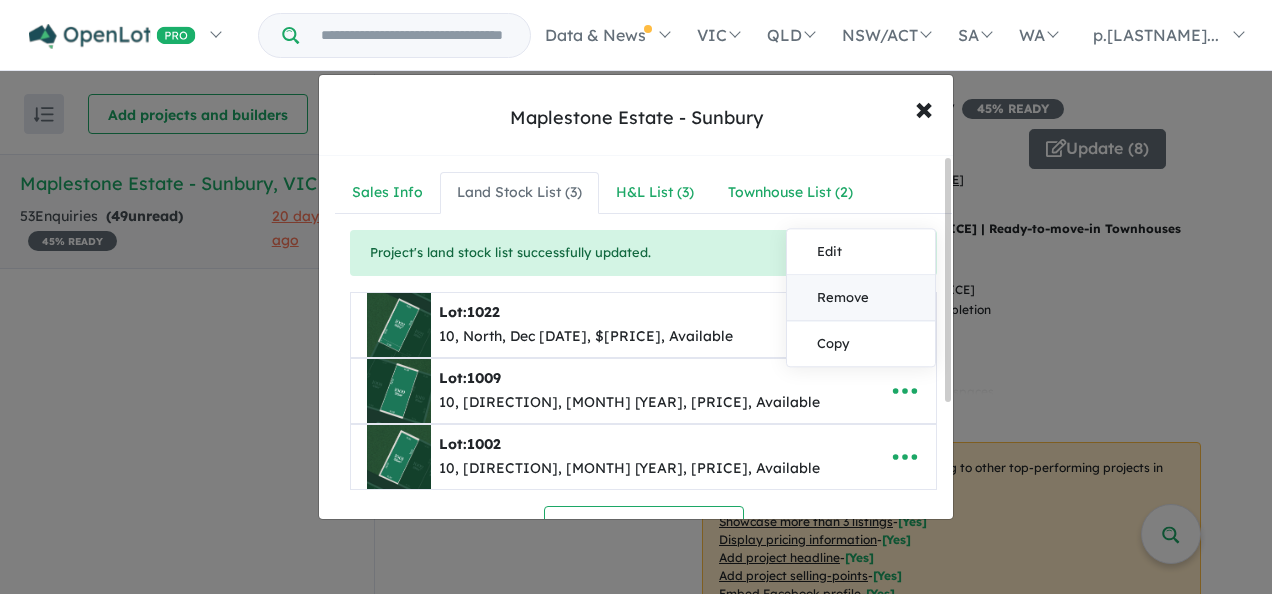 click on "Remove" at bounding box center (861, 298) 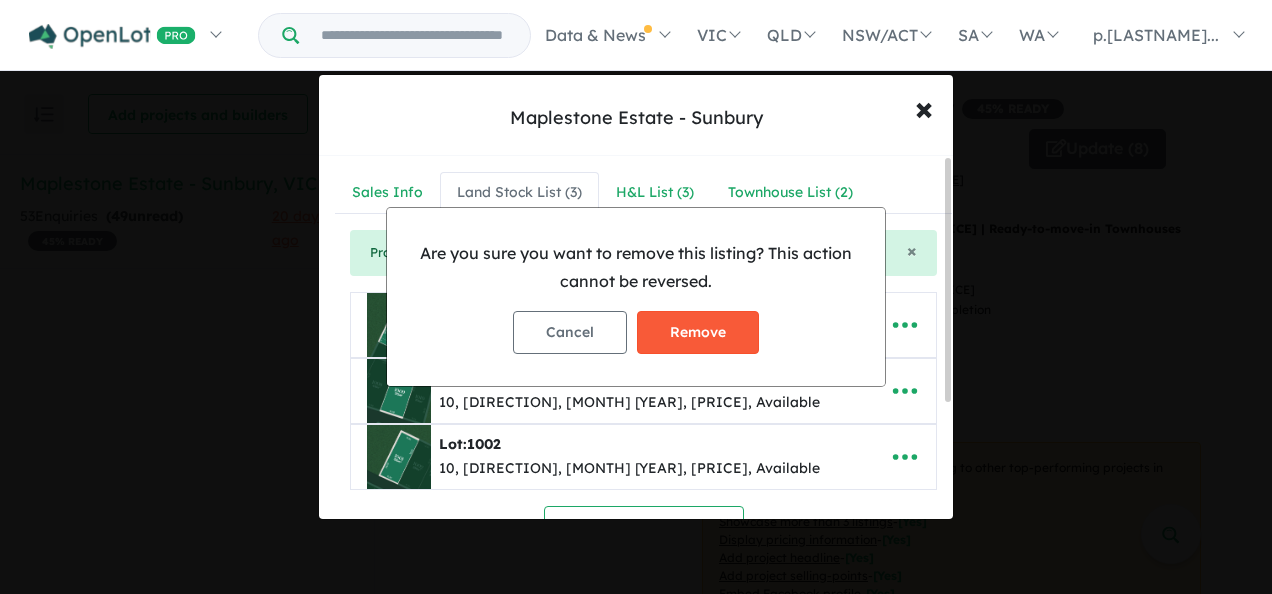 click on "Remove" at bounding box center [698, 332] 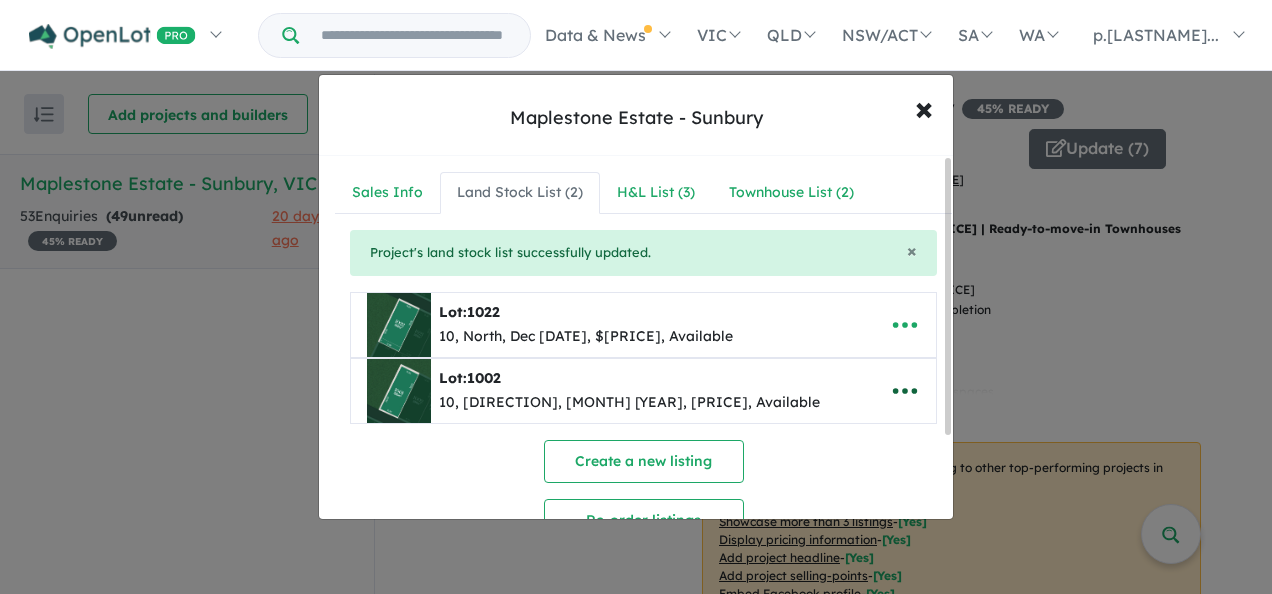 click 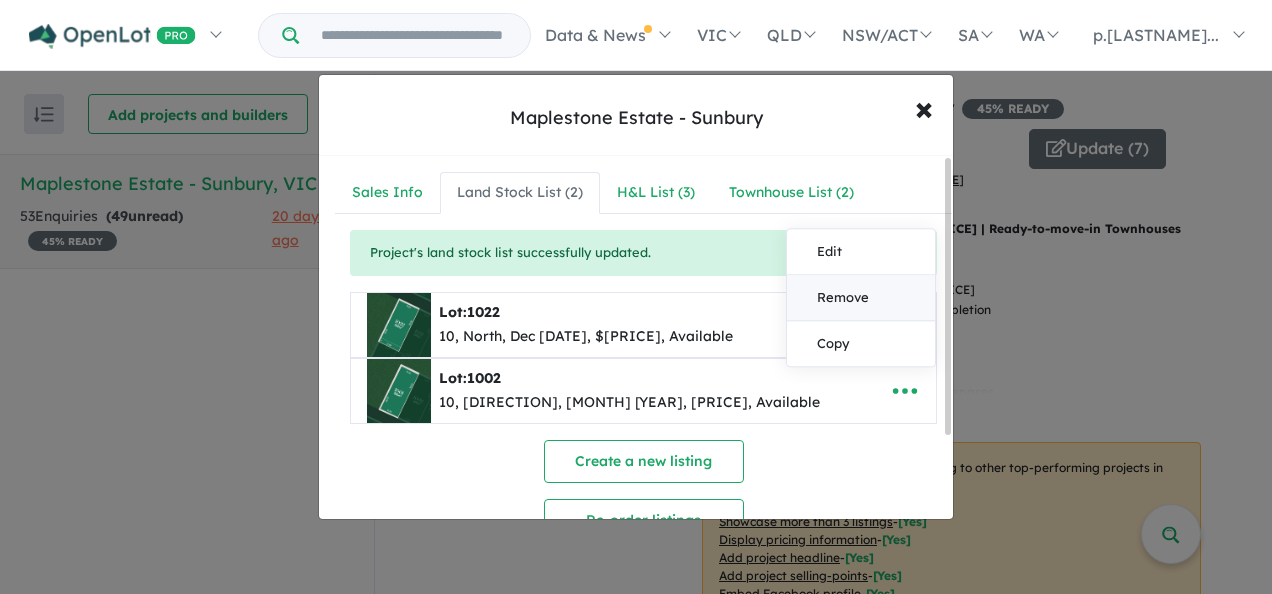 click on "Remove" at bounding box center (861, 298) 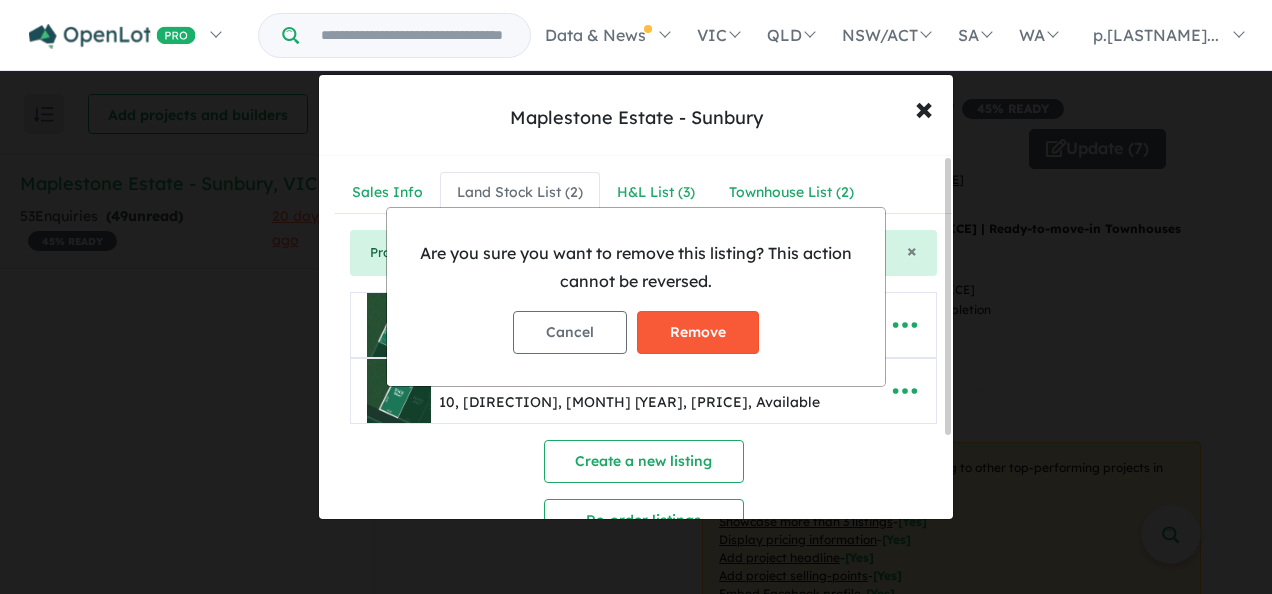 click on "Remove" at bounding box center [698, 332] 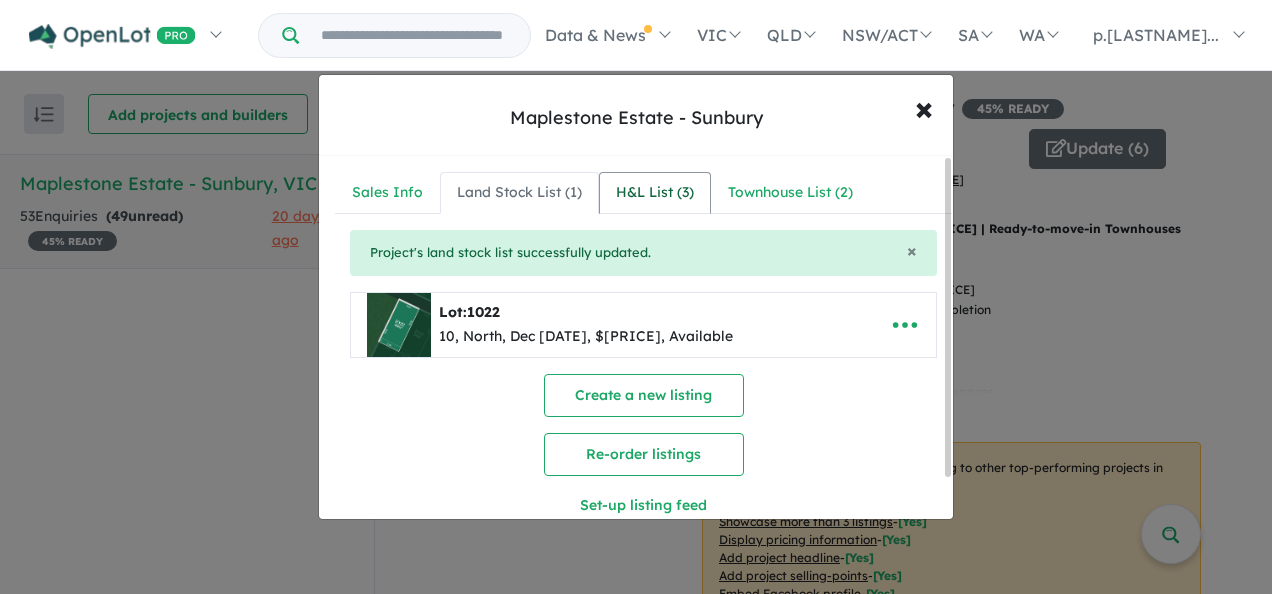 click on "H&L List ( 3 )" at bounding box center [655, 193] 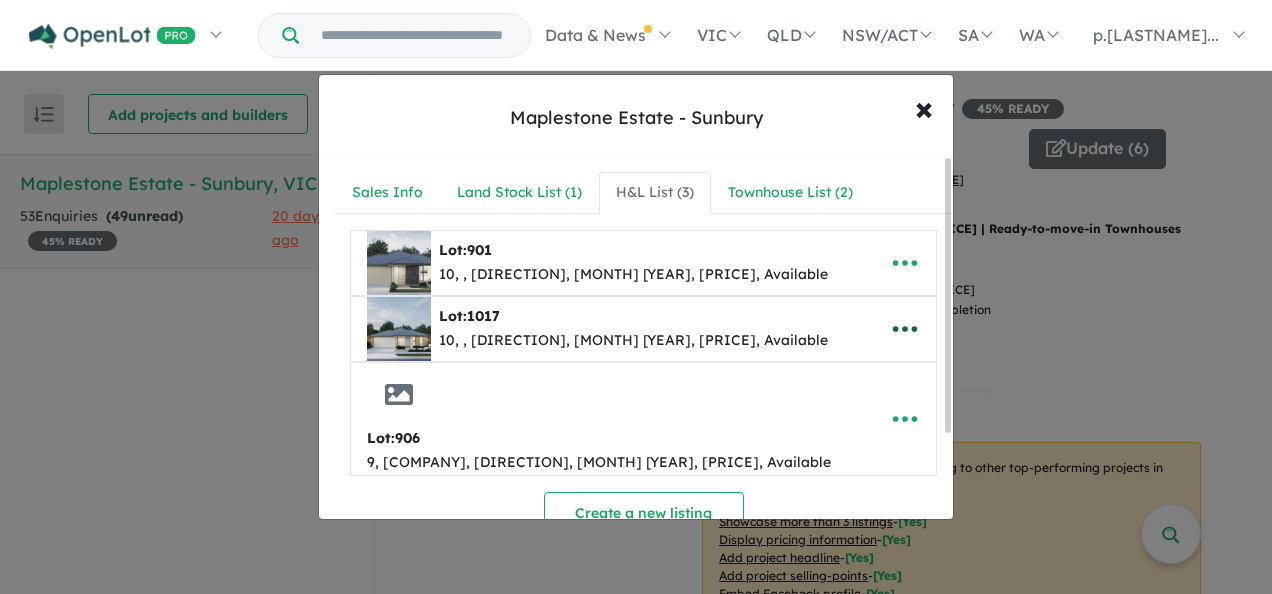 click 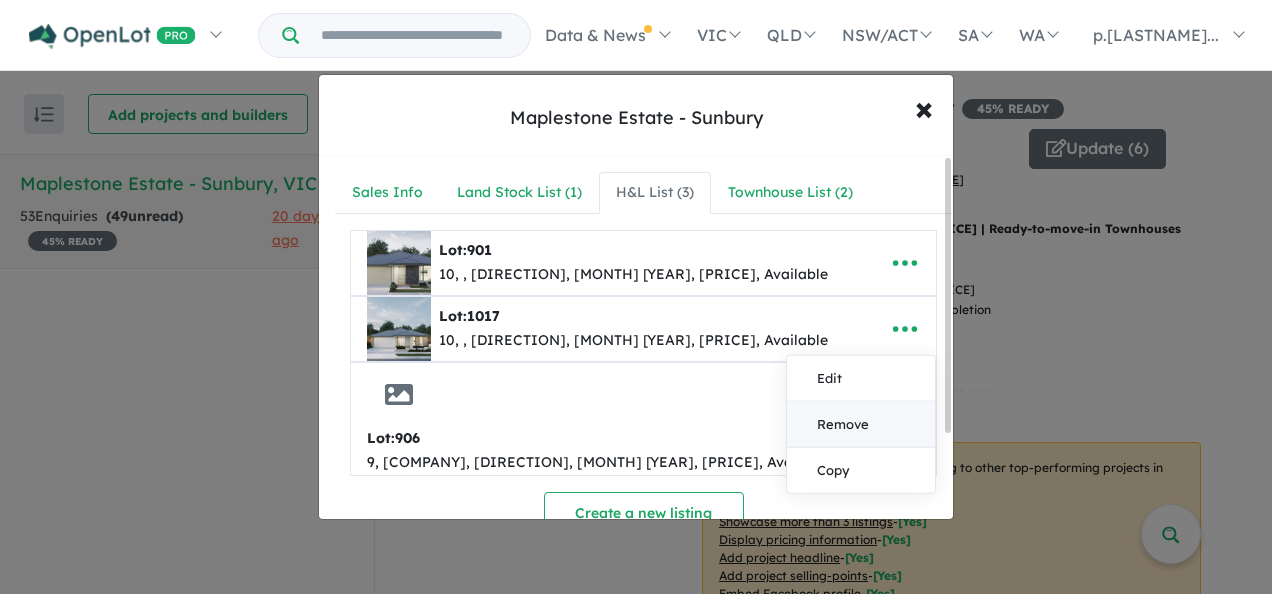 click on "Remove" at bounding box center [861, 425] 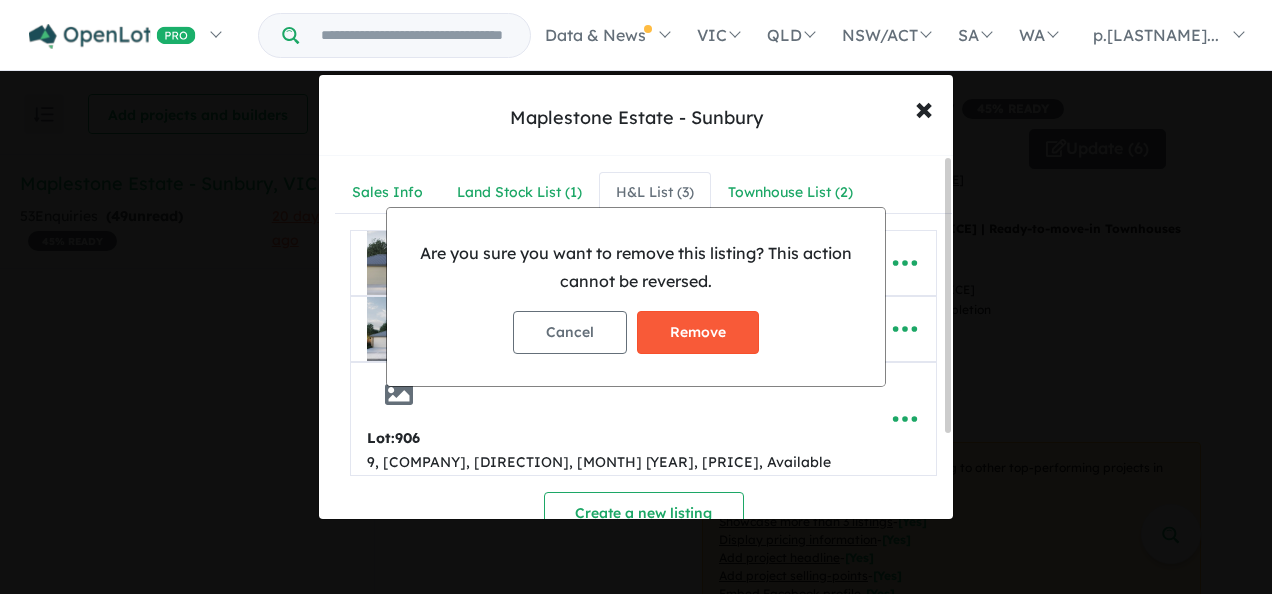click on "Remove" at bounding box center [698, 332] 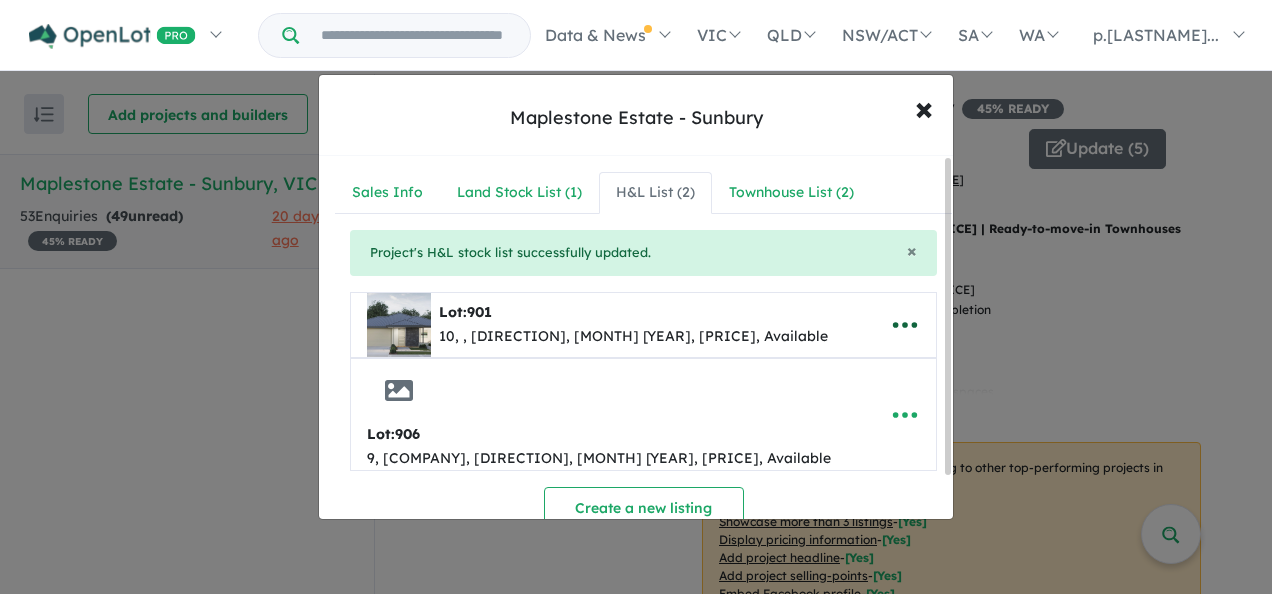 click 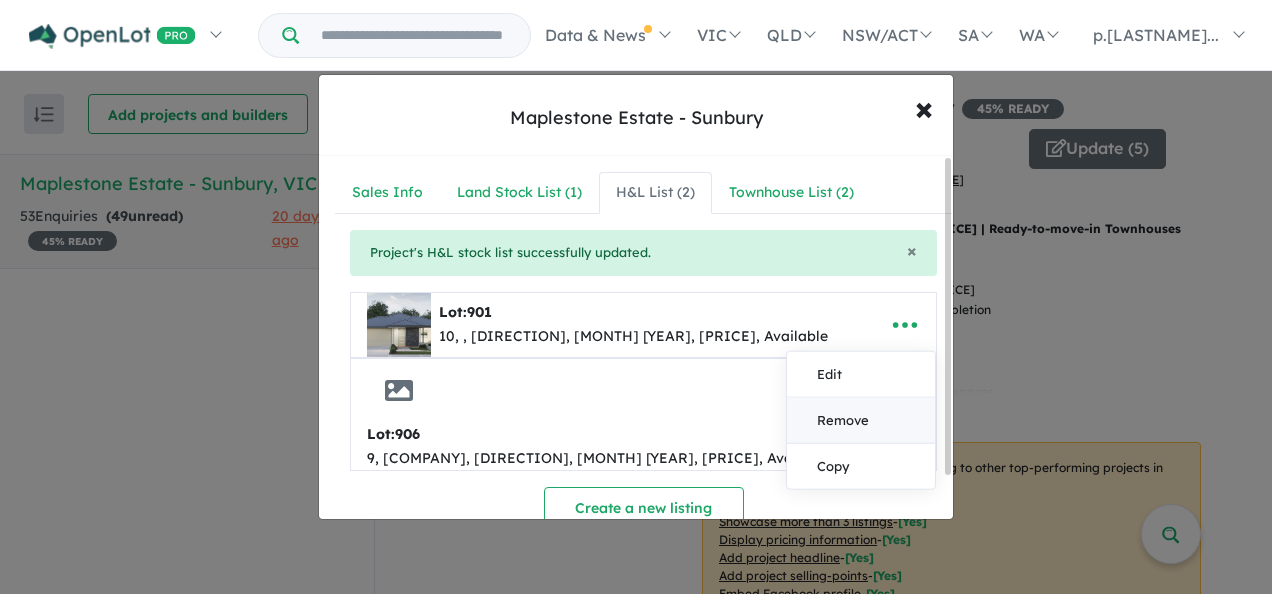 click on "Remove" at bounding box center (861, 420) 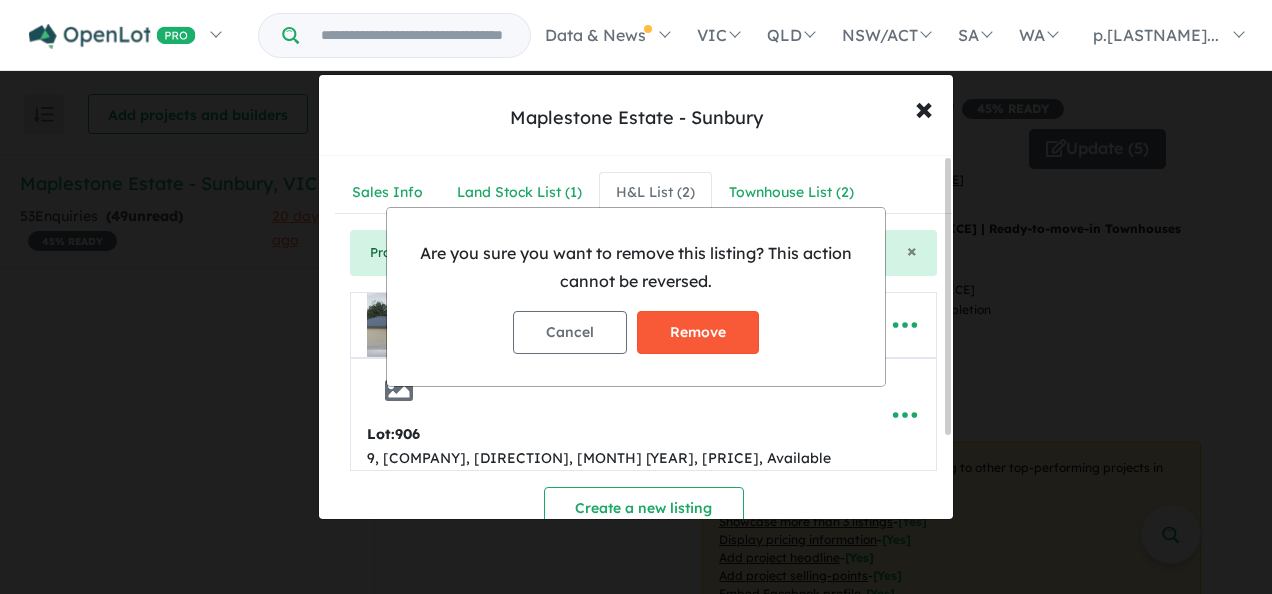click on "Remove" at bounding box center (698, 332) 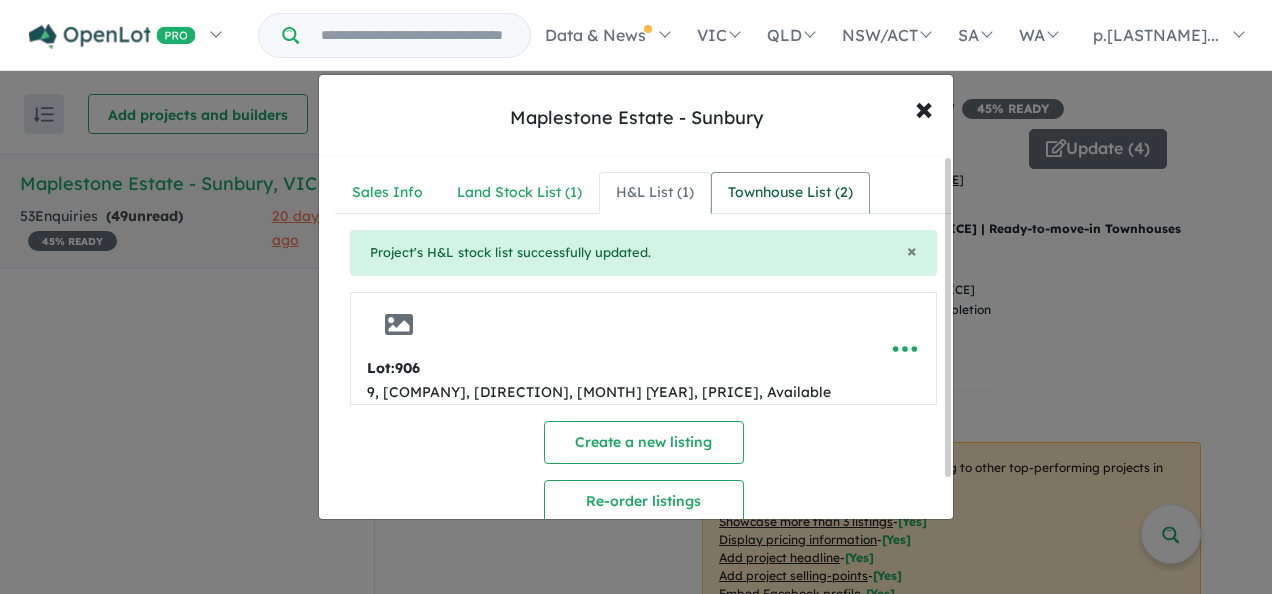 click on "Townhouse List ( 2 )" at bounding box center (790, 193) 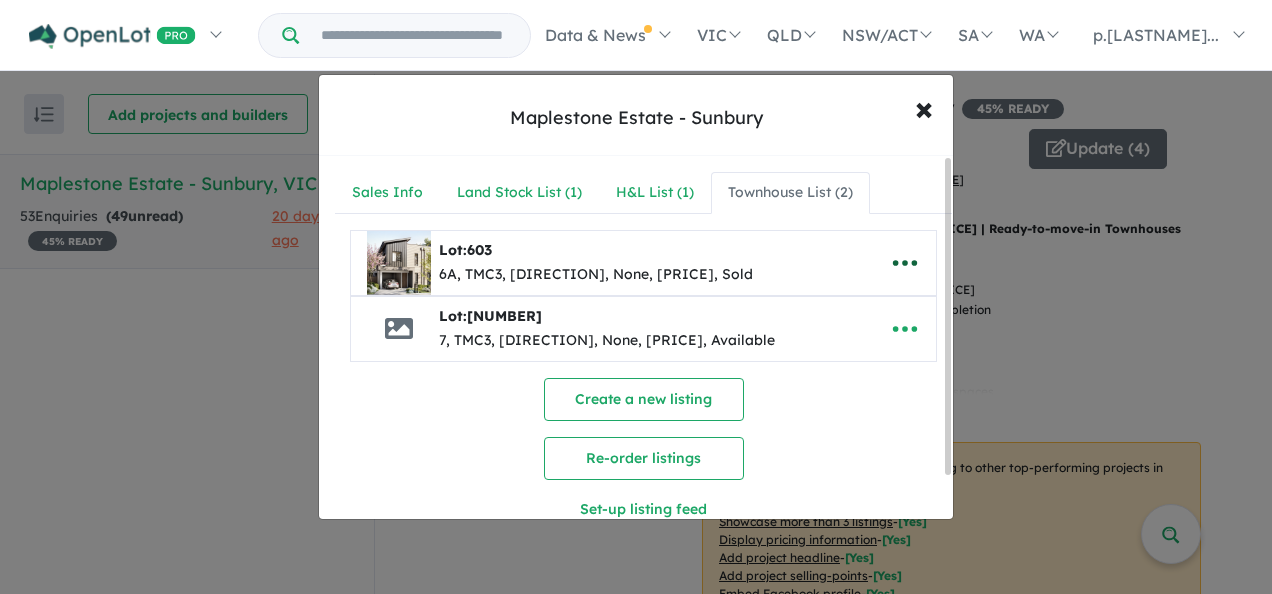 click 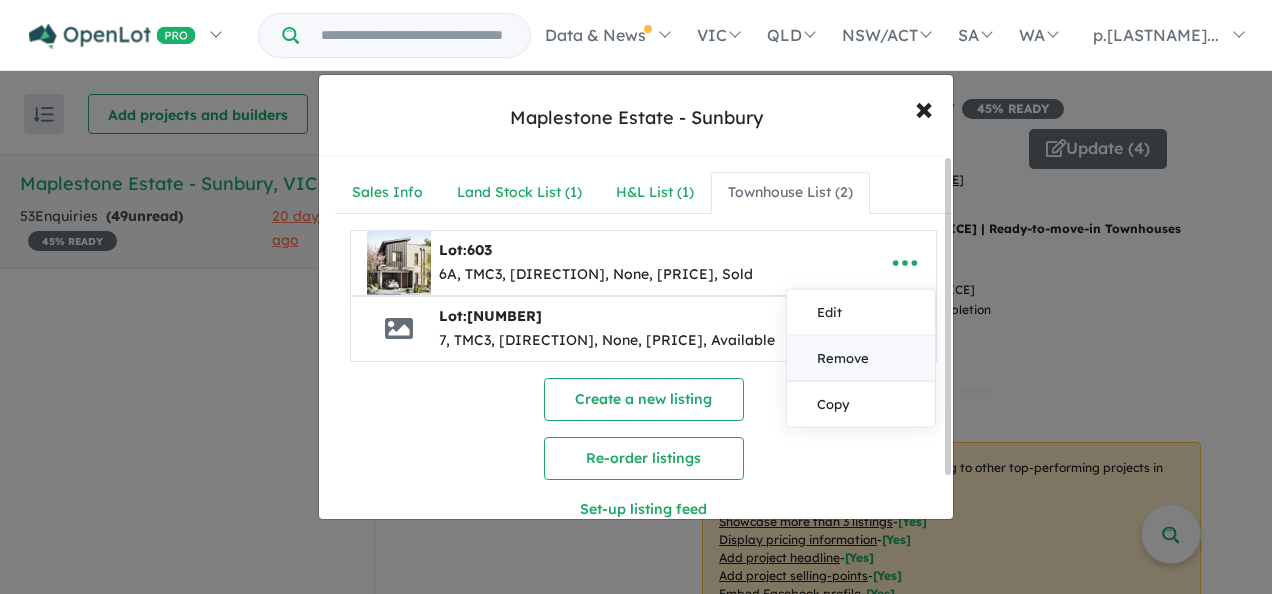 click on "Remove" at bounding box center [861, 359] 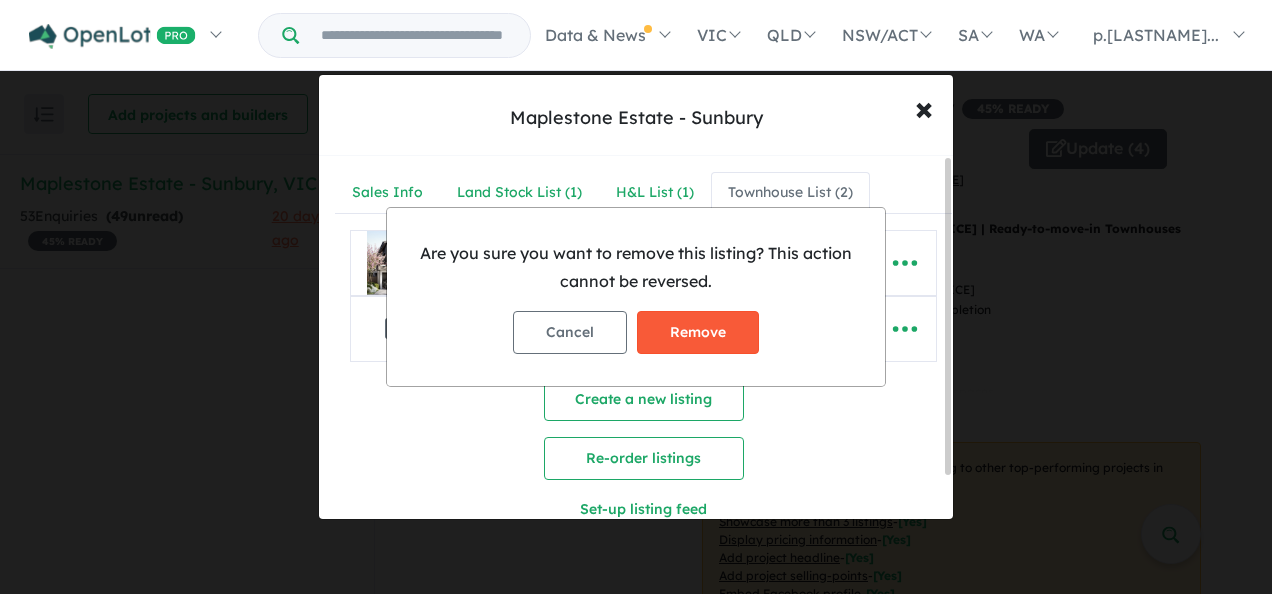 click on "Remove" at bounding box center [698, 332] 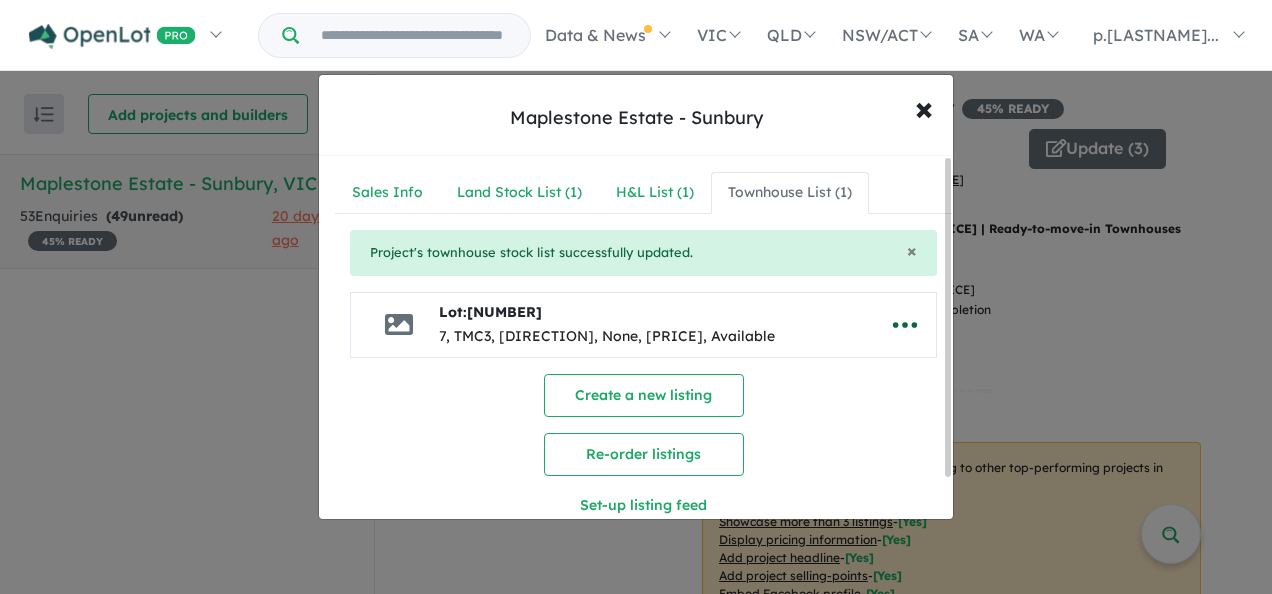 click 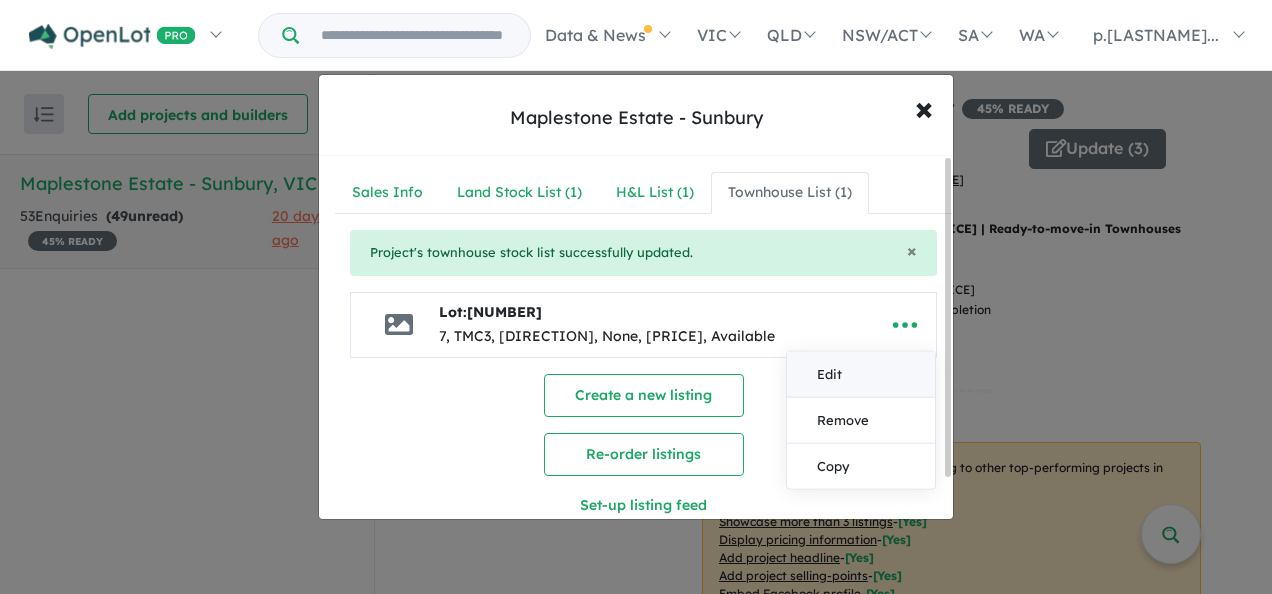 click on "Edit" at bounding box center [861, 374] 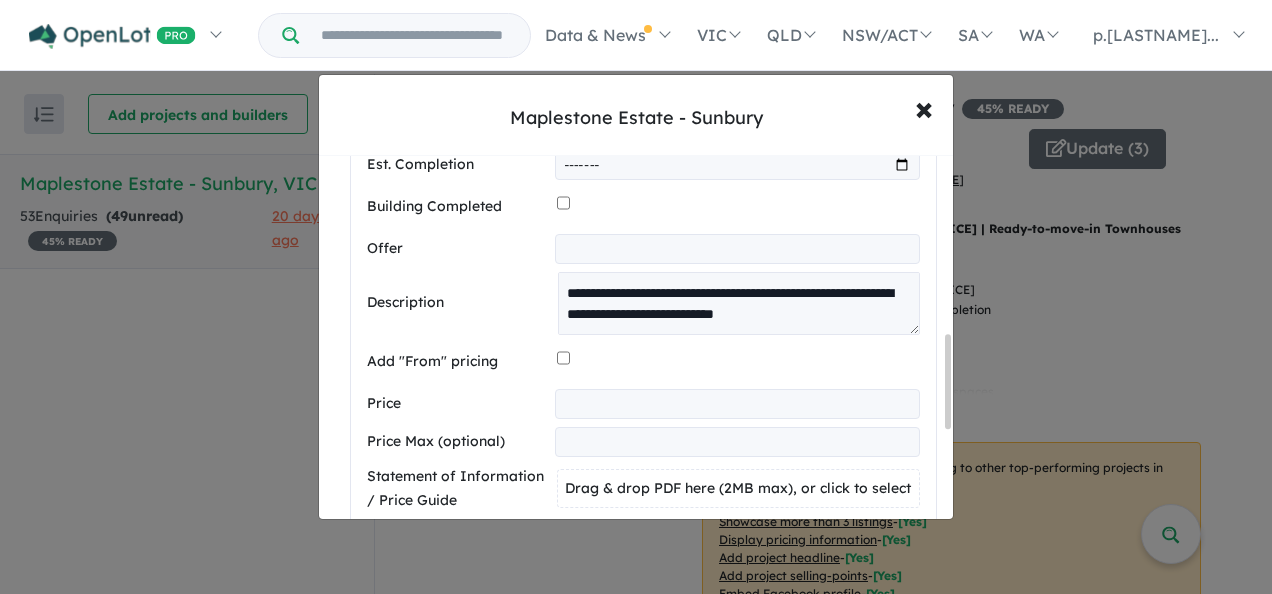scroll, scrollTop: 700, scrollLeft: 0, axis: vertical 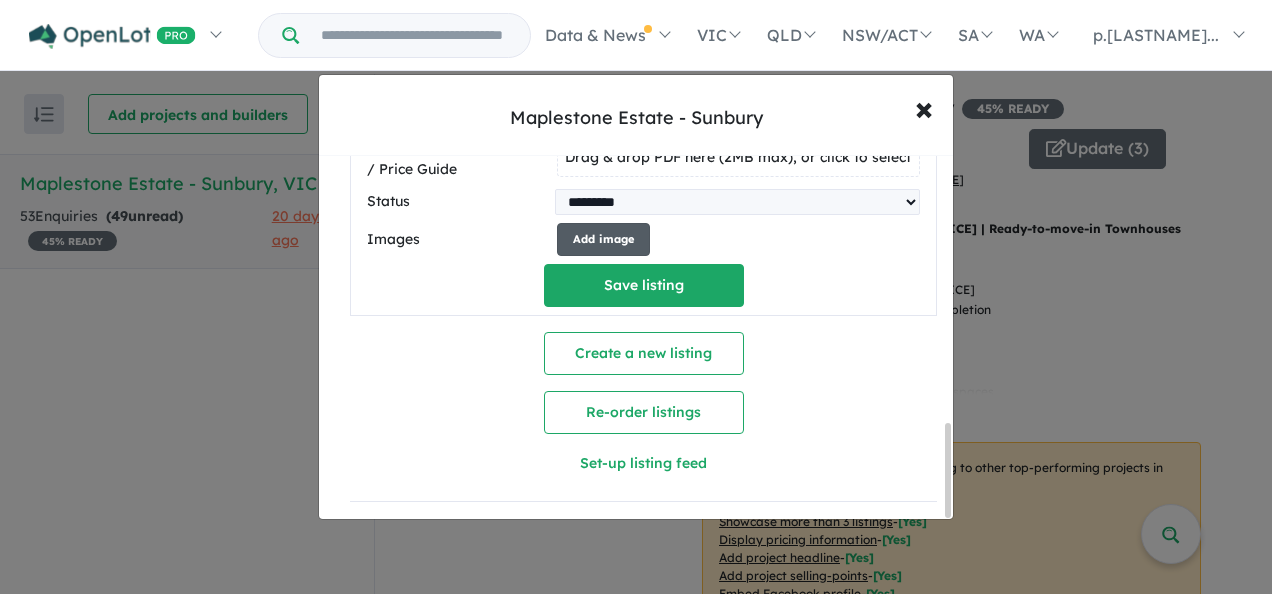 click on "Add image" at bounding box center [603, 239] 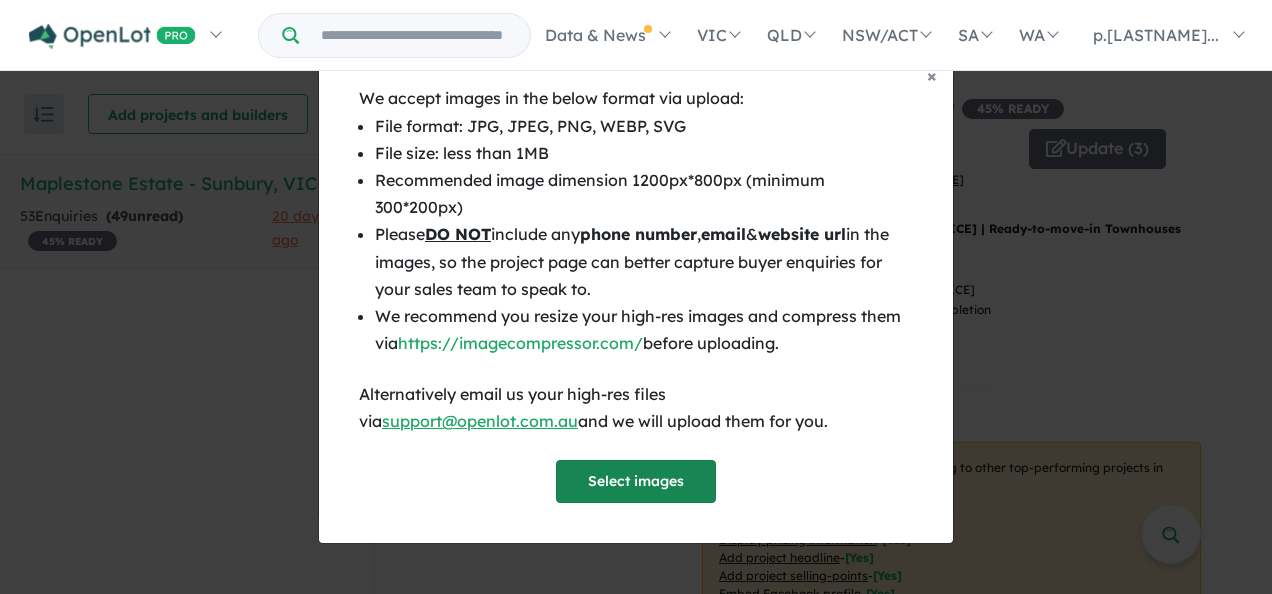 click on "Select images" at bounding box center [636, 481] 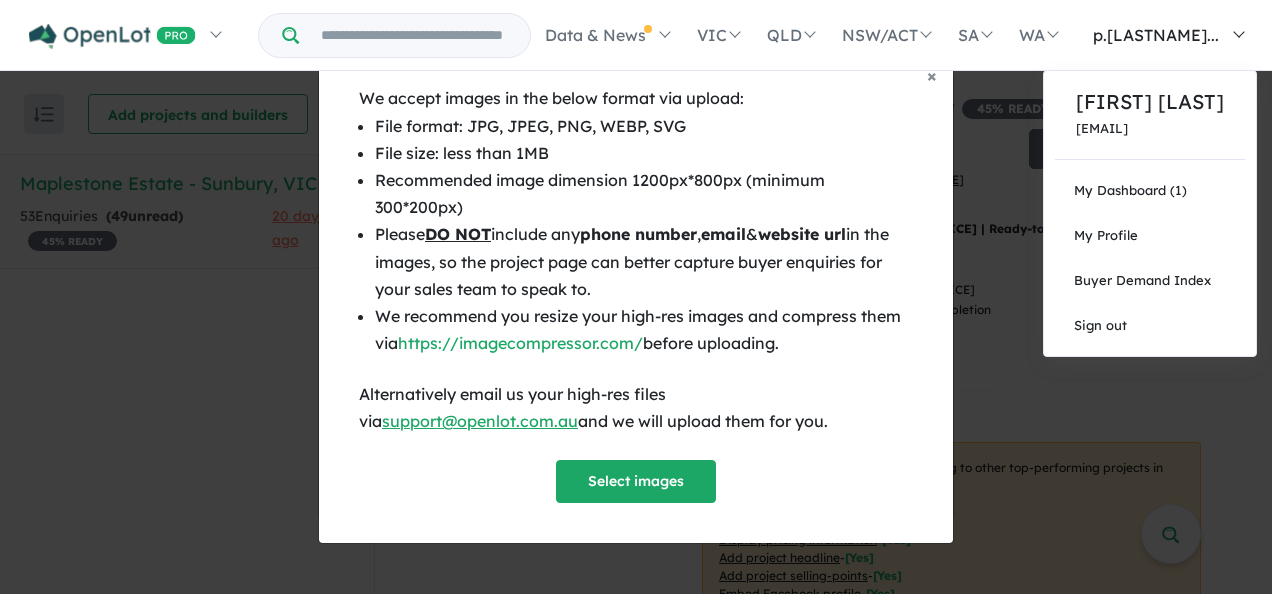 drag, startPoint x: 1176, startPoint y: 32, endPoint x: 1164, endPoint y: 35, distance: 12.369317 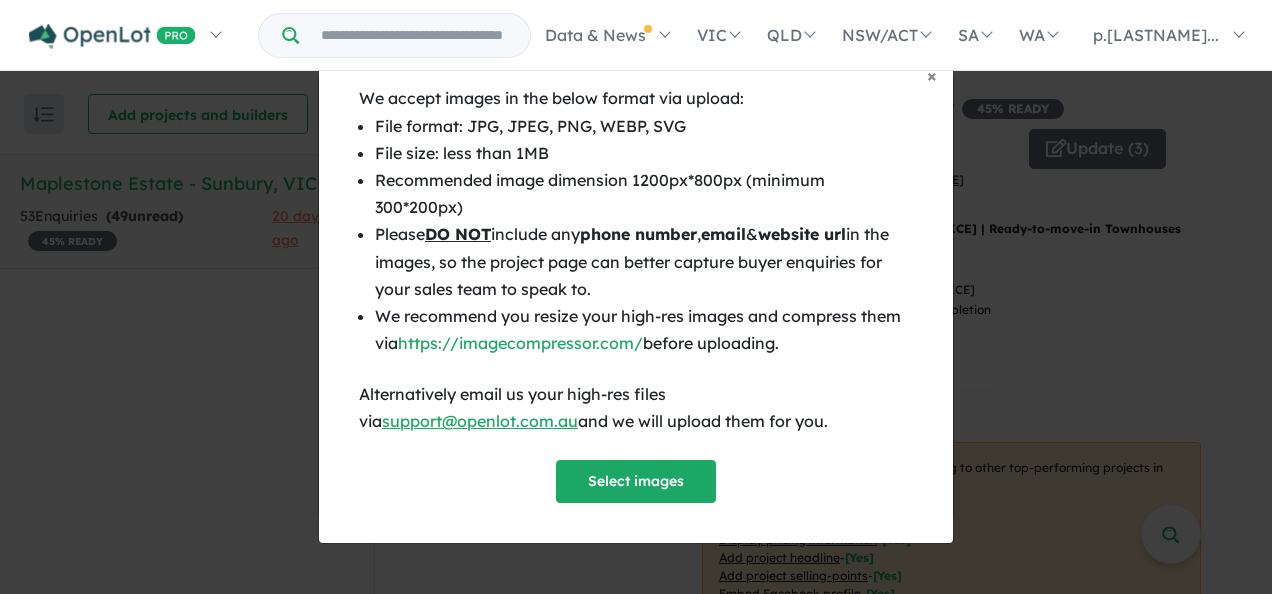 click on "× Close We accept images in the below format via upload: File format: JPG, JPEG, PNG, WEBP, SVG File size: less than 1MB Recommended image dimension 1200px*800px (minimum 300*200px) Please  DO NOT  include any  phone number ,  email  &  website url  in the images, so the project page can better capture buyer enquiries for your sales team to speak to. We recommend you resize your high-res images and compress them via  https://imagecompressor.com/  before uploading. Alternatively email us your high-res files via  support@openlot.com.au  and we will upload them for you. Select images" at bounding box center (636, 297) 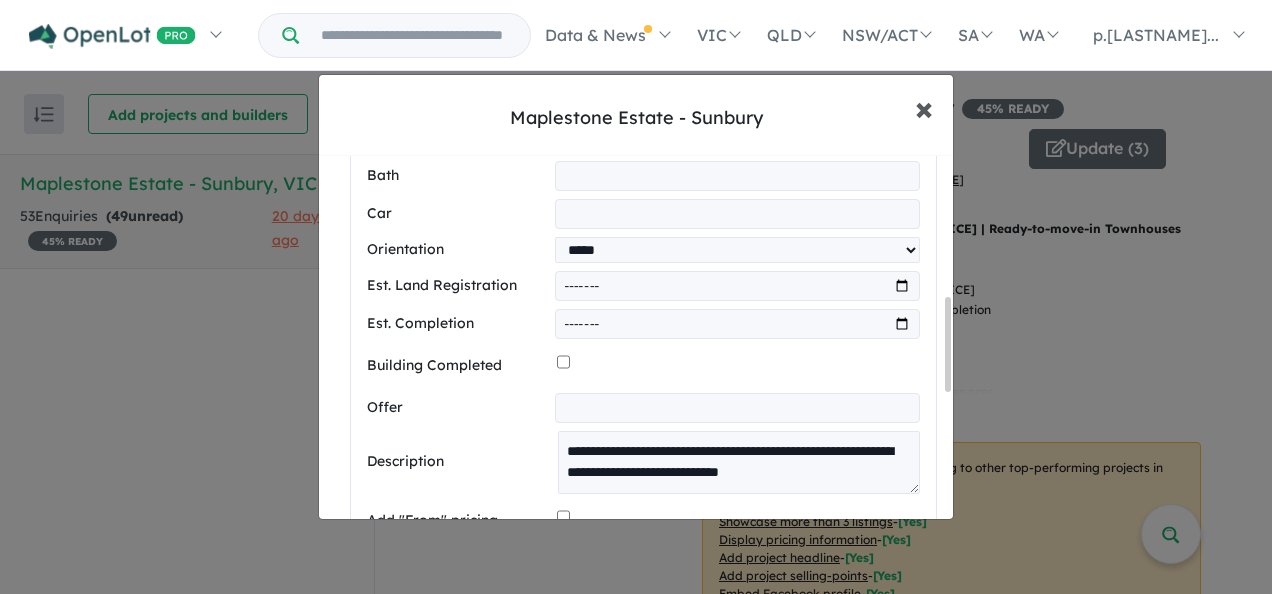 scroll, scrollTop: 552, scrollLeft: 0, axis: vertical 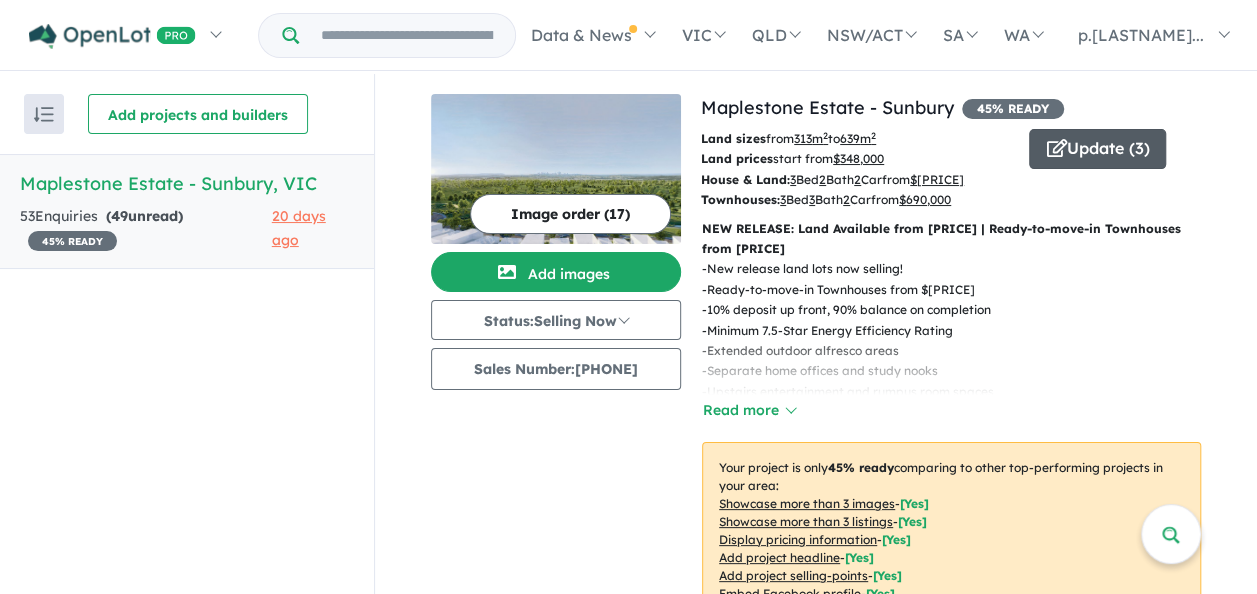 click on "Update ( 3 )" at bounding box center [1097, 149] 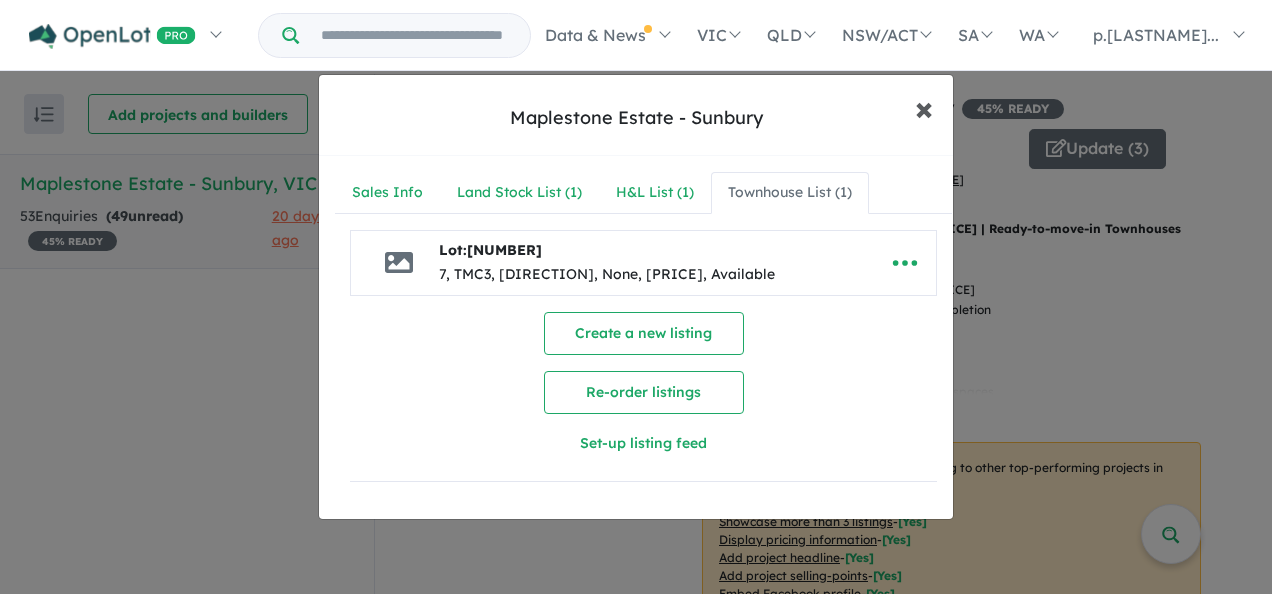 click on "×" at bounding box center [924, 107] 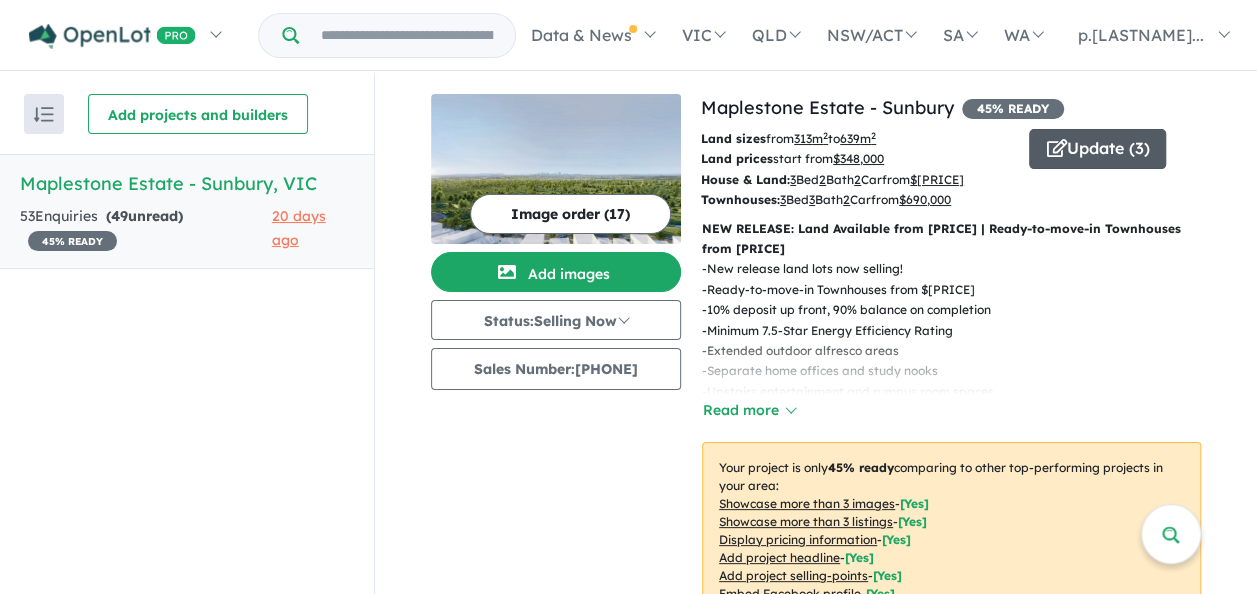 click on "Update ( 3 )" at bounding box center [1097, 149] 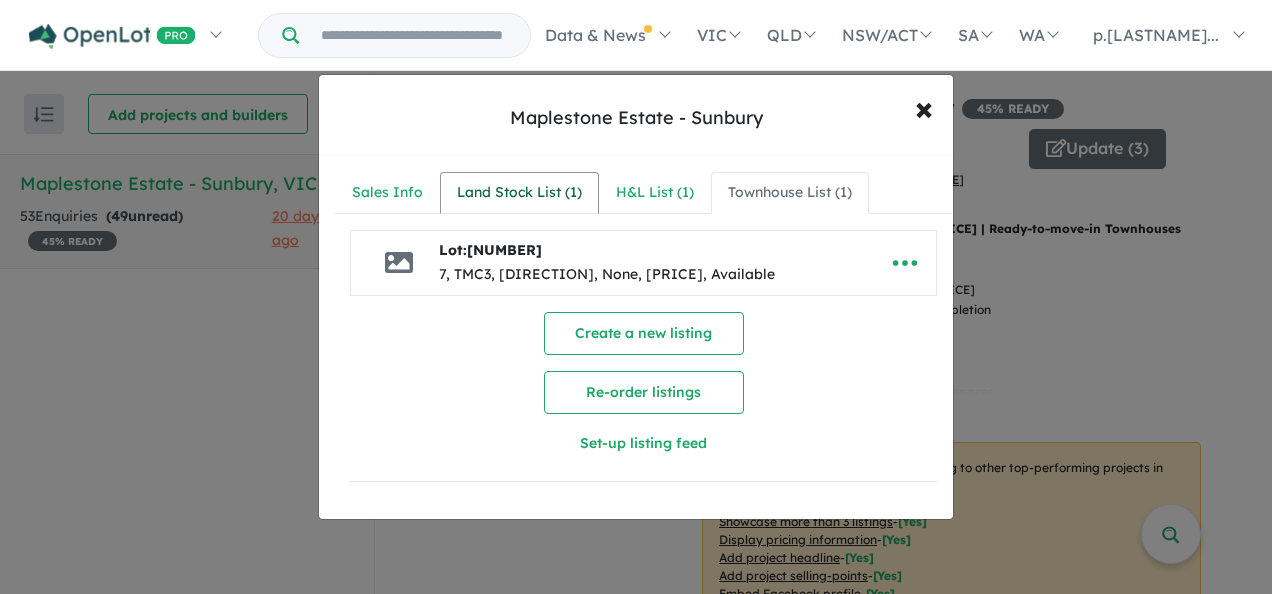 click on "Land Stock List ( 1 )" at bounding box center (519, 193) 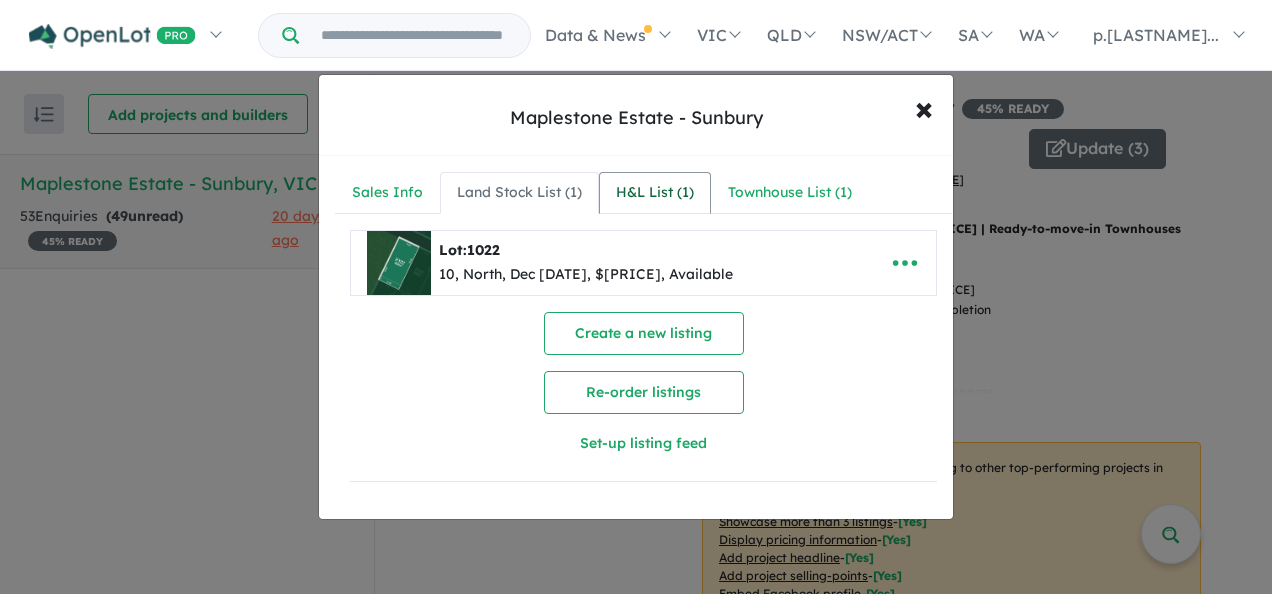 click on "H&L List ( 1 )" at bounding box center (655, 193) 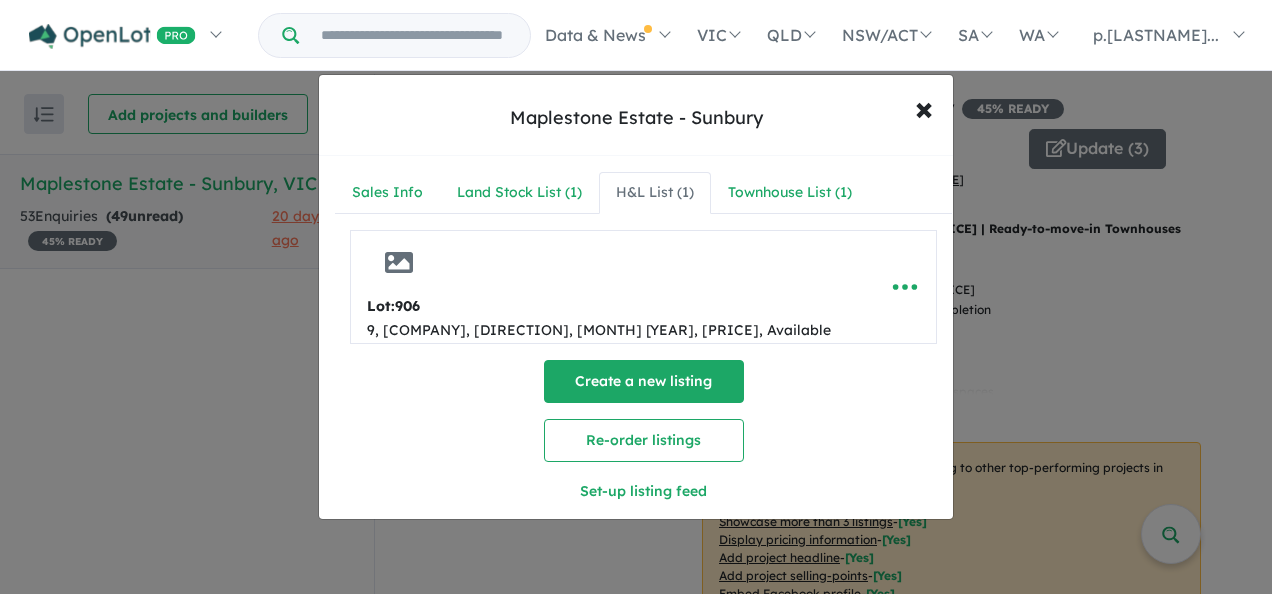 click on "Create a new listing" at bounding box center [644, 381] 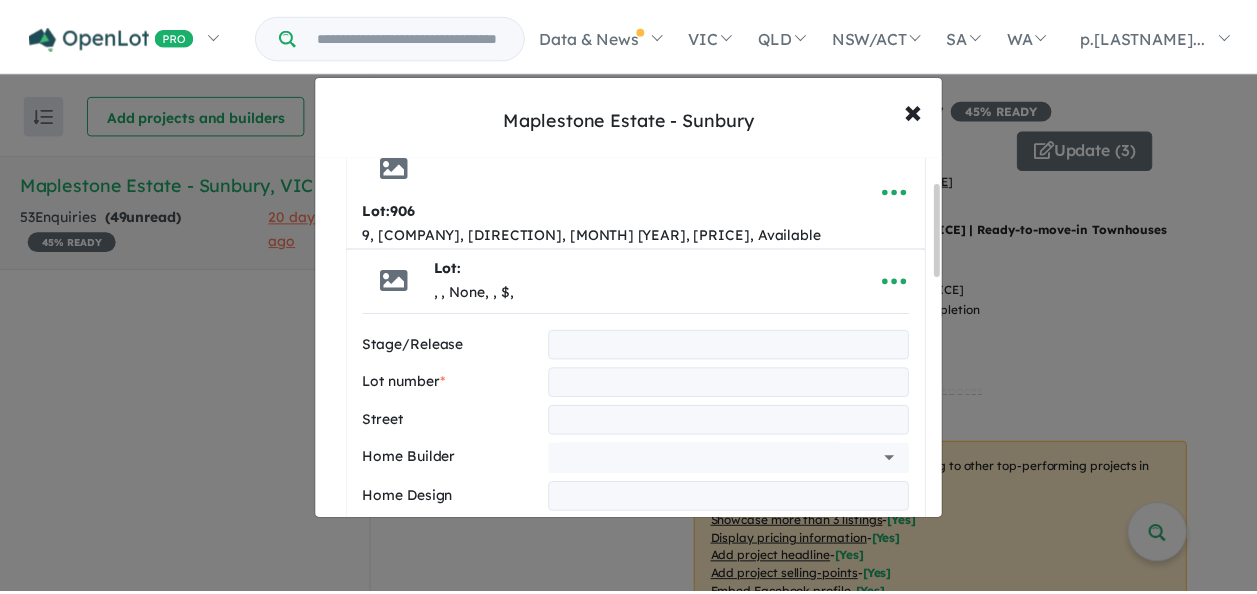 scroll, scrollTop: 0, scrollLeft: 0, axis: both 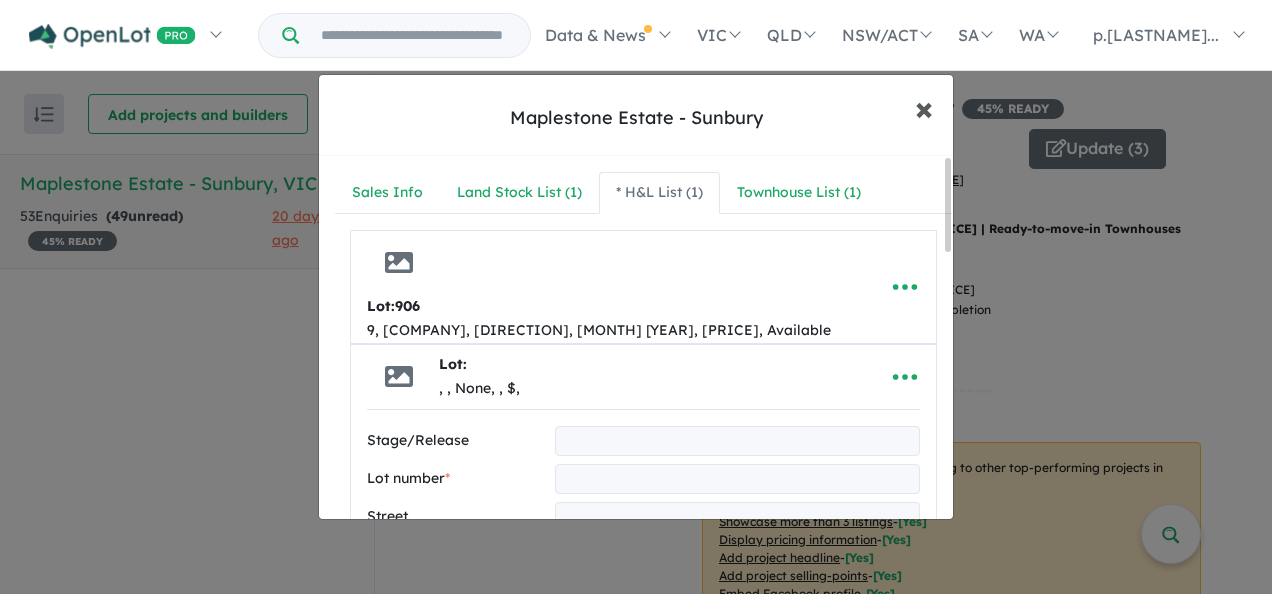 click on "× Close" at bounding box center [924, 108] 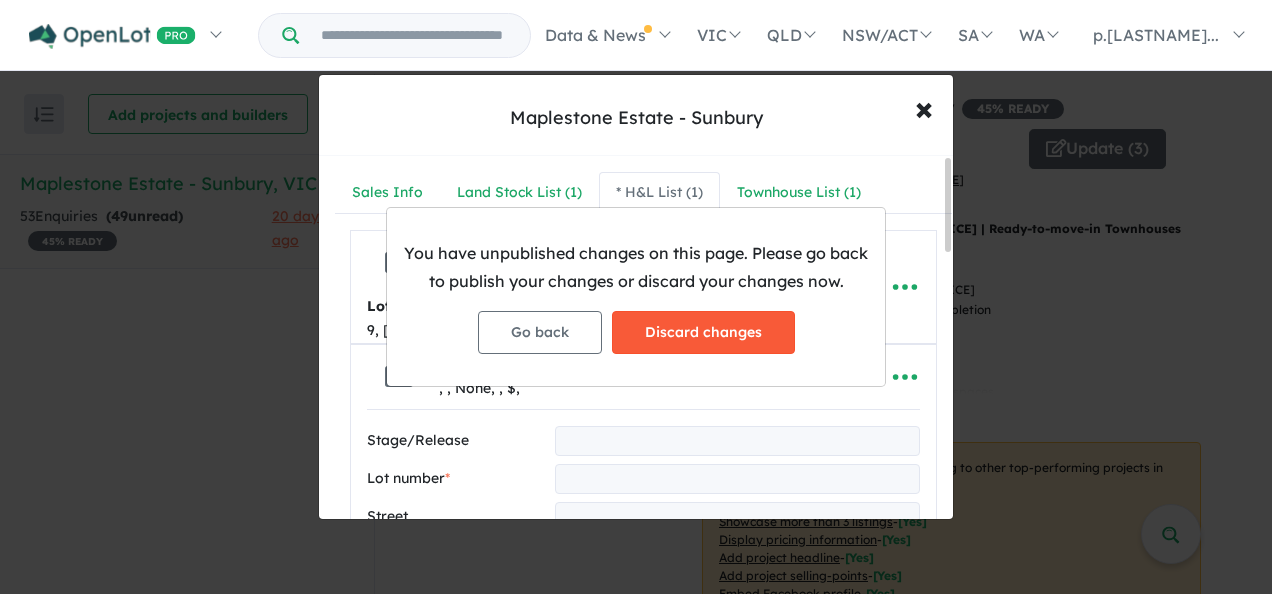 click on "Discard changes" at bounding box center [703, 332] 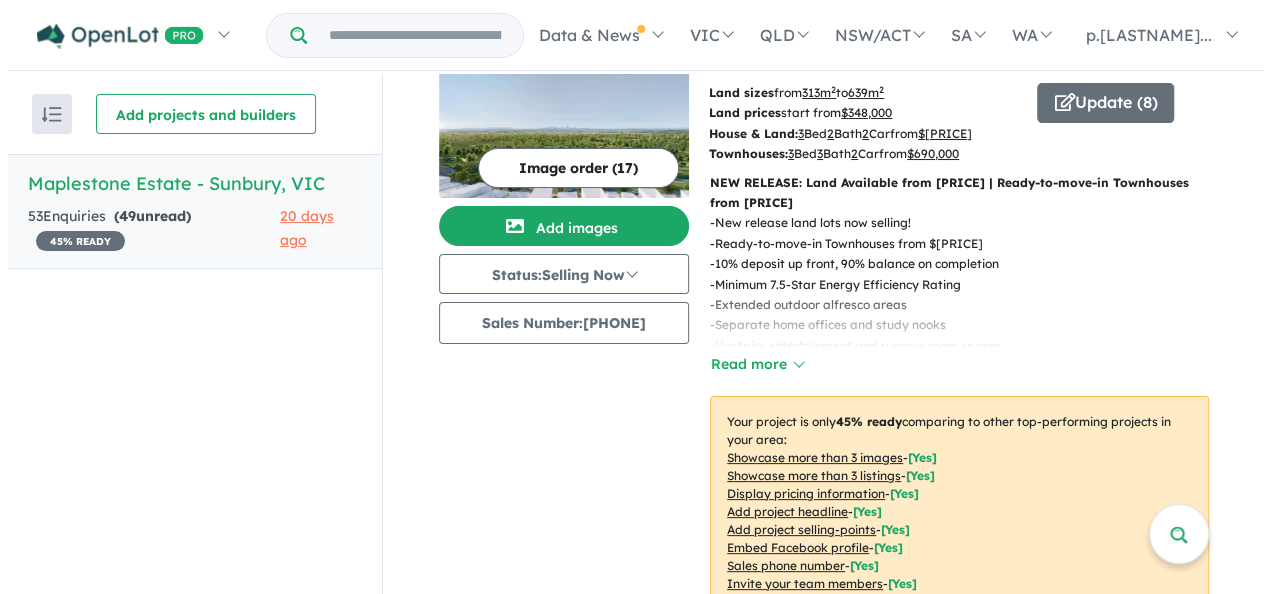 scroll, scrollTop: 0, scrollLeft: 0, axis: both 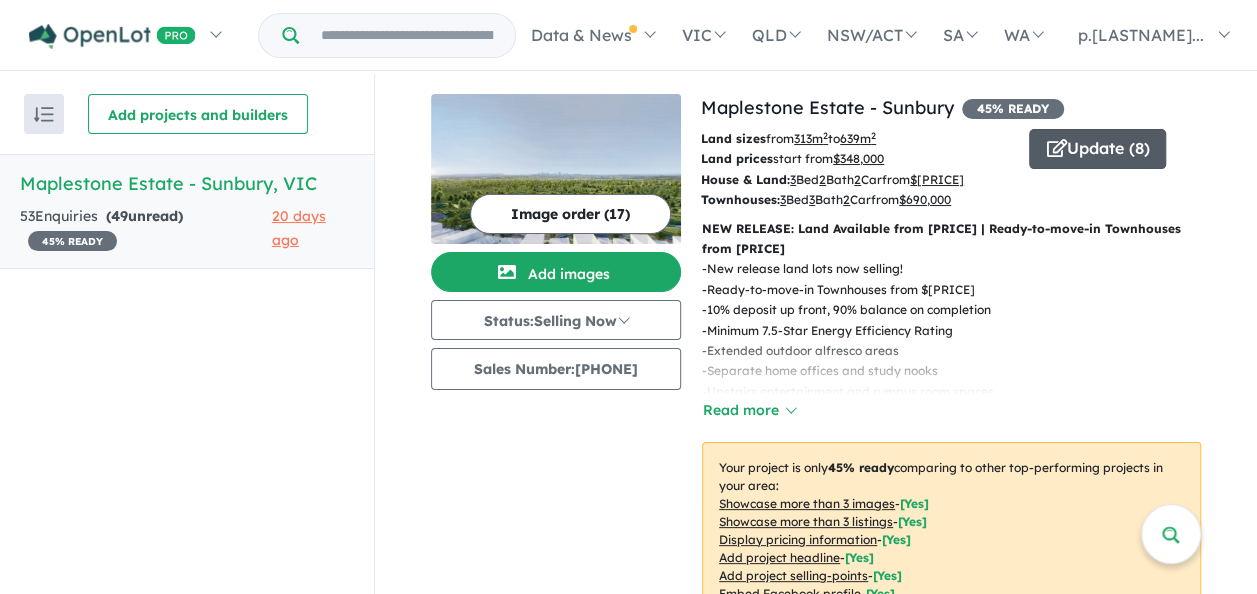 click on "Update ( 8 )" at bounding box center [1097, 149] 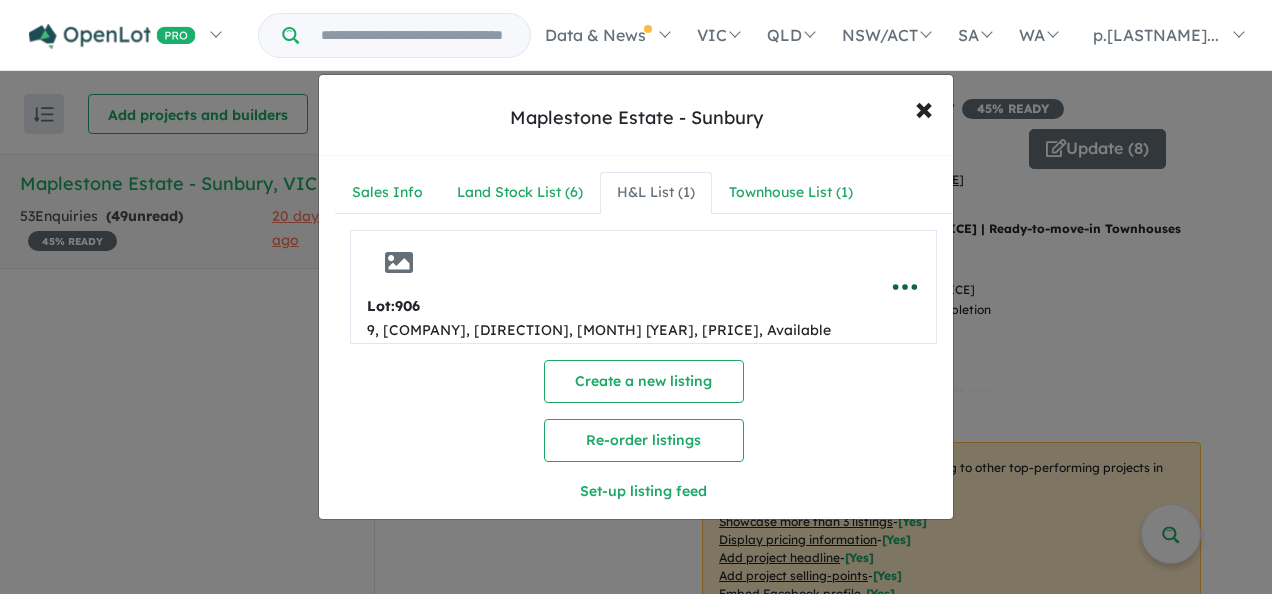 click 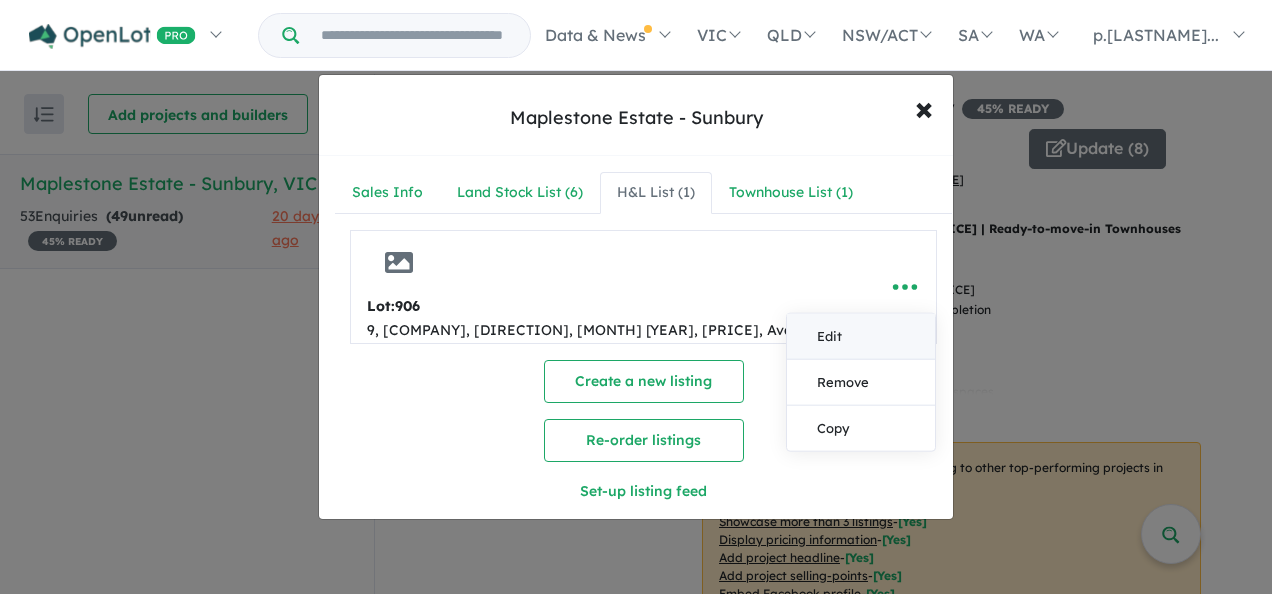 click on "Edit" at bounding box center (861, 337) 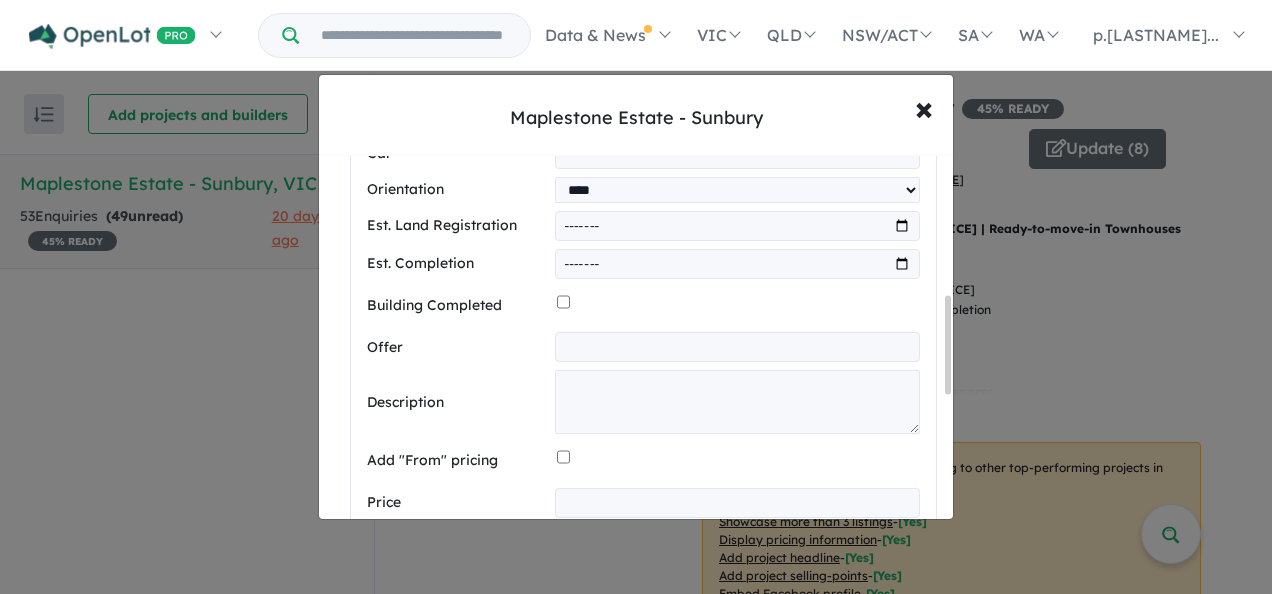 scroll, scrollTop: 600, scrollLeft: 0, axis: vertical 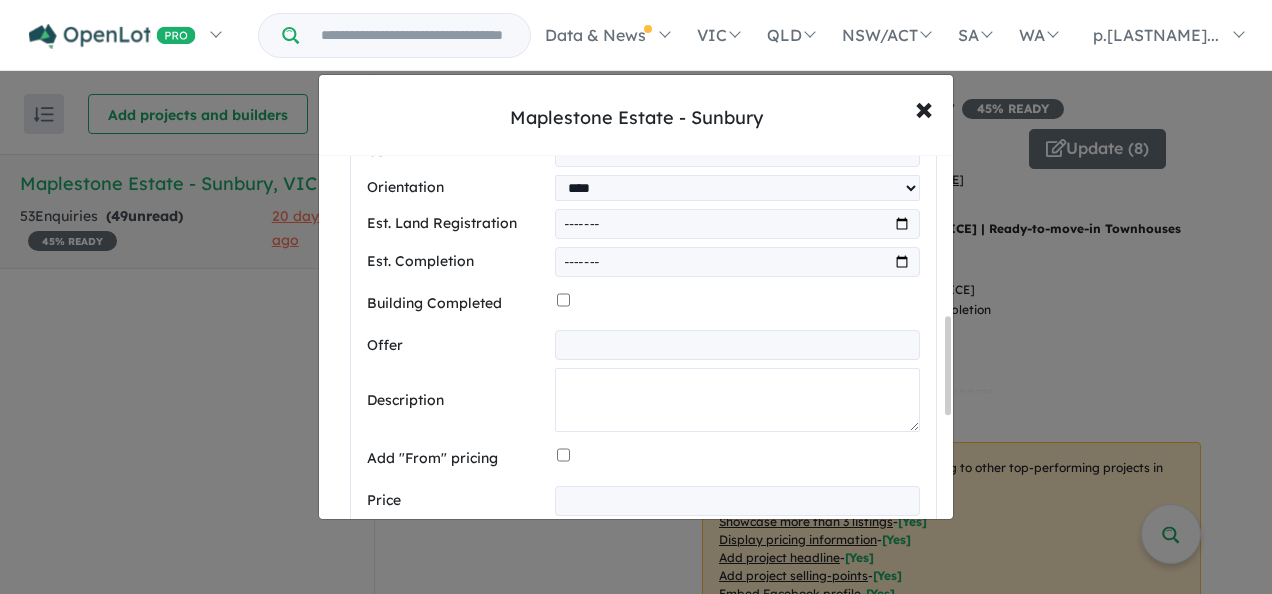 click at bounding box center (737, 400) 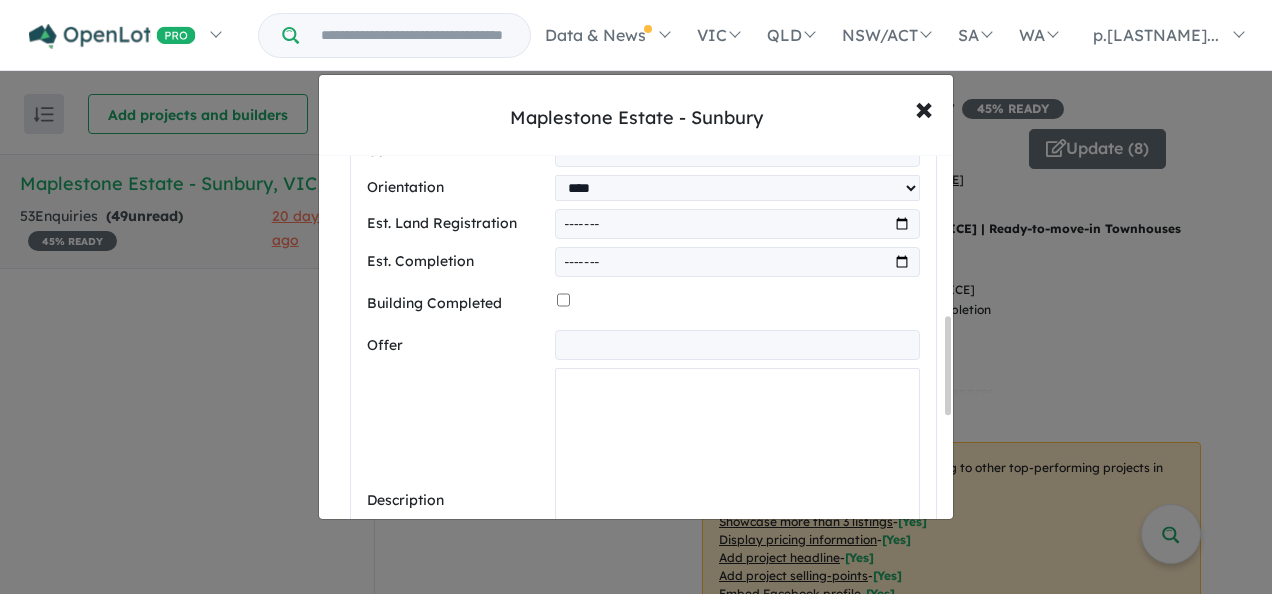 drag, startPoint x: 904, startPoint y: 380, endPoint x: 935, endPoint y: 373, distance: 31.780497 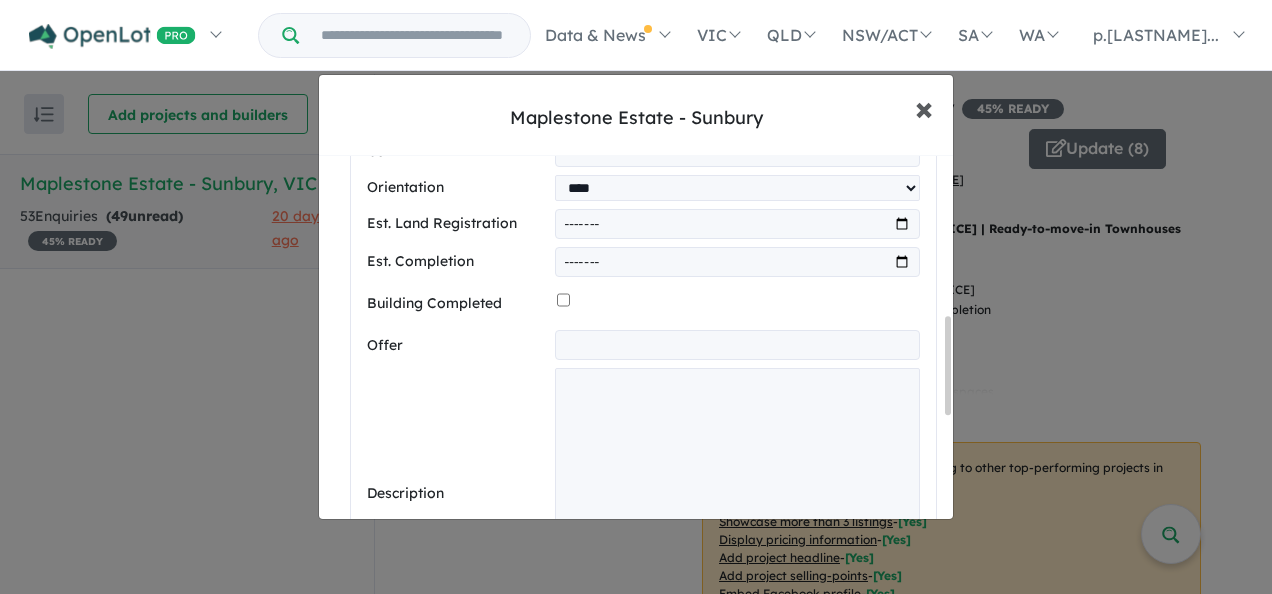 click on "×" at bounding box center (924, 107) 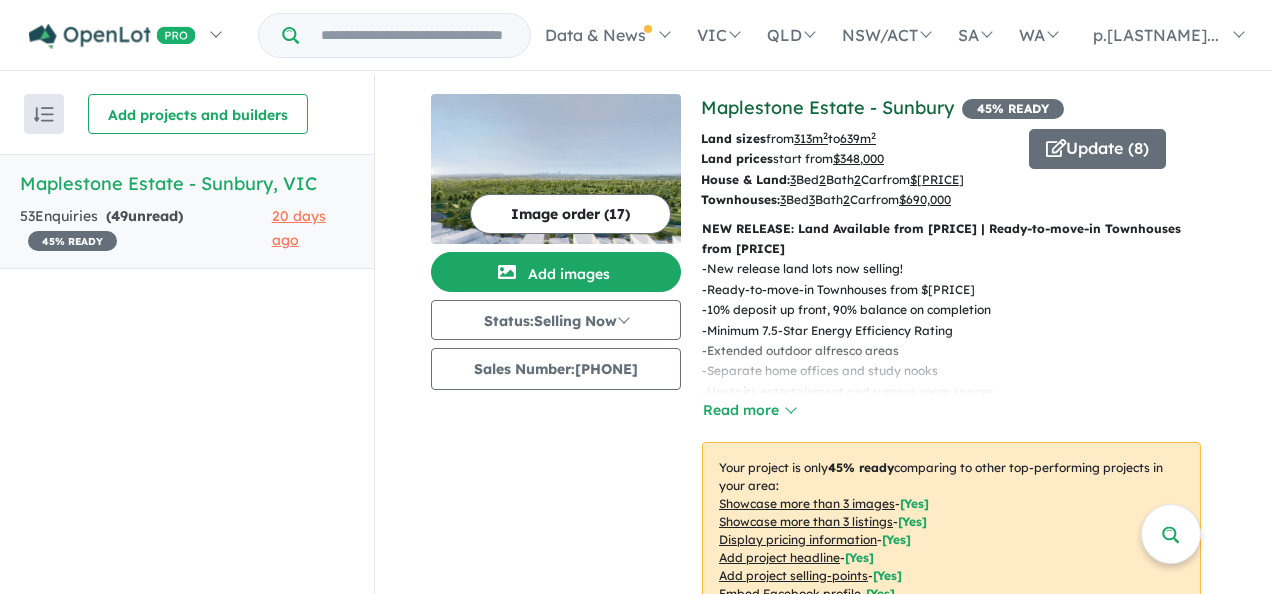scroll, scrollTop: 0, scrollLeft: 0, axis: both 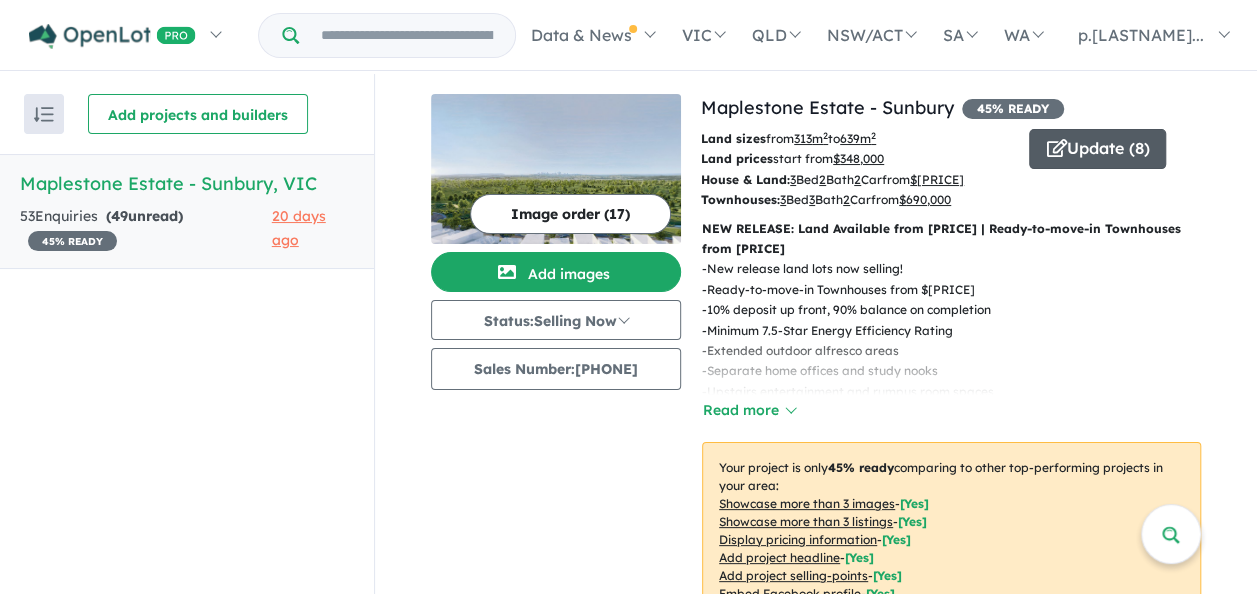 click on "Update ( 8 )" at bounding box center [1097, 149] 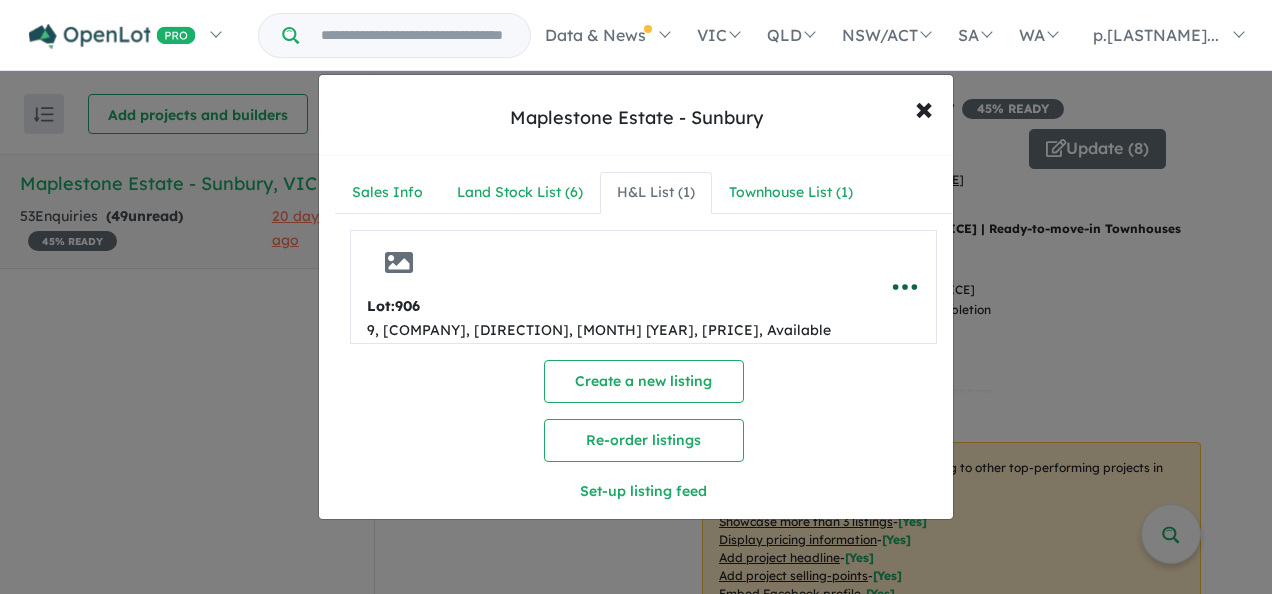 click 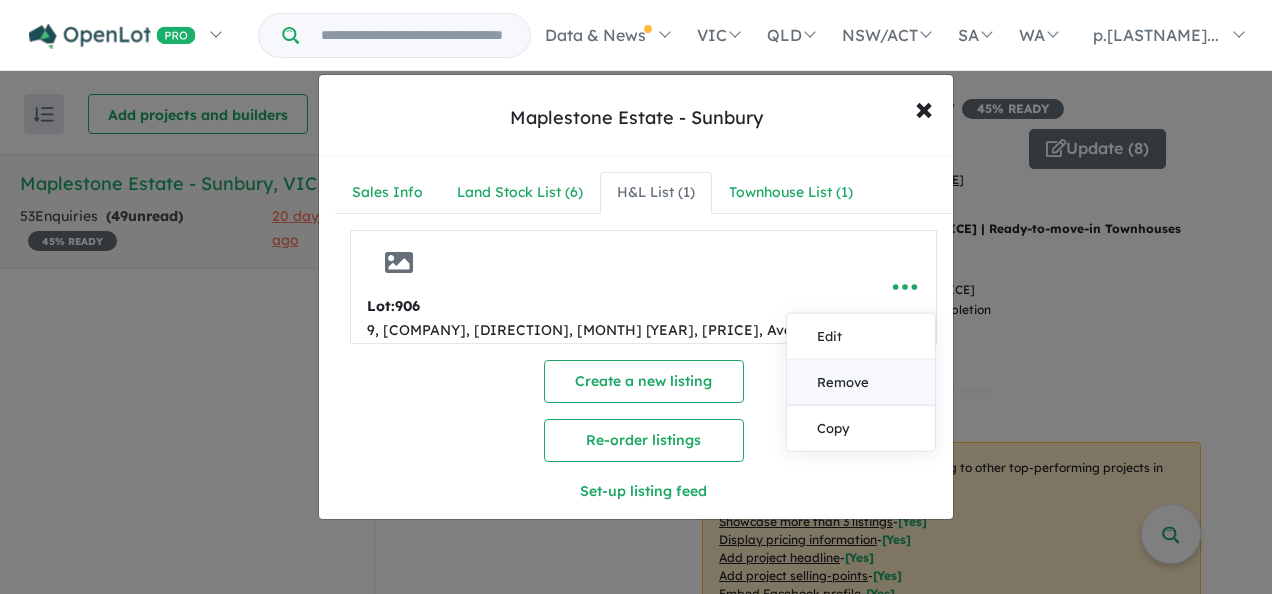 click on "Remove" at bounding box center [861, 383] 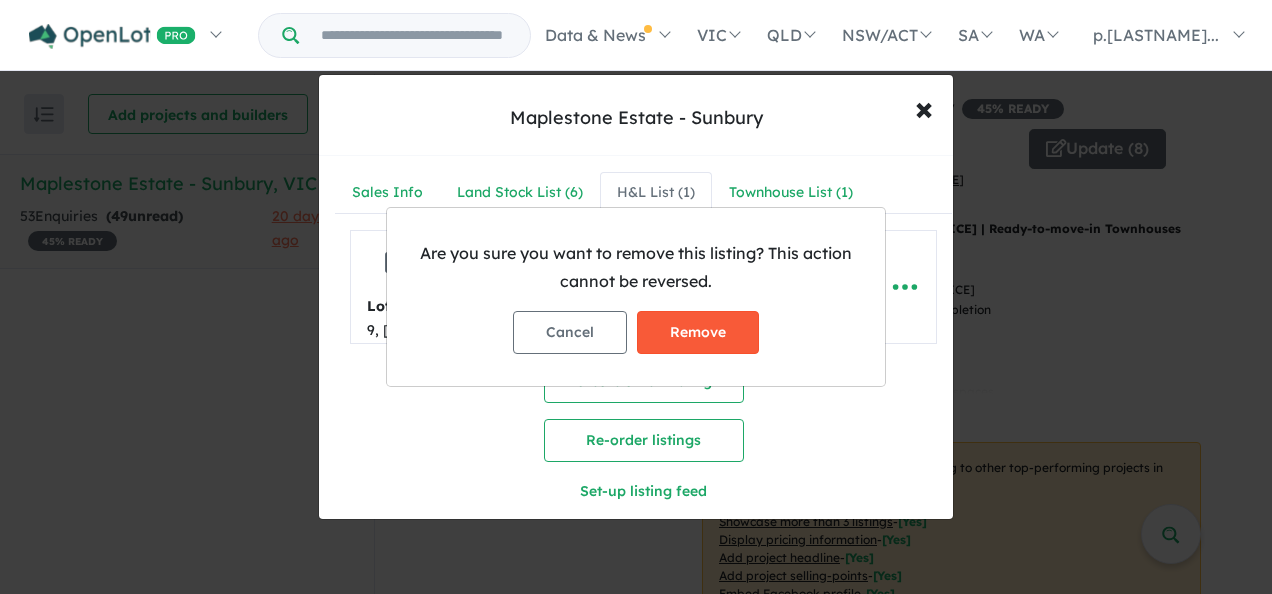 click on "Remove" at bounding box center (698, 332) 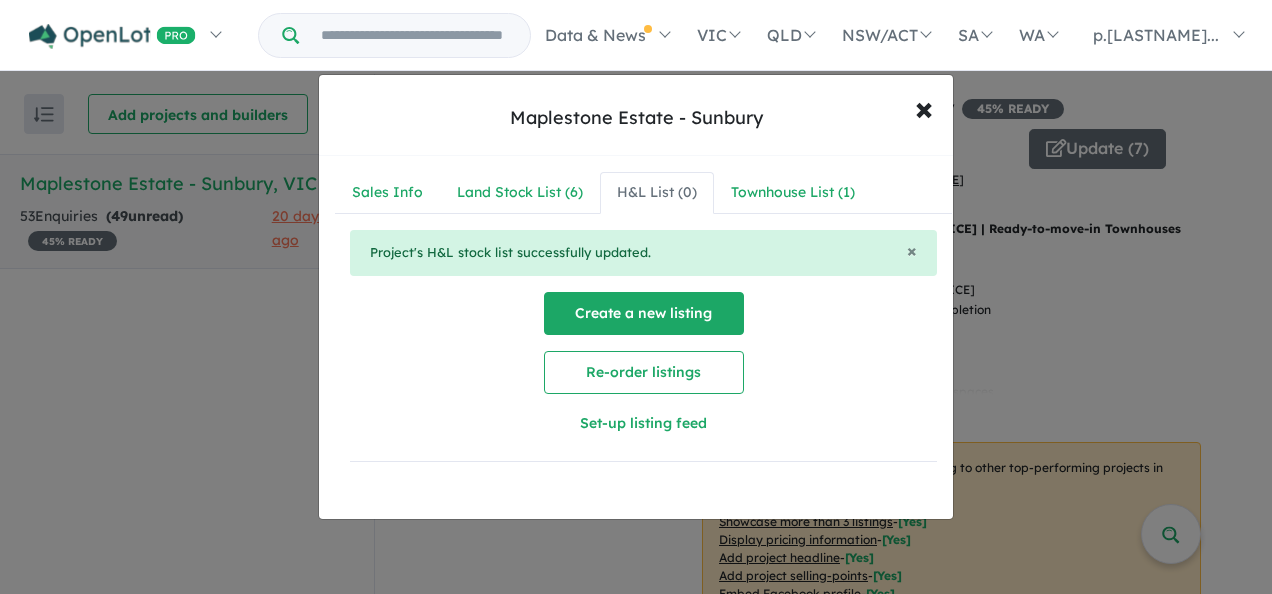 click on "Create a new listing" at bounding box center [644, 313] 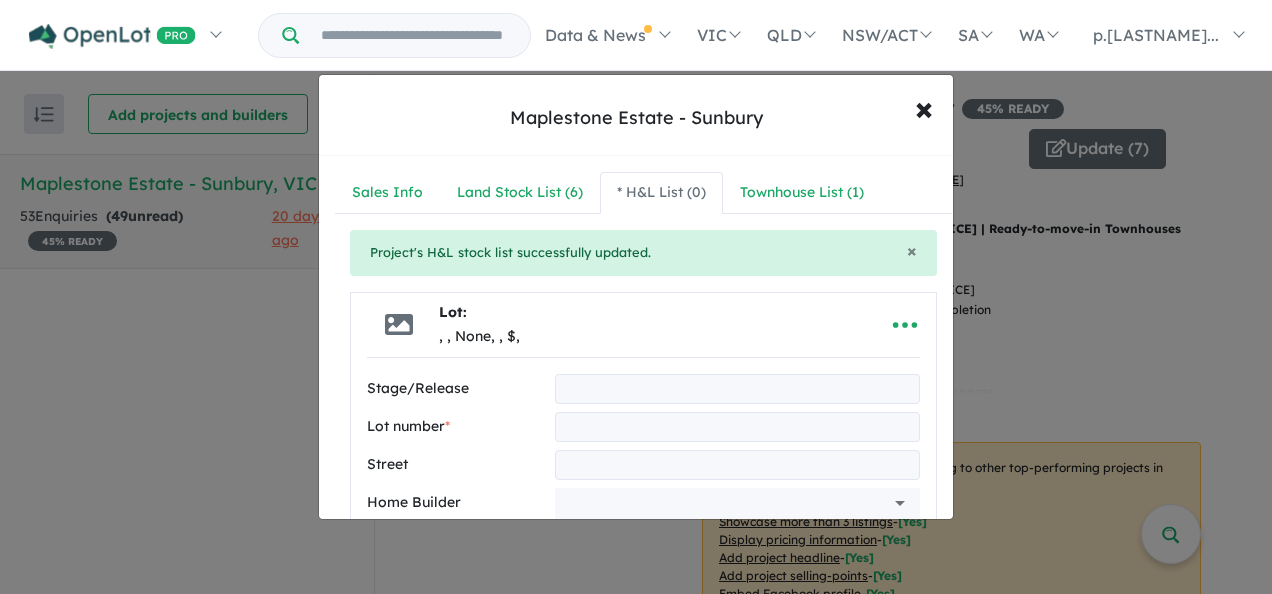 click at bounding box center (737, 389) 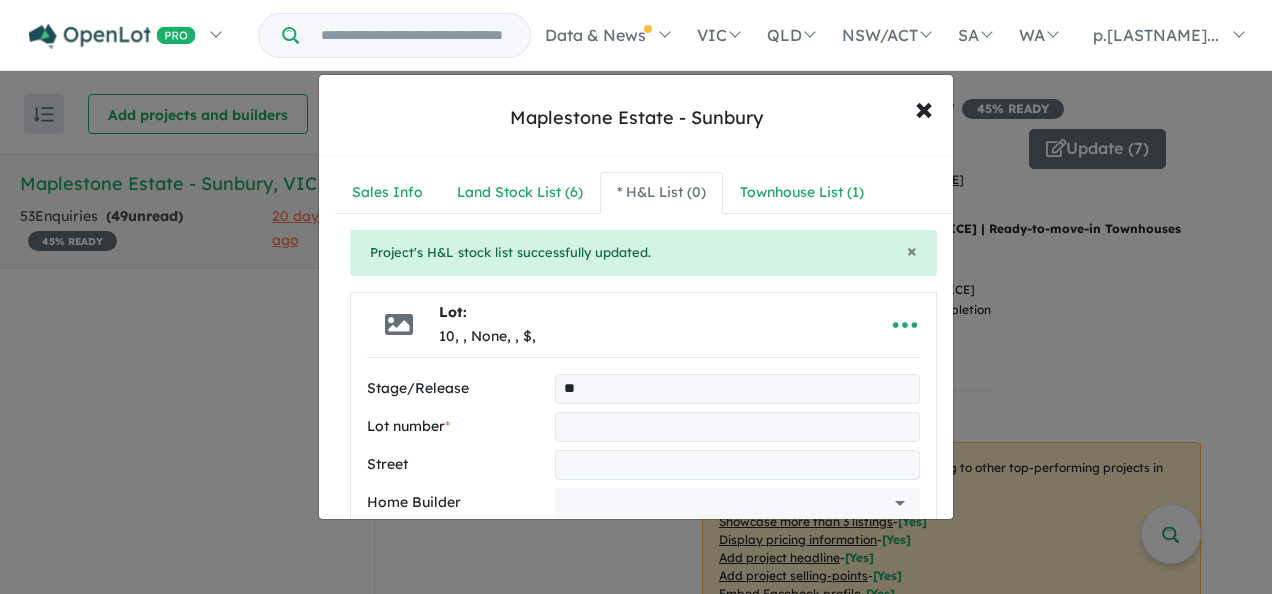 type on "**" 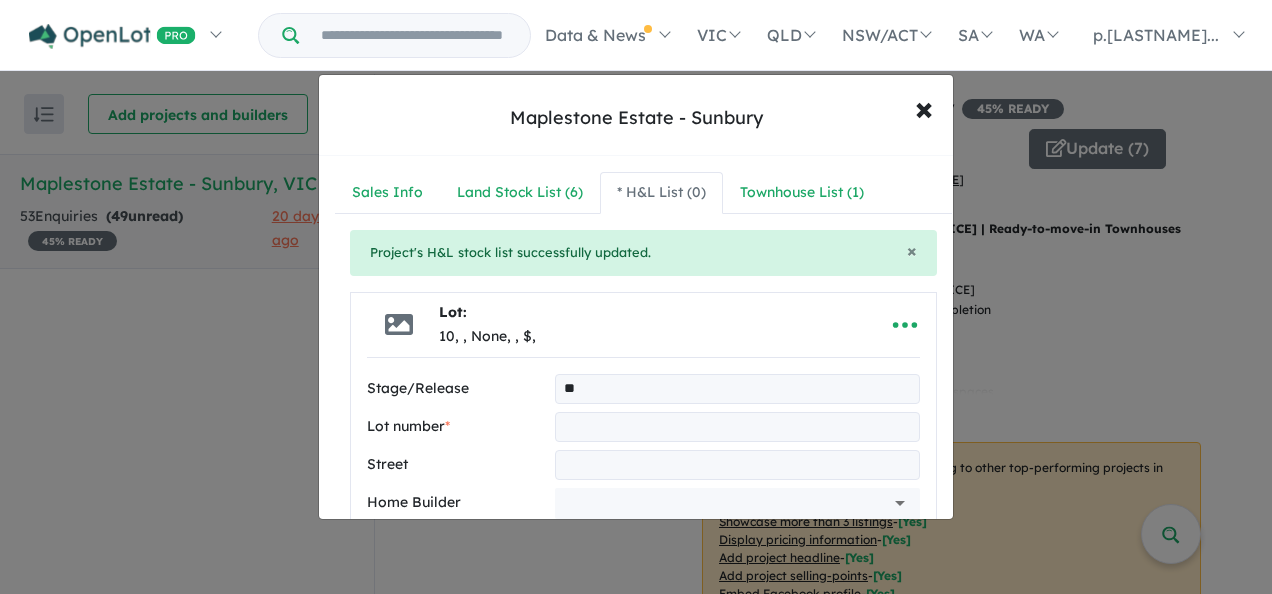 drag, startPoint x: 509, startPoint y: 426, endPoint x: 499, endPoint y: 422, distance: 10.770329 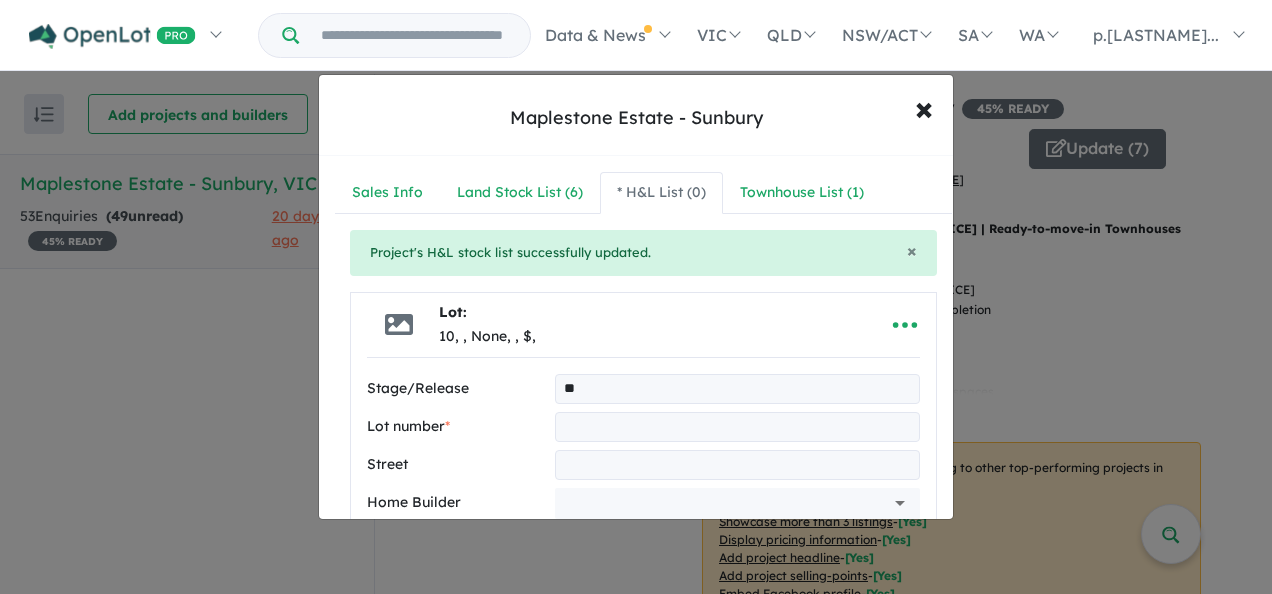 click at bounding box center [737, 427] 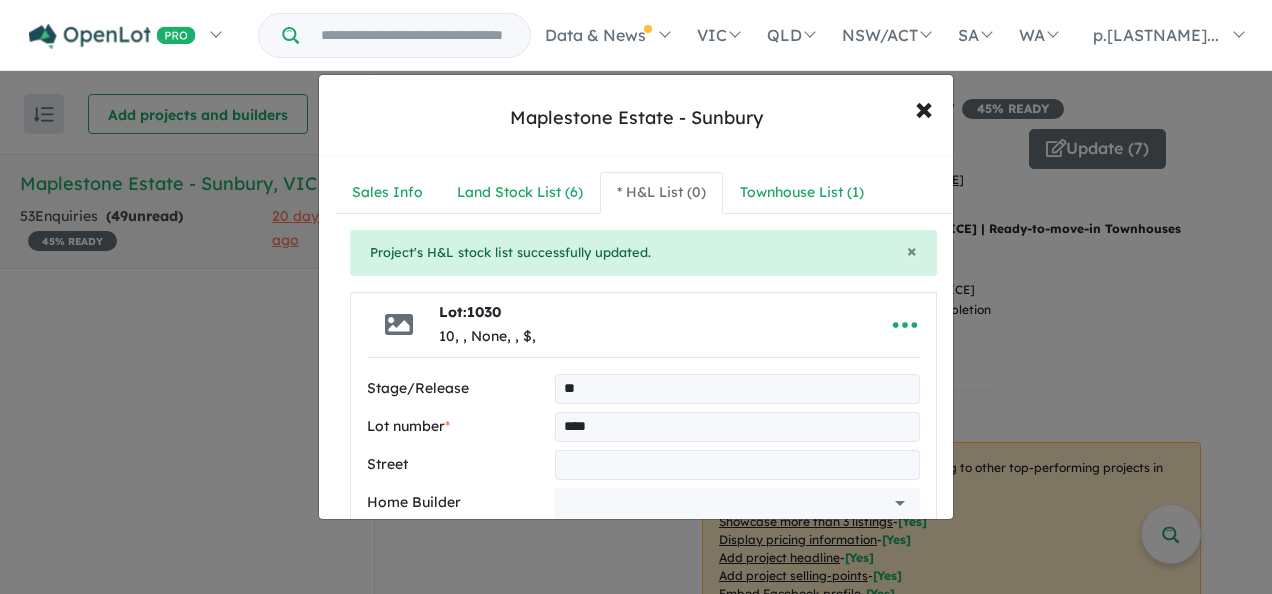type on "****" 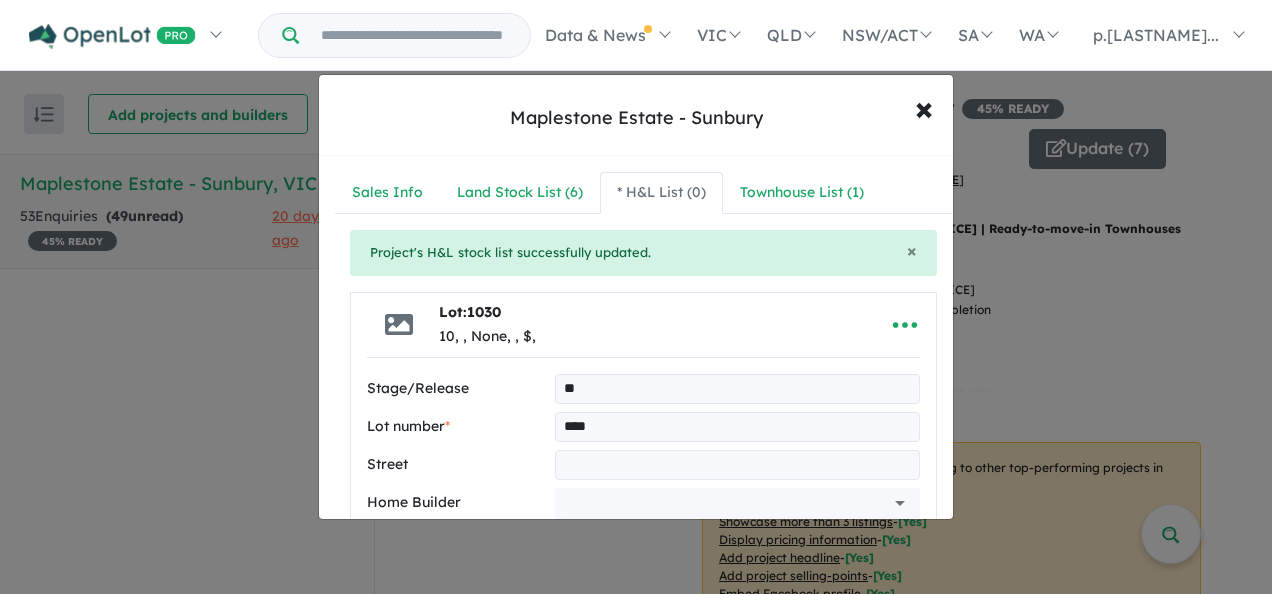 click on "Lot number  *" at bounding box center (457, 427) 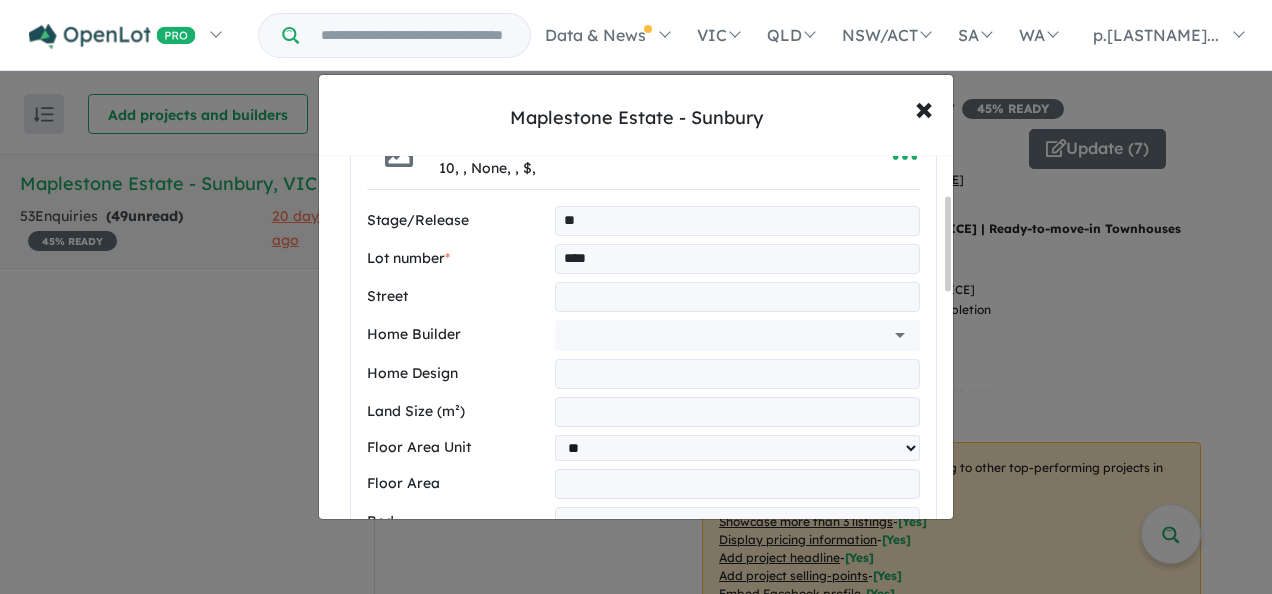 scroll, scrollTop: 200, scrollLeft: 0, axis: vertical 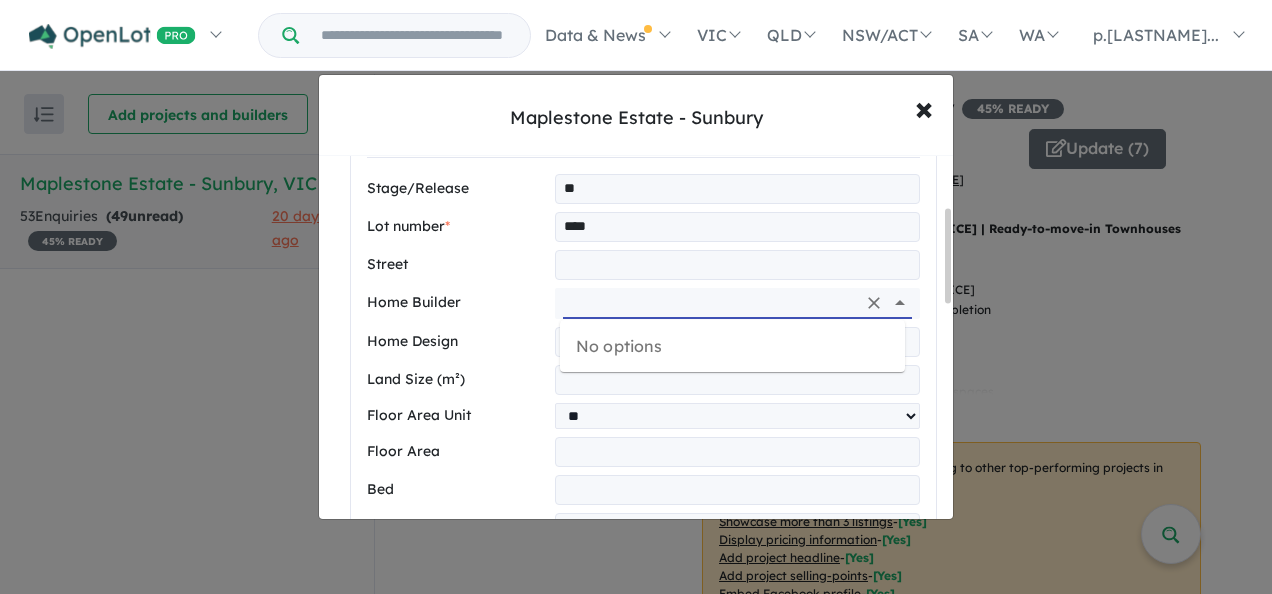 click at bounding box center (709, 303) 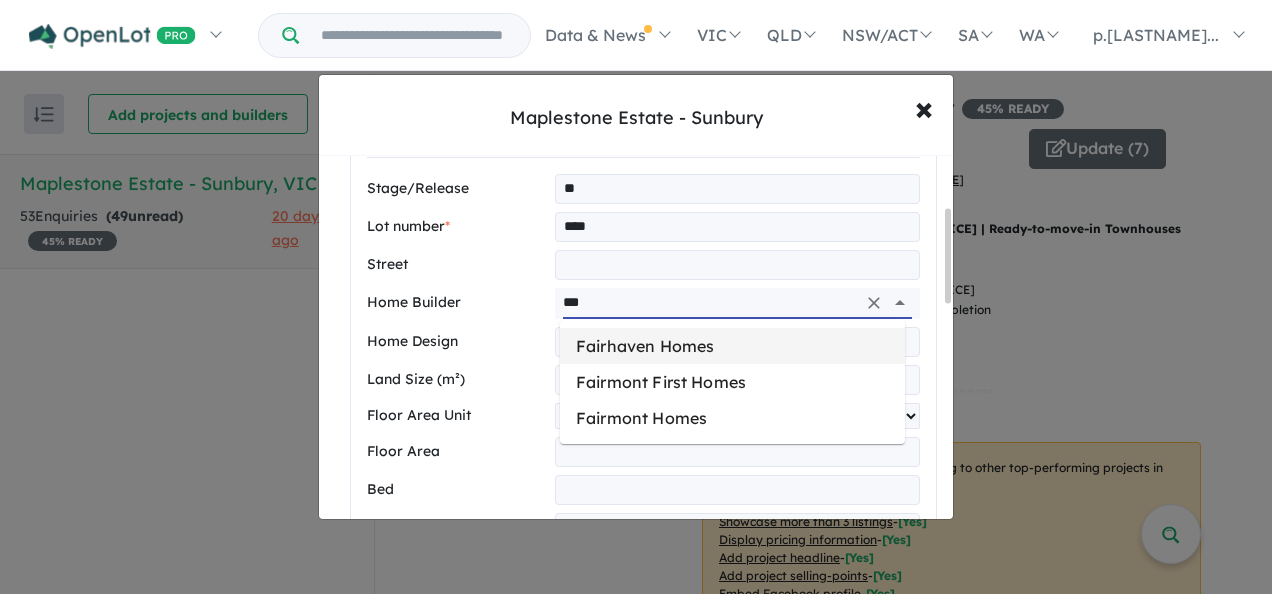 click on "Fairhaven Homes" at bounding box center [732, 346] 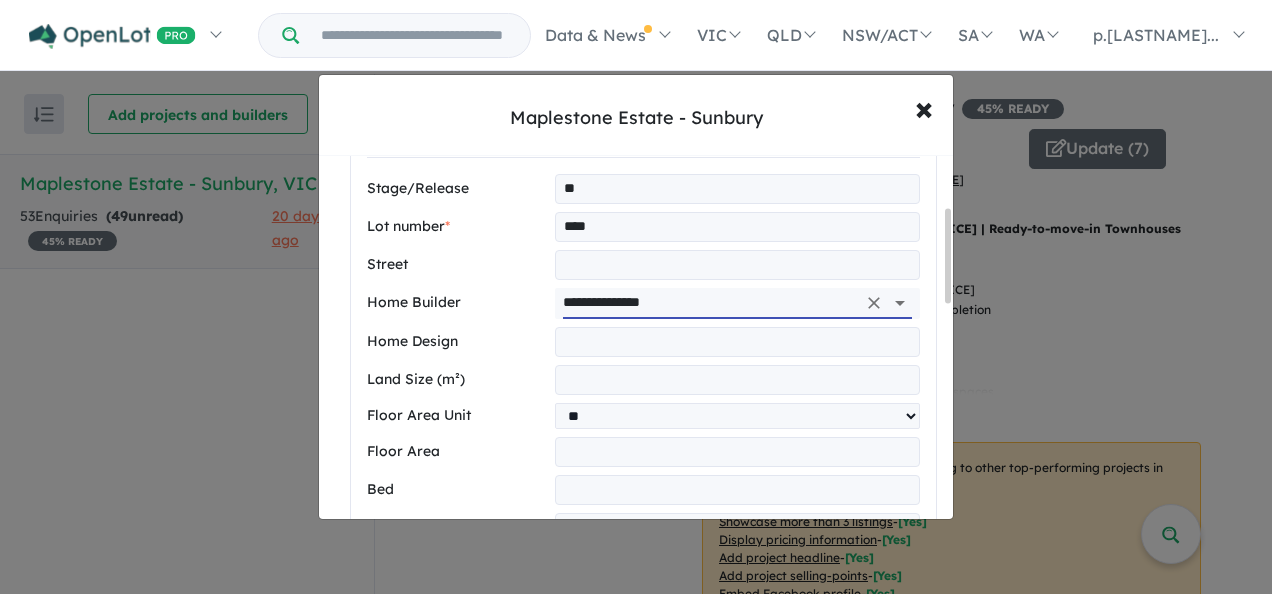 type on "**********" 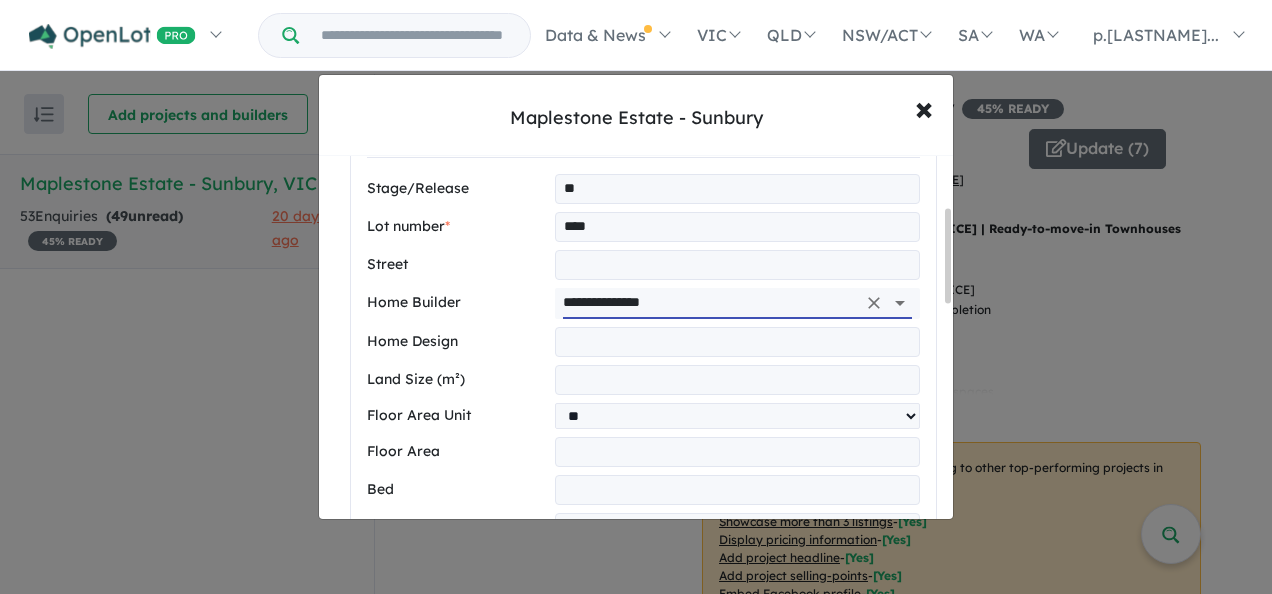 click at bounding box center (737, 265) 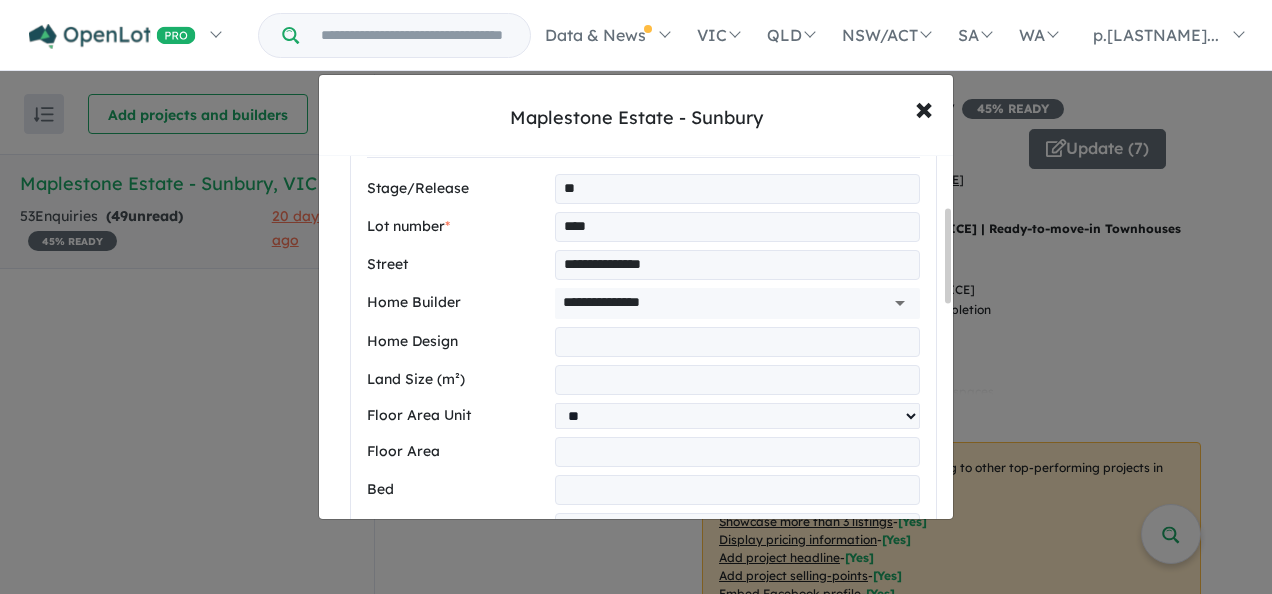 type on "**********" 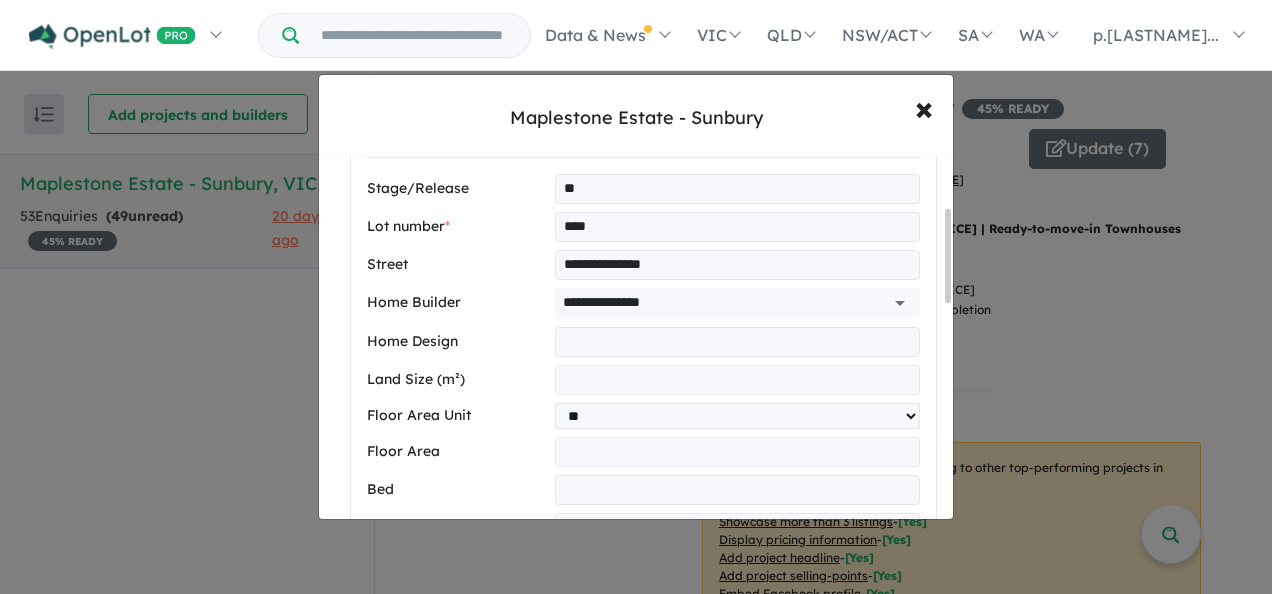 click on "Home Builder" at bounding box center [457, 303] 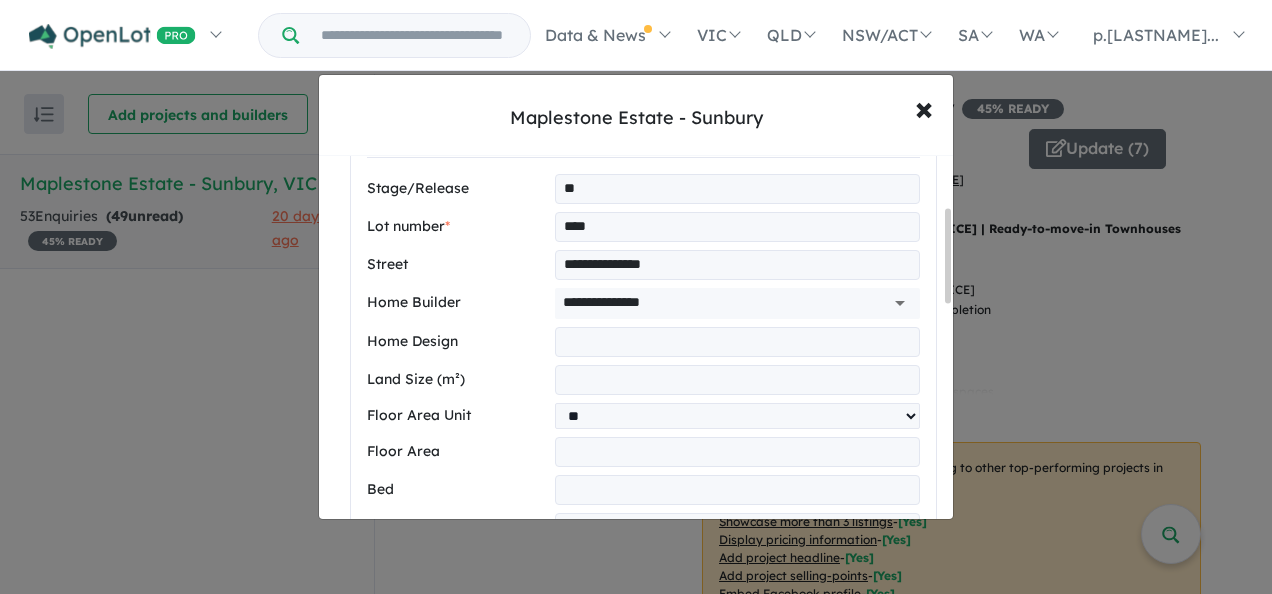 click at bounding box center (737, 342) 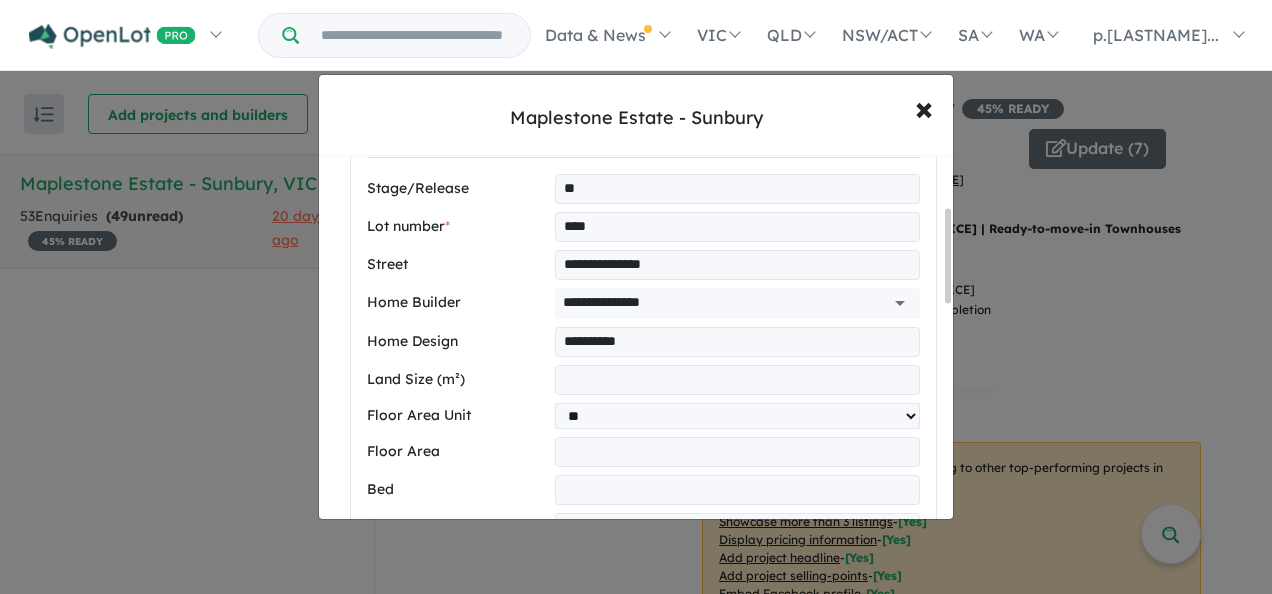 type on "**********" 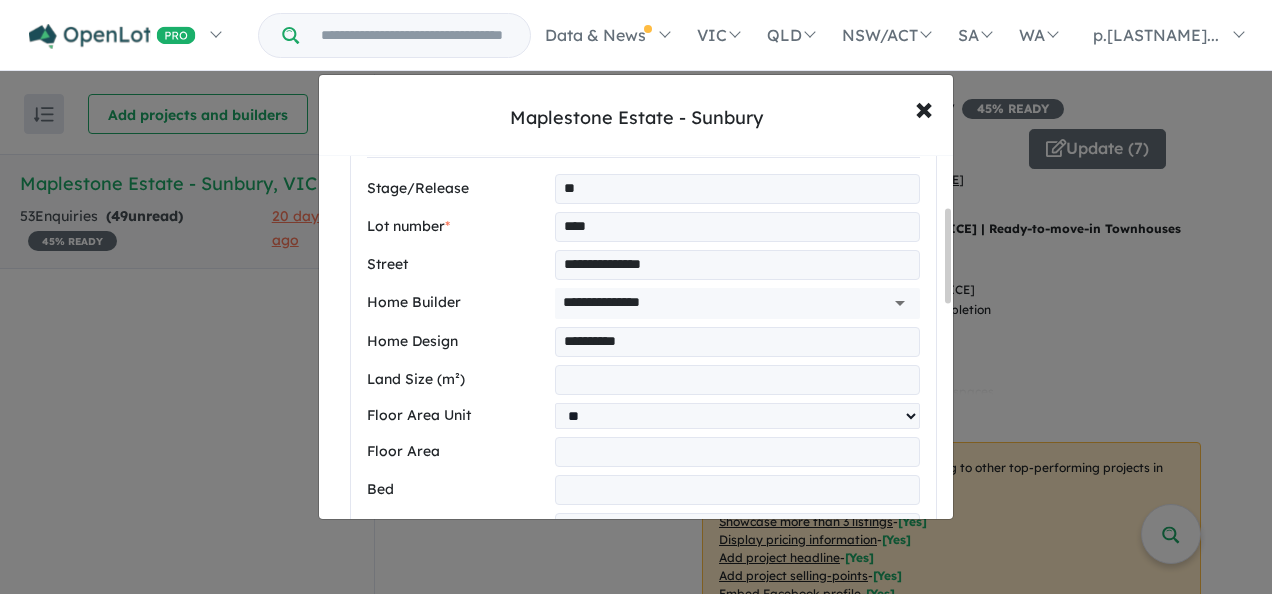 click on "**********" at bounding box center (643, 342) 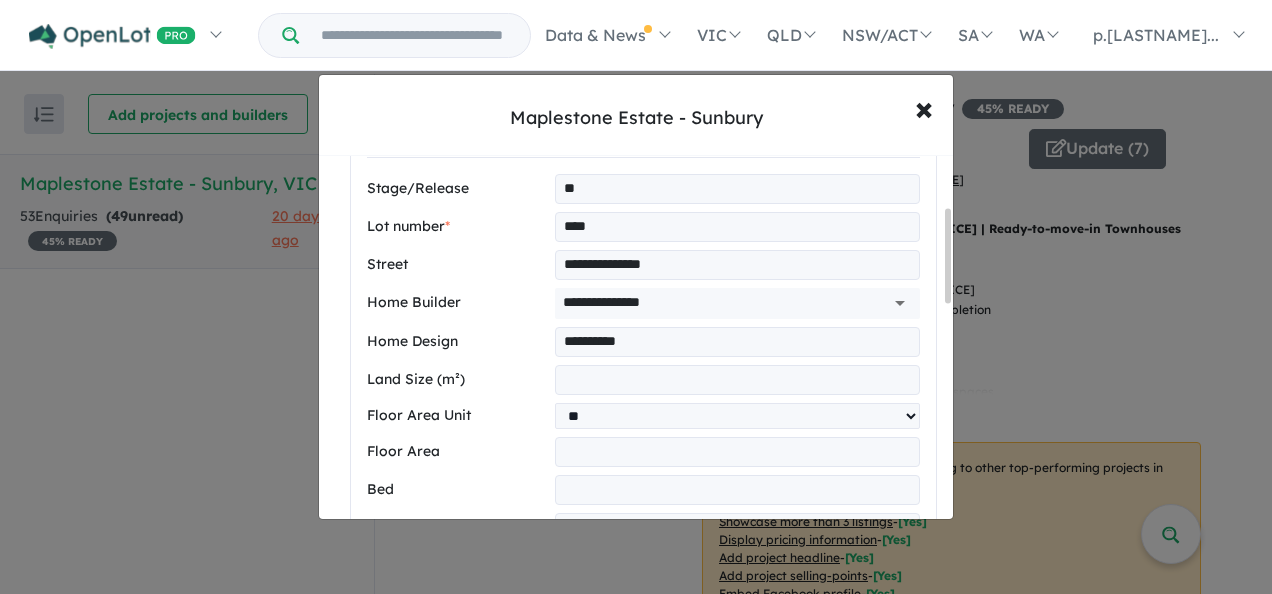 click at bounding box center [737, 380] 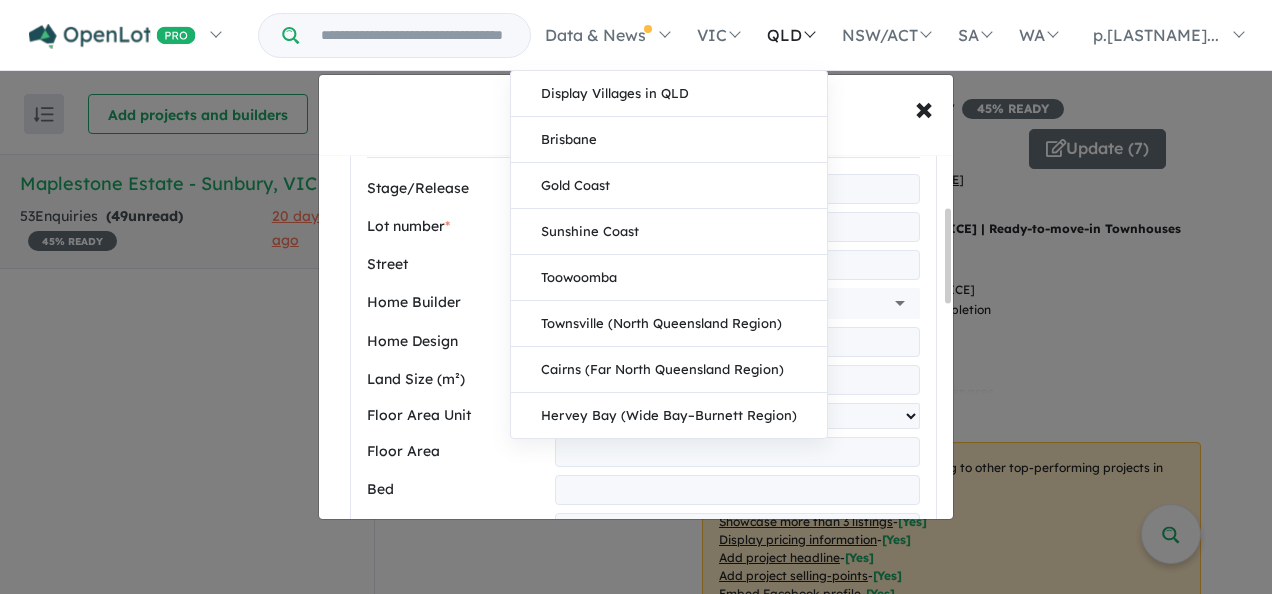 type on "***" 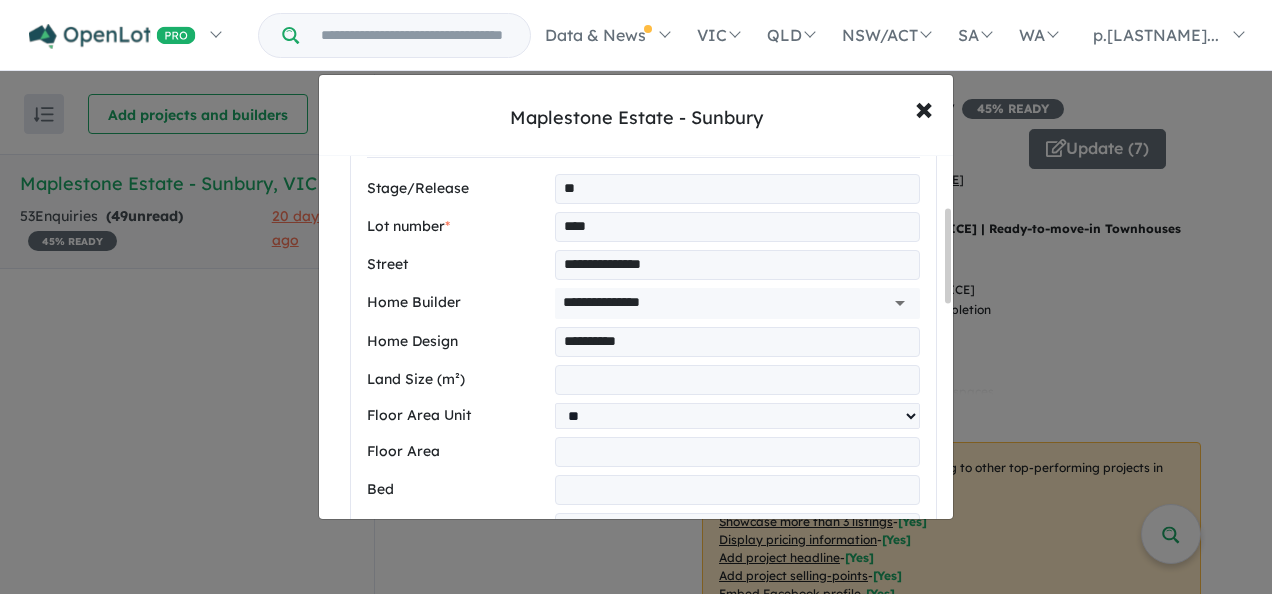 click at bounding box center (737, 452) 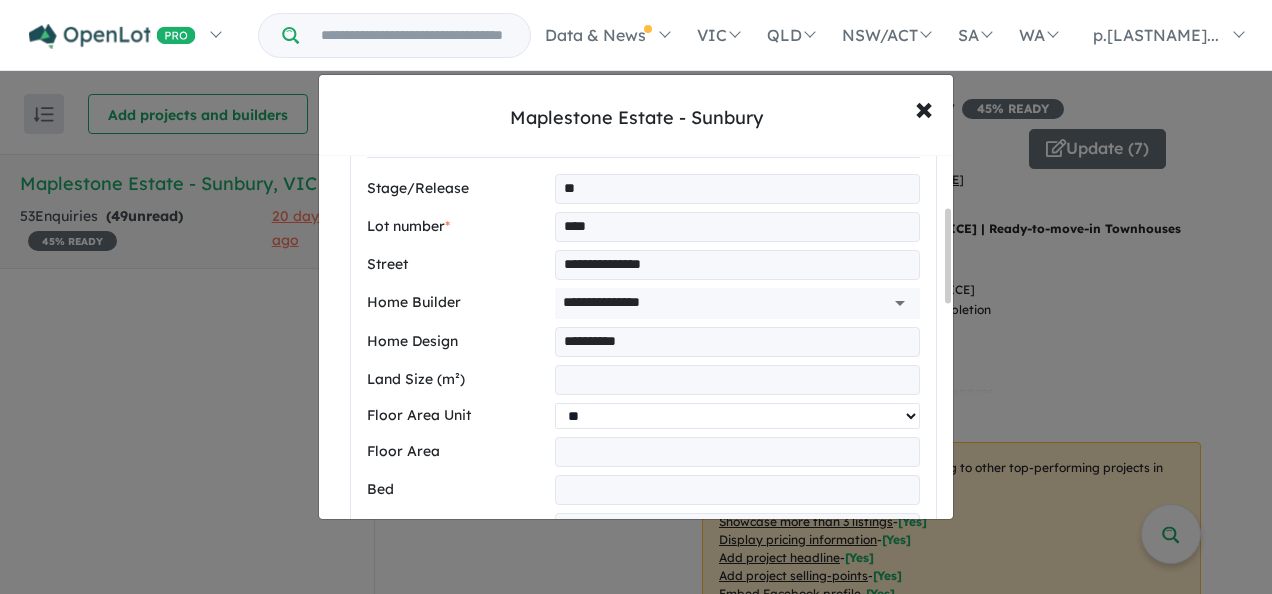 click on "** **" at bounding box center (737, 416) 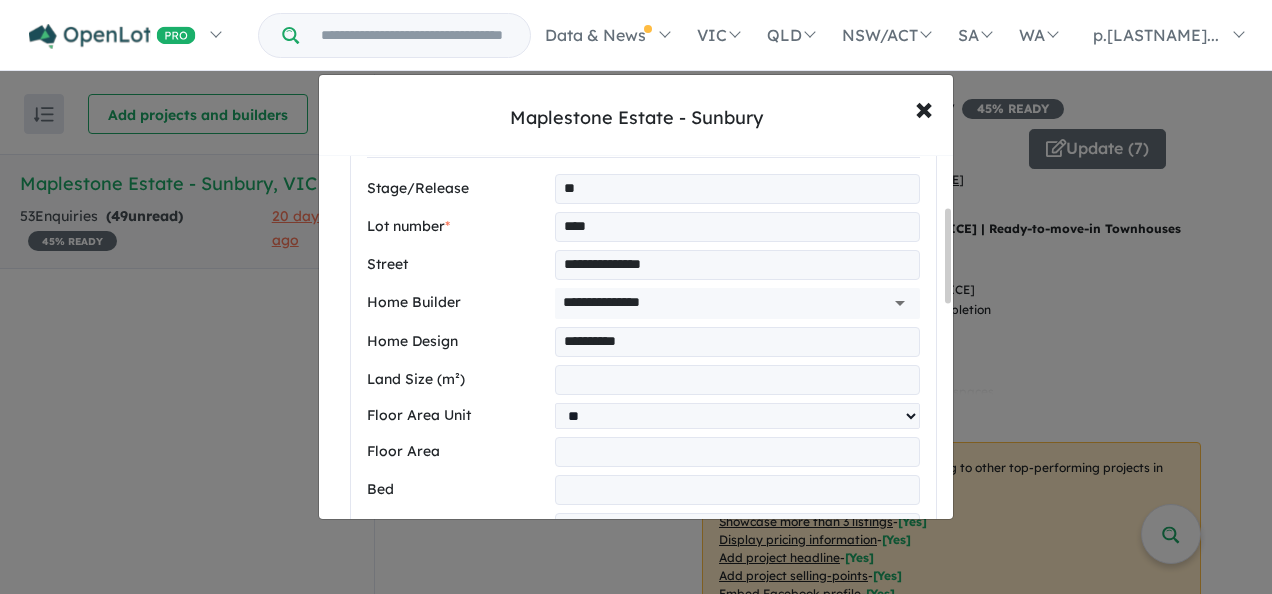 click on "**********" at bounding box center (643, 662) 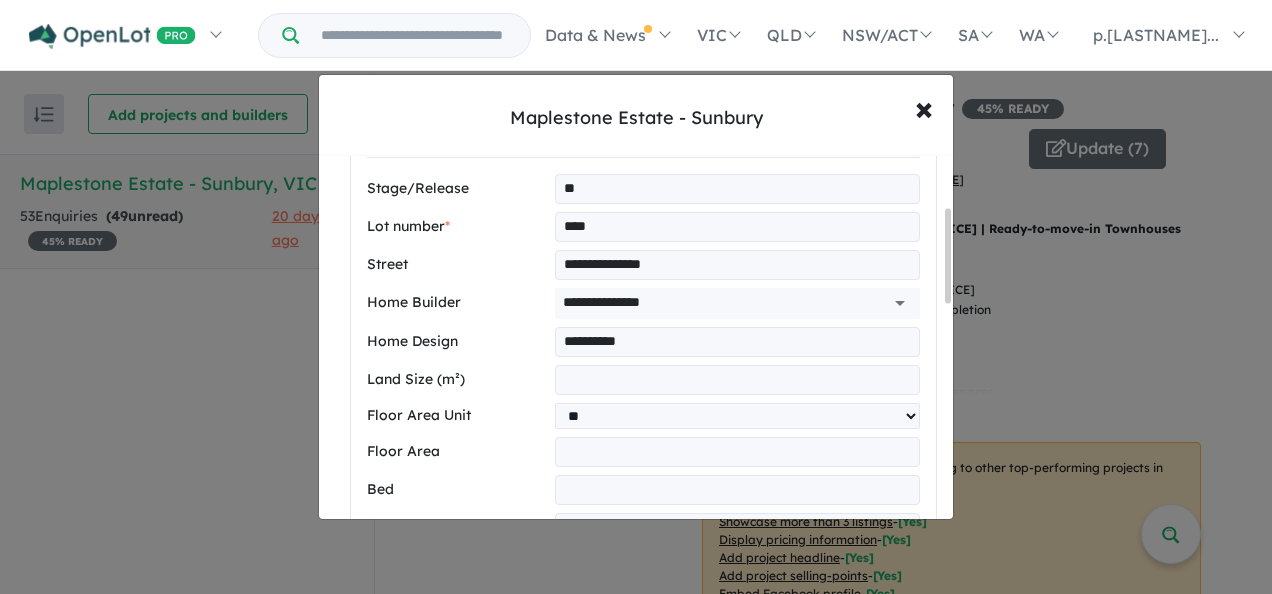 click at bounding box center [737, 452] 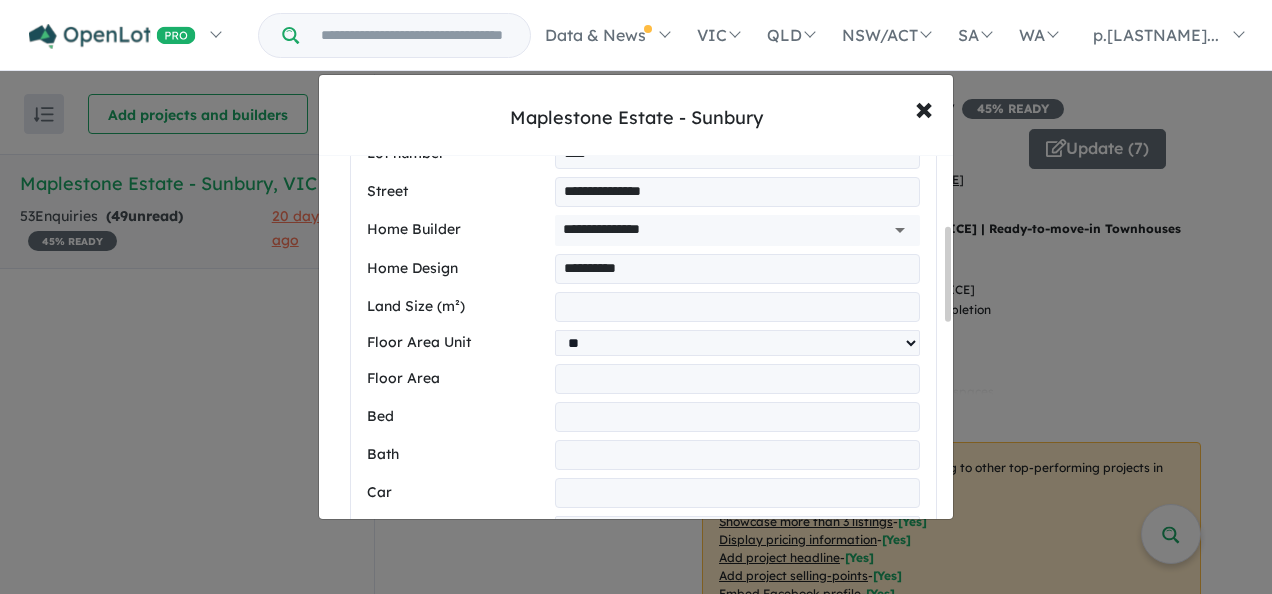 scroll, scrollTop: 300, scrollLeft: 0, axis: vertical 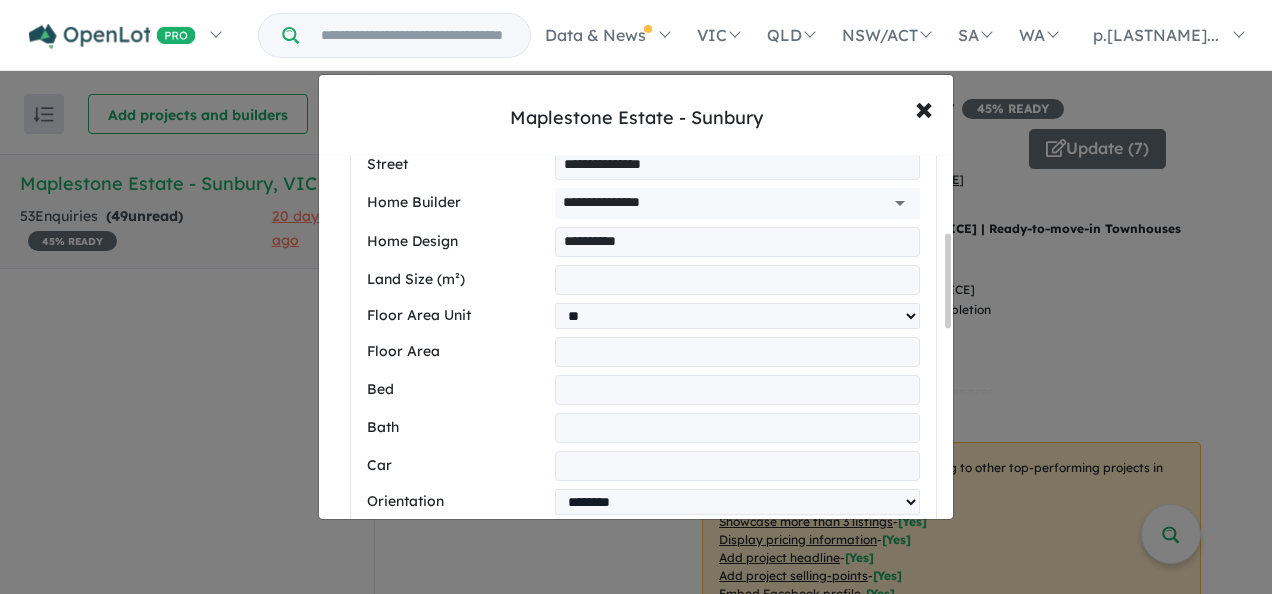 type on "**" 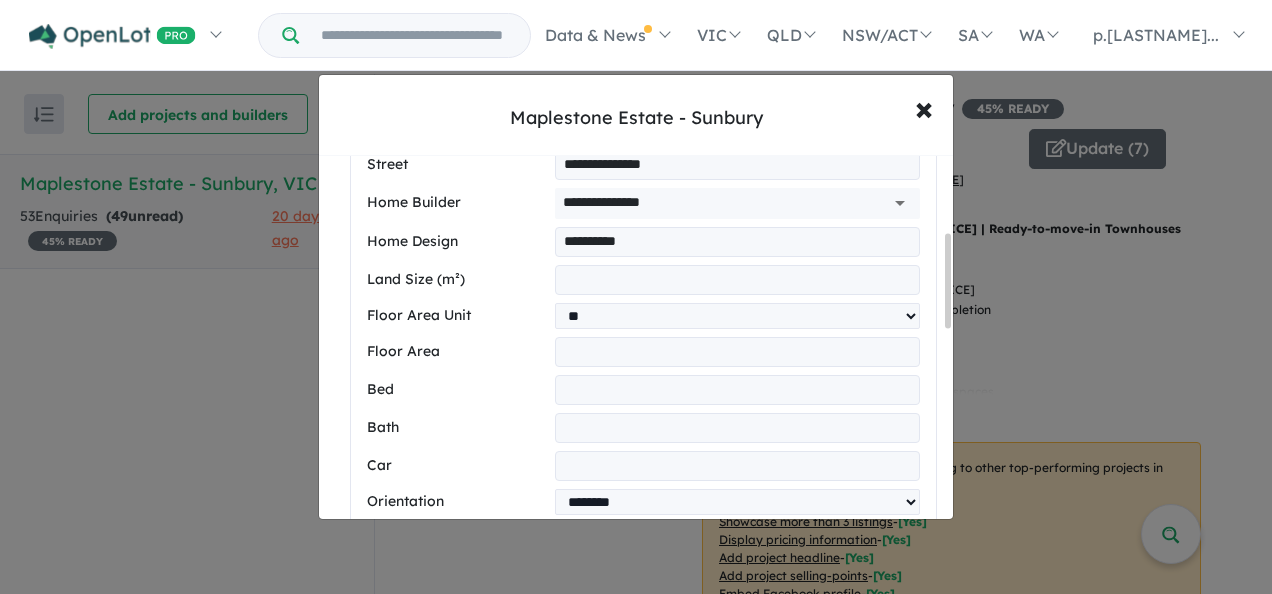 click at bounding box center [737, 390] 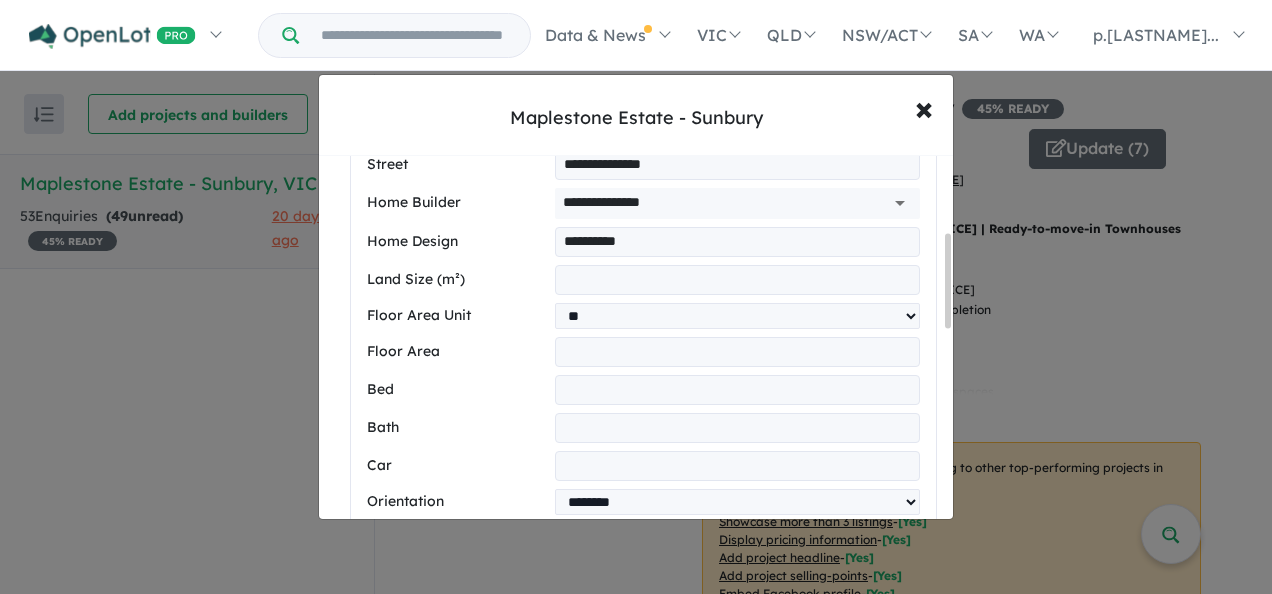 type on "*" 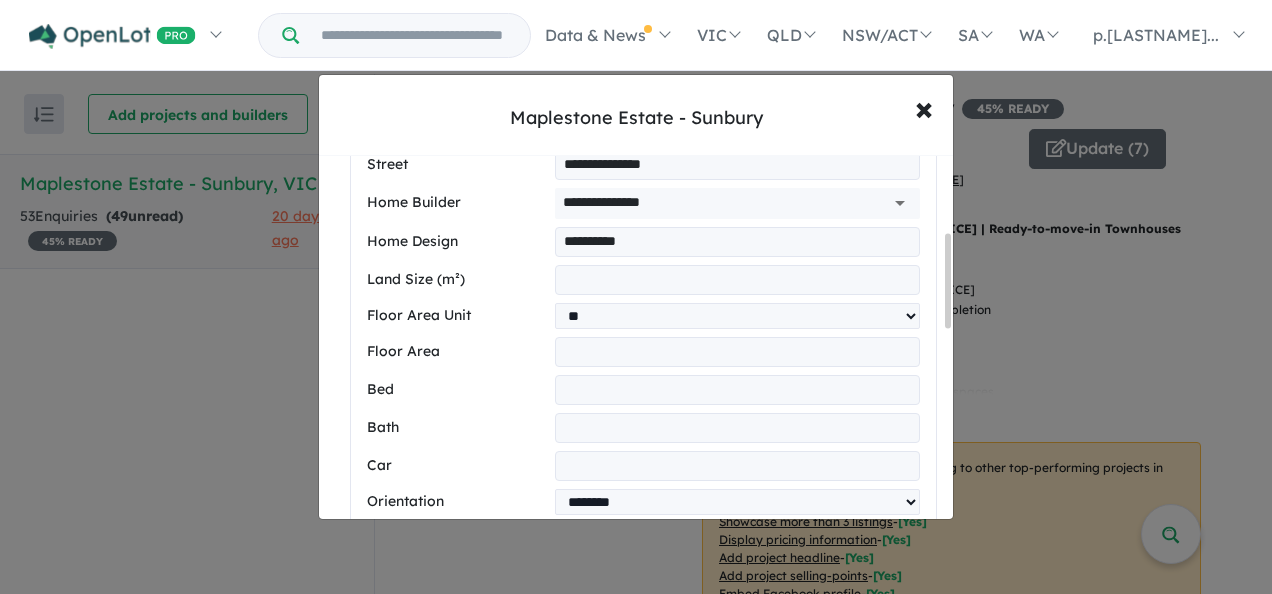 click at bounding box center [737, 428] 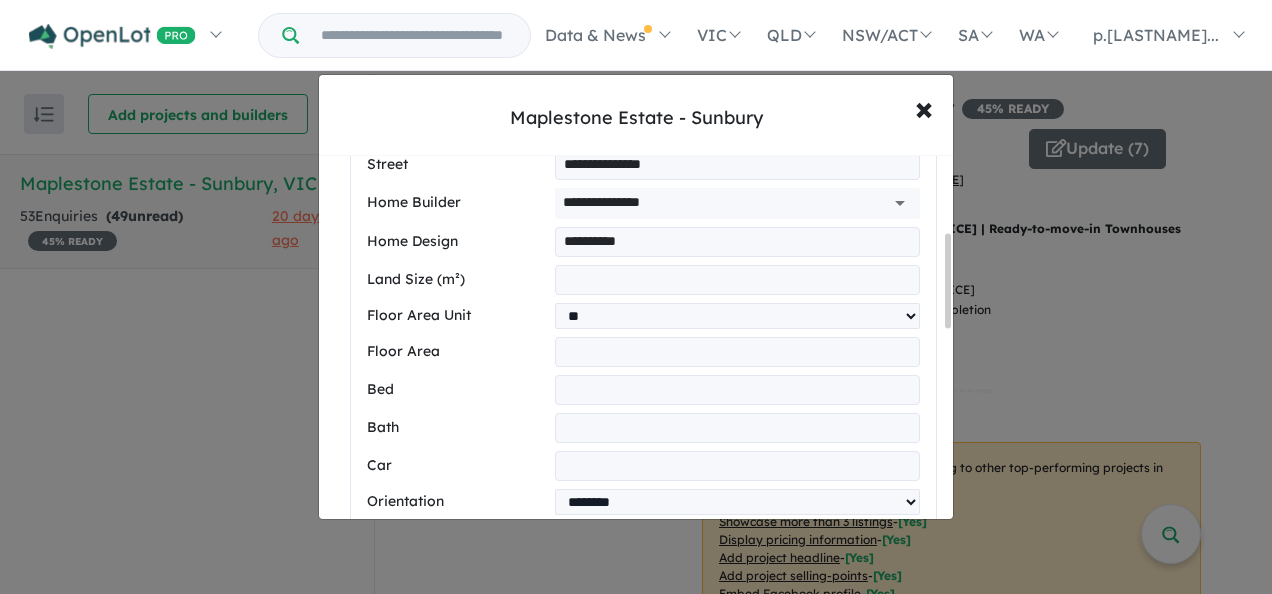 type on "*" 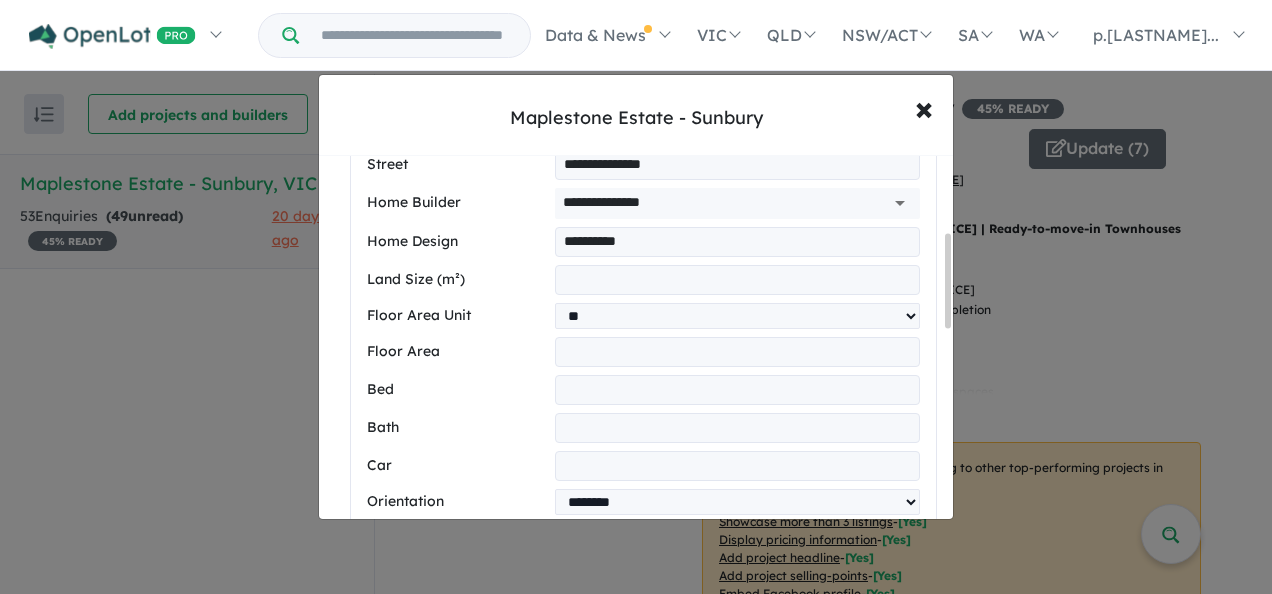 click at bounding box center (737, 466) 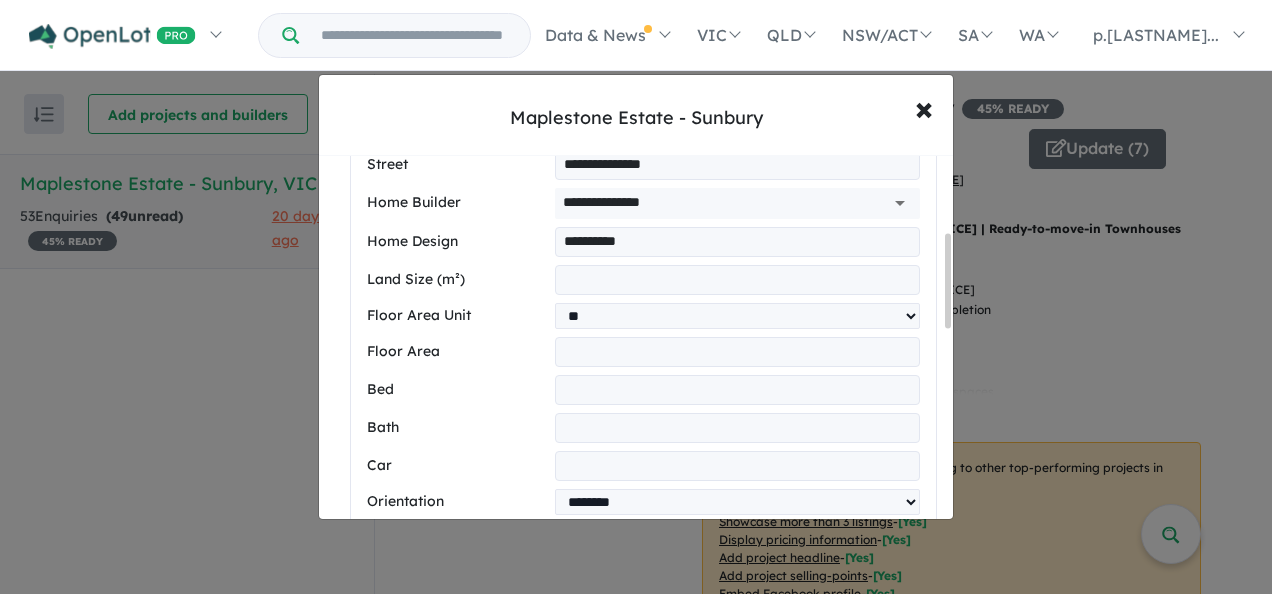 type on "*" 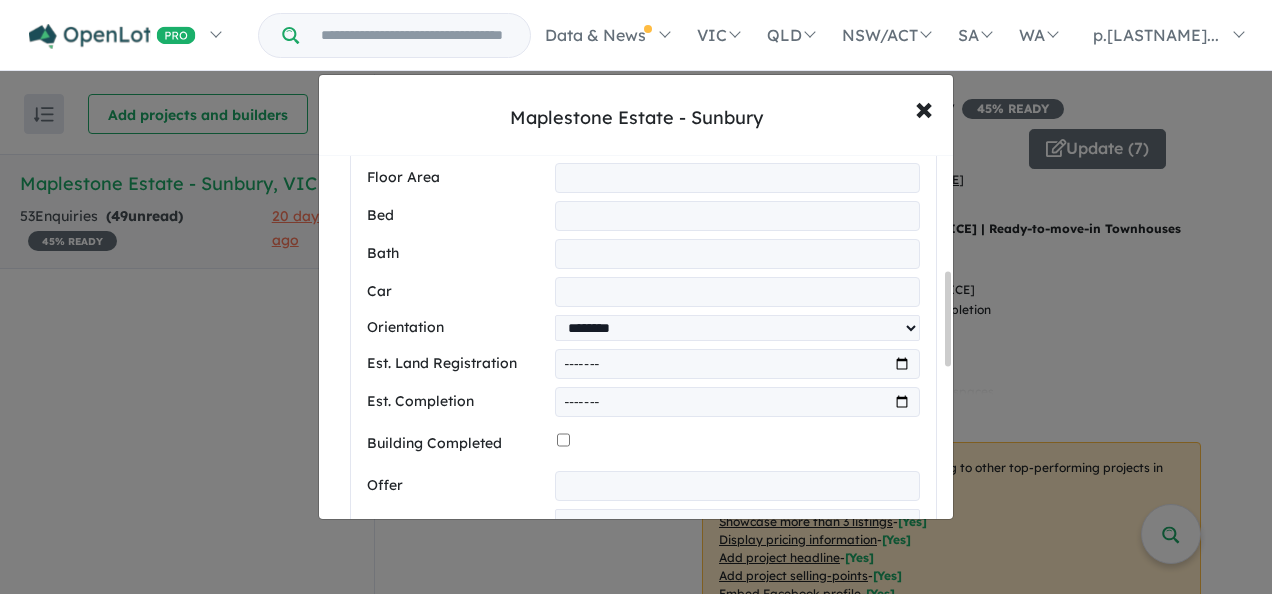 scroll, scrollTop: 482, scrollLeft: 0, axis: vertical 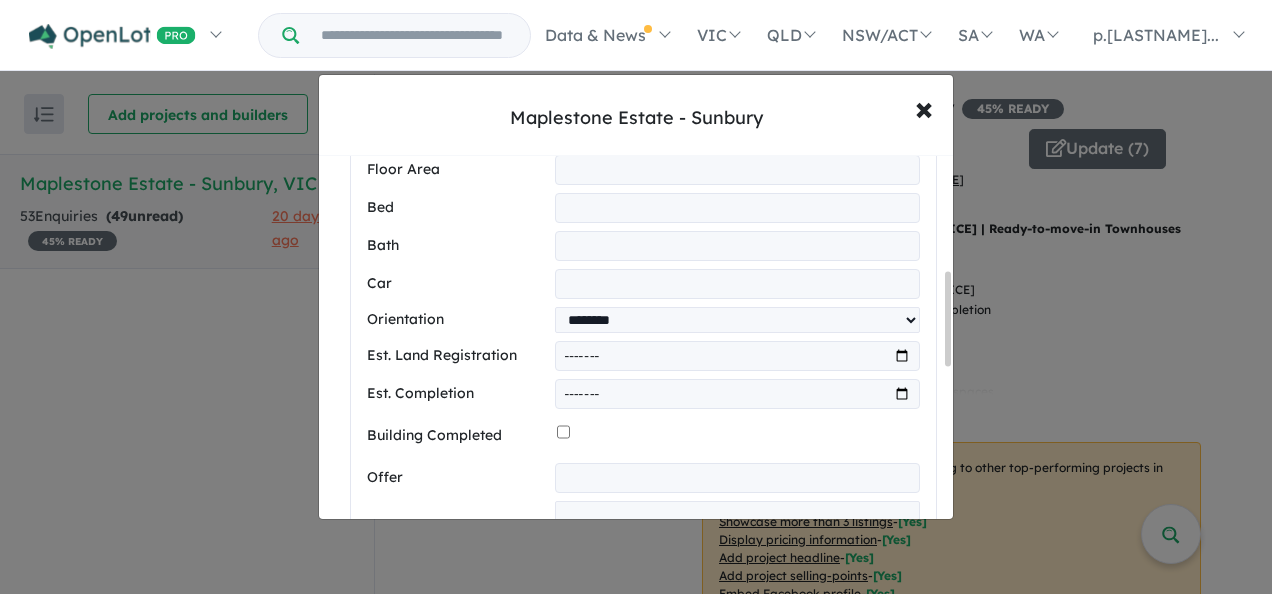 drag, startPoint x: 948, startPoint y: 314, endPoint x: 936, endPoint y: 360, distance: 47.539455 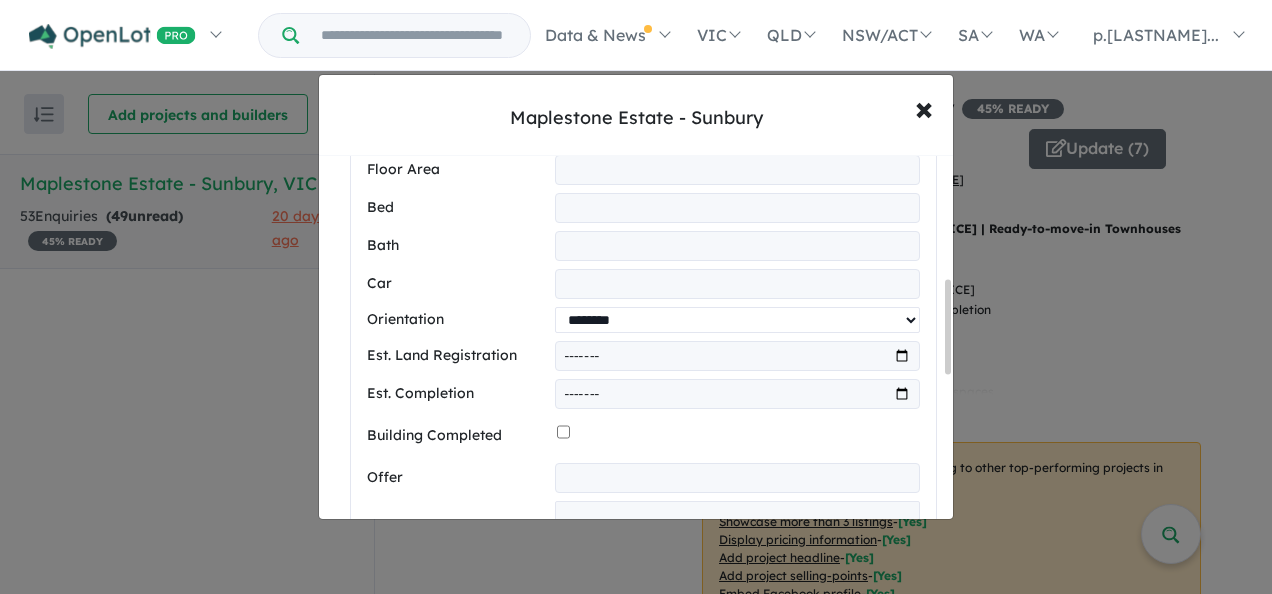 click on "**********" at bounding box center (737, 320) 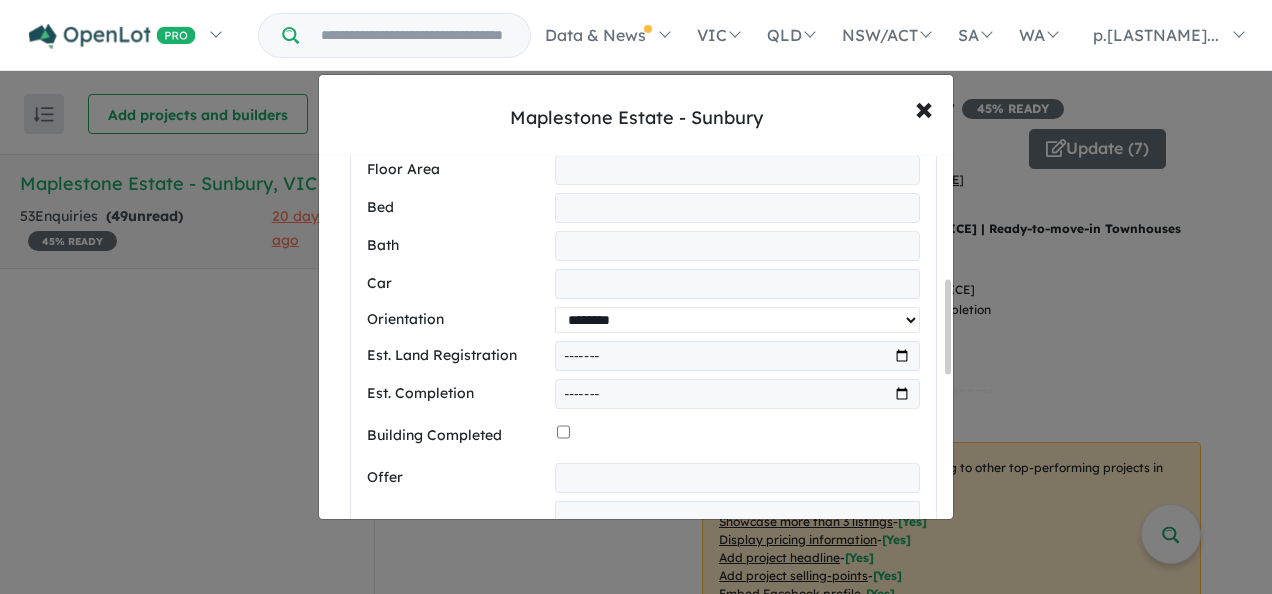 select on "*****" 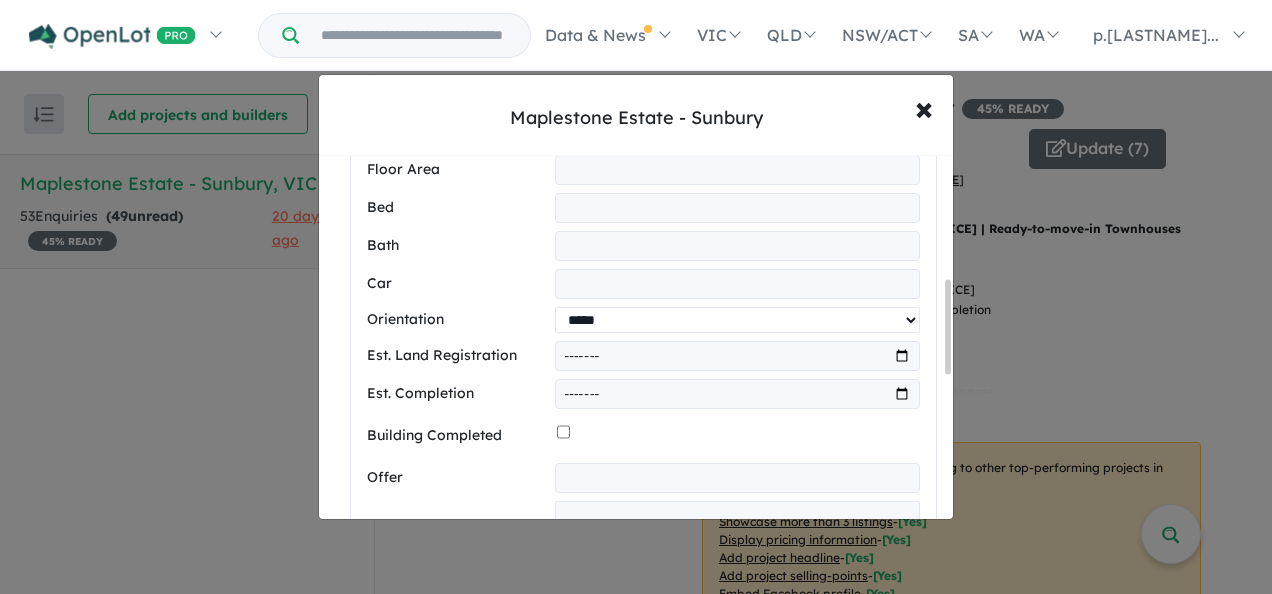 click on "**********" at bounding box center [737, 320] 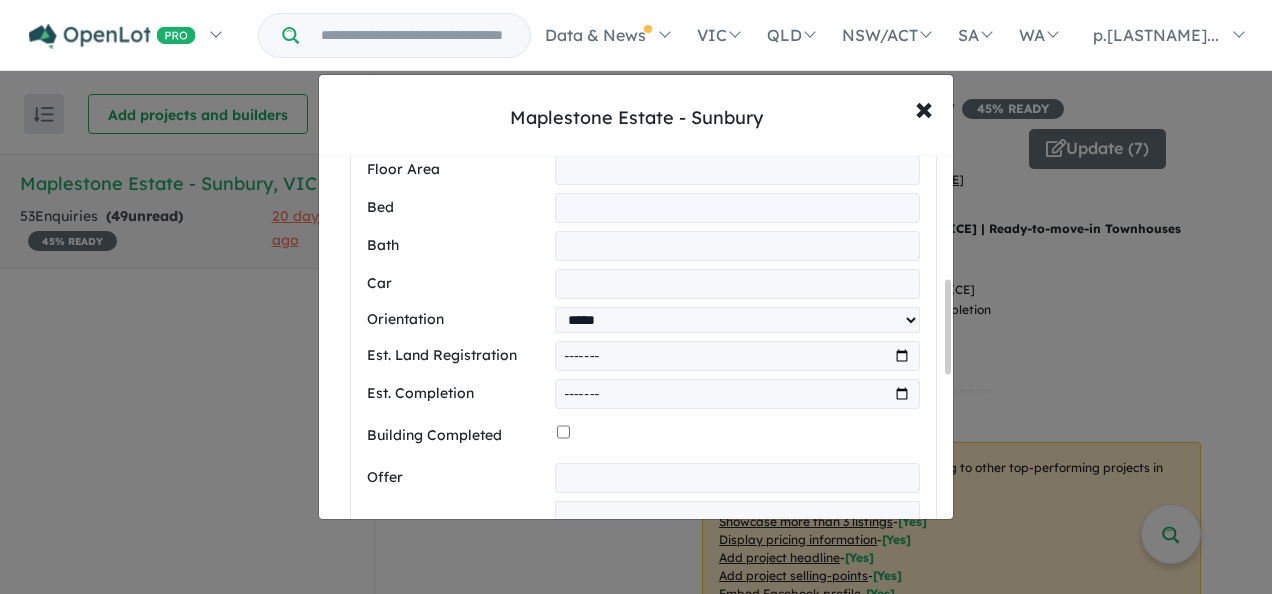 click at bounding box center (737, 356) 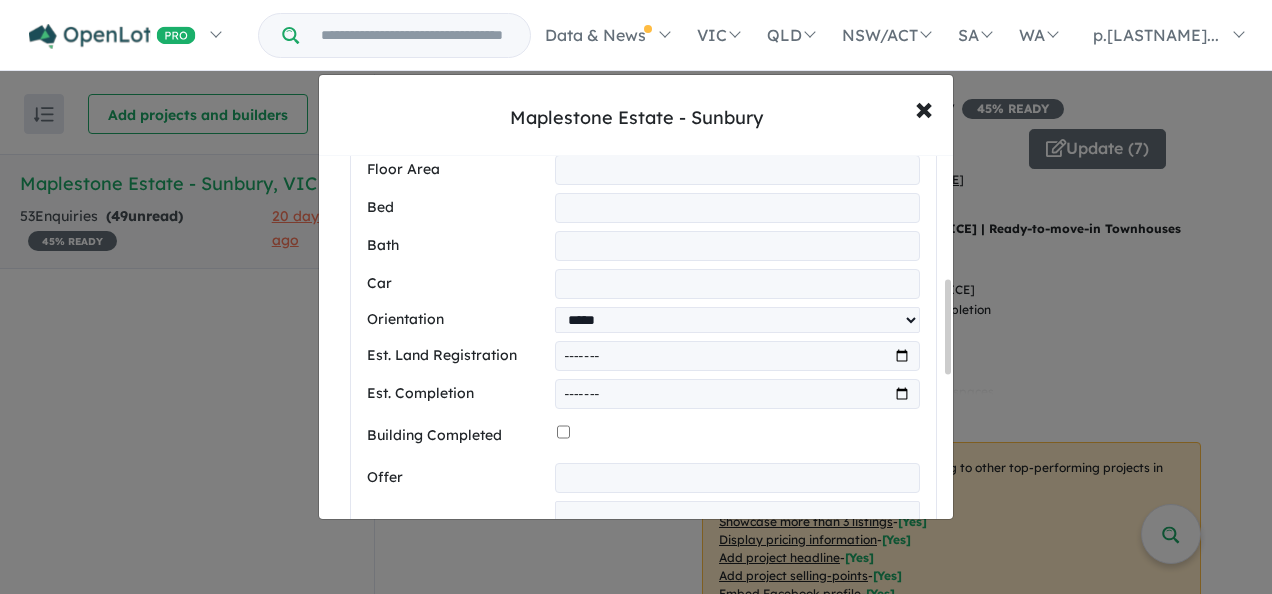 type on "*******" 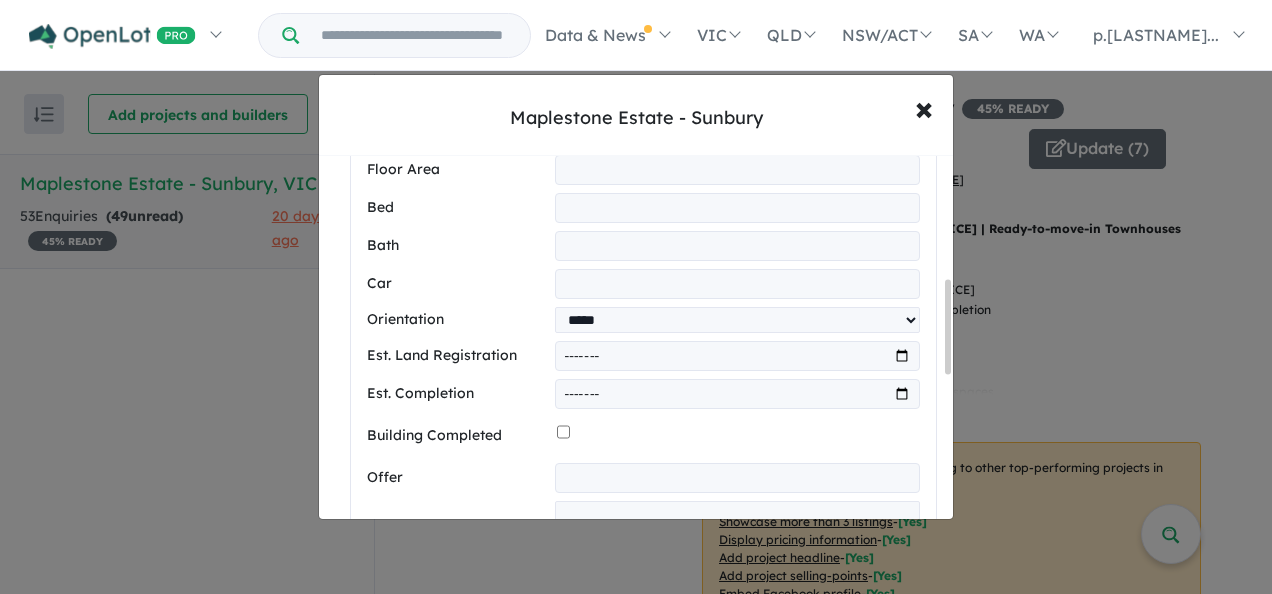 click at bounding box center (738, 436) 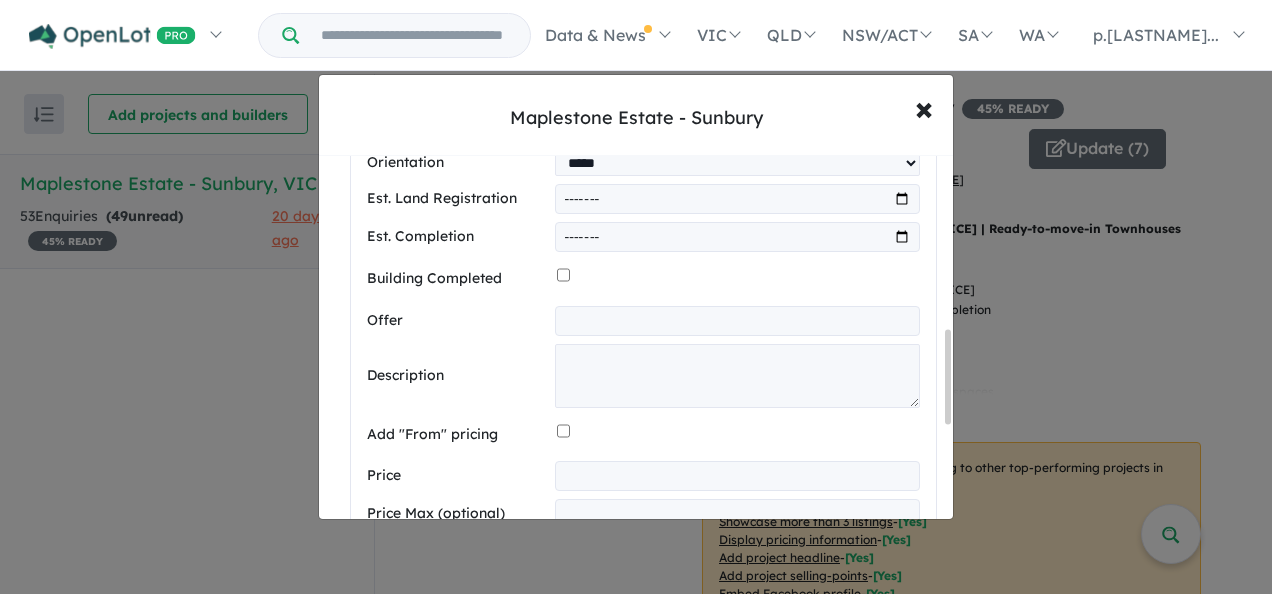 scroll, scrollTop: 682, scrollLeft: 0, axis: vertical 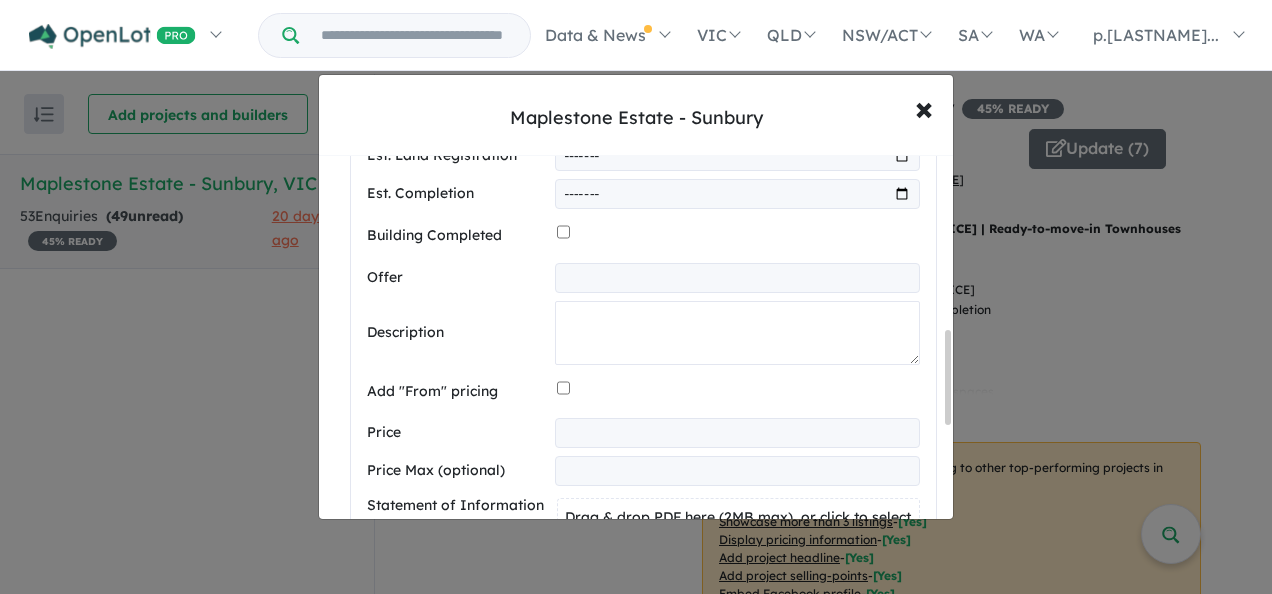 click at bounding box center (737, 333) 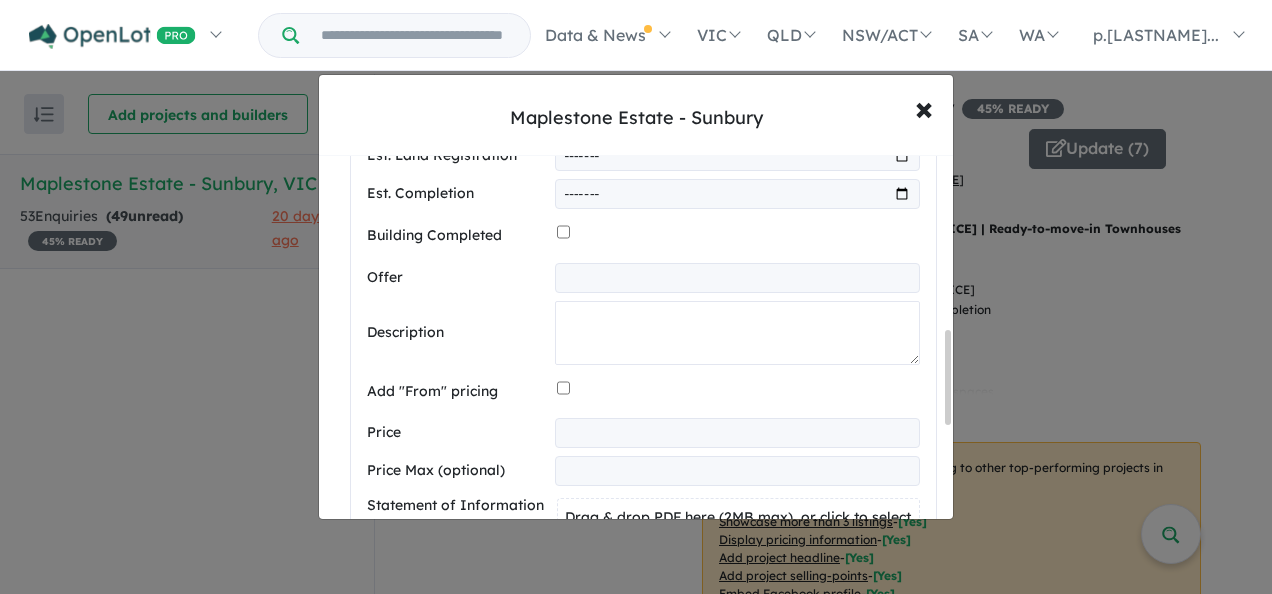 click at bounding box center [737, 333] 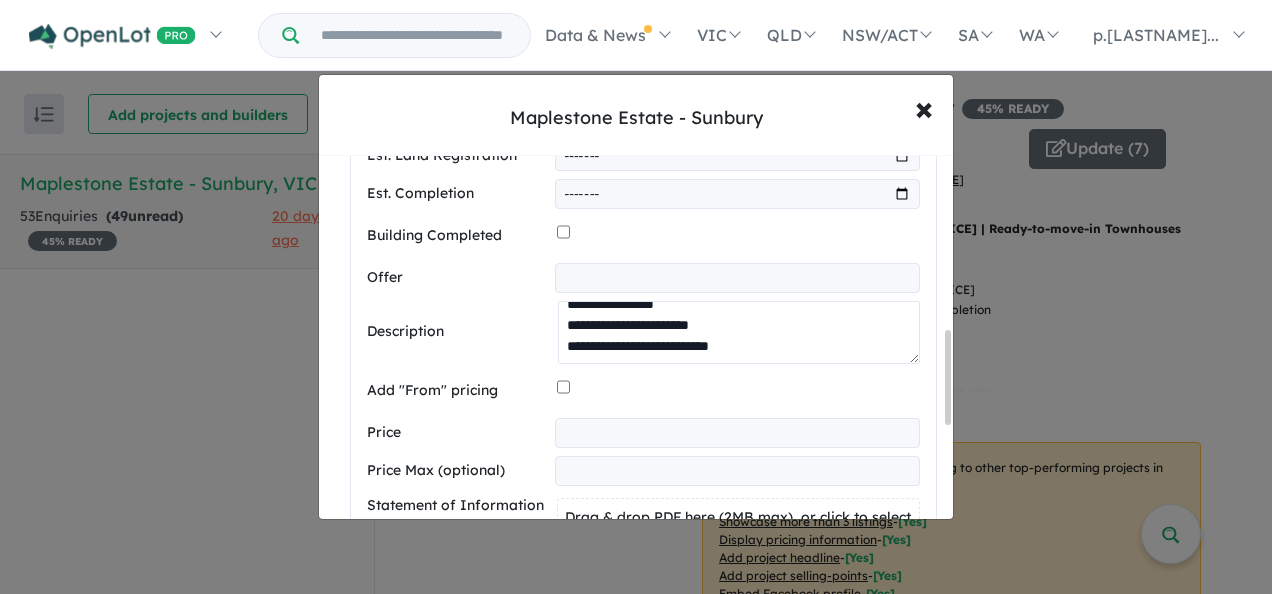 scroll, scrollTop: 0, scrollLeft: 0, axis: both 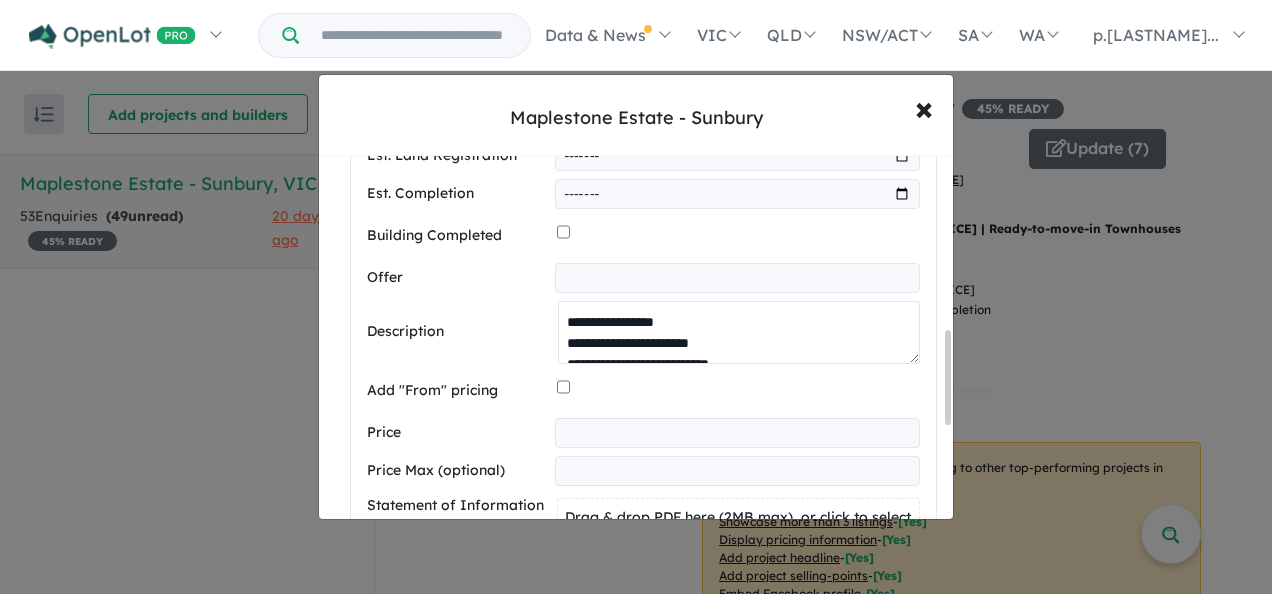 click on "**********" at bounding box center [739, 332] 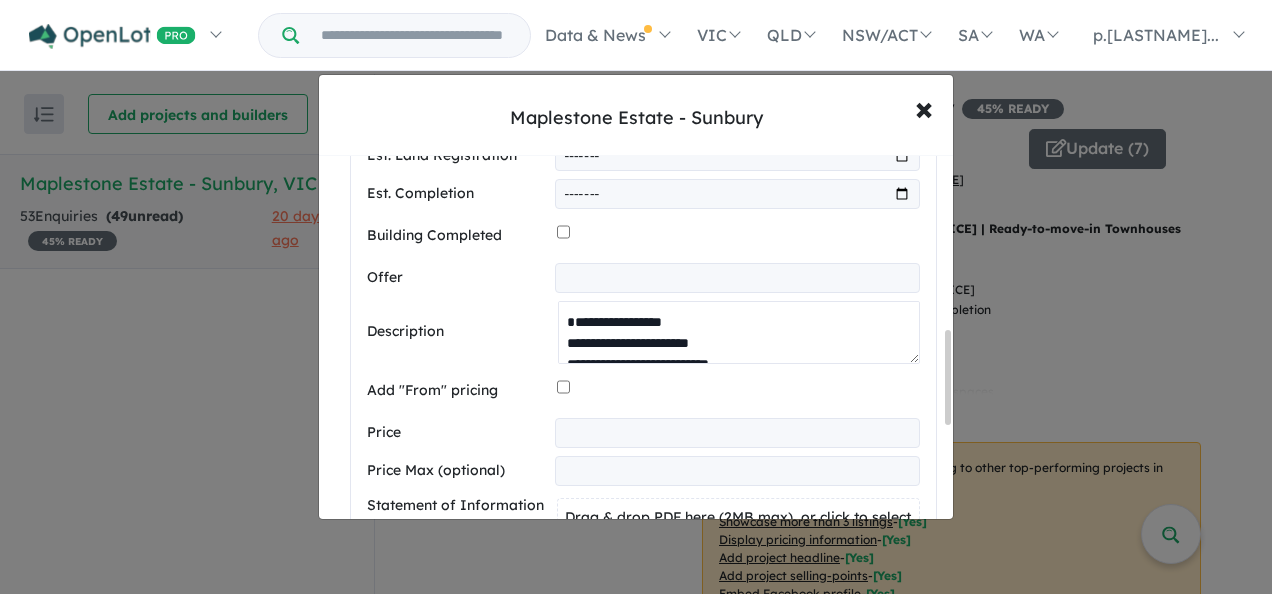 click on "**********" at bounding box center [739, 332] 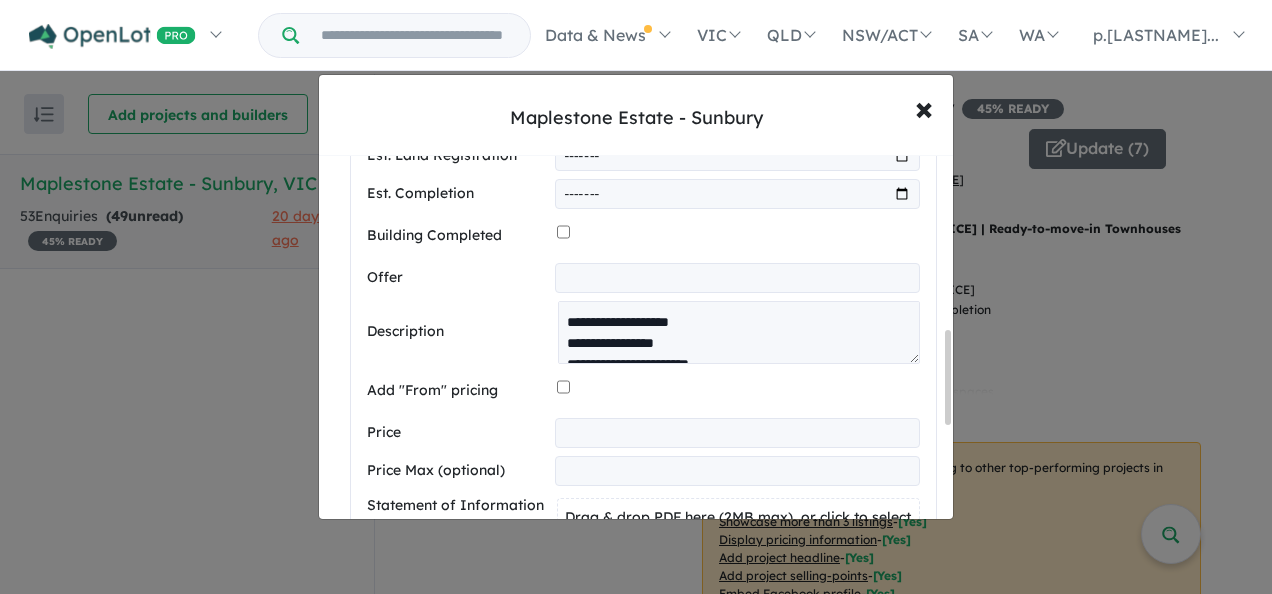 click on "Description" at bounding box center (458, 332) 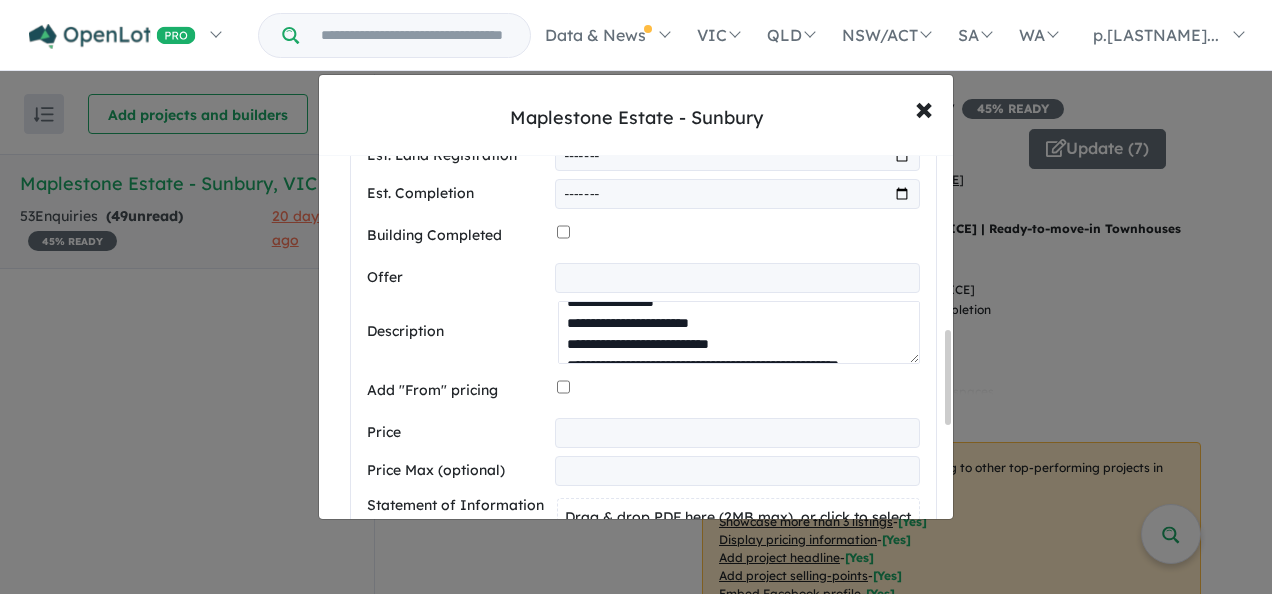 scroll, scrollTop: 54, scrollLeft: 0, axis: vertical 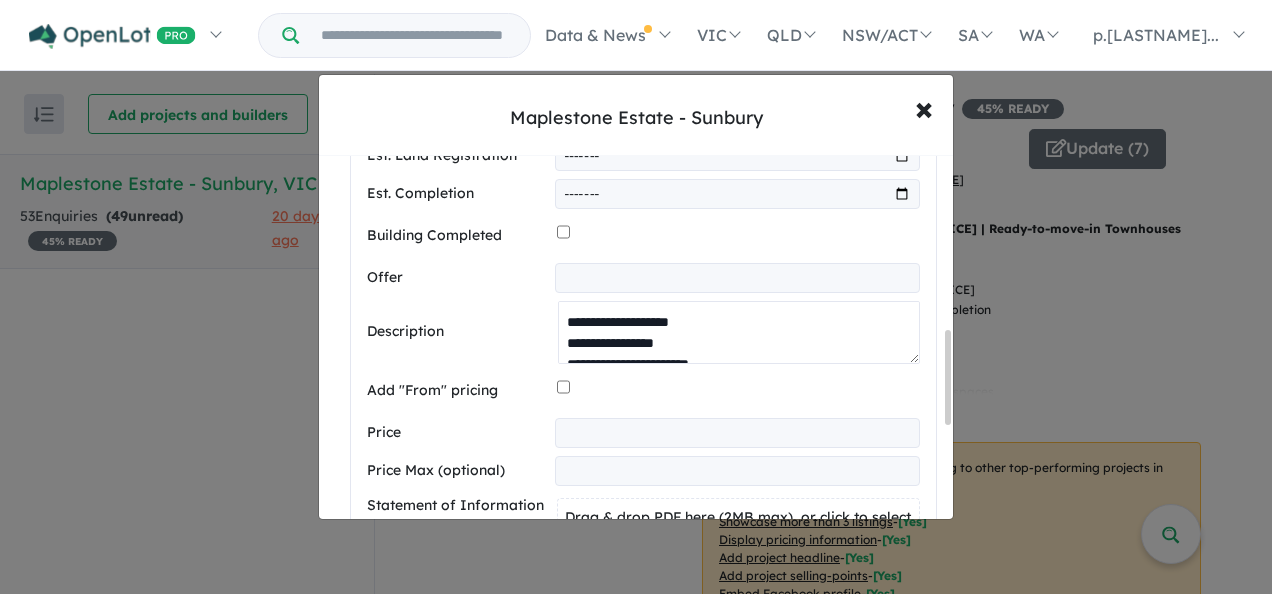 drag, startPoint x: 735, startPoint y: 322, endPoint x: 552, endPoint y: 311, distance: 183.3303 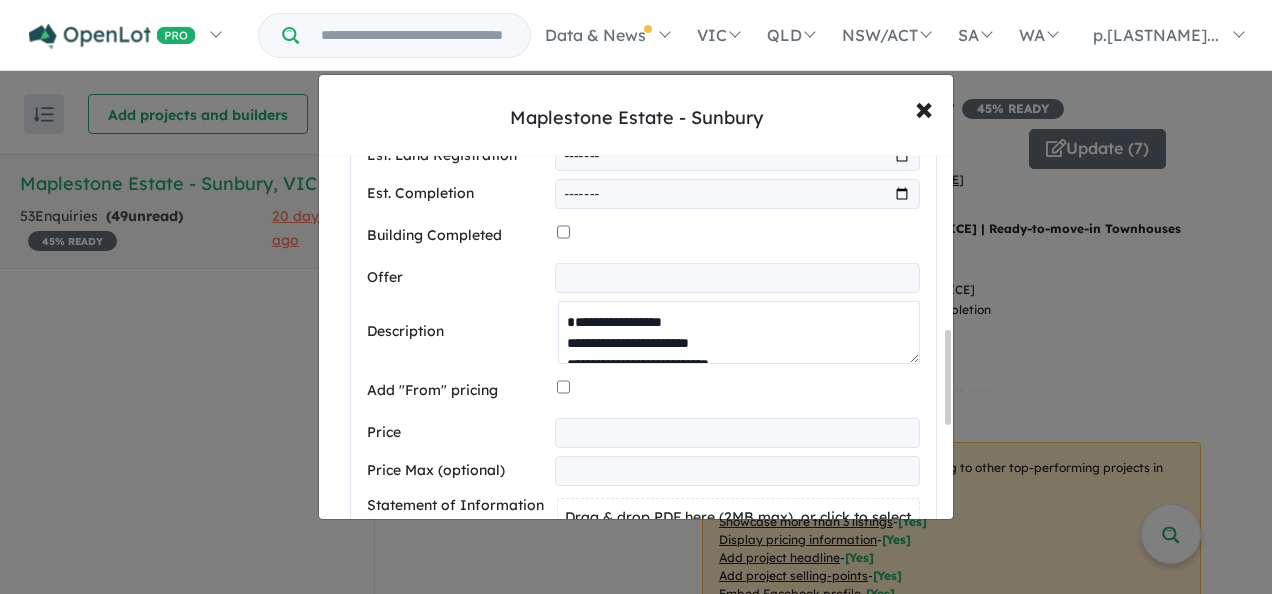 type on "**********" 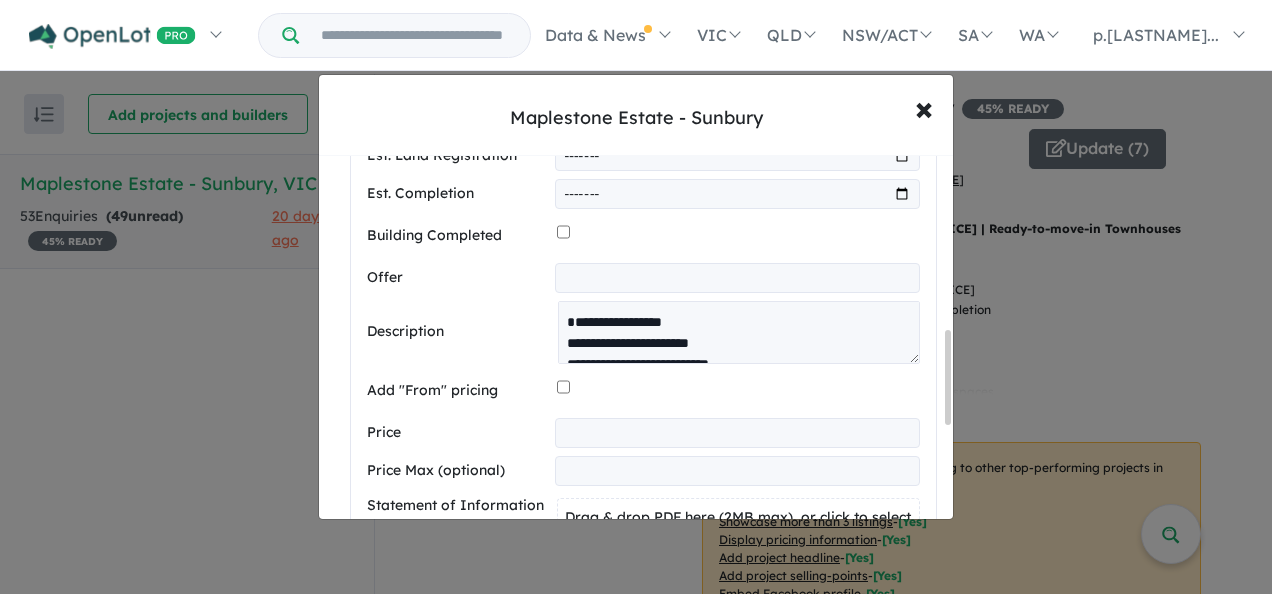 click on "Offer" at bounding box center [457, 278] 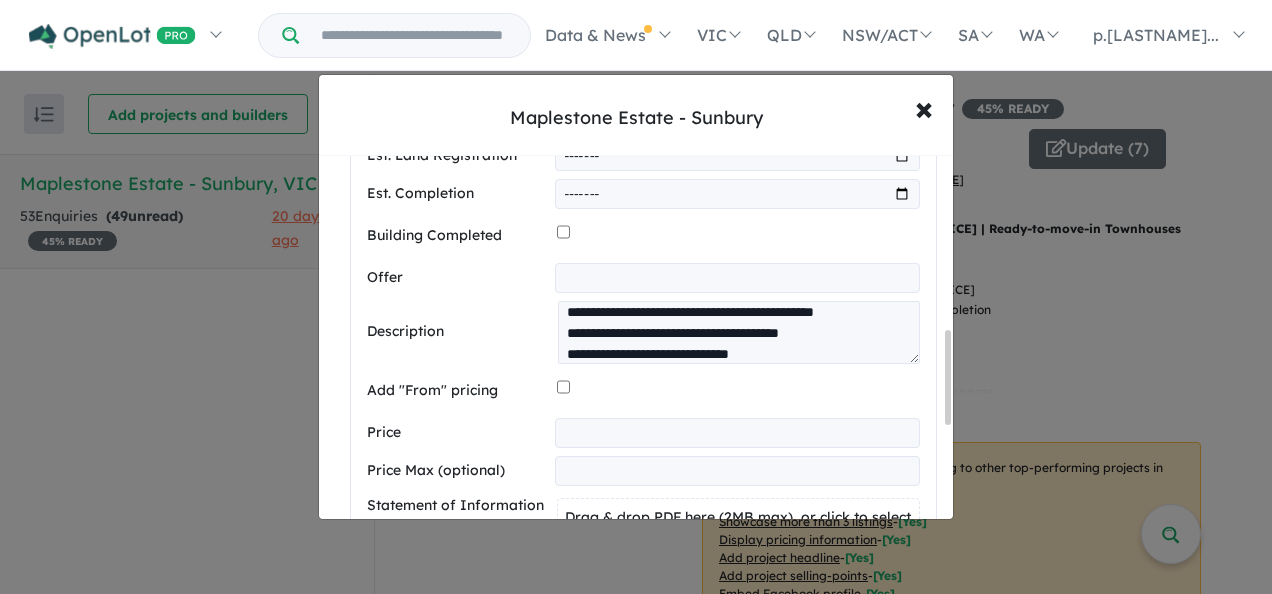 scroll, scrollTop: 200, scrollLeft: 0, axis: vertical 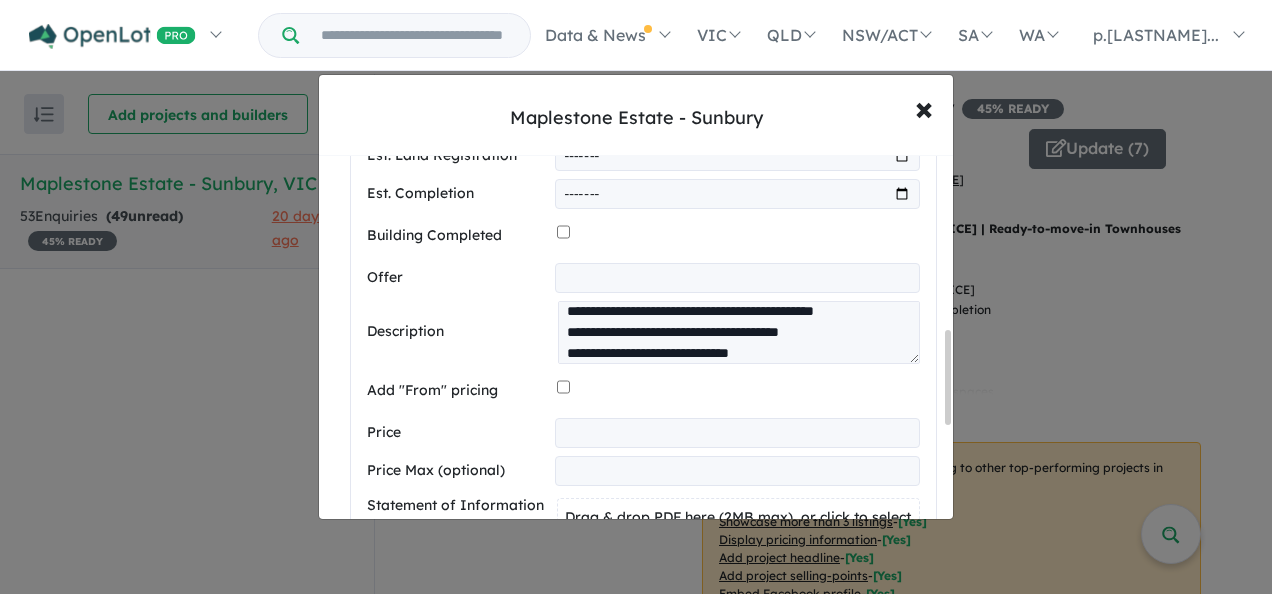 click at bounding box center (737, 433) 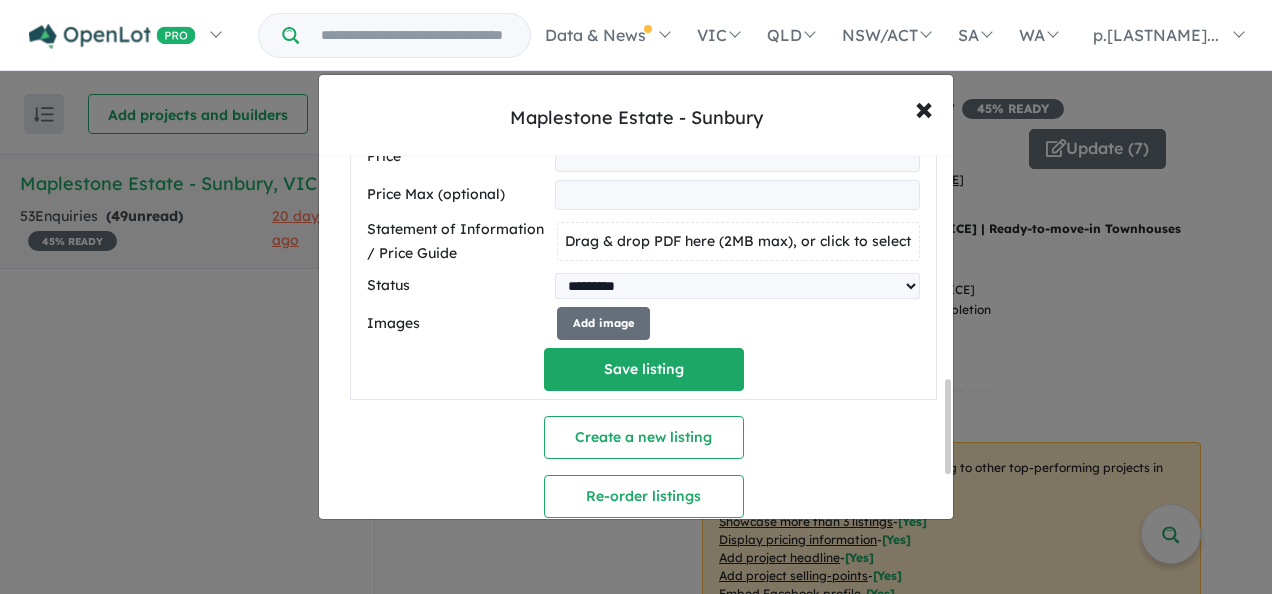 scroll, scrollTop: 852, scrollLeft: 0, axis: vertical 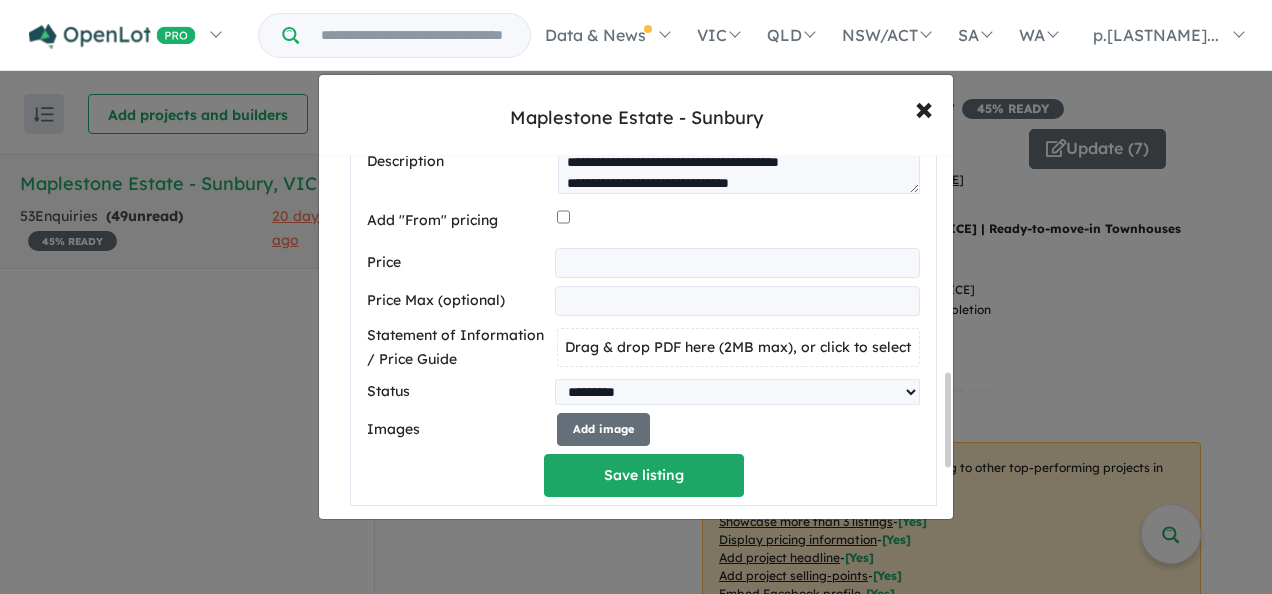 click on "Drag & drop PDF here (2MB max), or click to select" at bounding box center (738, 347) 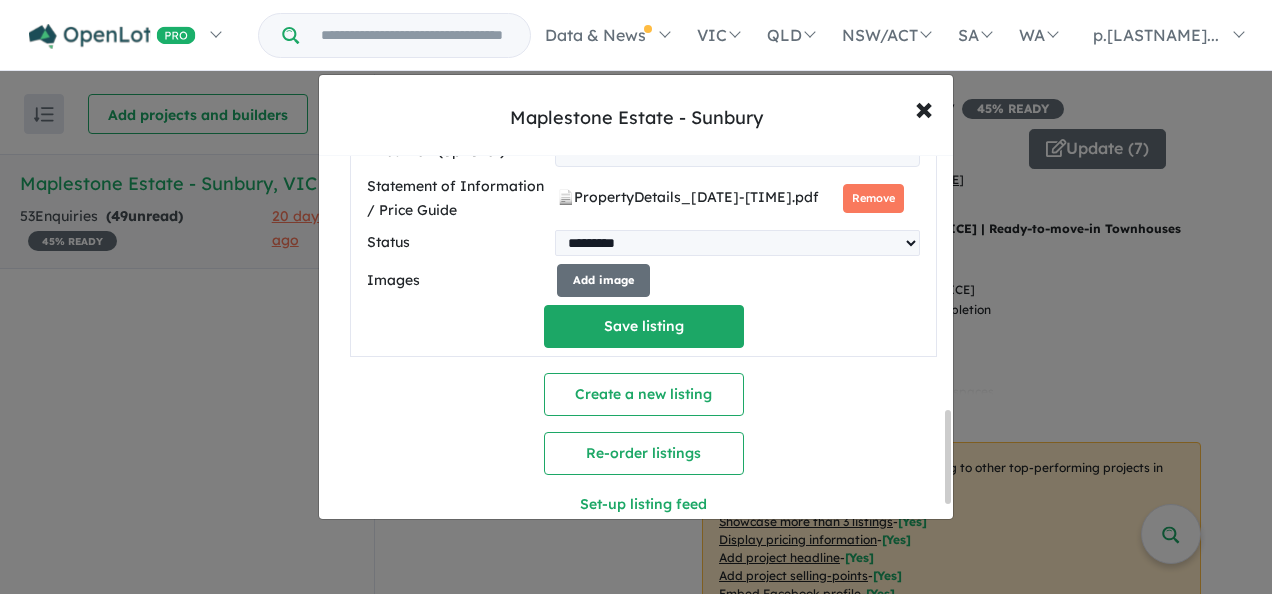 scroll, scrollTop: 958, scrollLeft: 0, axis: vertical 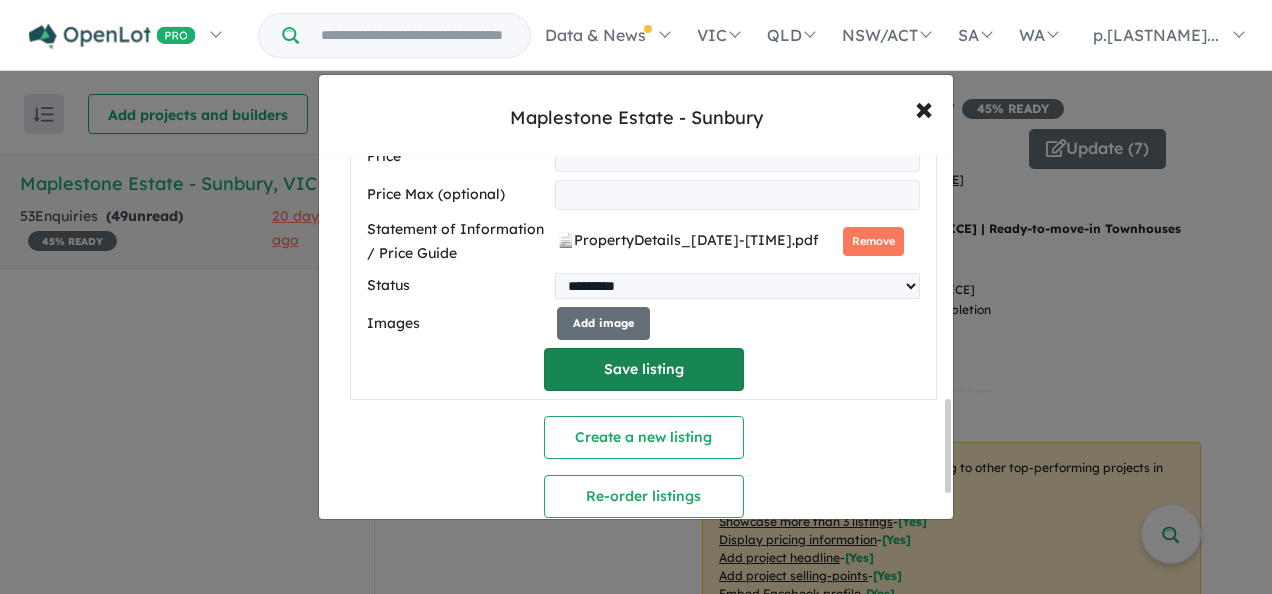 click on "Save listing" at bounding box center [644, 369] 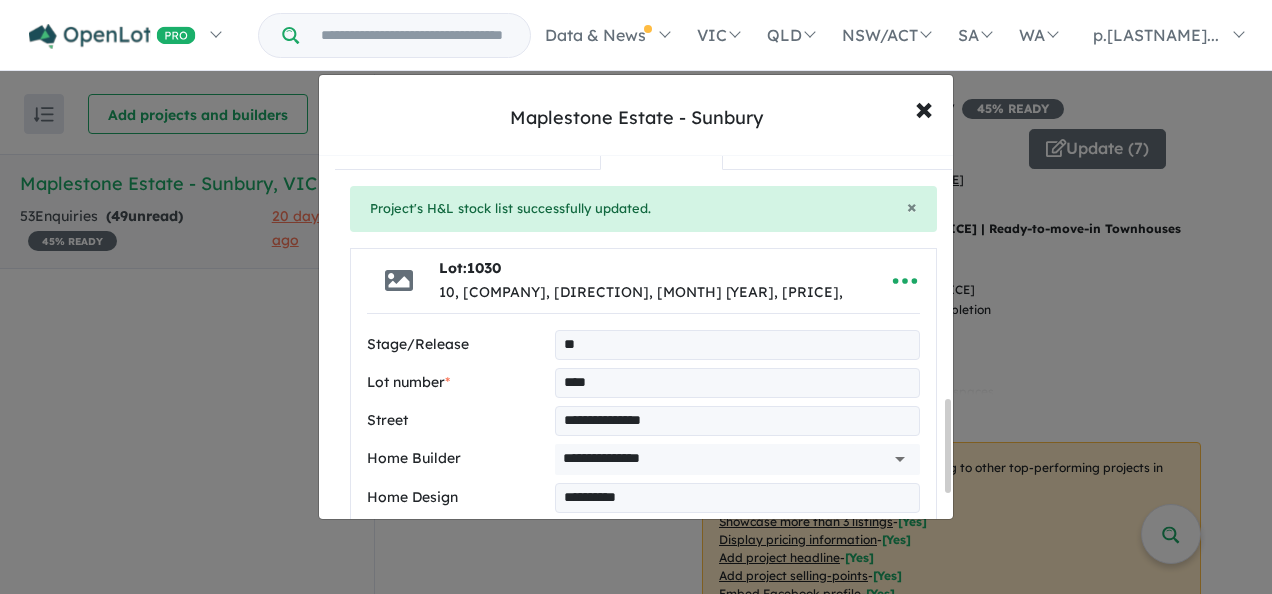 select on "*****" 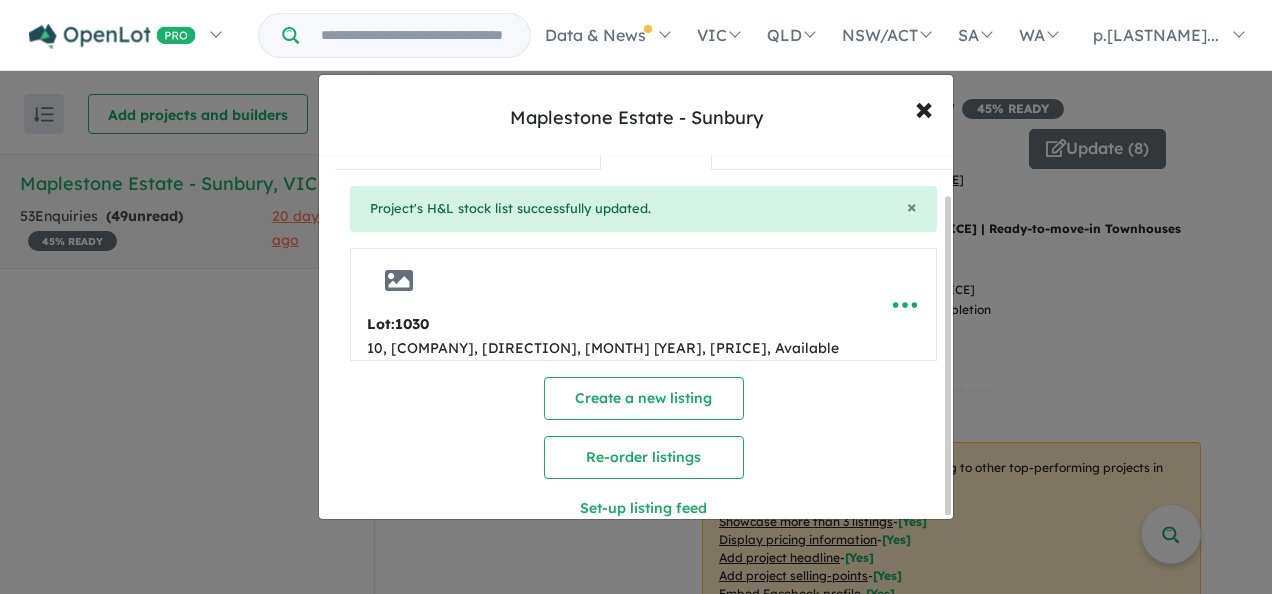scroll, scrollTop: 0, scrollLeft: 0, axis: both 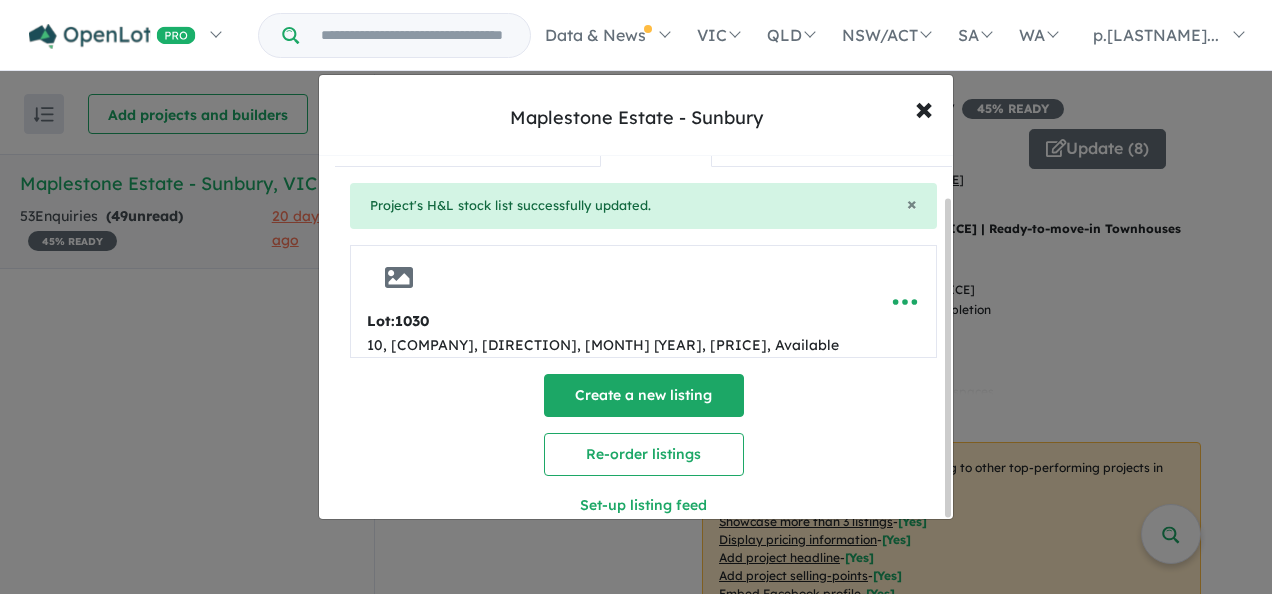 drag, startPoint x: 675, startPoint y: 341, endPoint x: 685, endPoint y: 344, distance: 10.440307 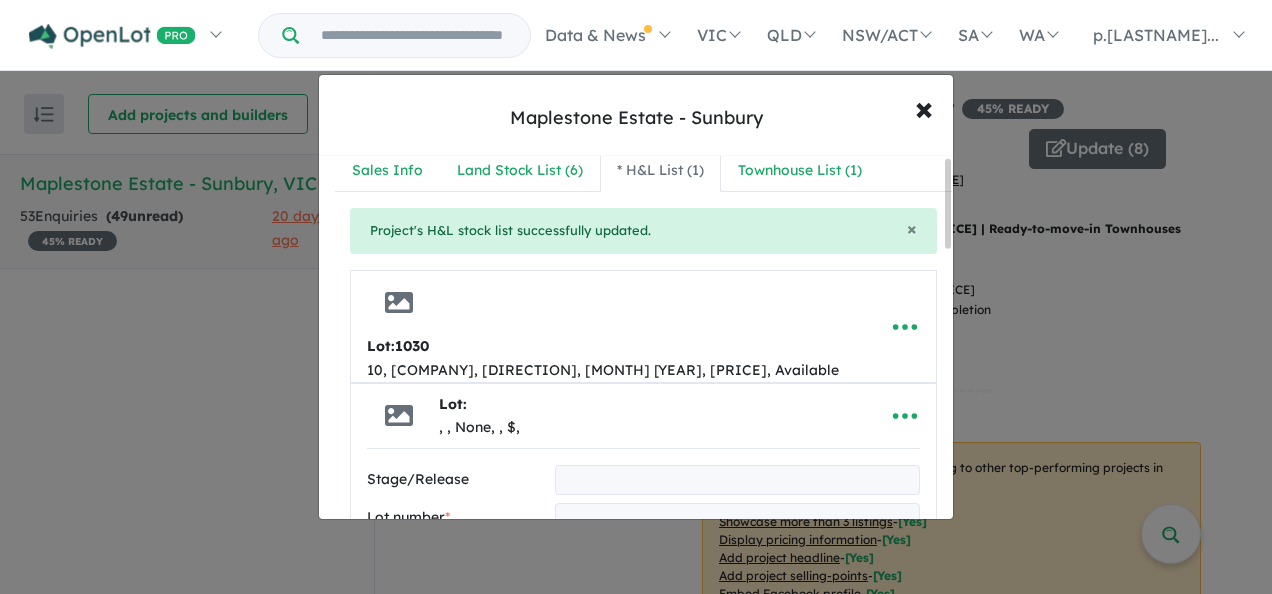 scroll, scrollTop: 0, scrollLeft: 0, axis: both 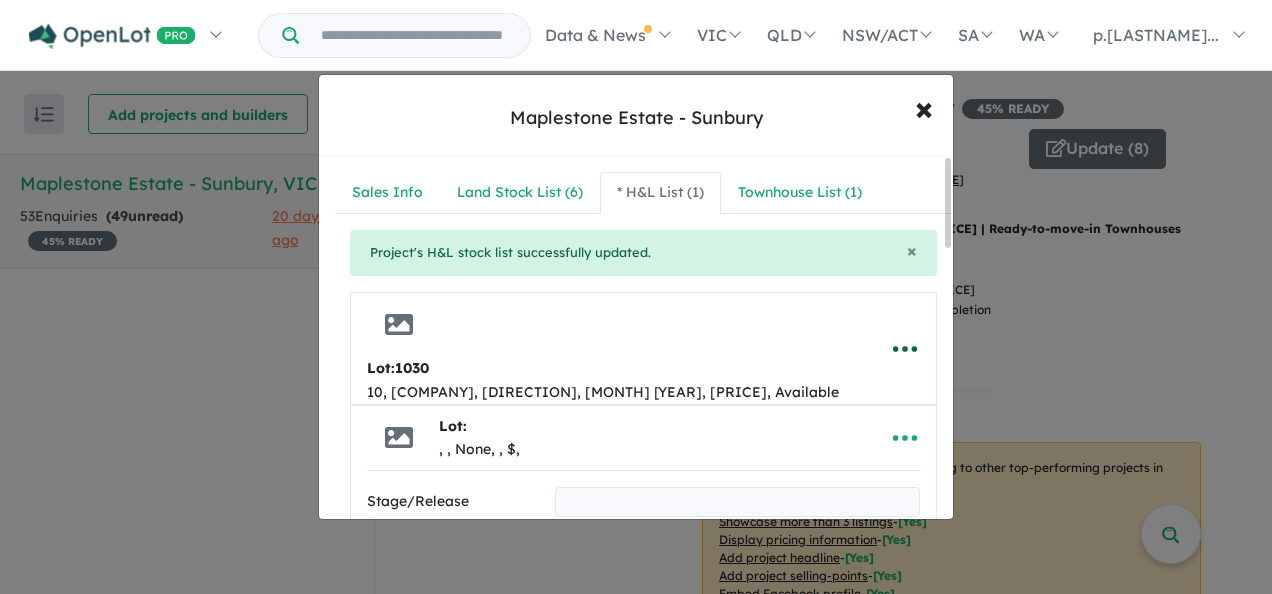 click 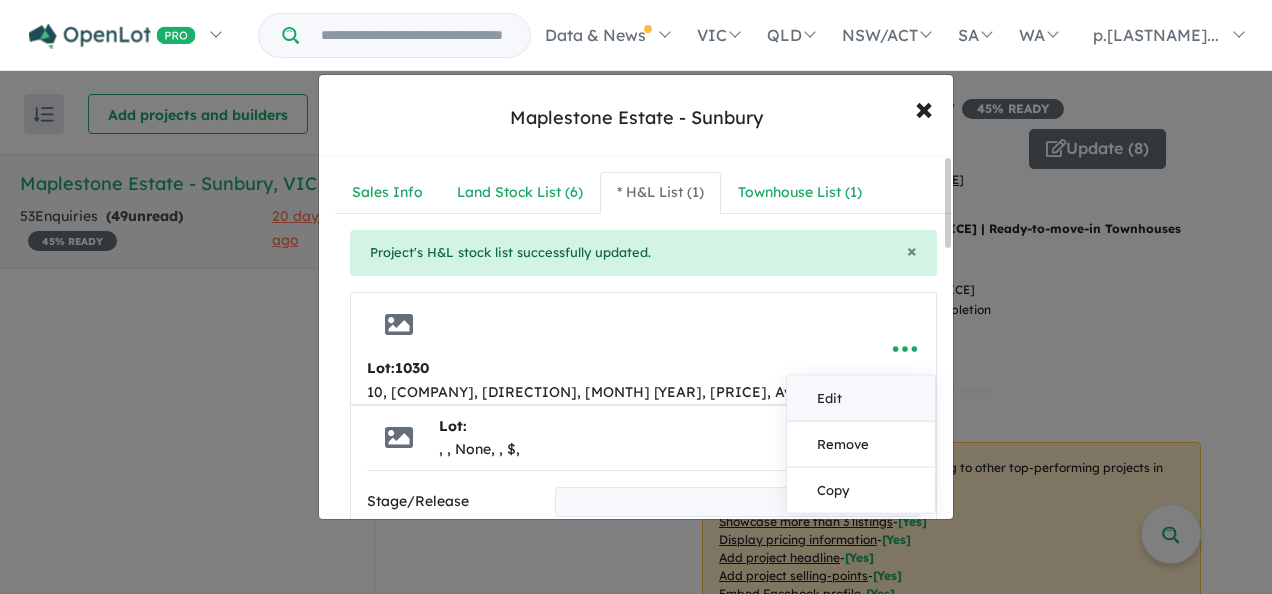 click on "Edit" at bounding box center [861, 398] 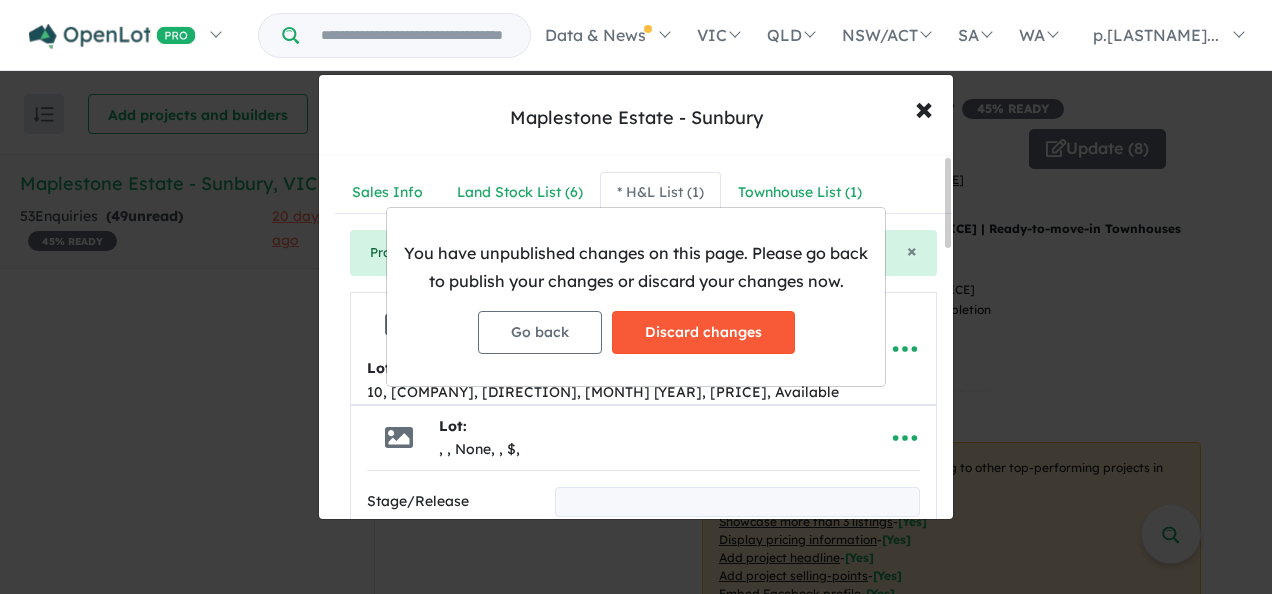 click on "Discard changes" at bounding box center (703, 332) 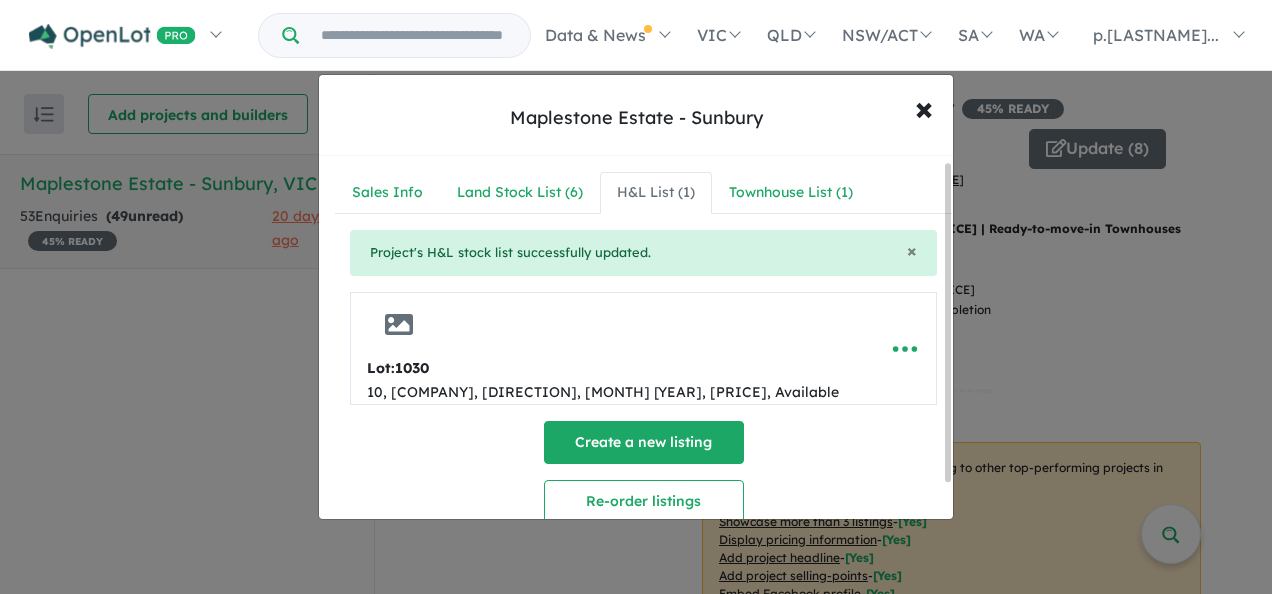 scroll, scrollTop: 47, scrollLeft: 0, axis: vertical 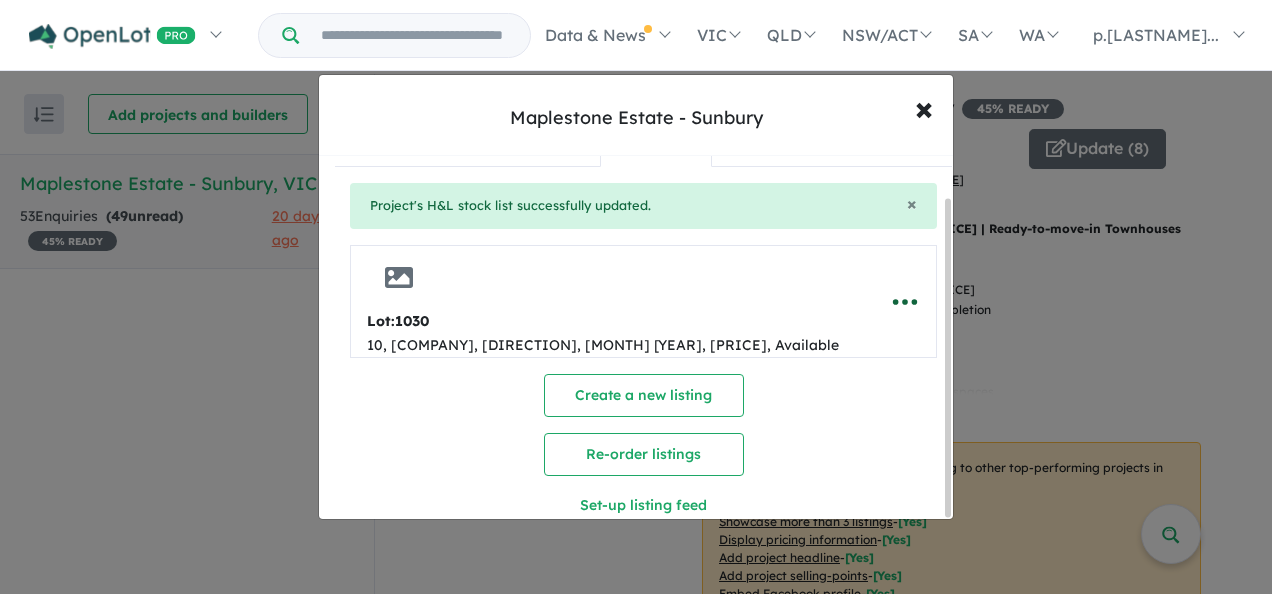 click 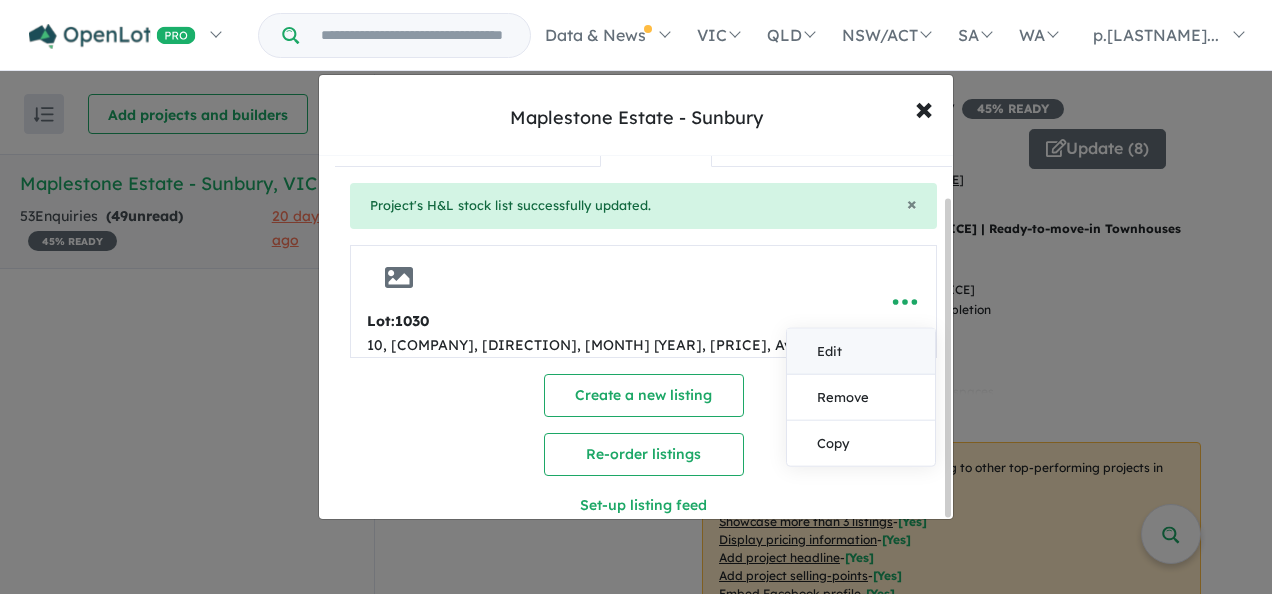 click on "Edit" at bounding box center [861, 351] 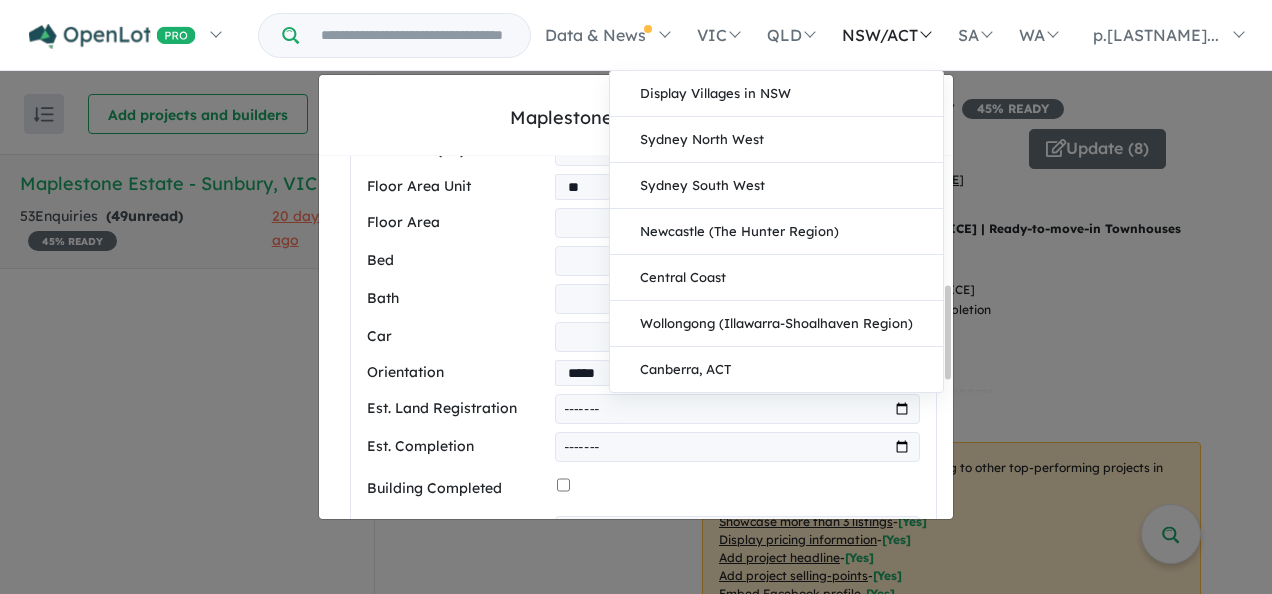 scroll, scrollTop: 447, scrollLeft: 0, axis: vertical 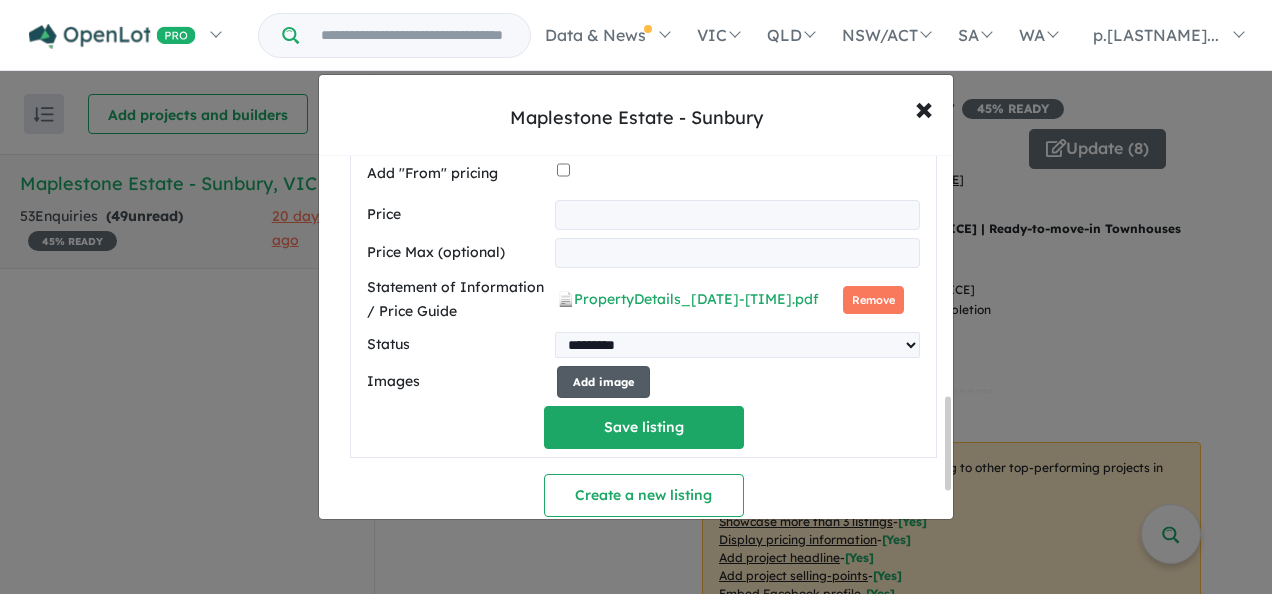 click on "Add image" at bounding box center (603, 382) 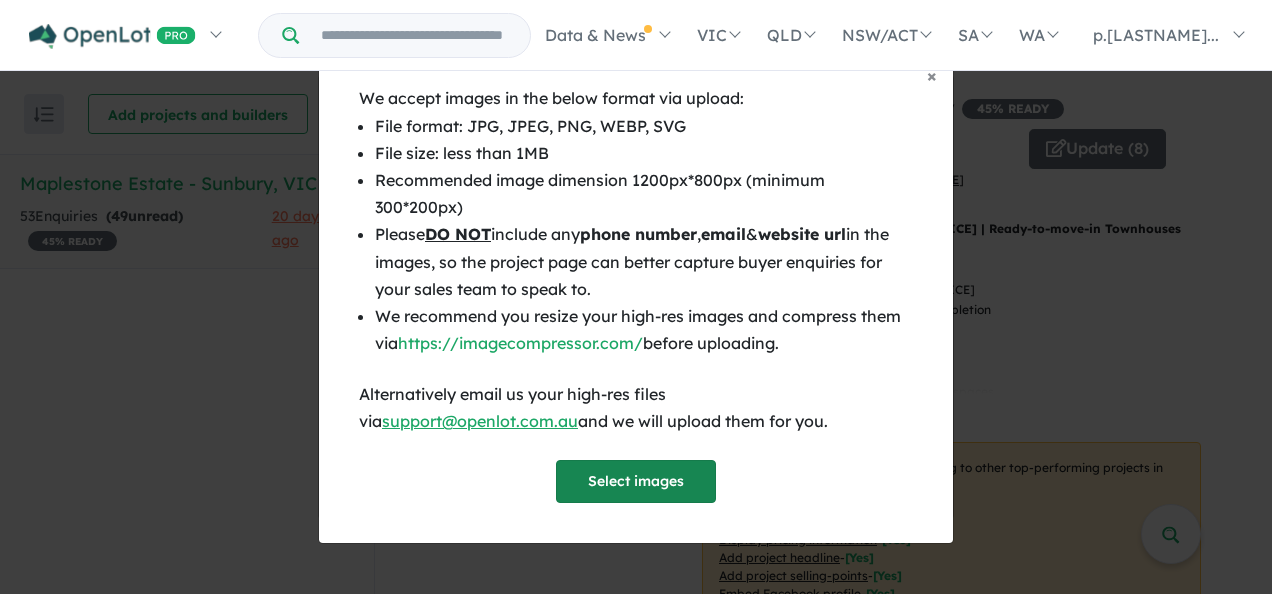 click on "Select images" at bounding box center [636, 481] 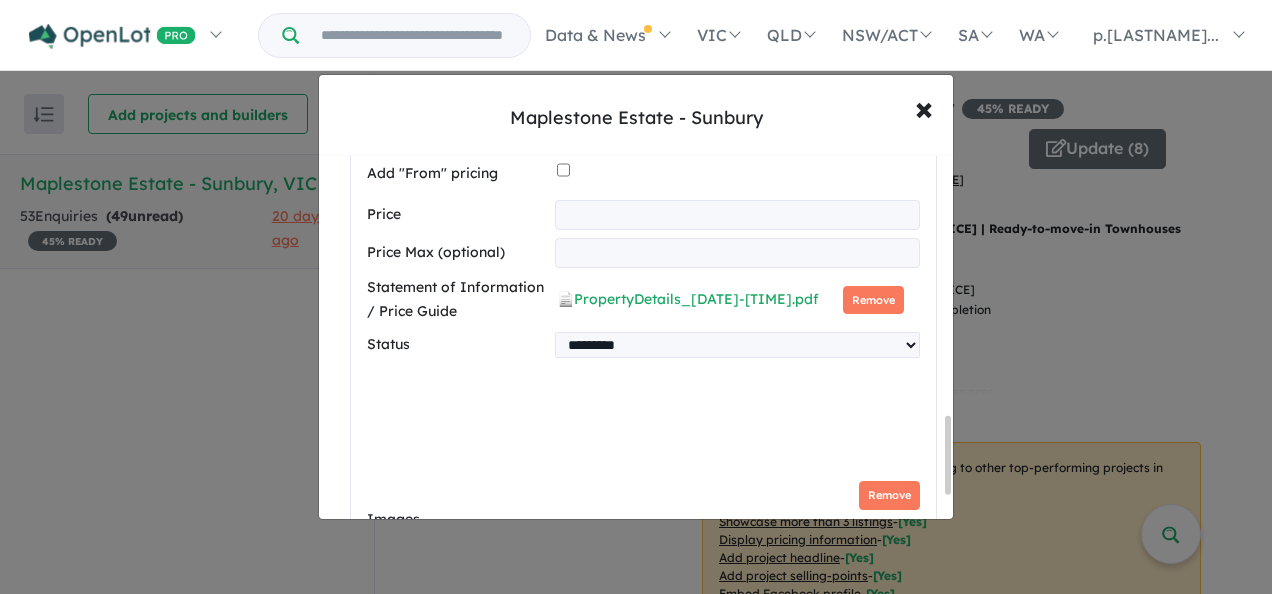 scroll, scrollTop: 1218, scrollLeft: 0, axis: vertical 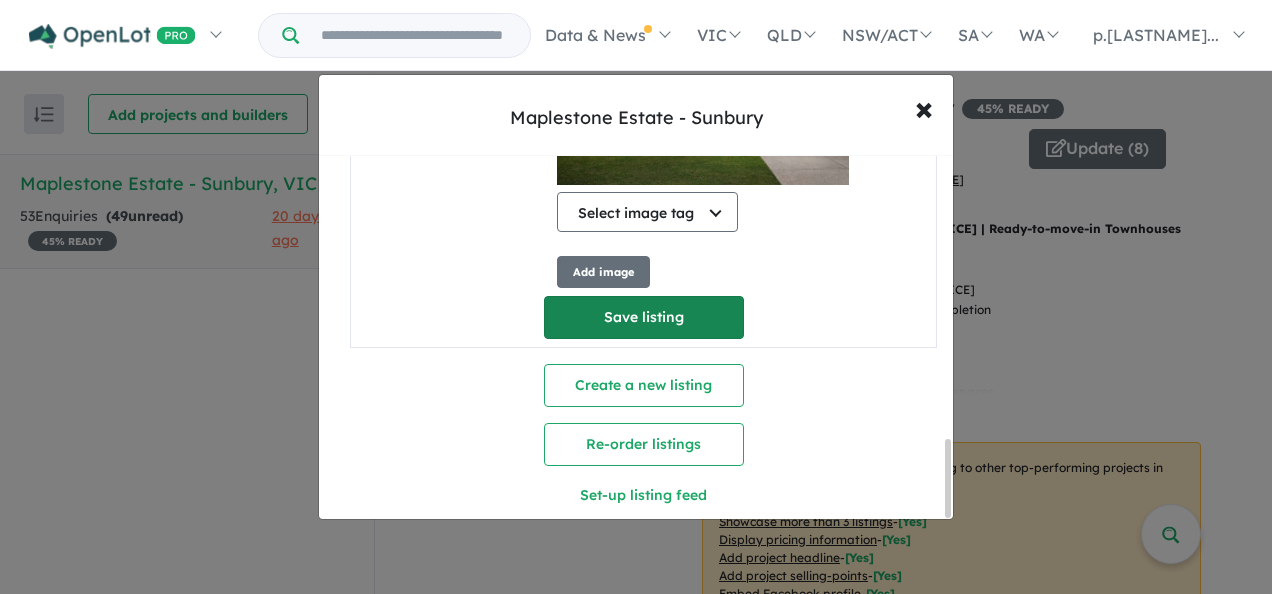 click on "Save listing" at bounding box center (644, 317) 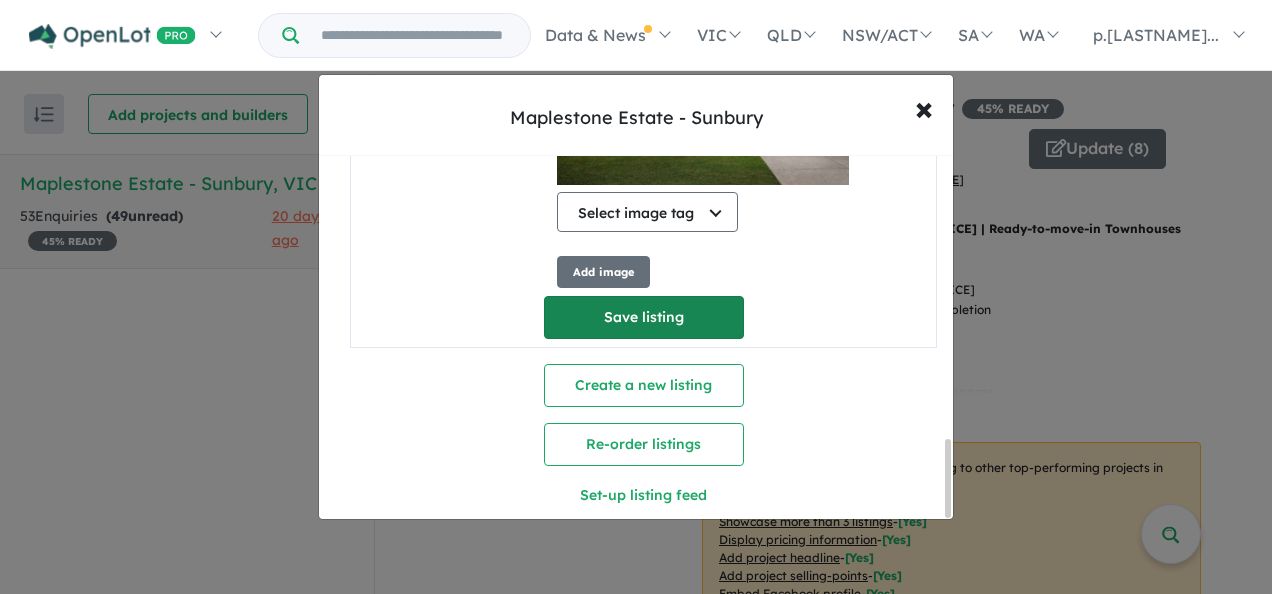 scroll, scrollTop: 44, scrollLeft: 0, axis: vertical 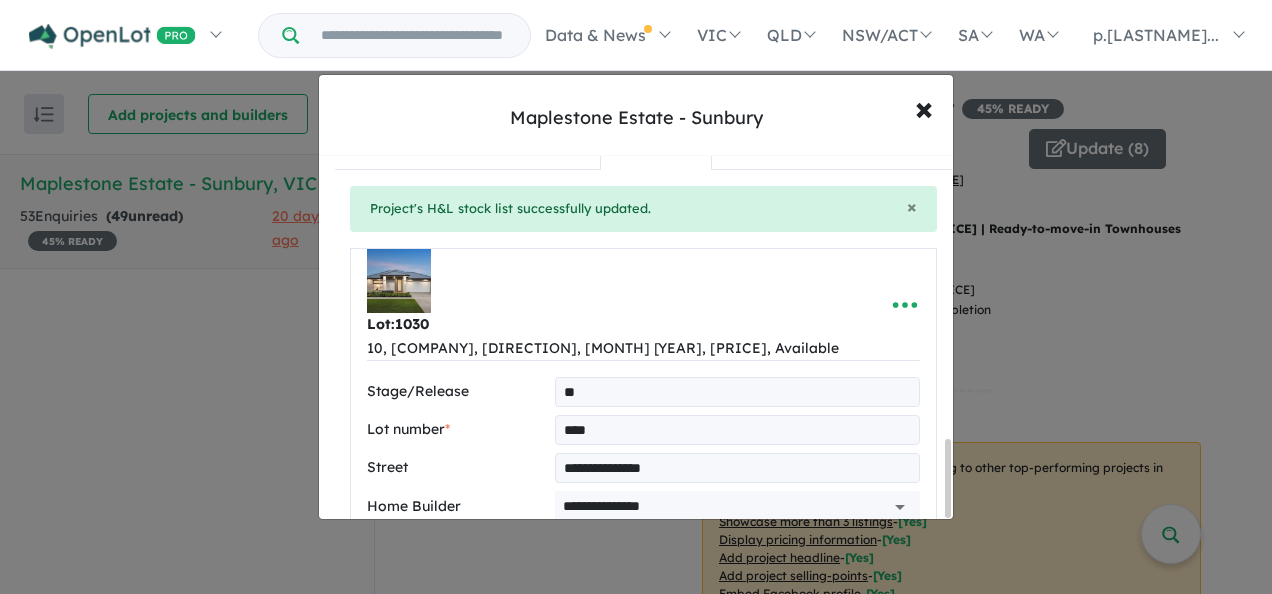 select on "*****" 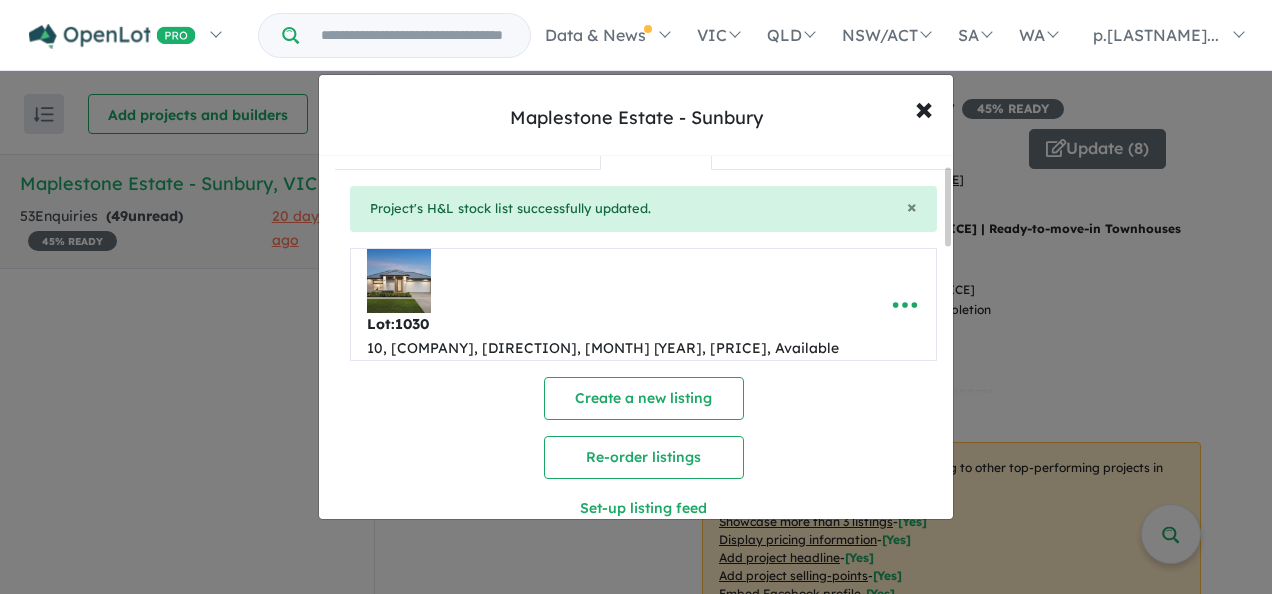scroll, scrollTop: 0, scrollLeft: 0, axis: both 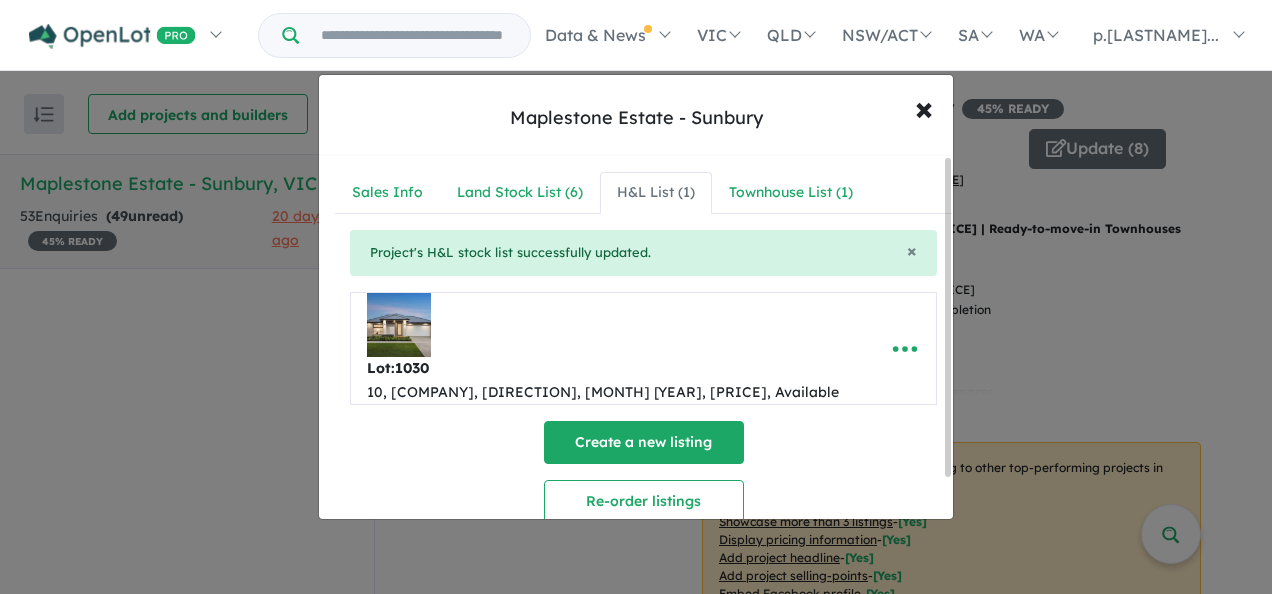 click on "Create a new listing" at bounding box center (644, 442) 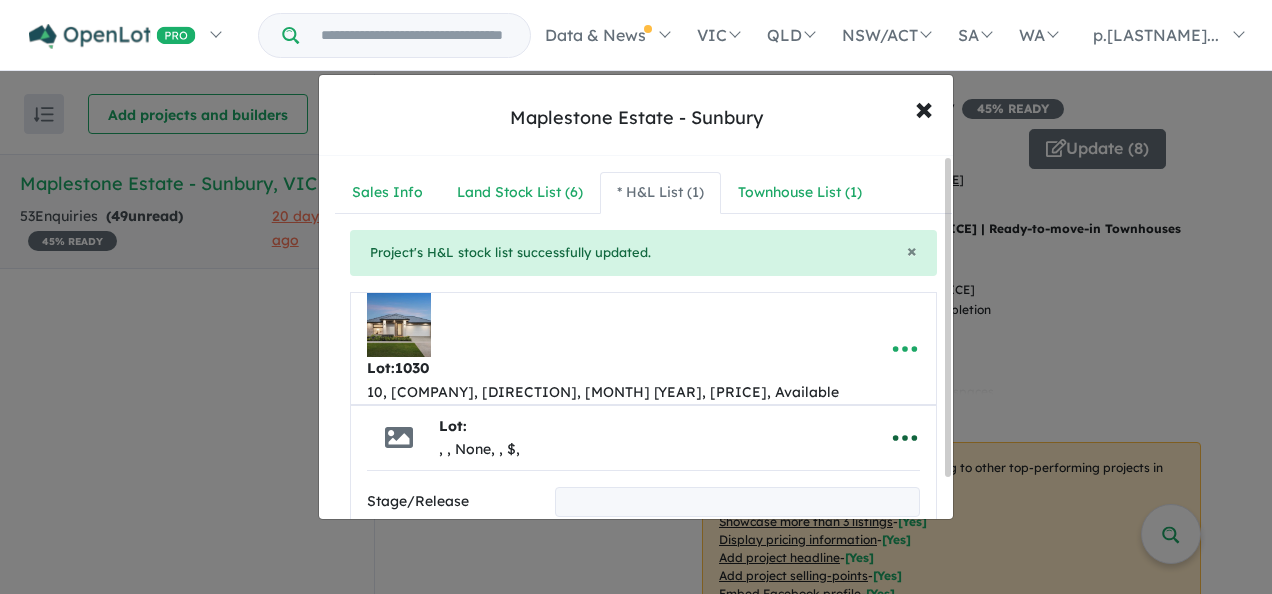 click 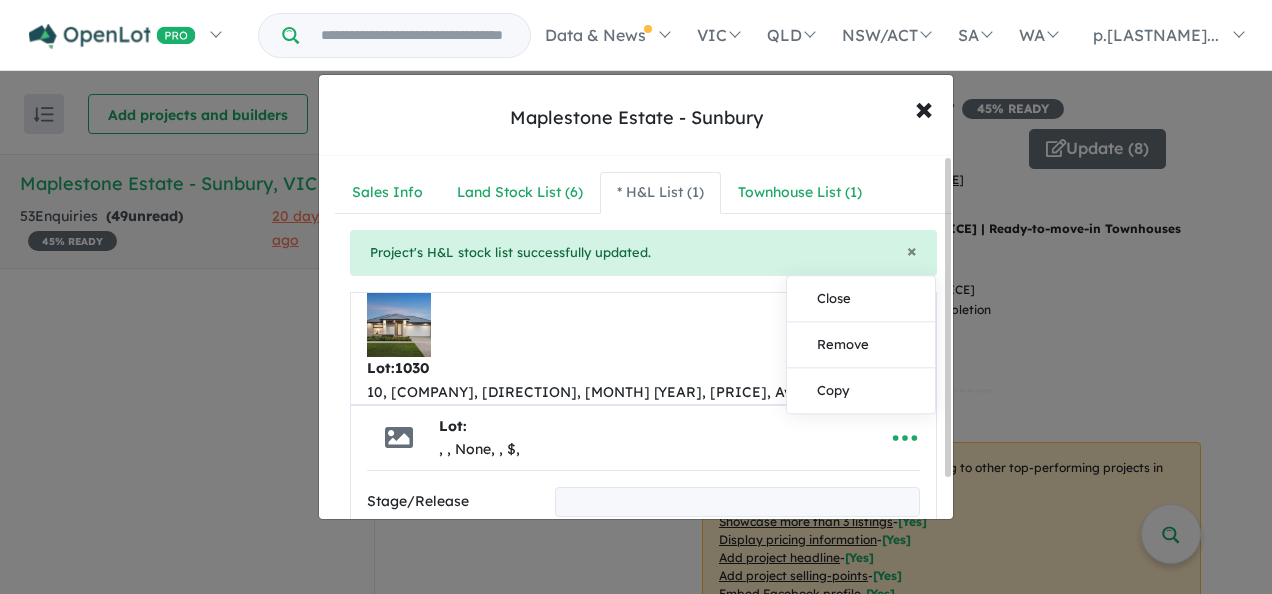 click on "Lot:    , , None, , $," at bounding box center (612, 438) 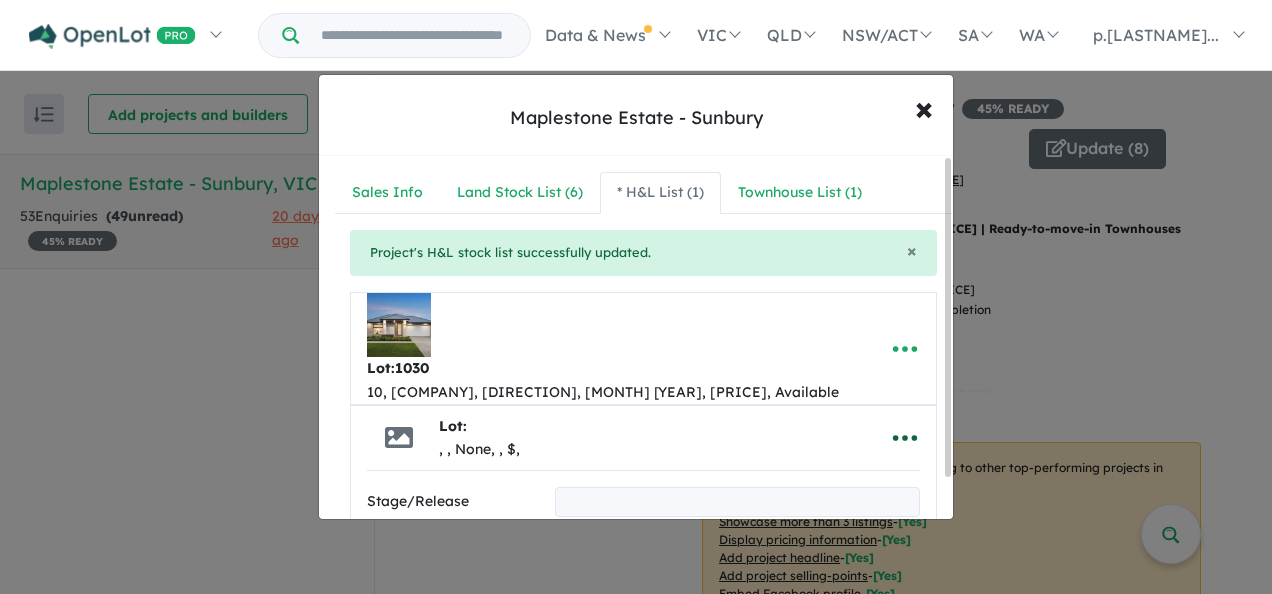 click 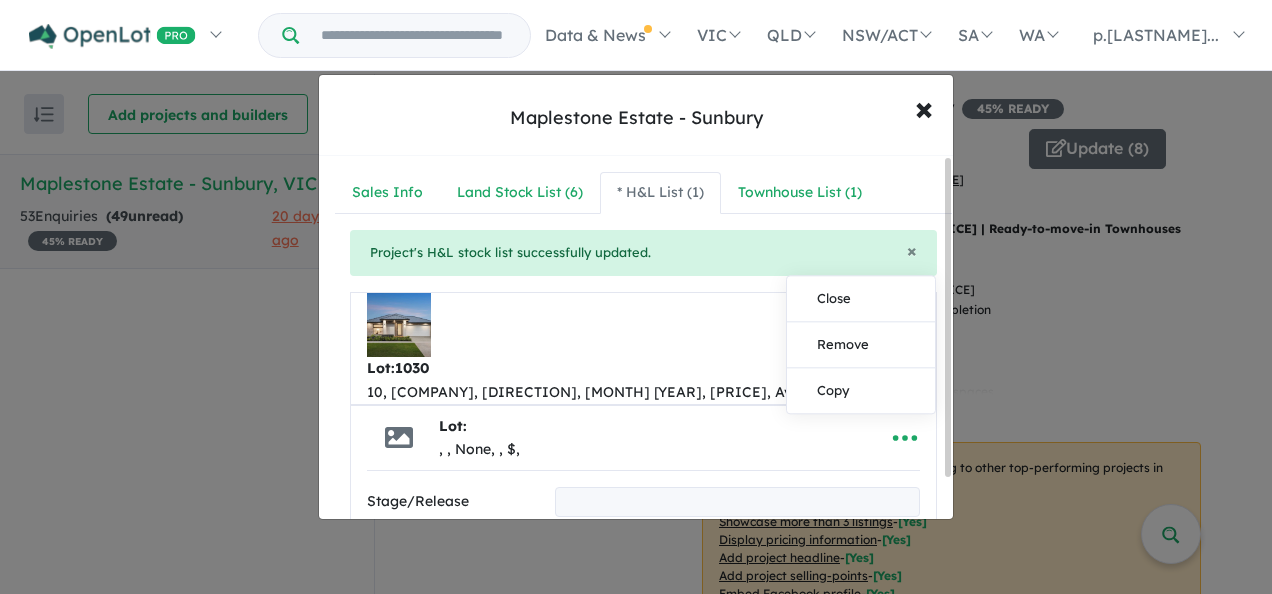 click on "Lot:    , , None, , $," at bounding box center (612, 438) 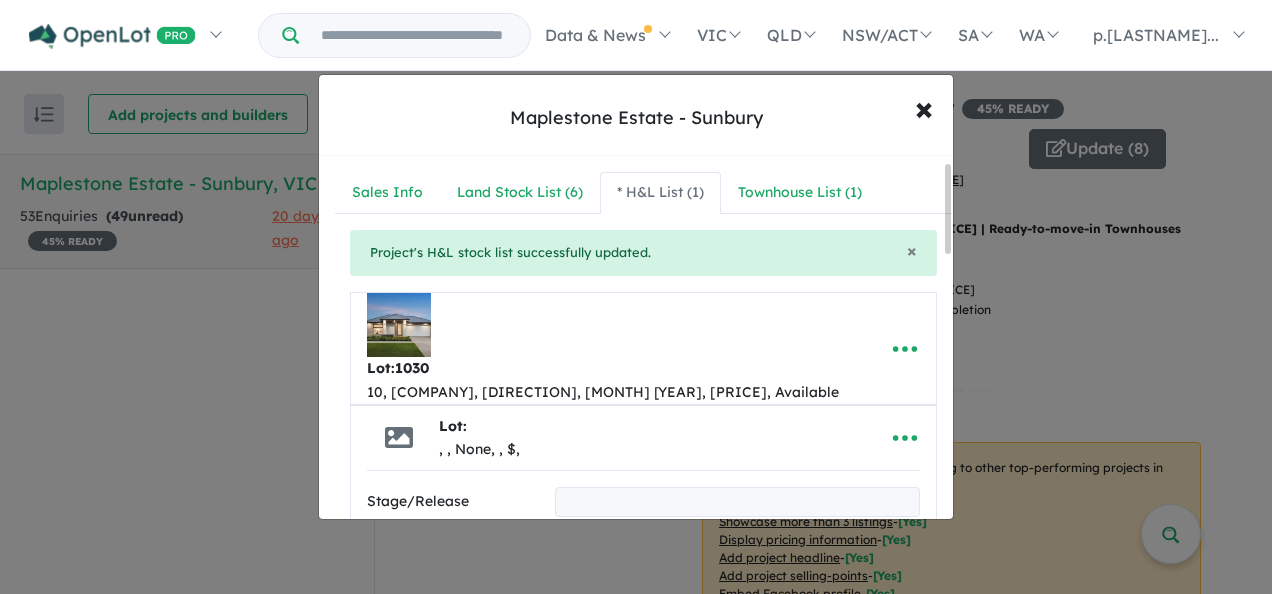 scroll, scrollTop: 100, scrollLeft: 0, axis: vertical 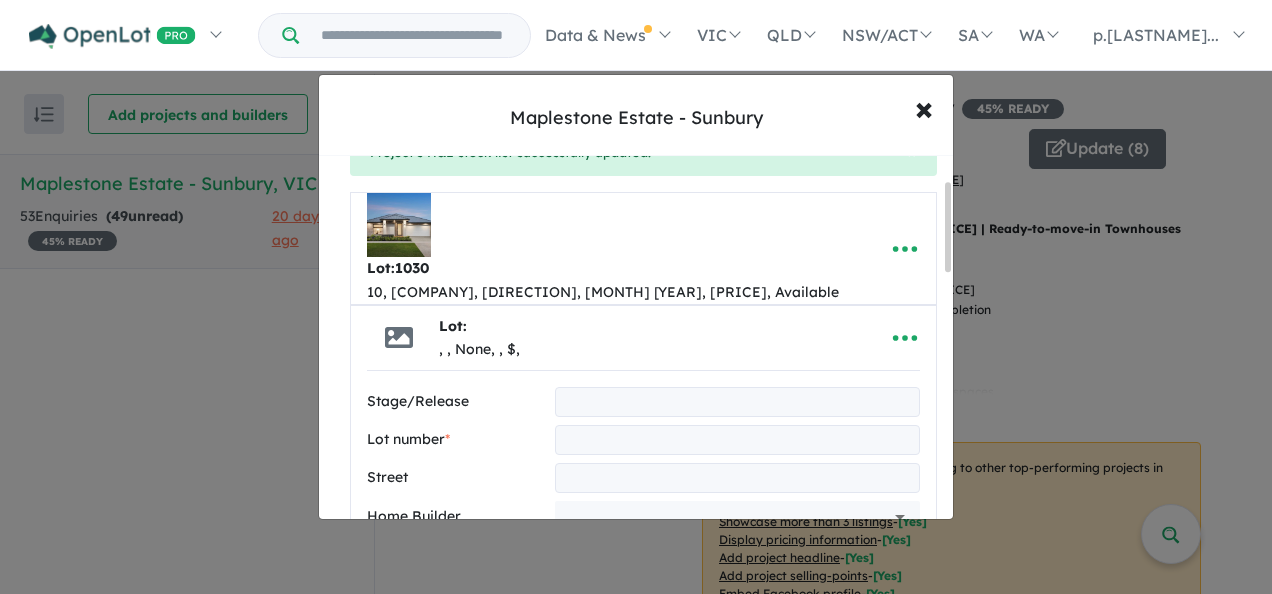 click at bounding box center [737, 402] 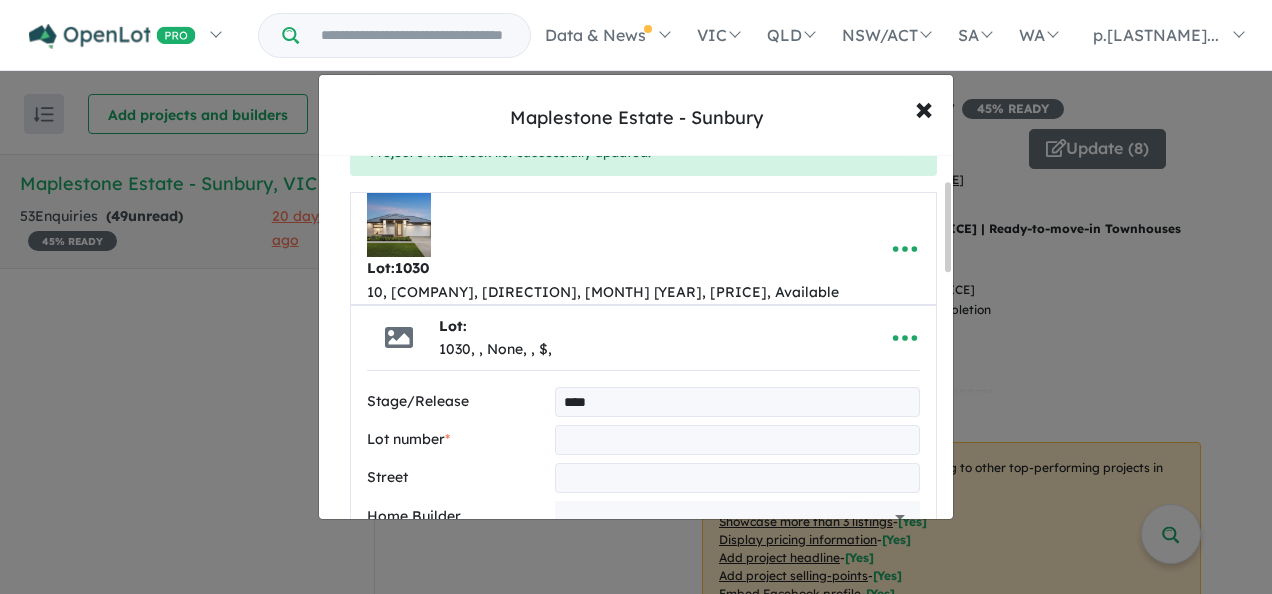 type on "****" 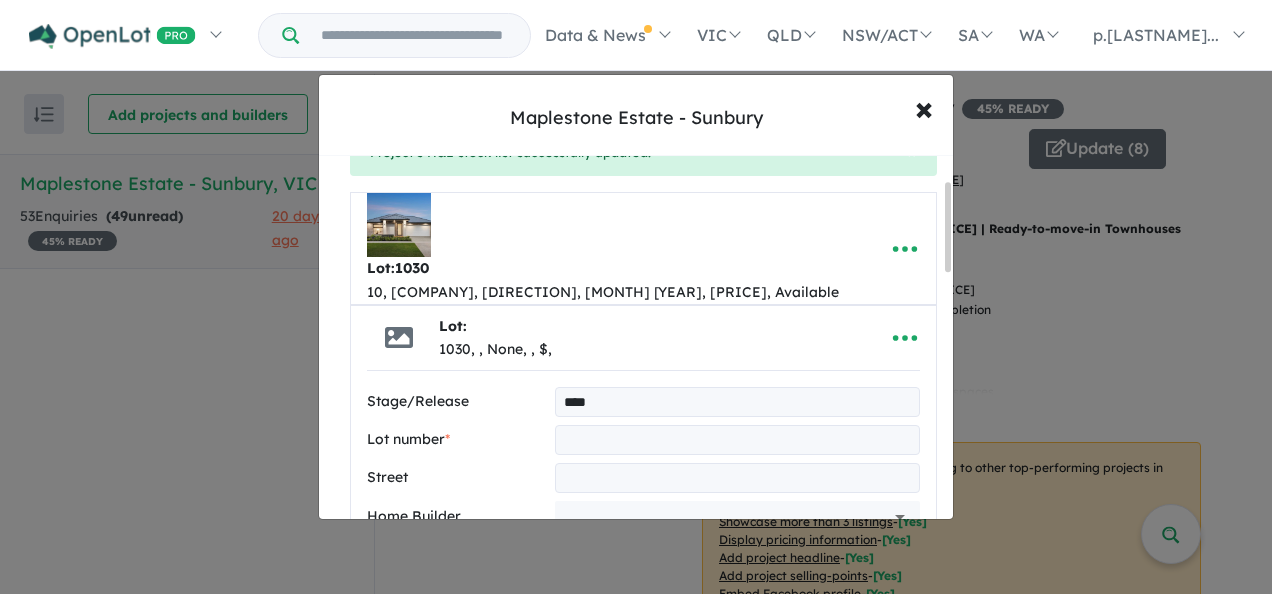click at bounding box center (737, 440) 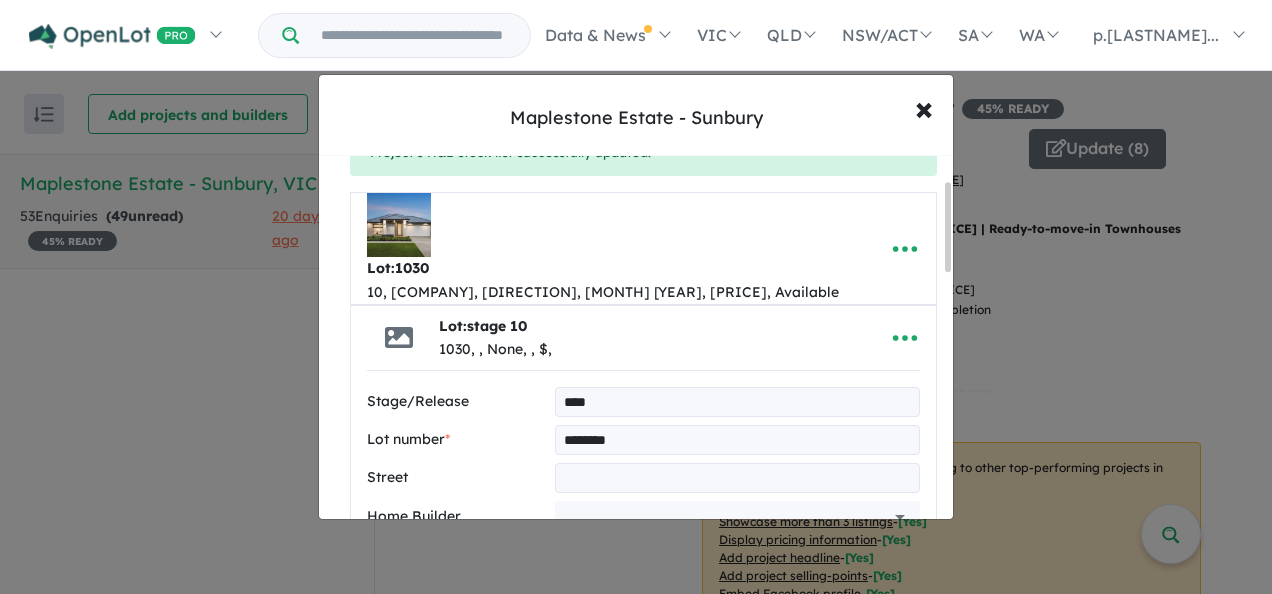 type on "********" 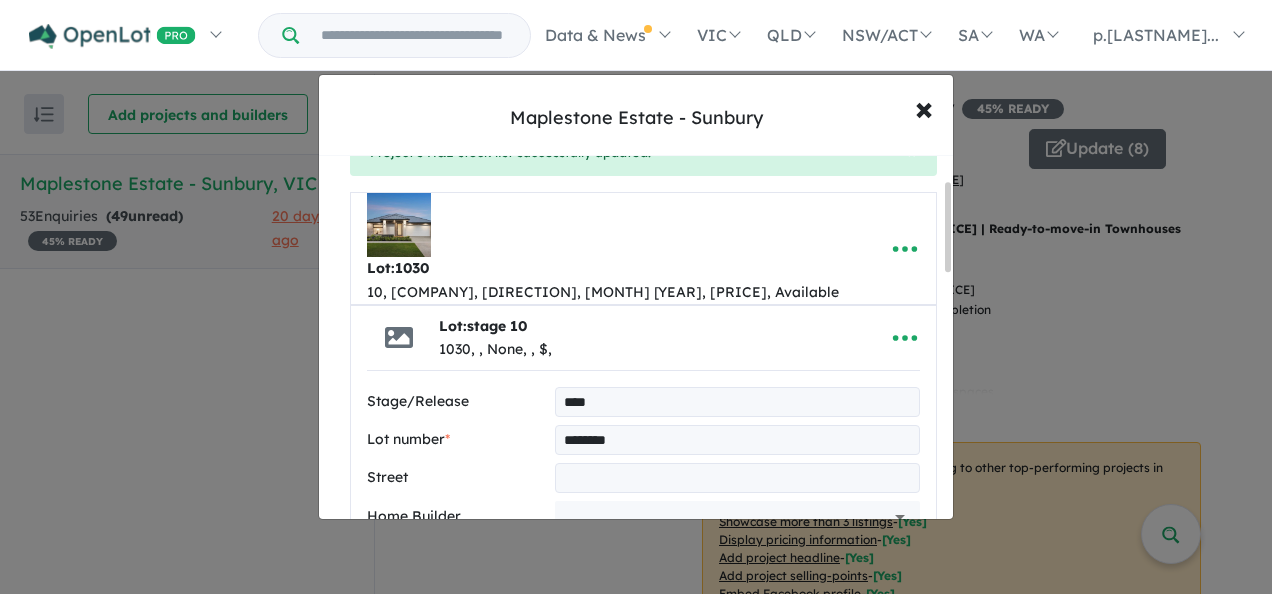 drag, startPoint x: 607, startPoint y: 356, endPoint x: 575, endPoint y: 359, distance: 32.140316 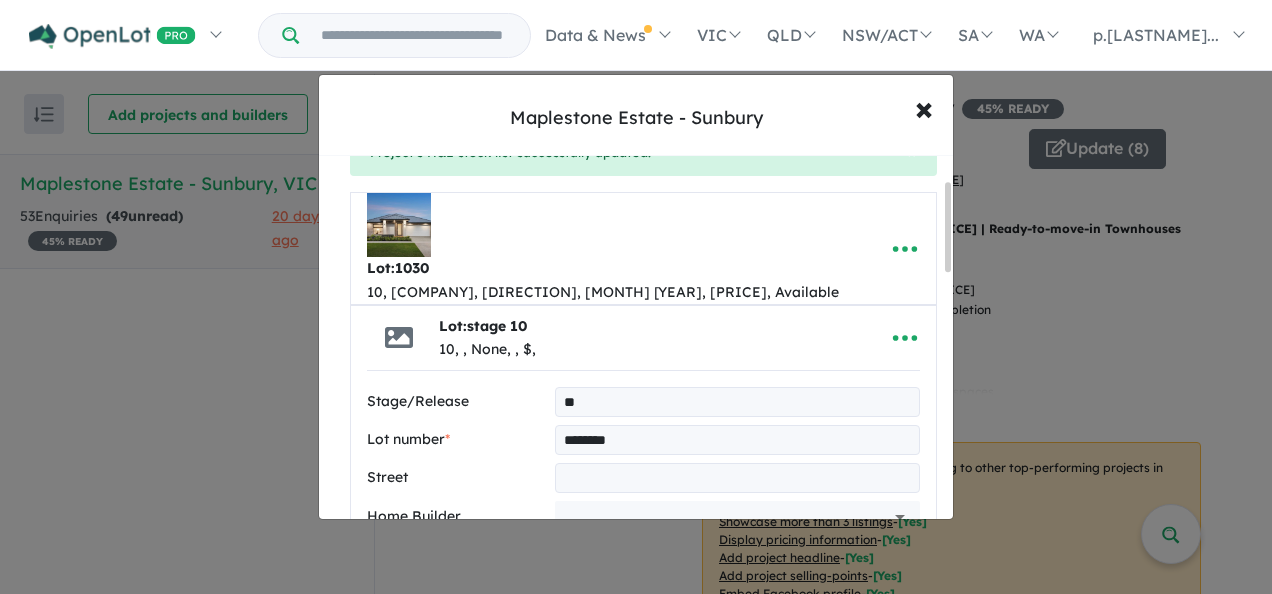 type on "**" 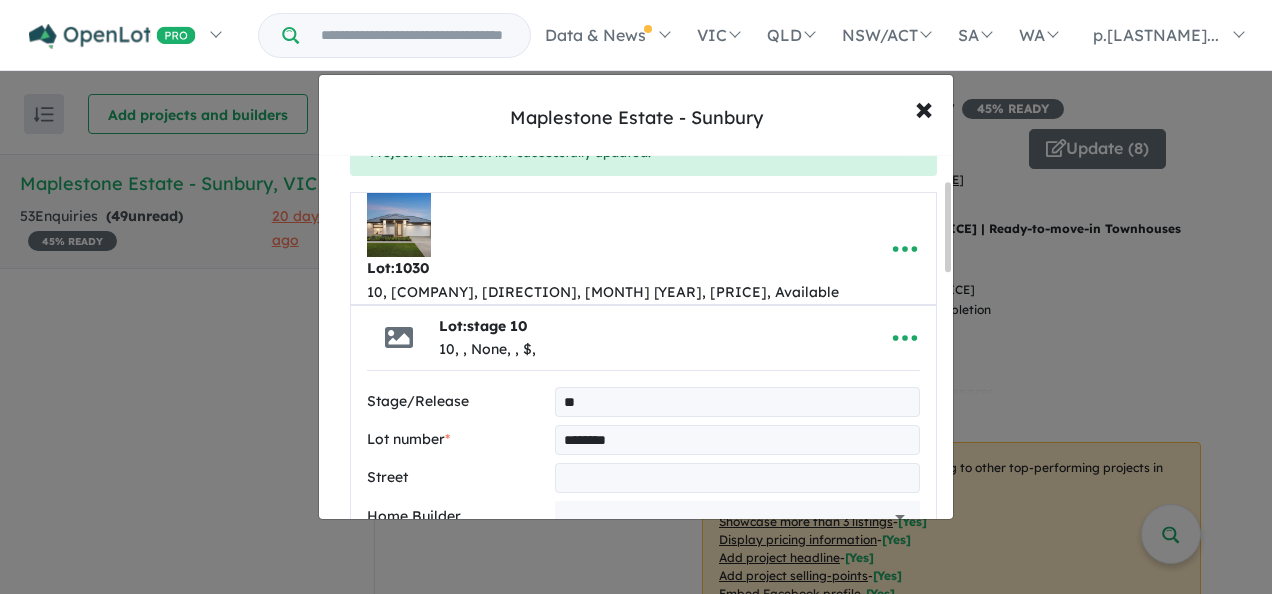click on "**********" at bounding box center [643, 875] 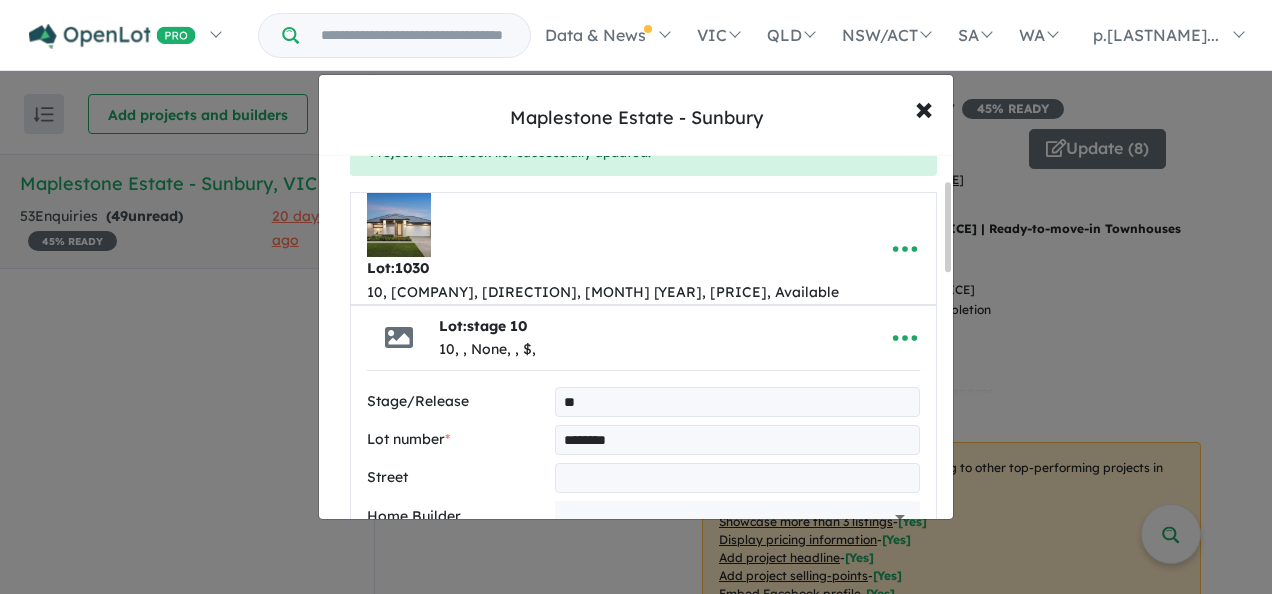 drag, startPoint x: 604, startPoint y: 395, endPoint x: 552, endPoint y: 391, distance: 52.153618 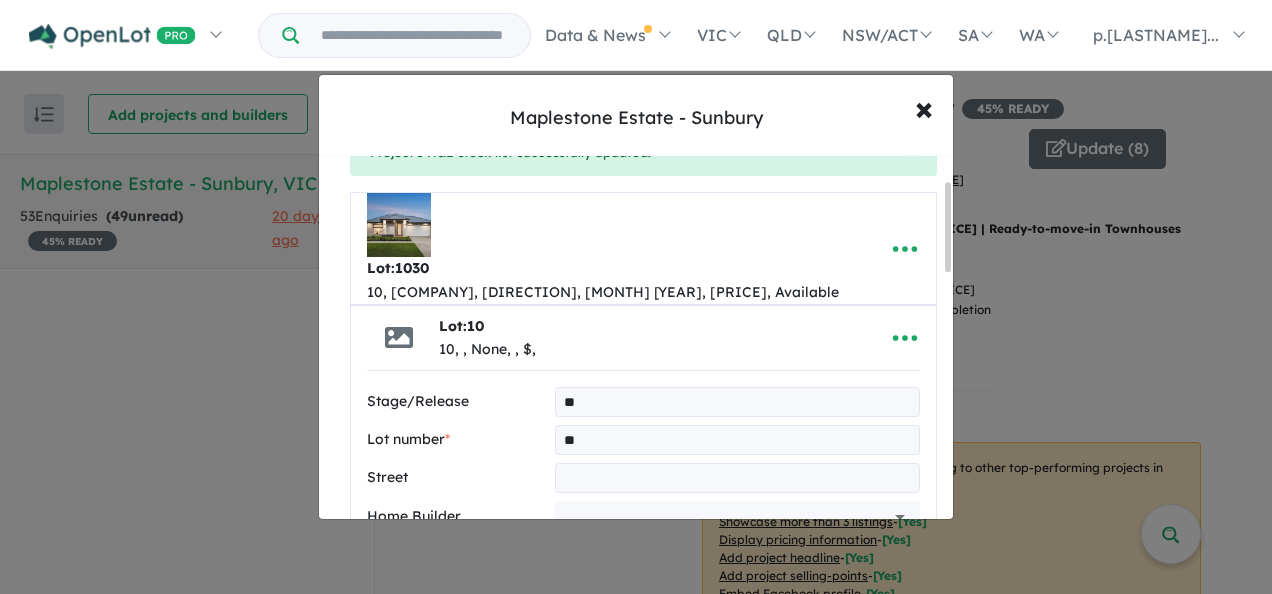 click on "**" at bounding box center [737, 440] 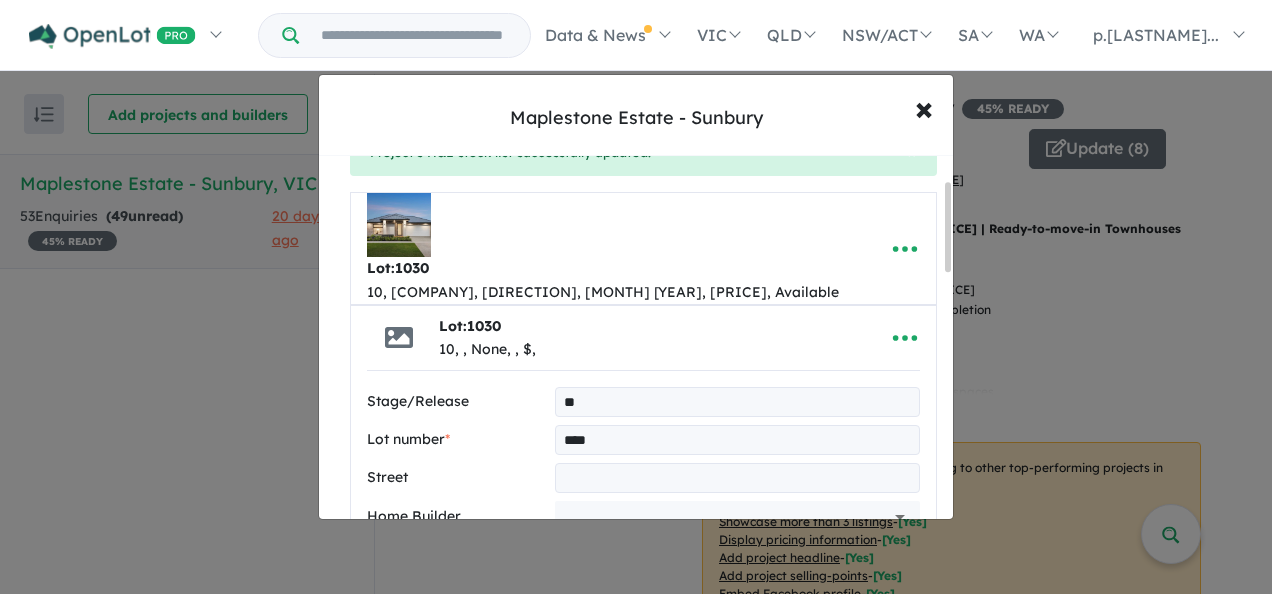 type on "****" 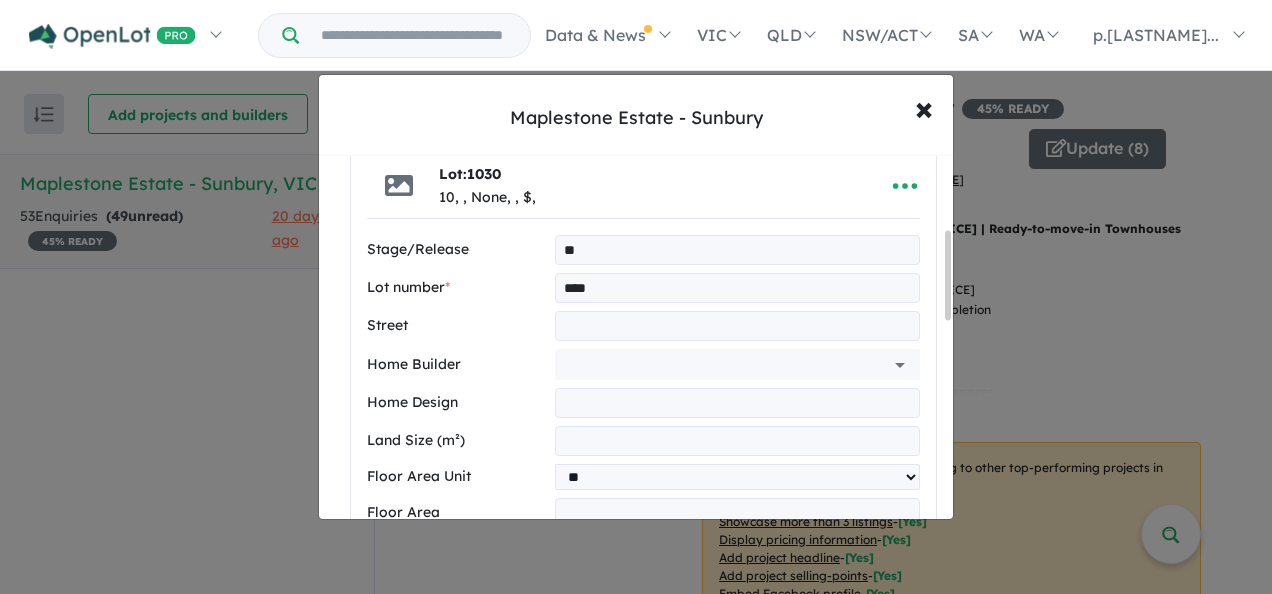 scroll, scrollTop: 300, scrollLeft: 0, axis: vertical 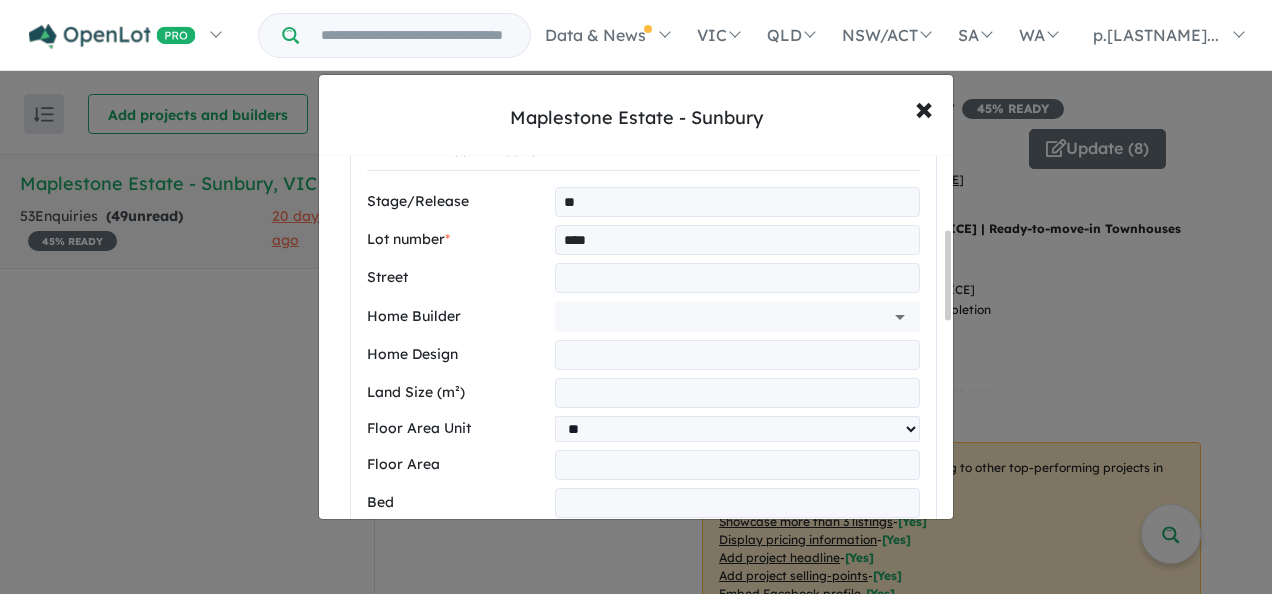 click at bounding box center [737, 278] 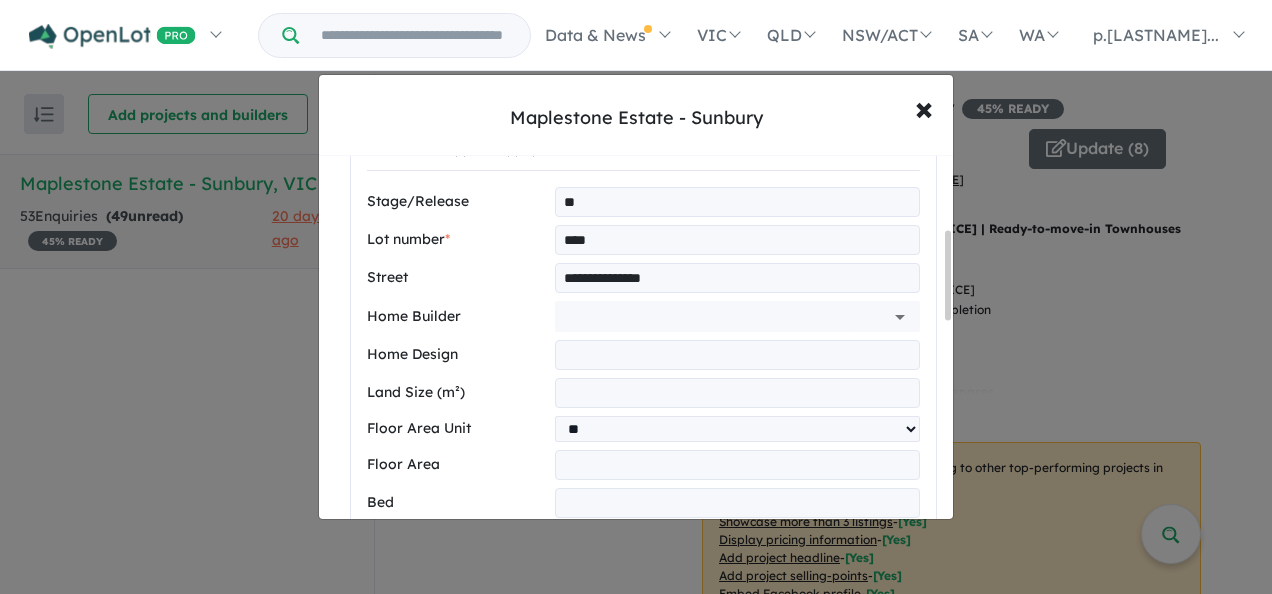 type on "**********" 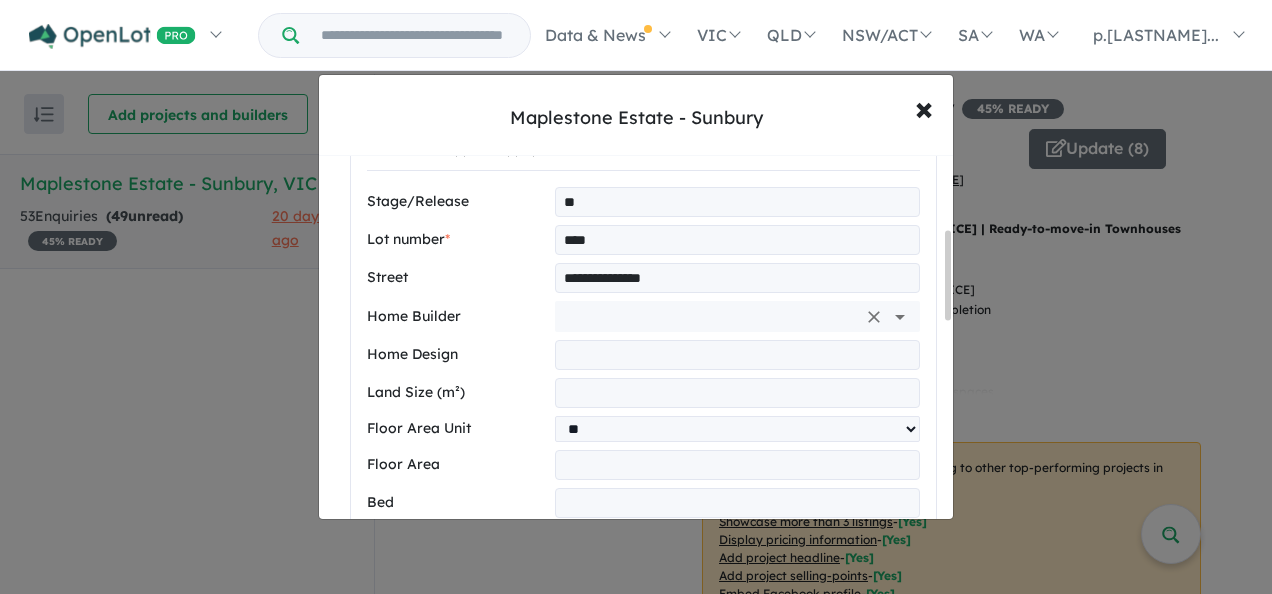 click at bounding box center (709, 316) 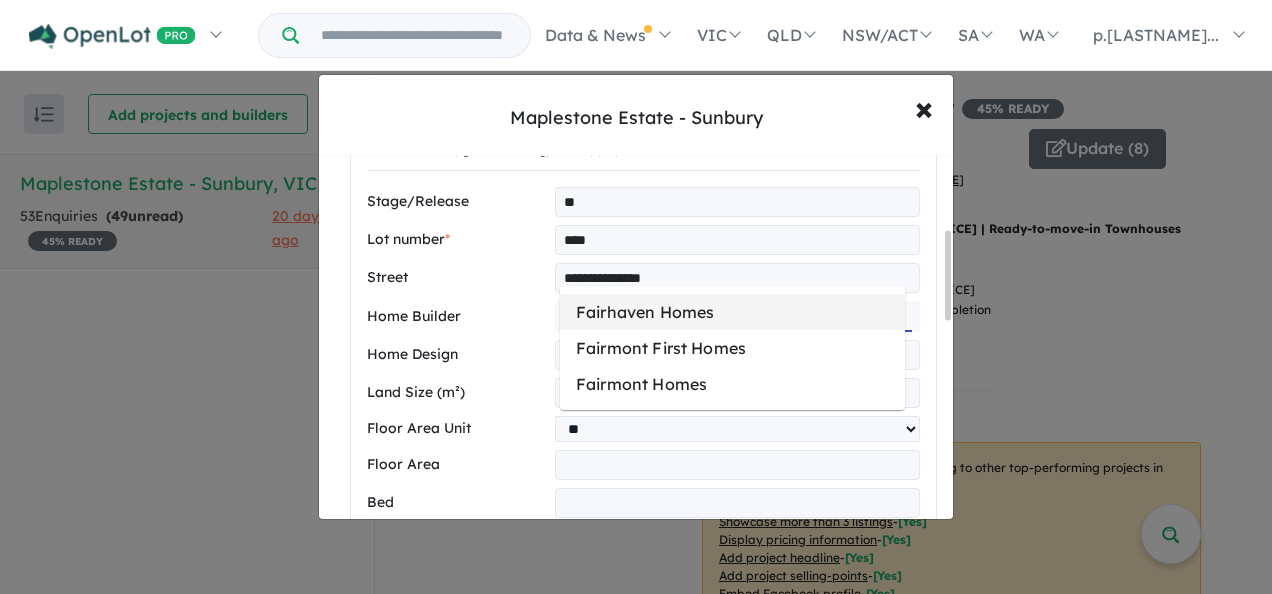 click on "Fairhaven Homes" at bounding box center [732, 312] 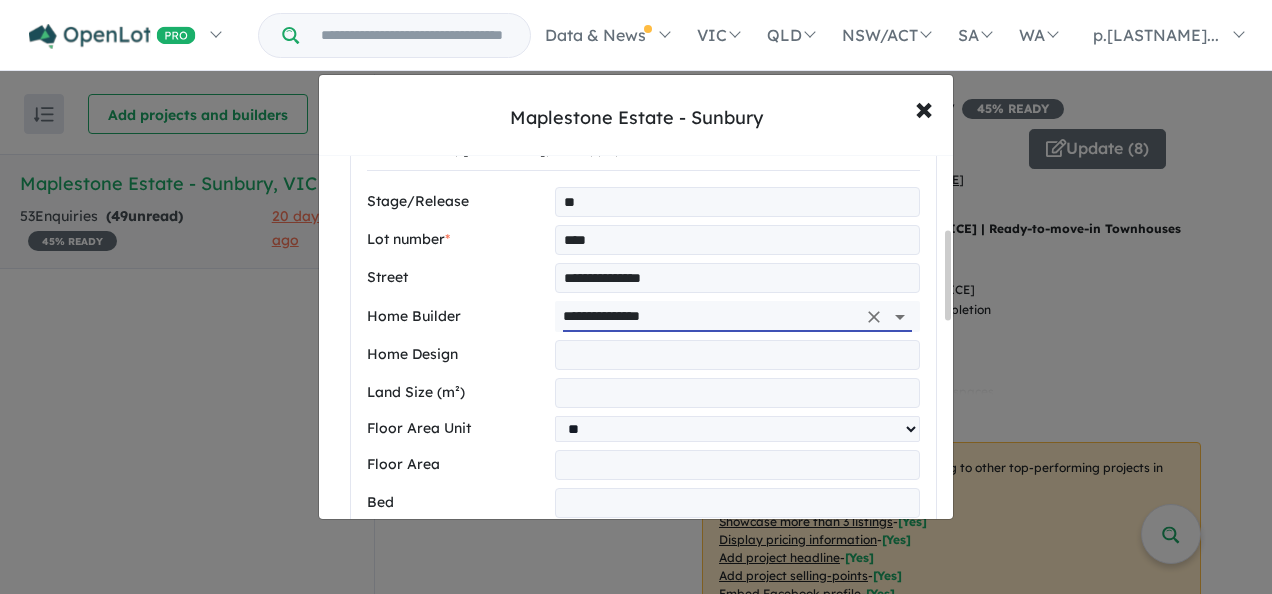 type on "**********" 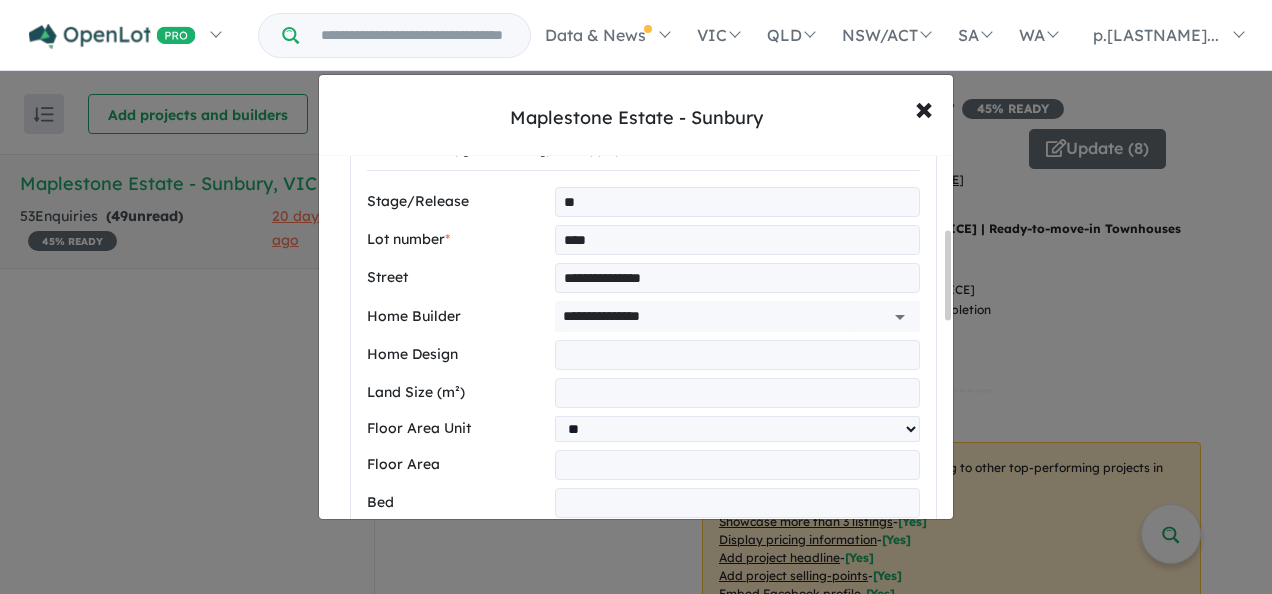 drag, startPoint x: 507, startPoint y: 282, endPoint x: 536, endPoint y: 256, distance: 38.948685 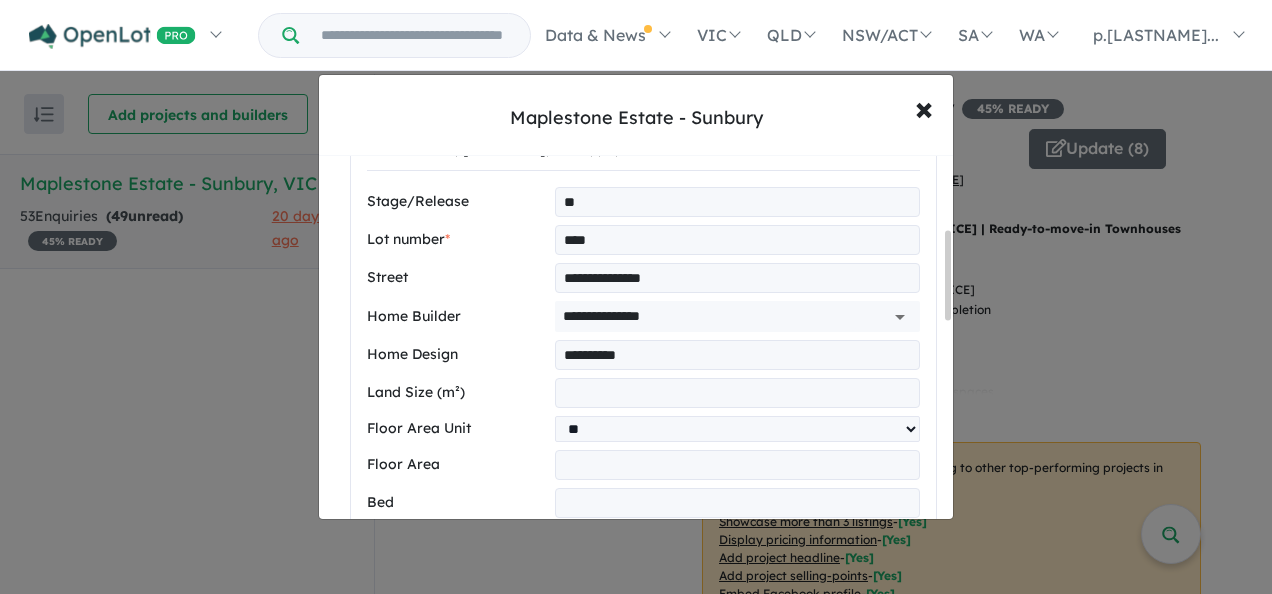 type on "**********" 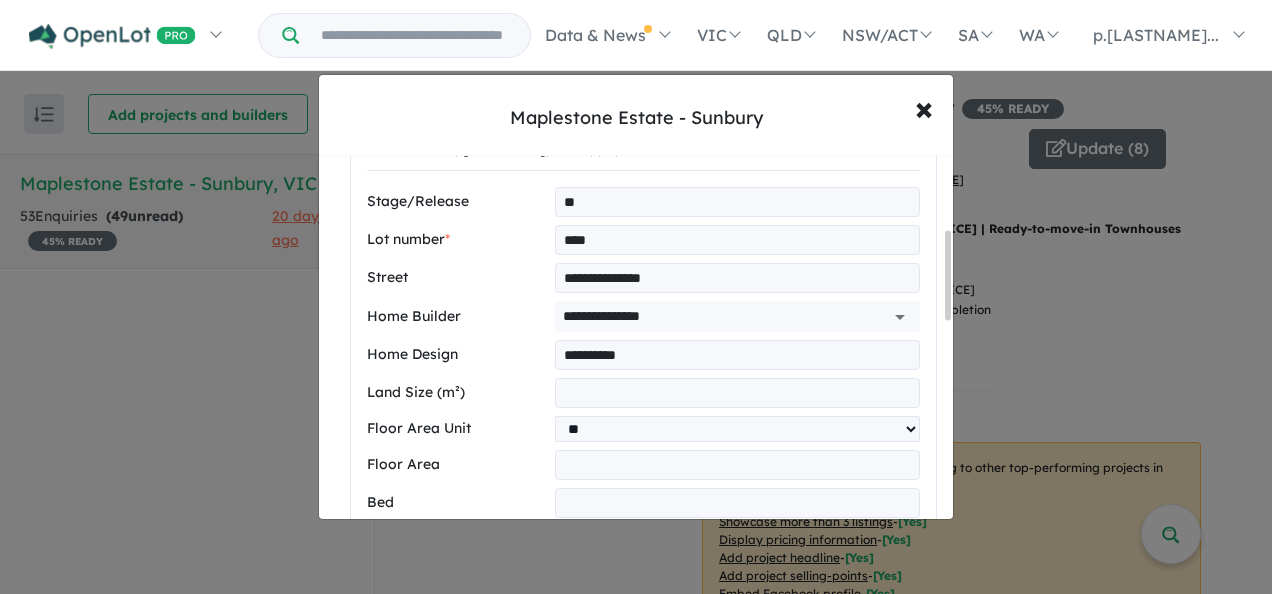 click at bounding box center (737, 393) 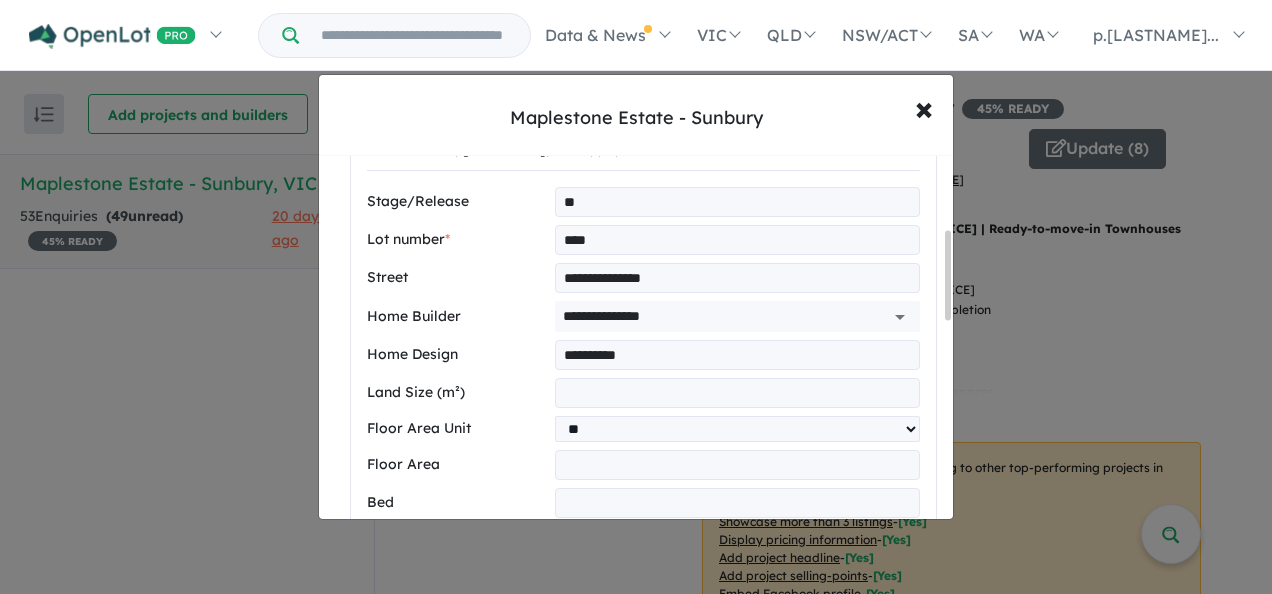 type on "***" 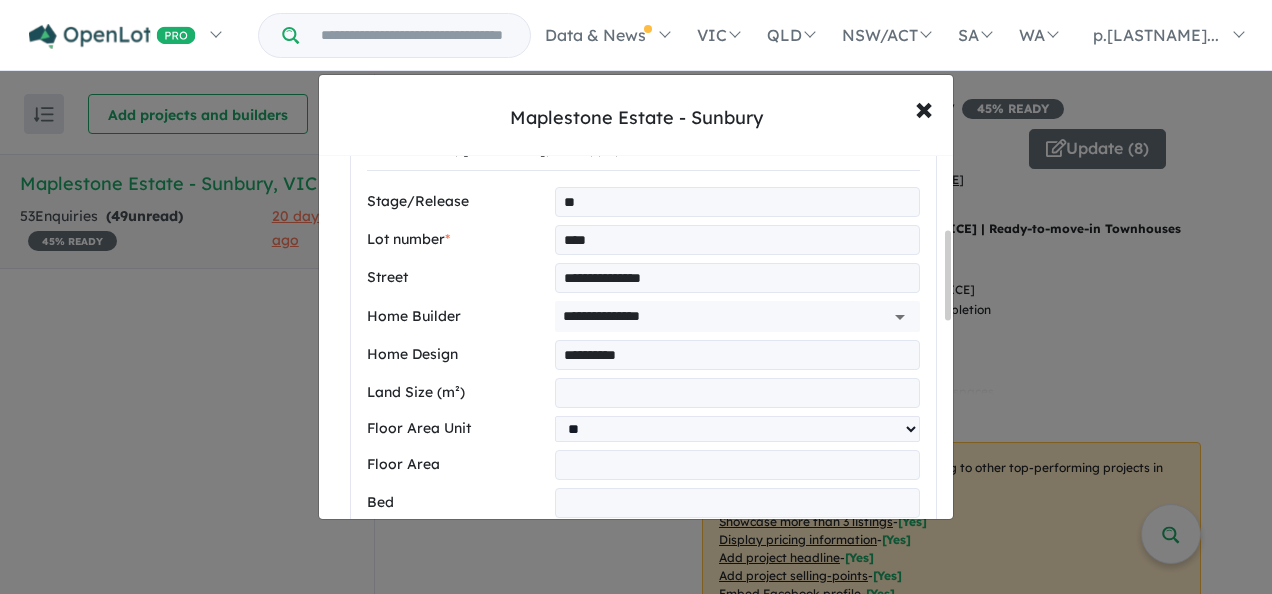 click at bounding box center (737, 465) 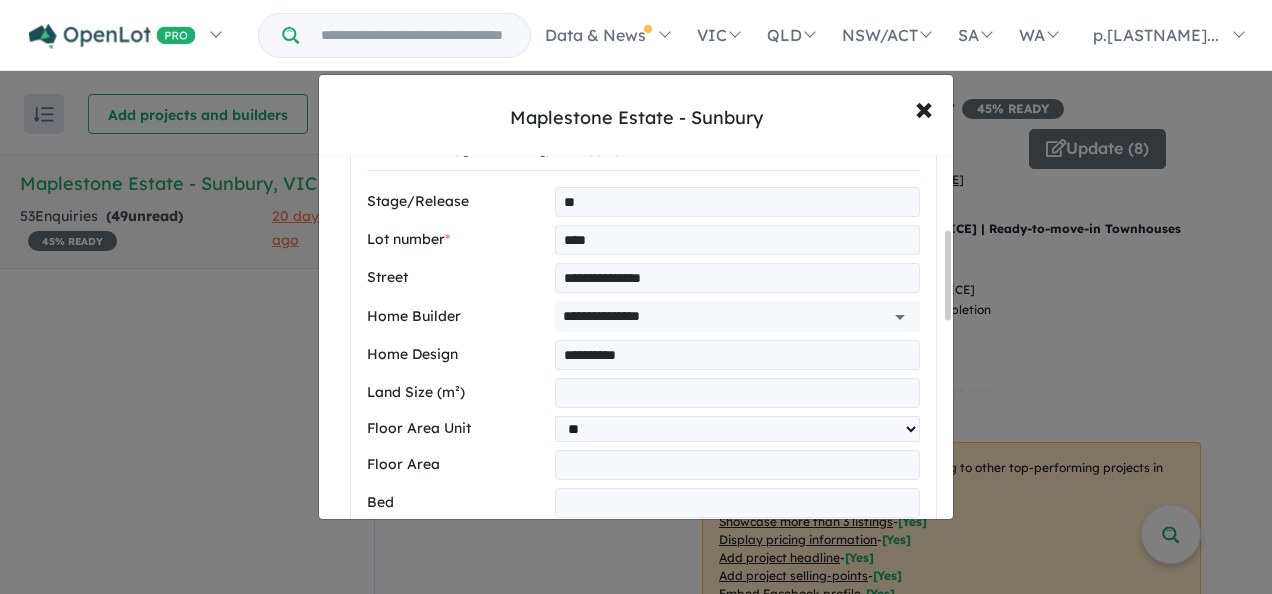 type on "*****" 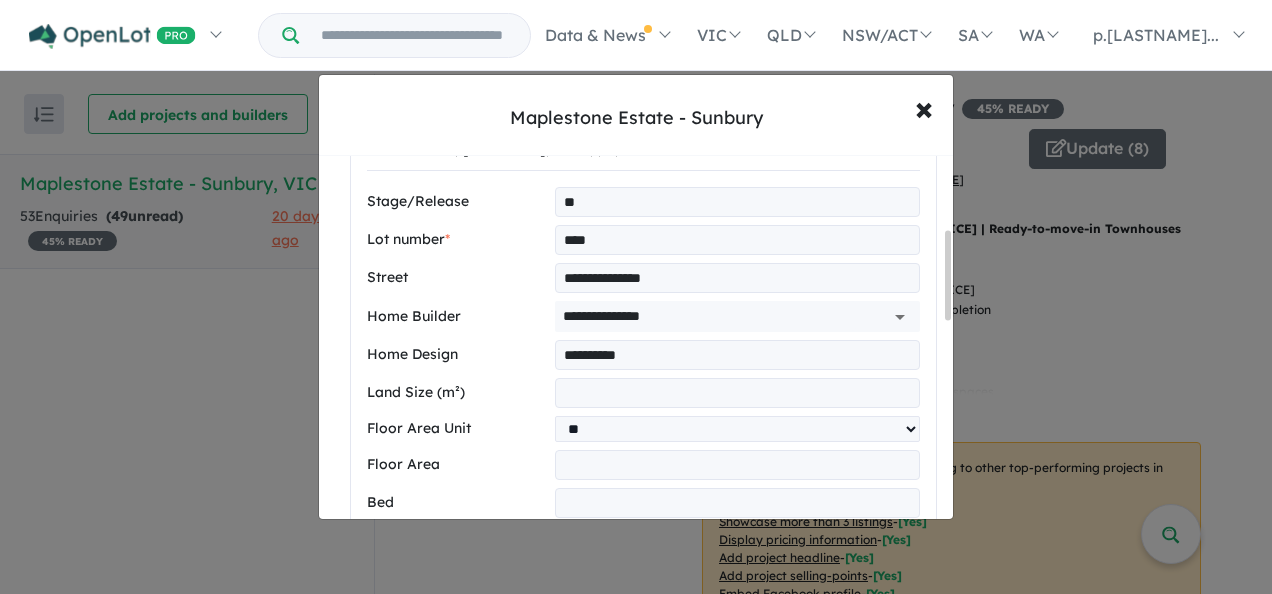 click on "Bed" at bounding box center (643, 503) 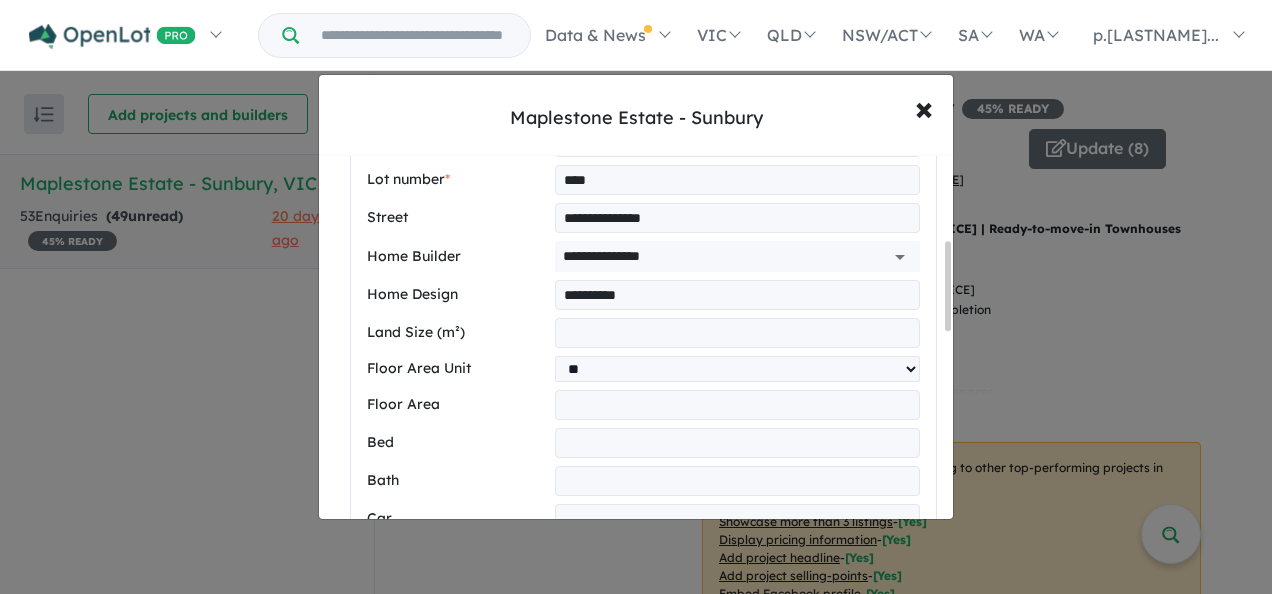 scroll, scrollTop: 400, scrollLeft: 0, axis: vertical 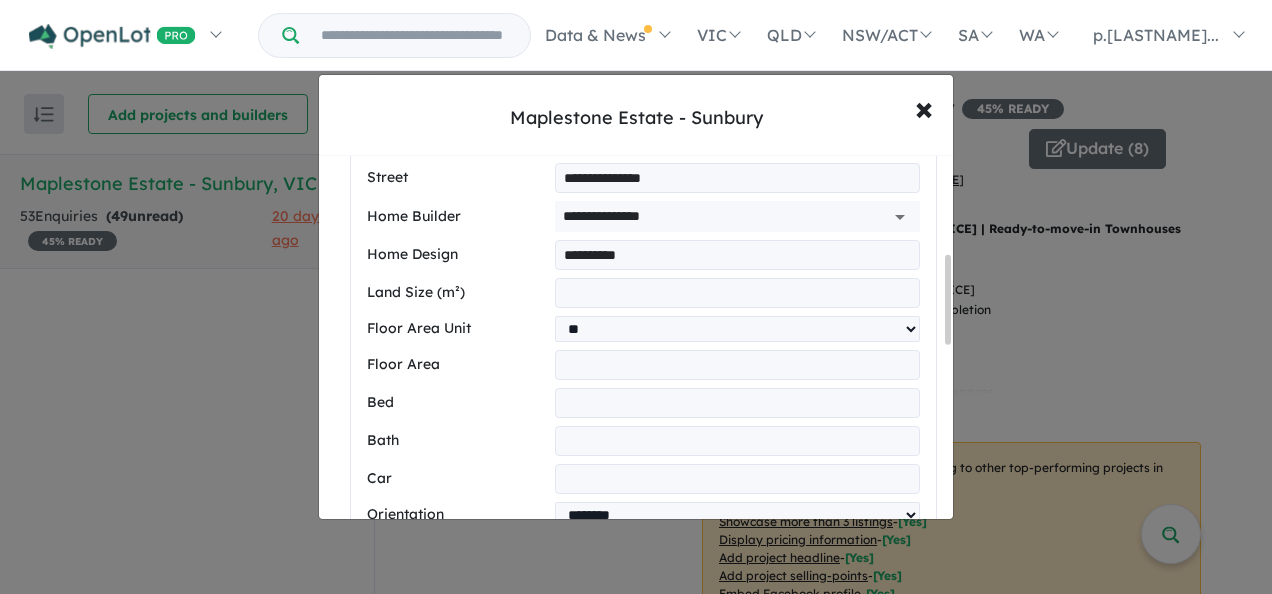 click at bounding box center (737, 403) 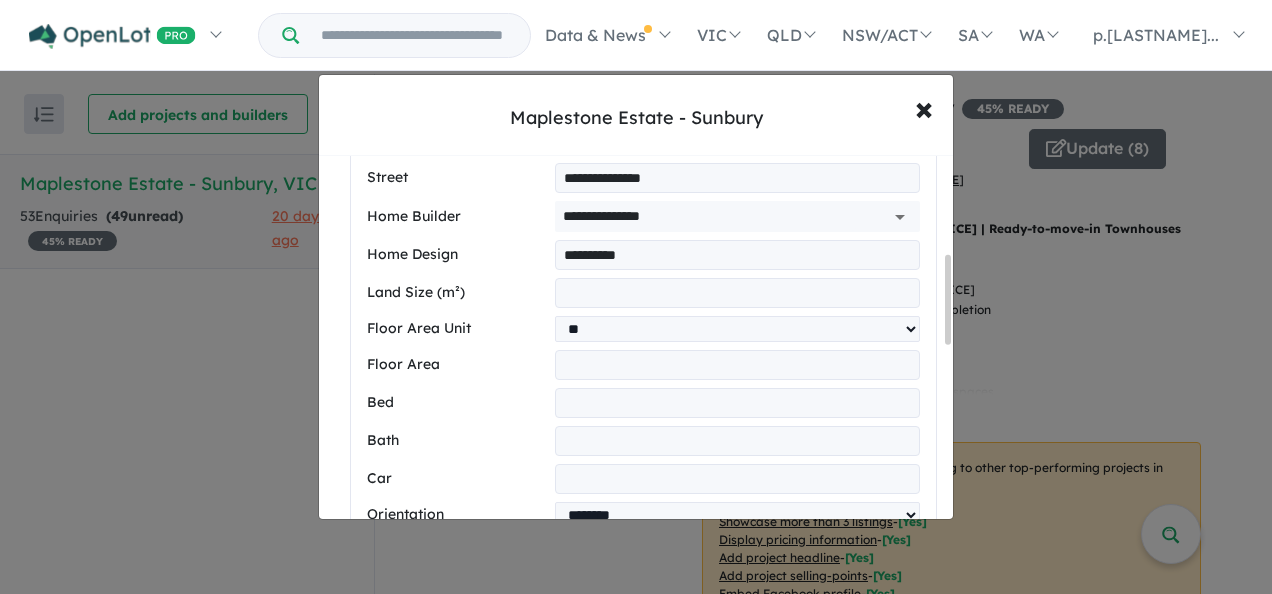 type on "*" 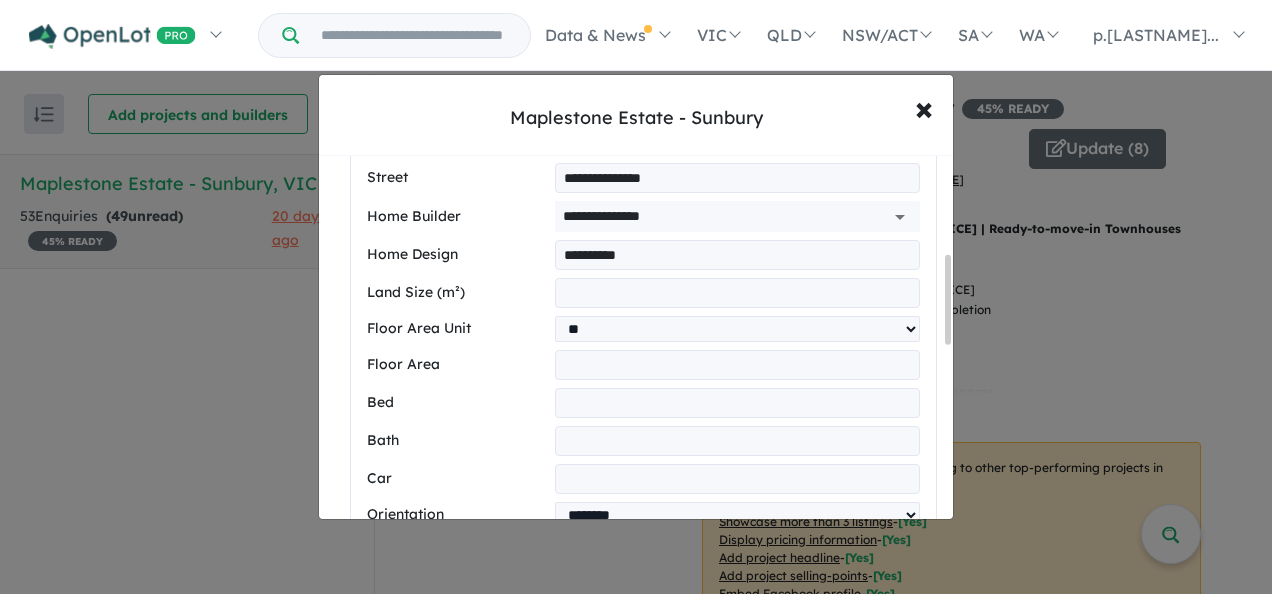 click at bounding box center (737, 441) 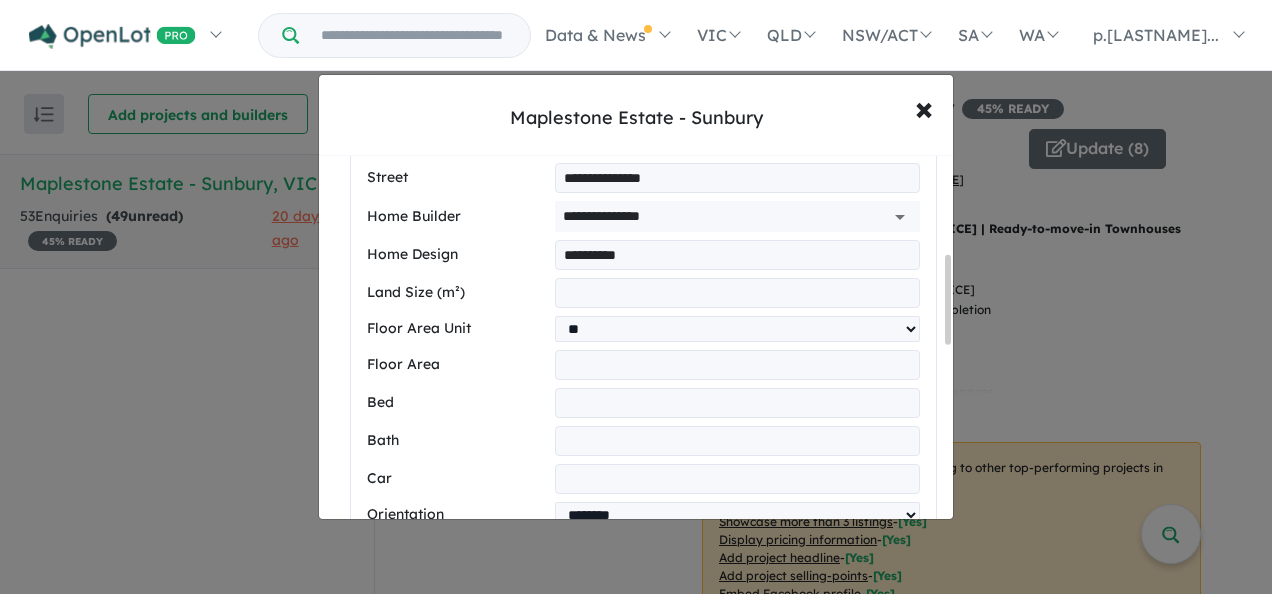 type on "*" 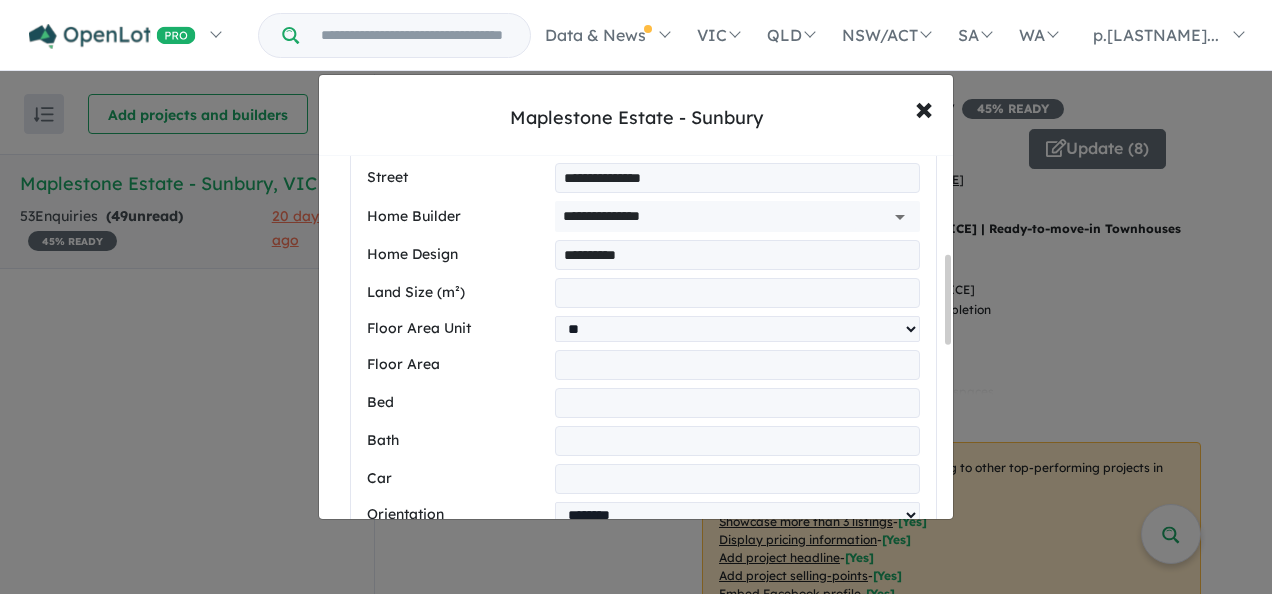 click at bounding box center [737, 479] 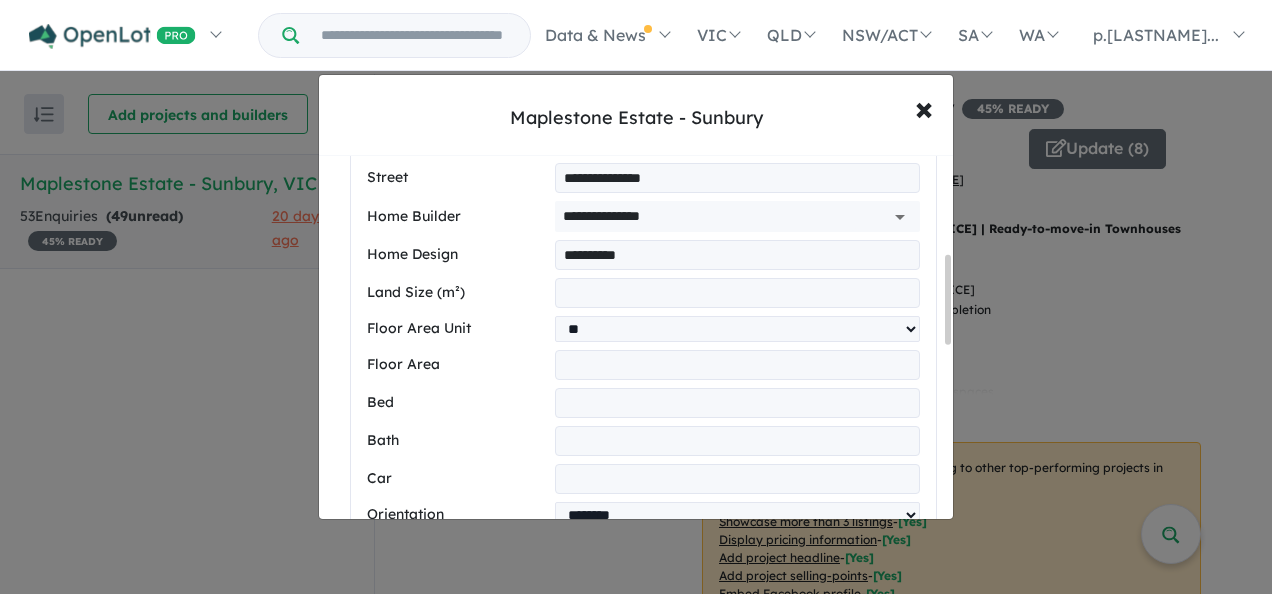 type on "*" 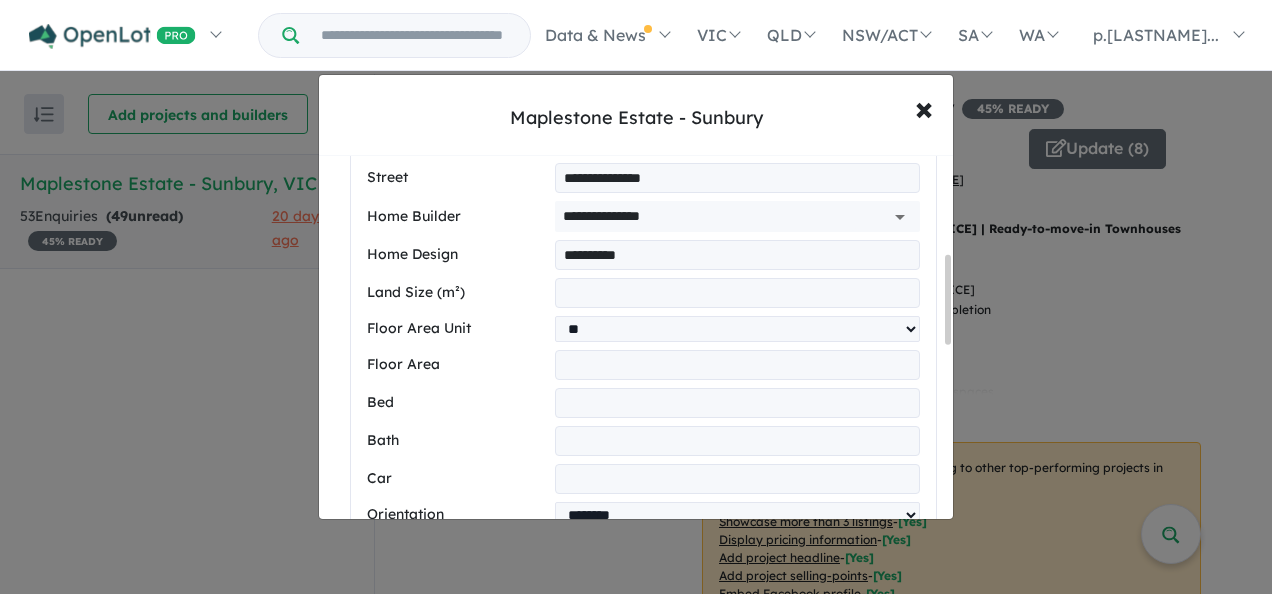 drag, startPoint x: 507, startPoint y: 419, endPoint x: 517, endPoint y: 424, distance: 11.18034 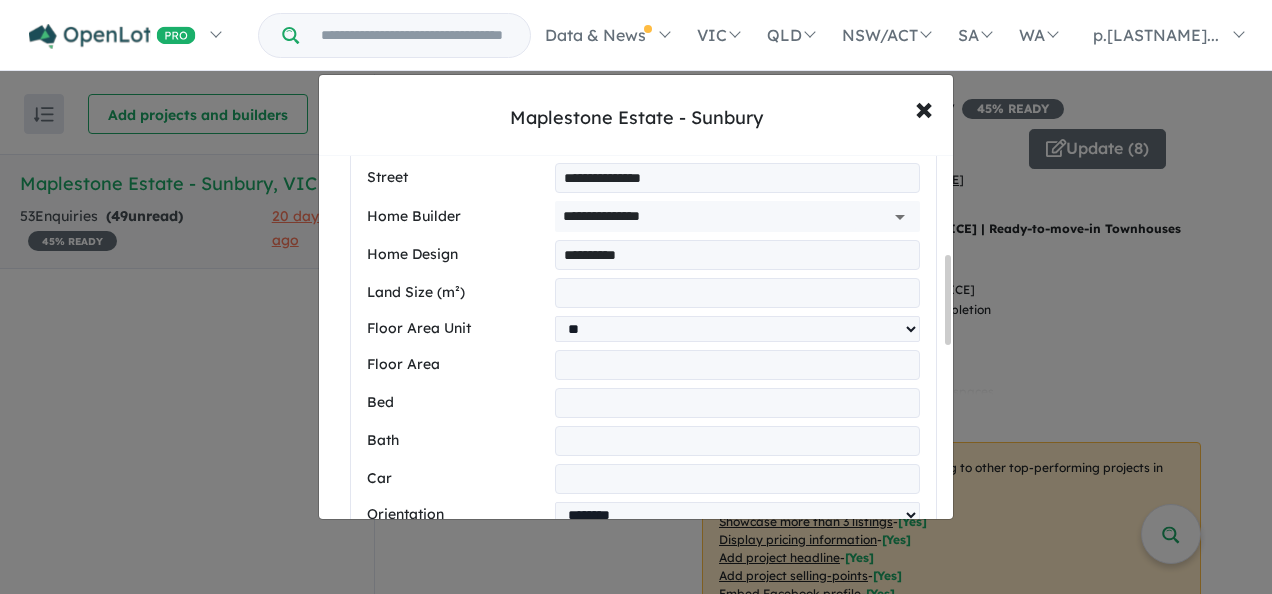 scroll, scrollTop: 500, scrollLeft: 0, axis: vertical 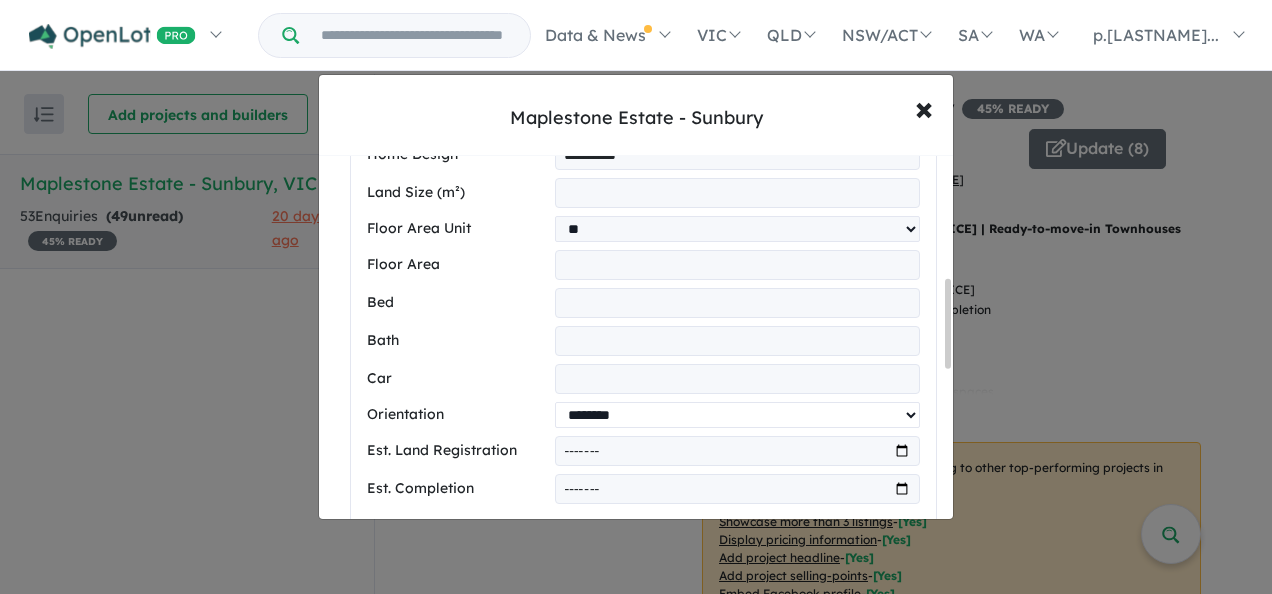 click on "**********" at bounding box center [737, 415] 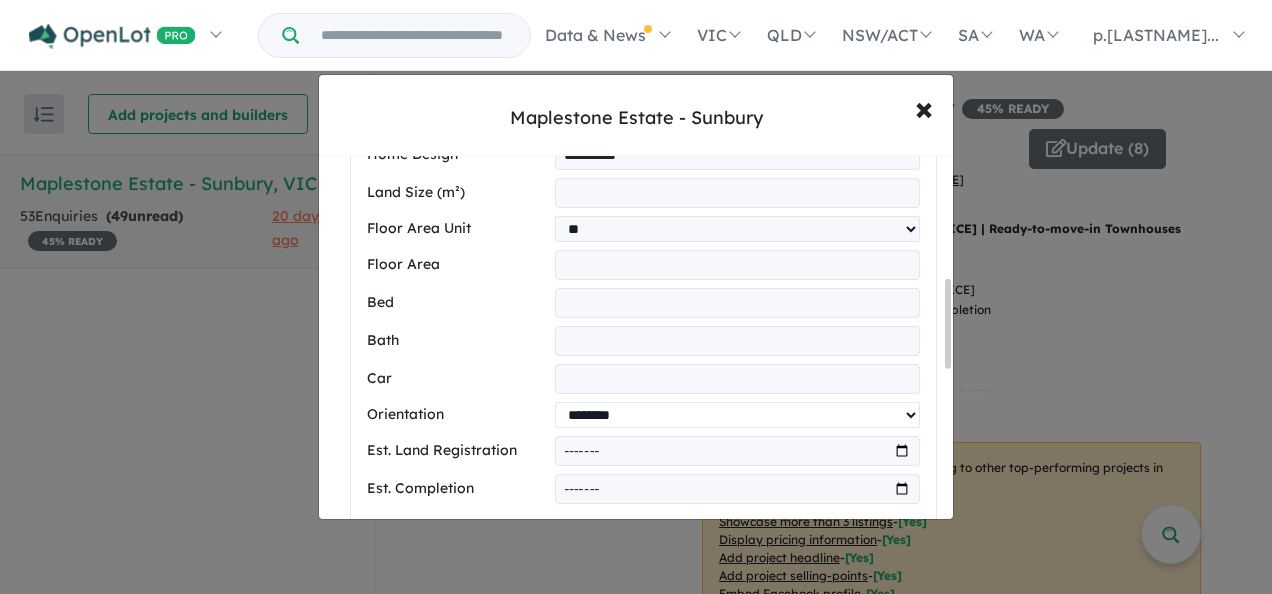 select on "*****" 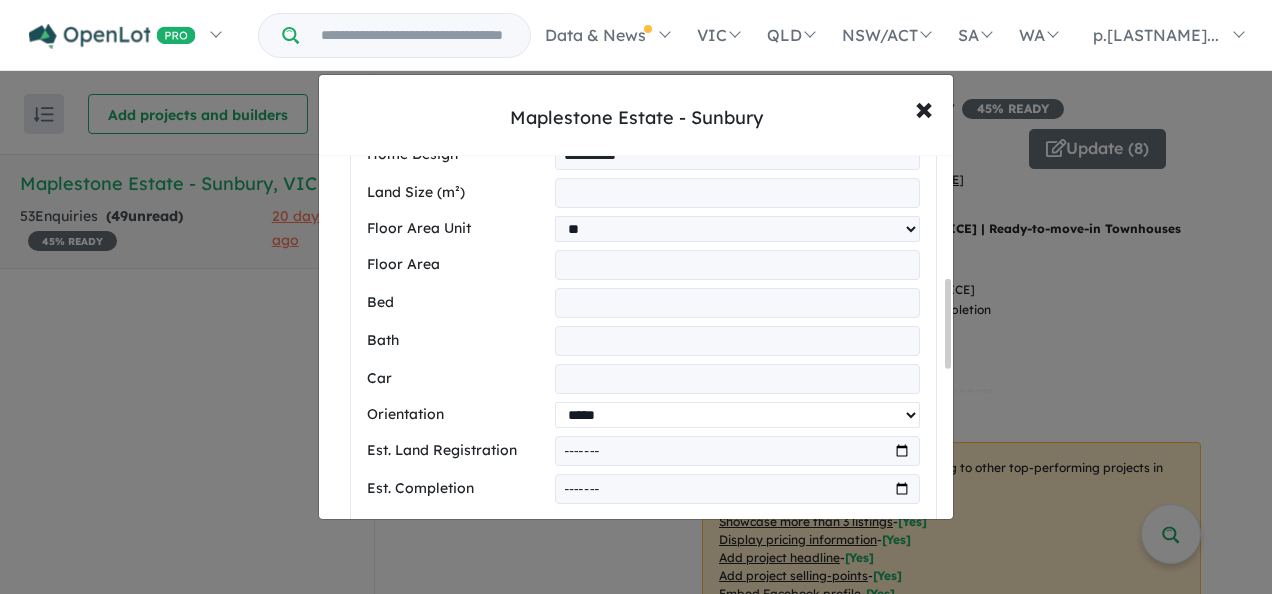 click on "**********" at bounding box center (737, 415) 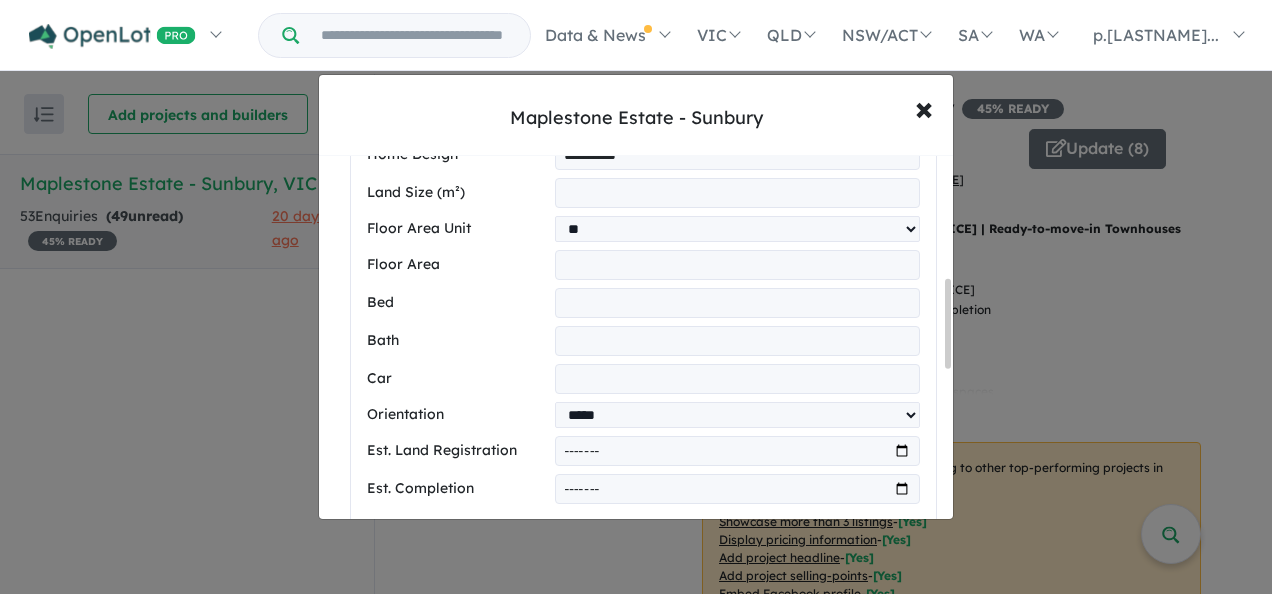 click at bounding box center [737, 451] 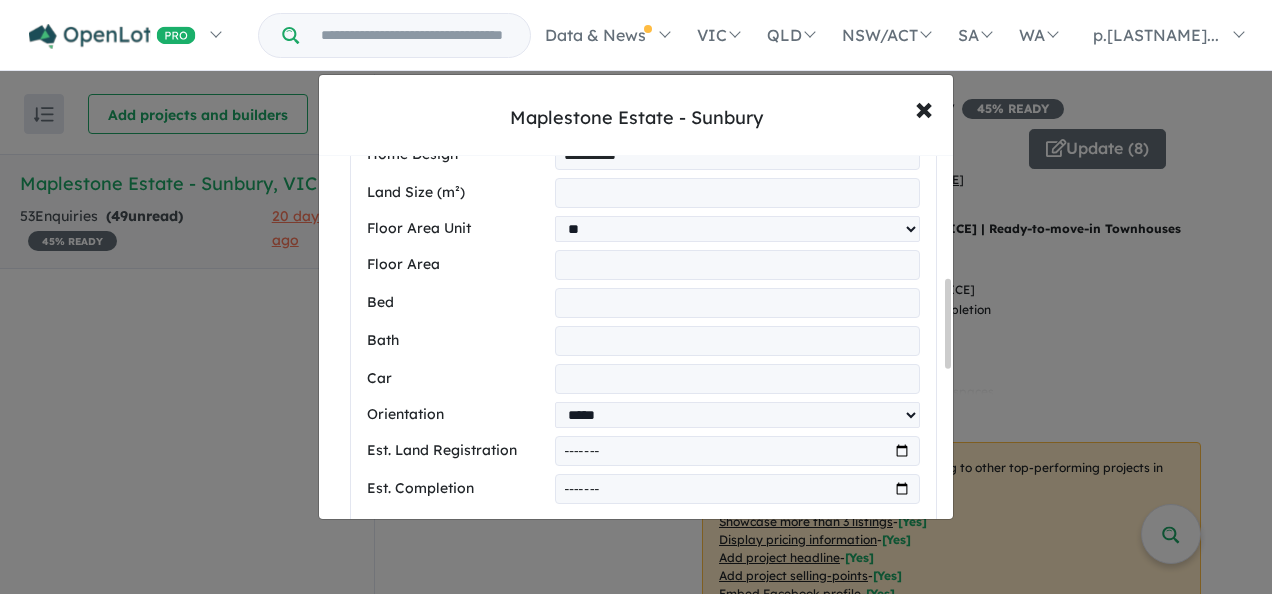 type on "*******" 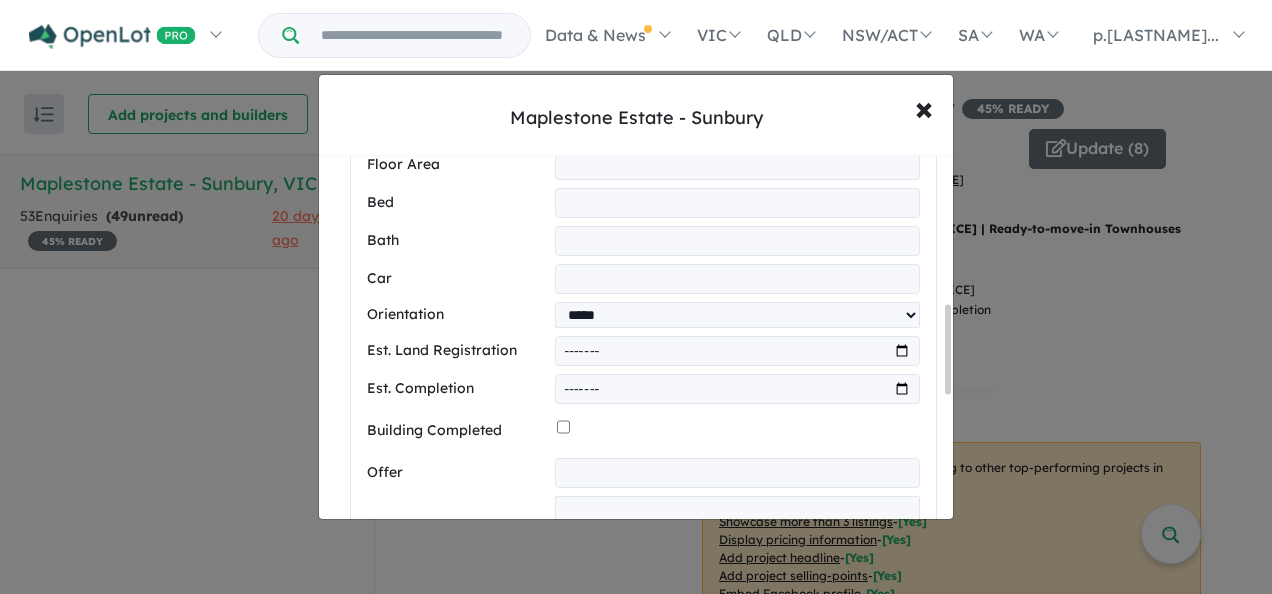scroll, scrollTop: 700, scrollLeft: 0, axis: vertical 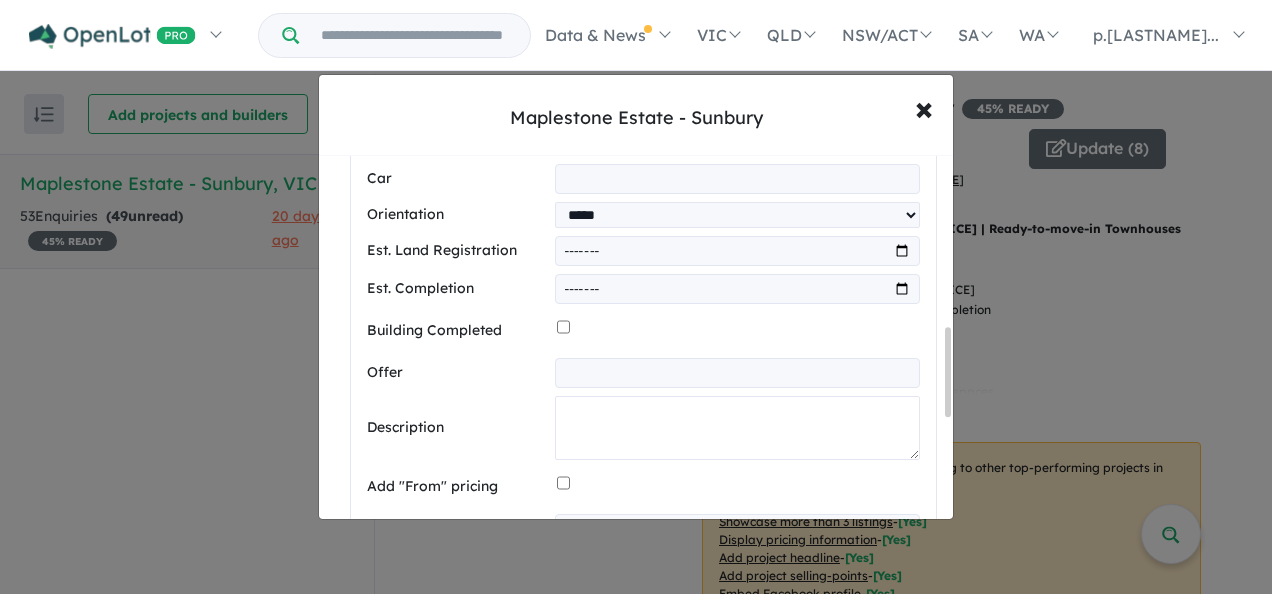 click at bounding box center [737, 428] 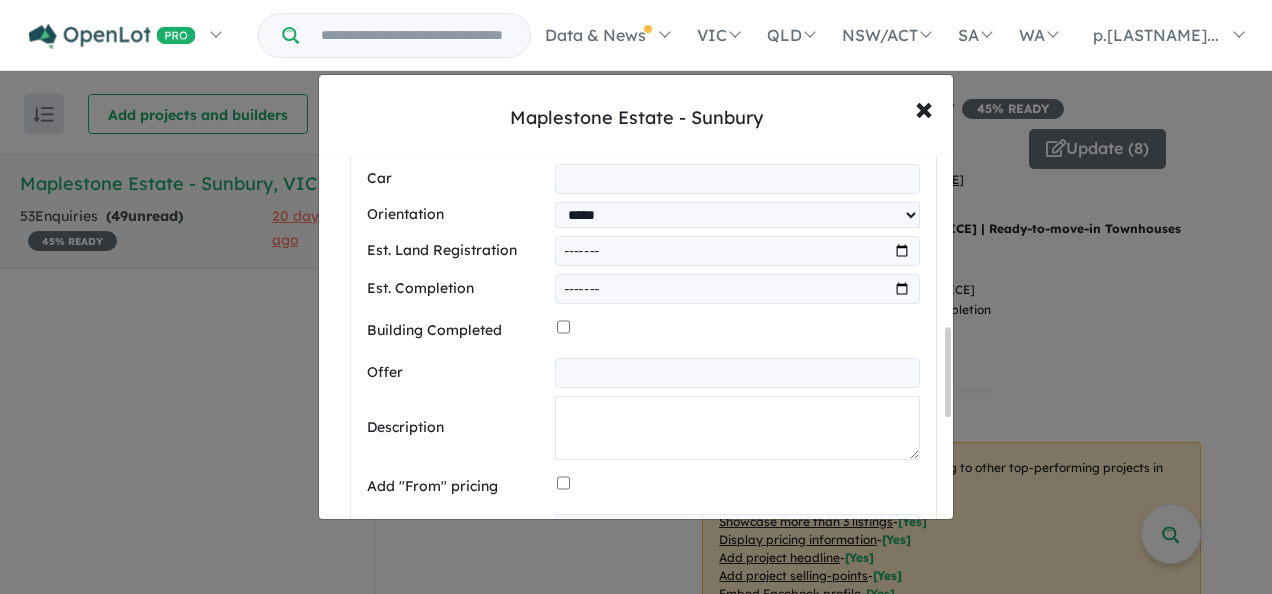 paste on "**********" 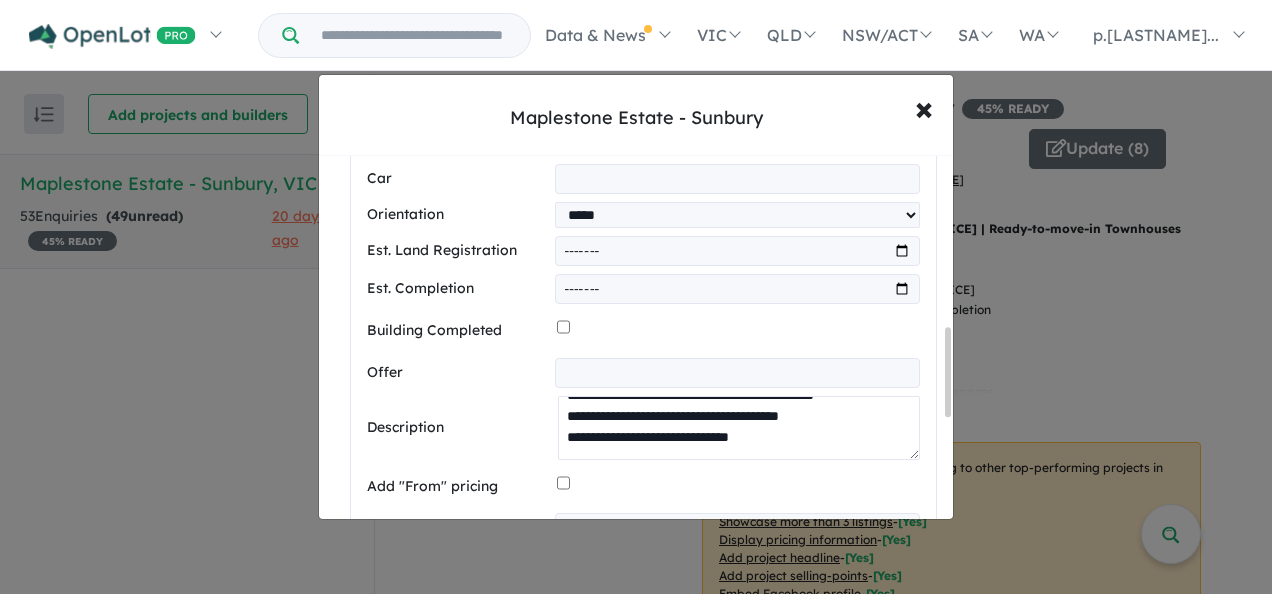 scroll, scrollTop: 273, scrollLeft: 0, axis: vertical 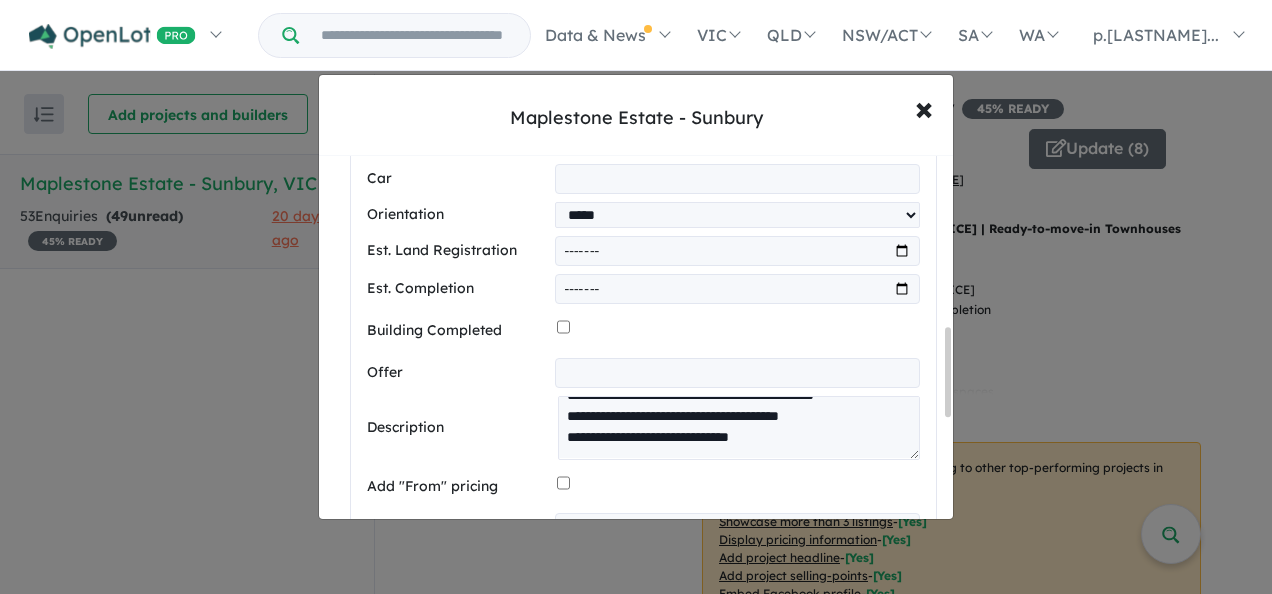 click at bounding box center [737, 528] 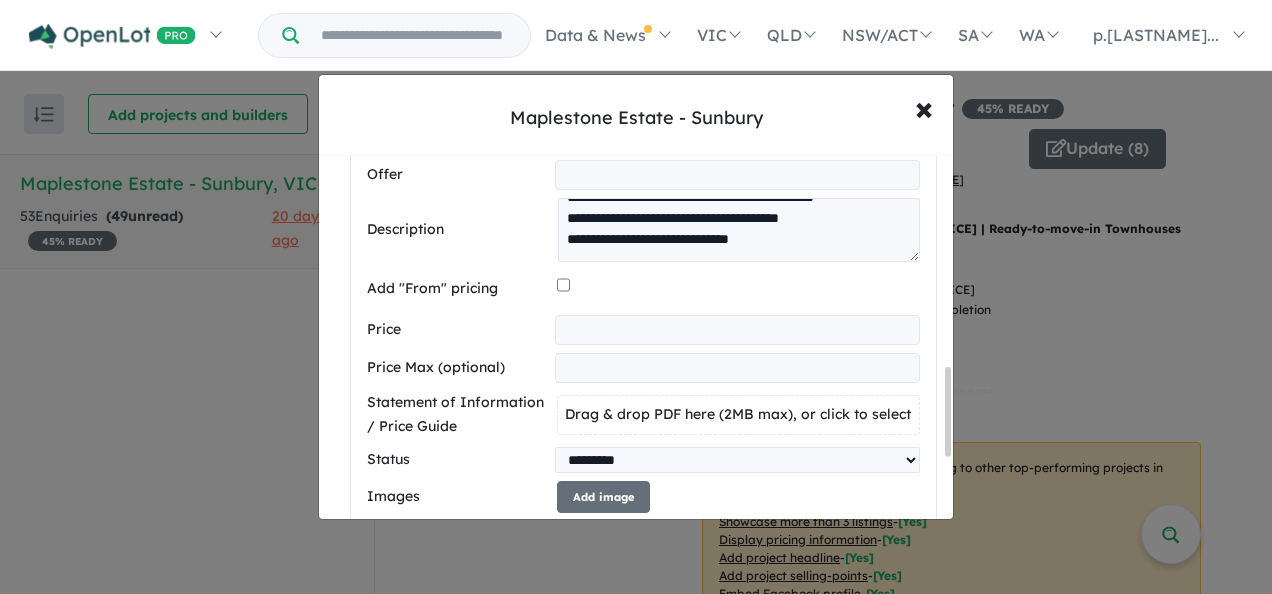 scroll, scrollTop: 900, scrollLeft: 0, axis: vertical 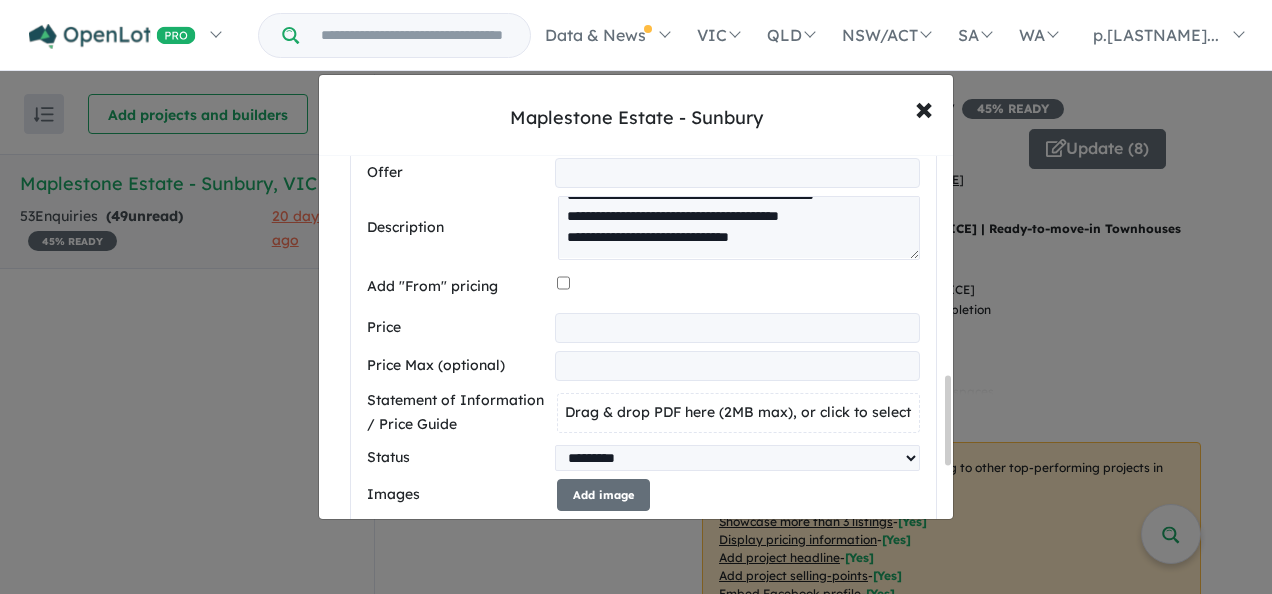 type on "******" 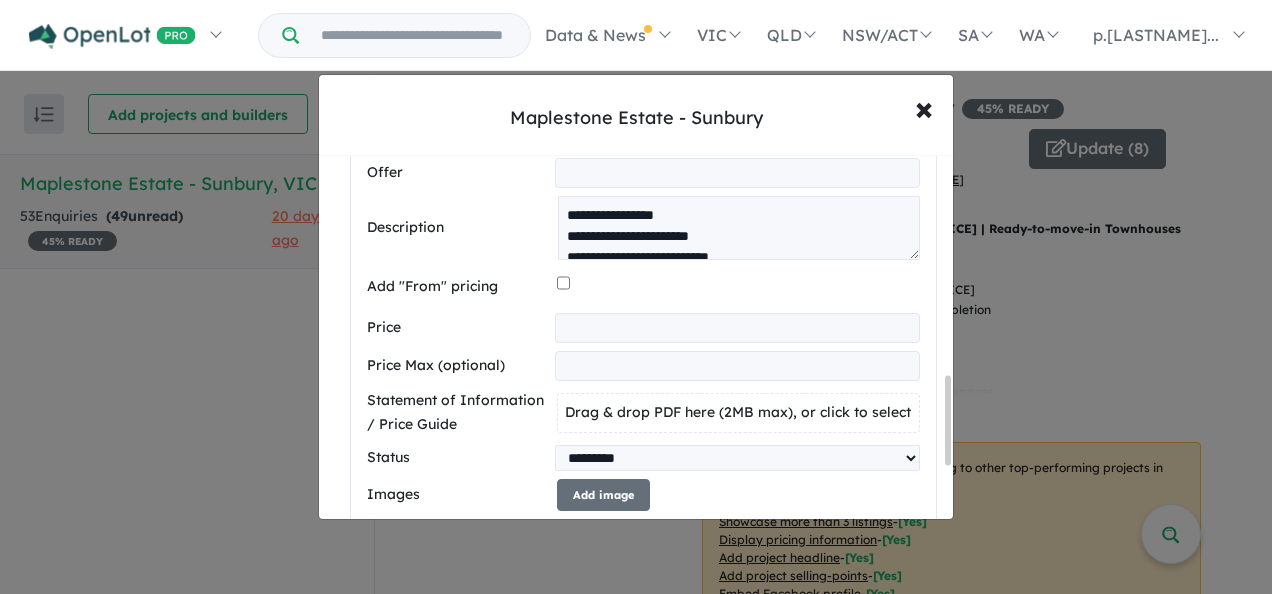 scroll, scrollTop: 0, scrollLeft: 0, axis: both 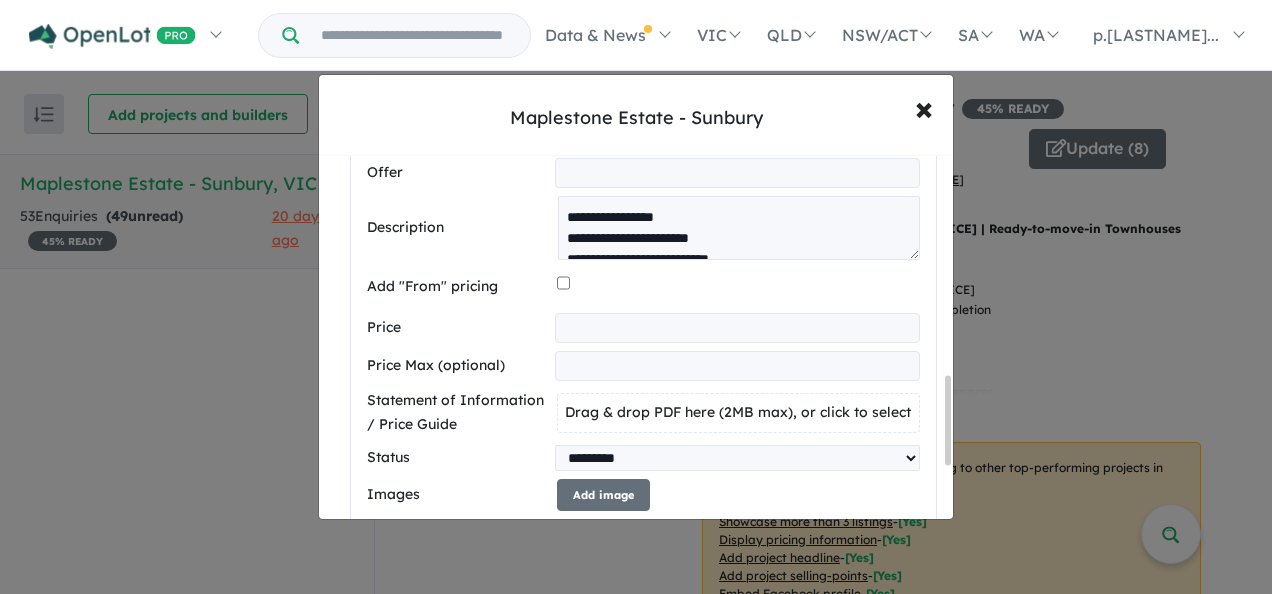 click on "Drag & drop PDF here (2MB max), or click to select" at bounding box center (738, 412) 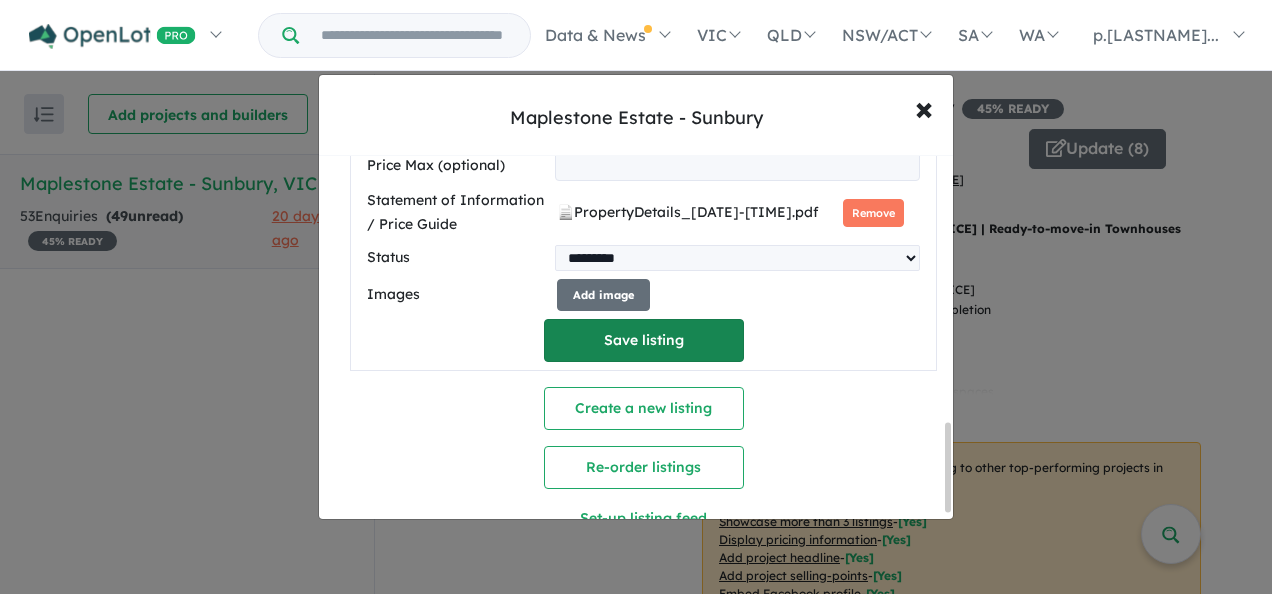 click on "Save listing" at bounding box center (644, 340) 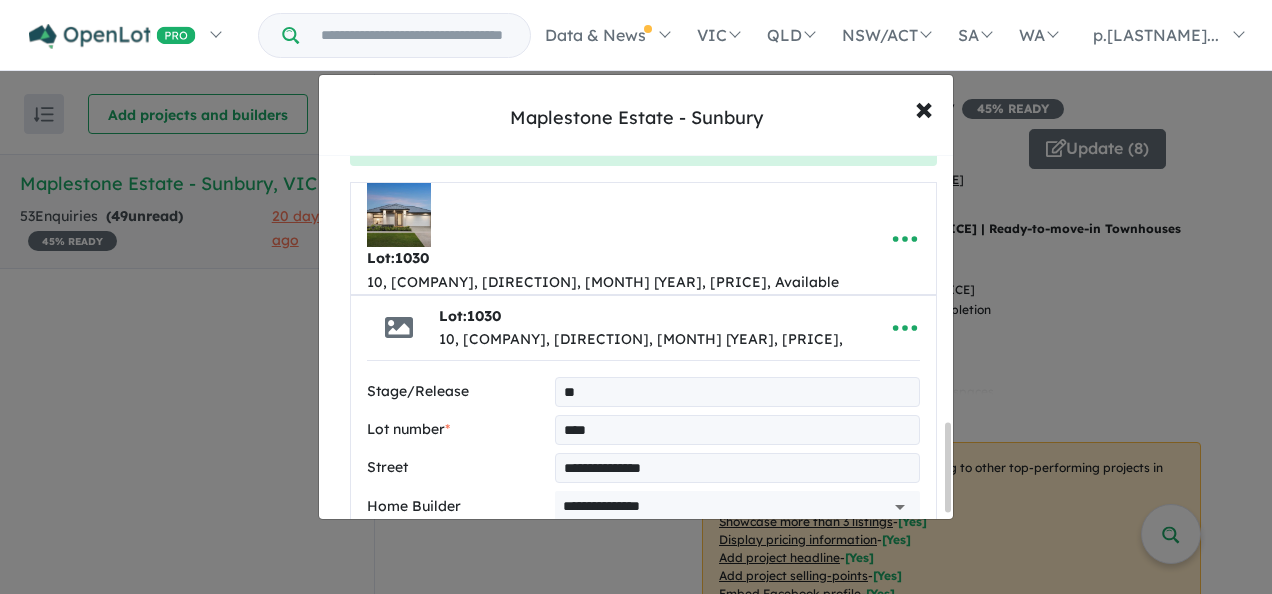 select on "*****" 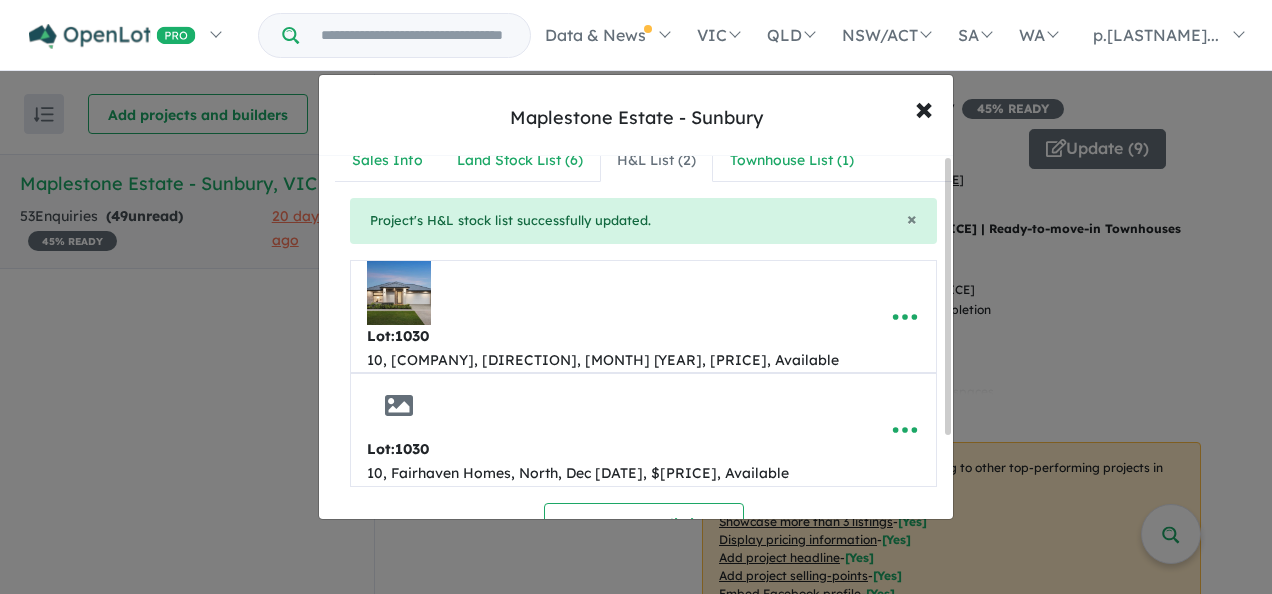 scroll, scrollTop: 0, scrollLeft: 0, axis: both 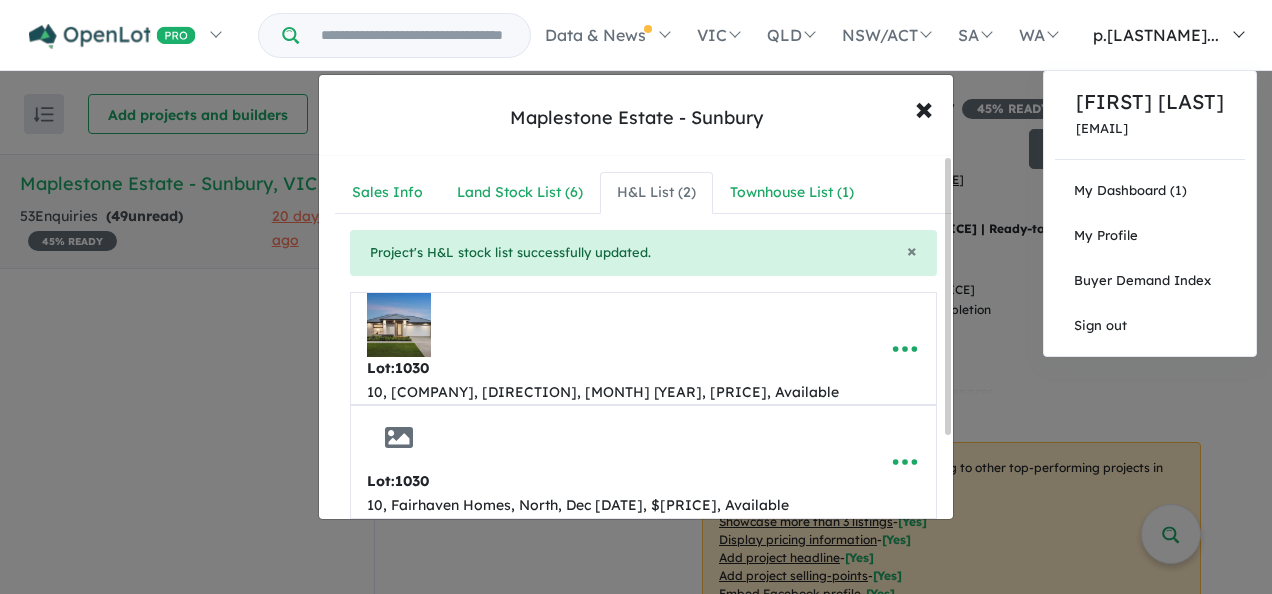 click on "[EMAIL_PREFIX]..." at bounding box center [1164, 35] 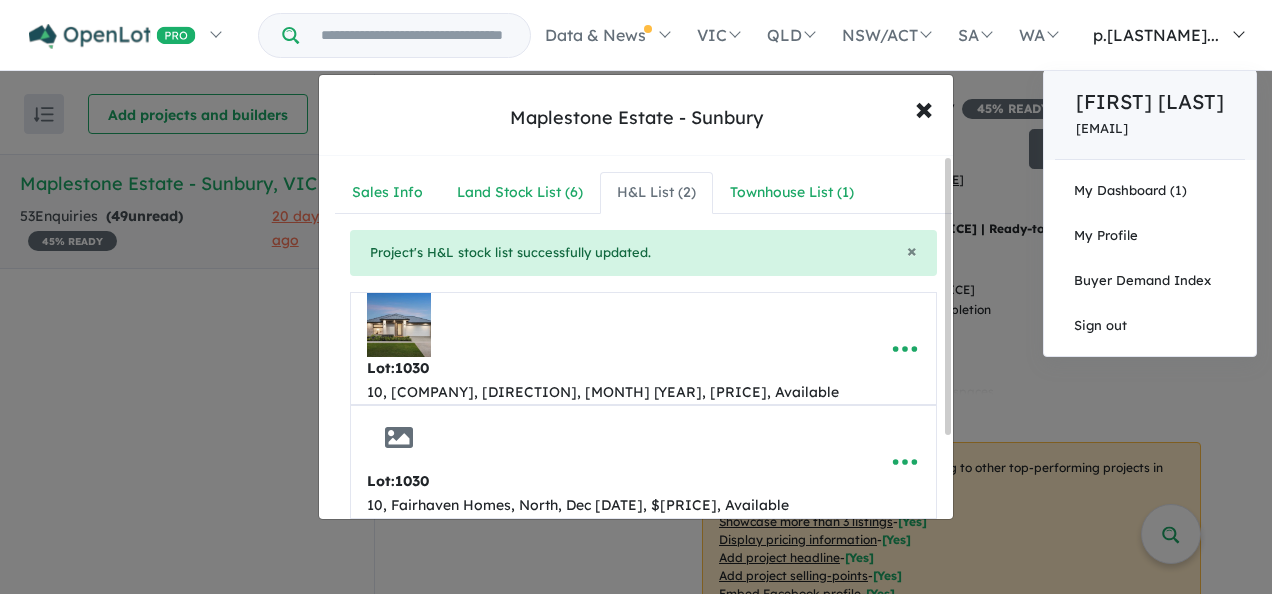 click on "[FIRST] [LAST]" at bounding box center (1150, 102) 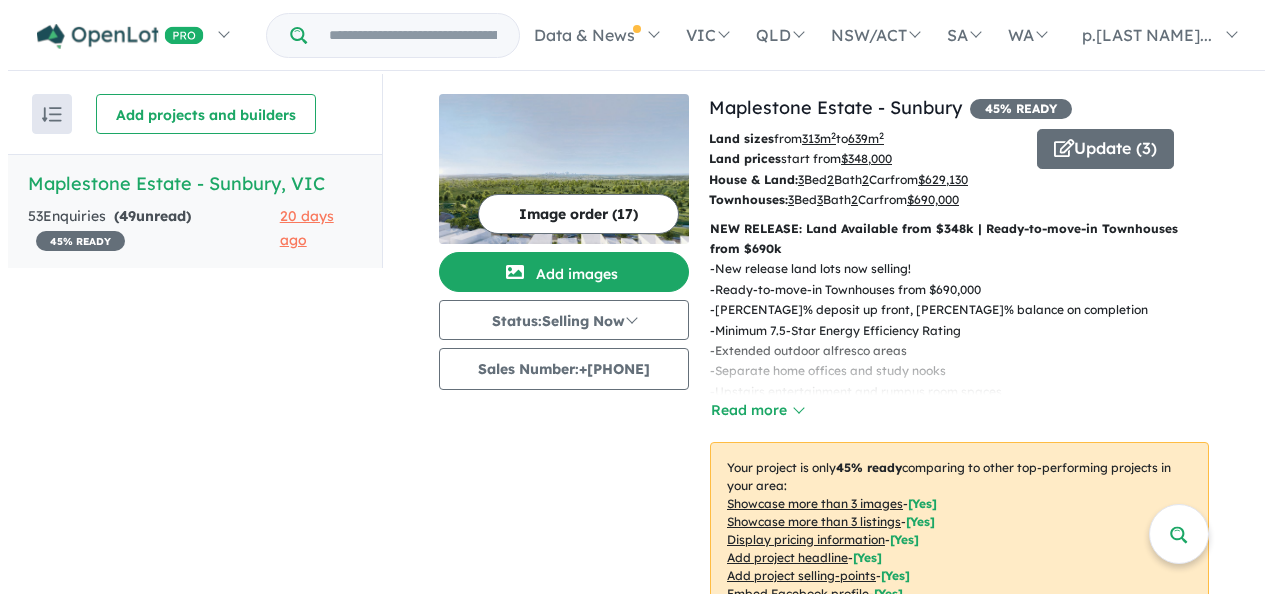 scroll, scrollTop: 0, scrollLeft: 0, axis: both 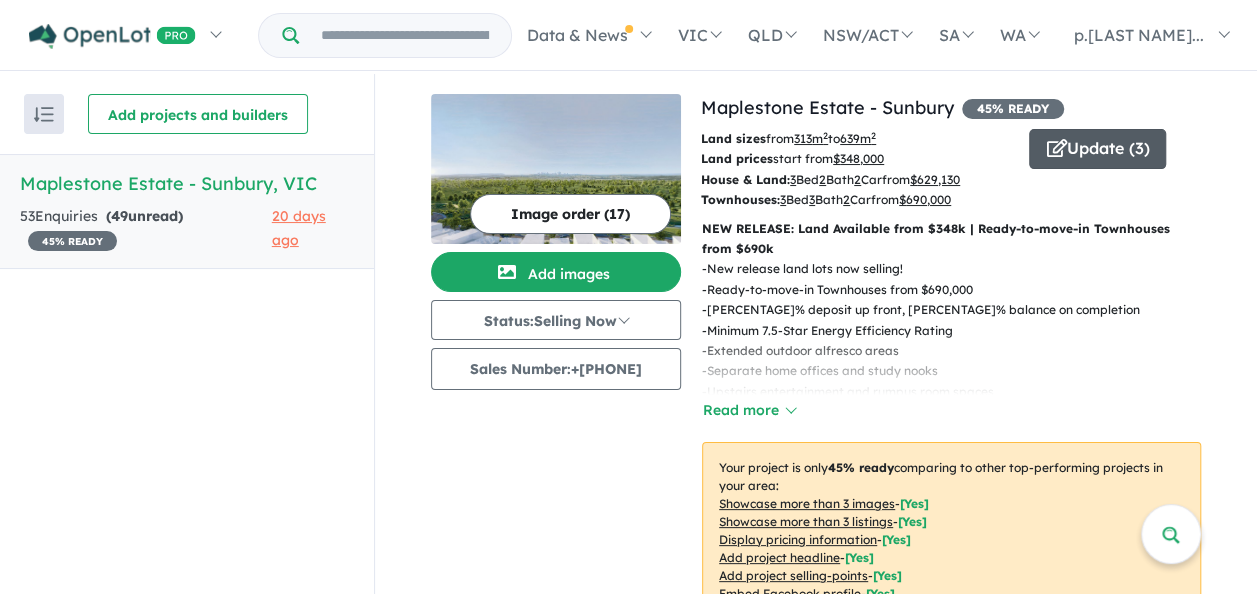 click on "Update ( 3 )" at bounding box center (1097, 149) 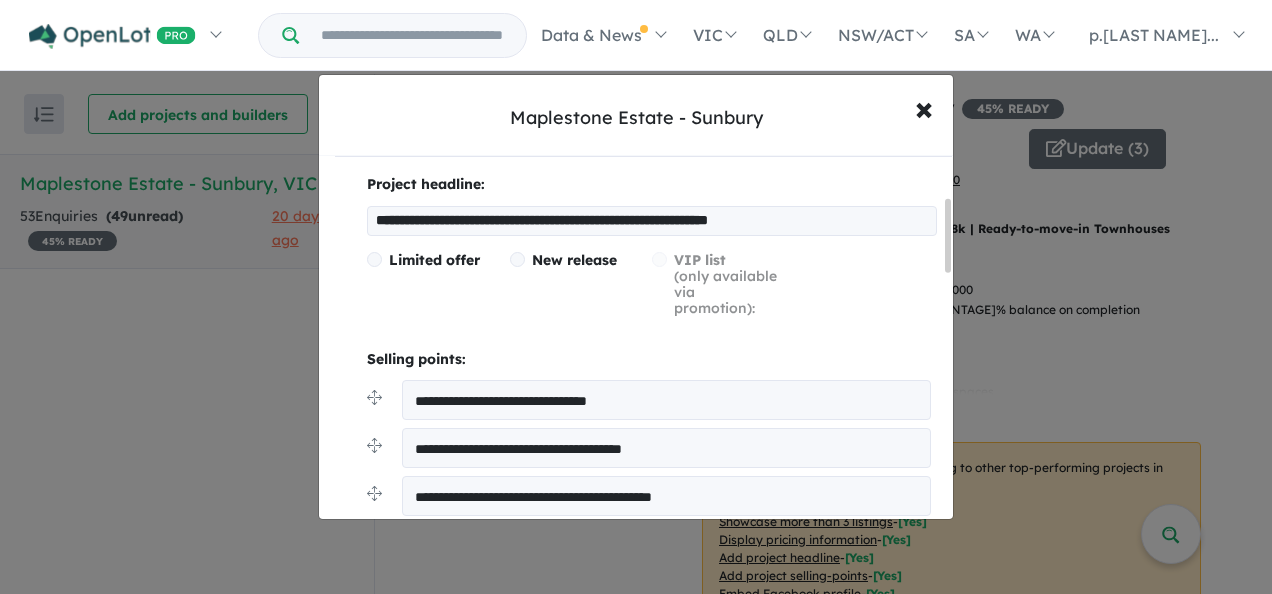 scroll, scrollTop: 200, scrollLeft: 0, axis: vertical 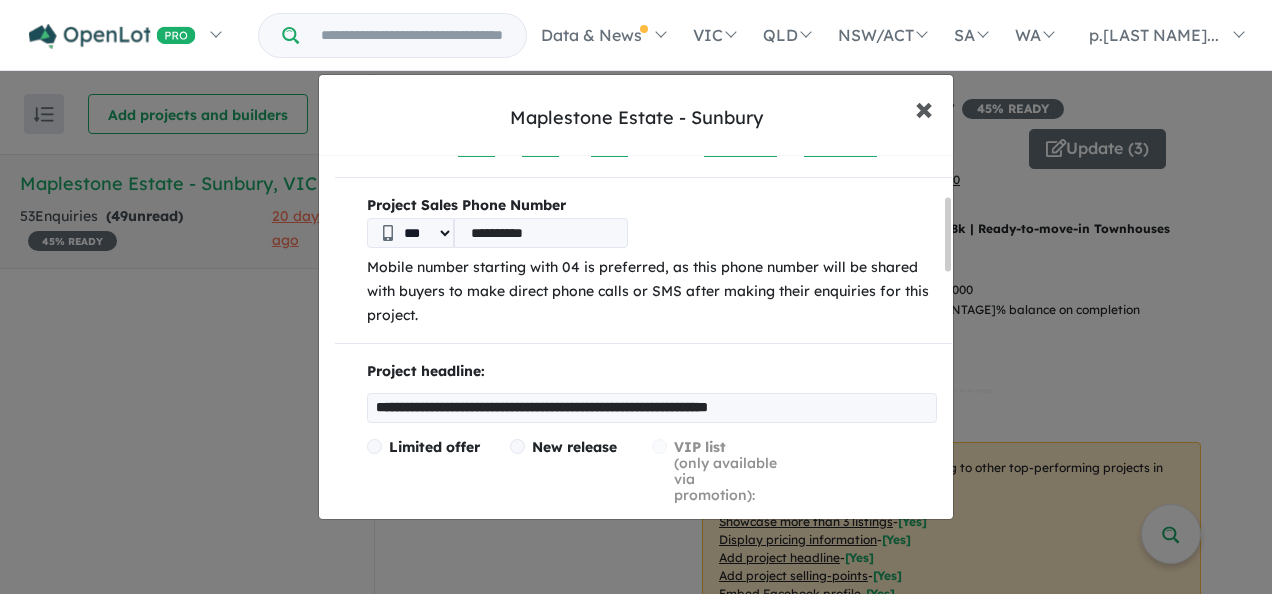 click on "×" at bounding box center [924, 107] 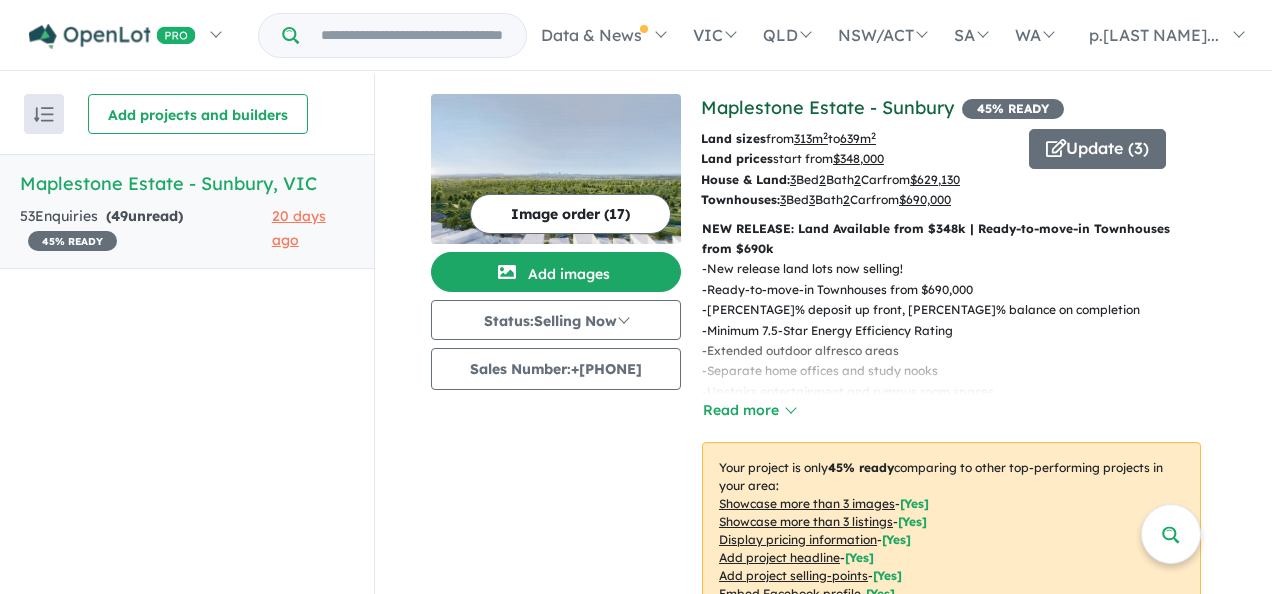 scroll, scrollTop: 0, scrollLeft: 0, axis: both 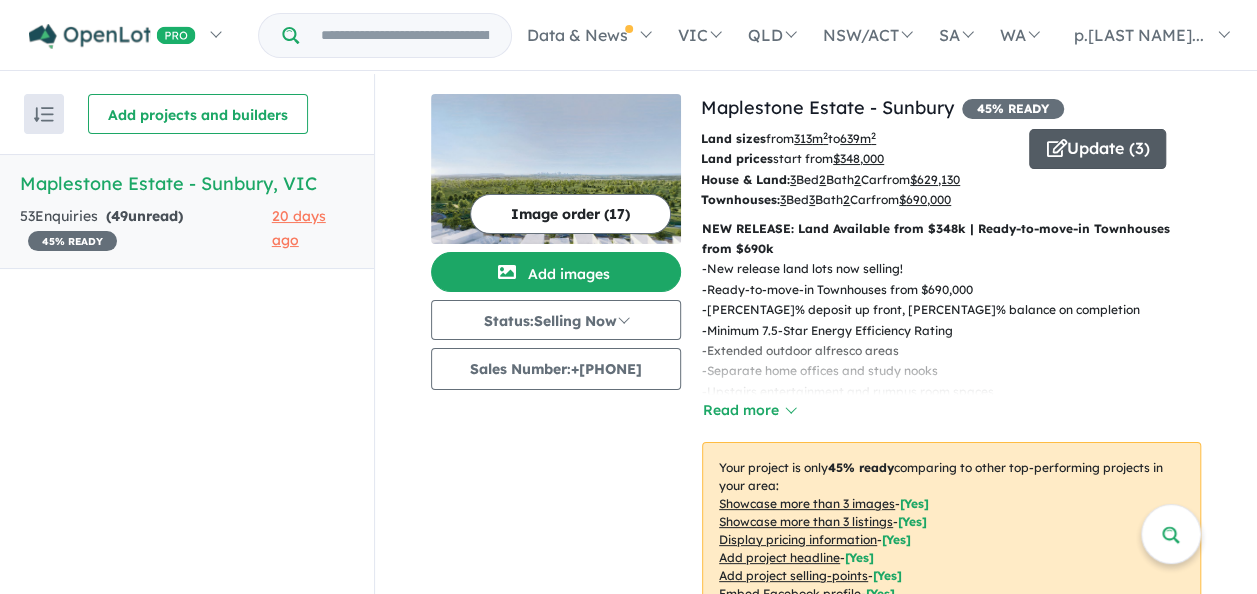 click on "Update ( 3 )" at bounding box center (1097, 149) 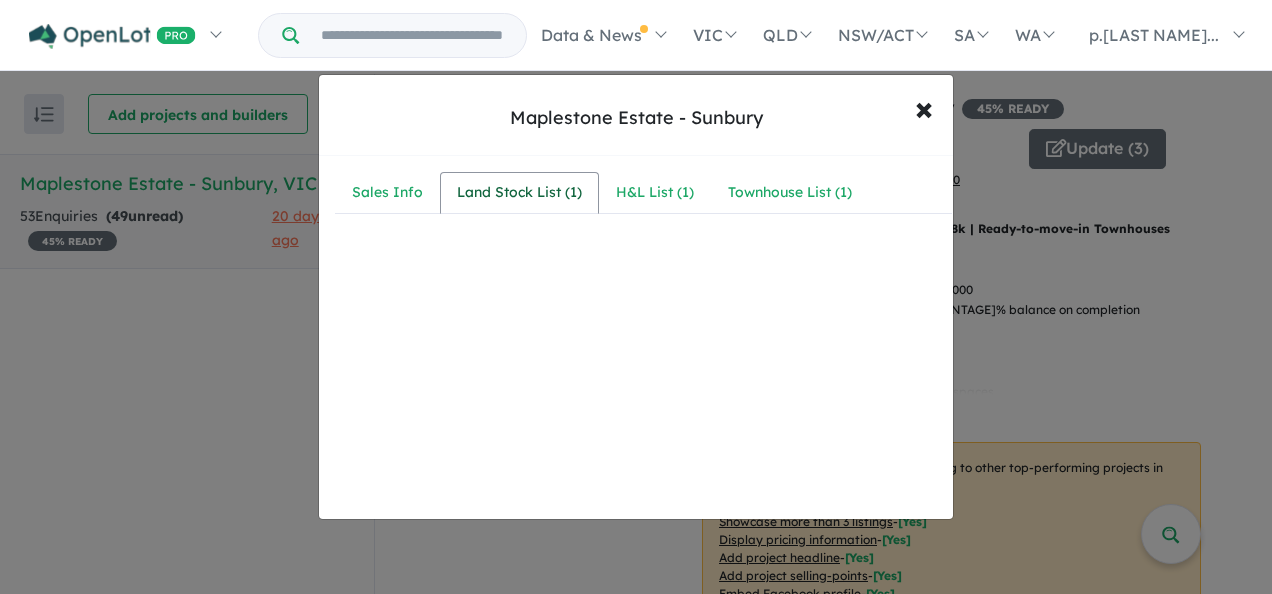 click on "Land Stock List ( 1 )" at bounding box center [519, 193] 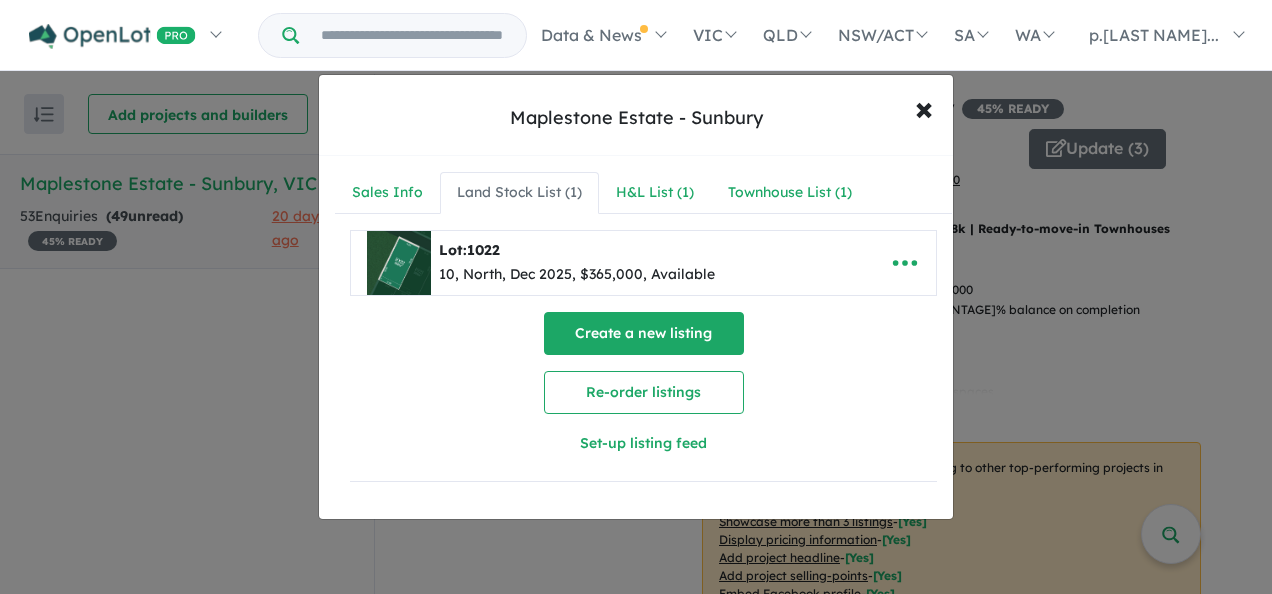click on "Create a new listing" at bounding box center (644, 333) 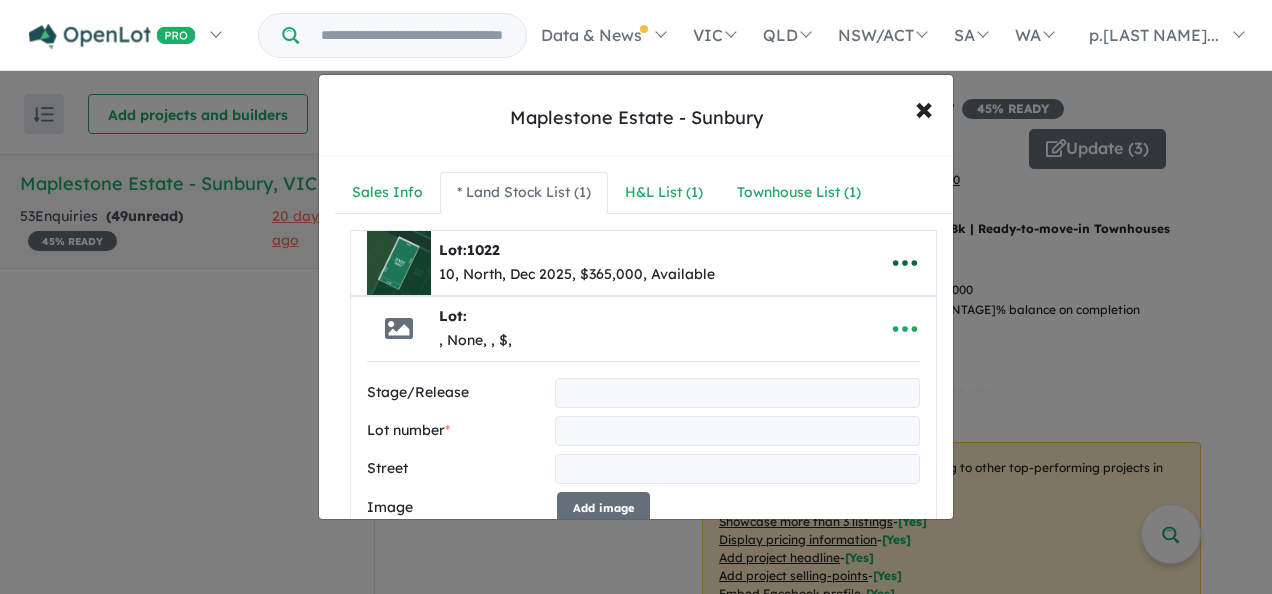 click 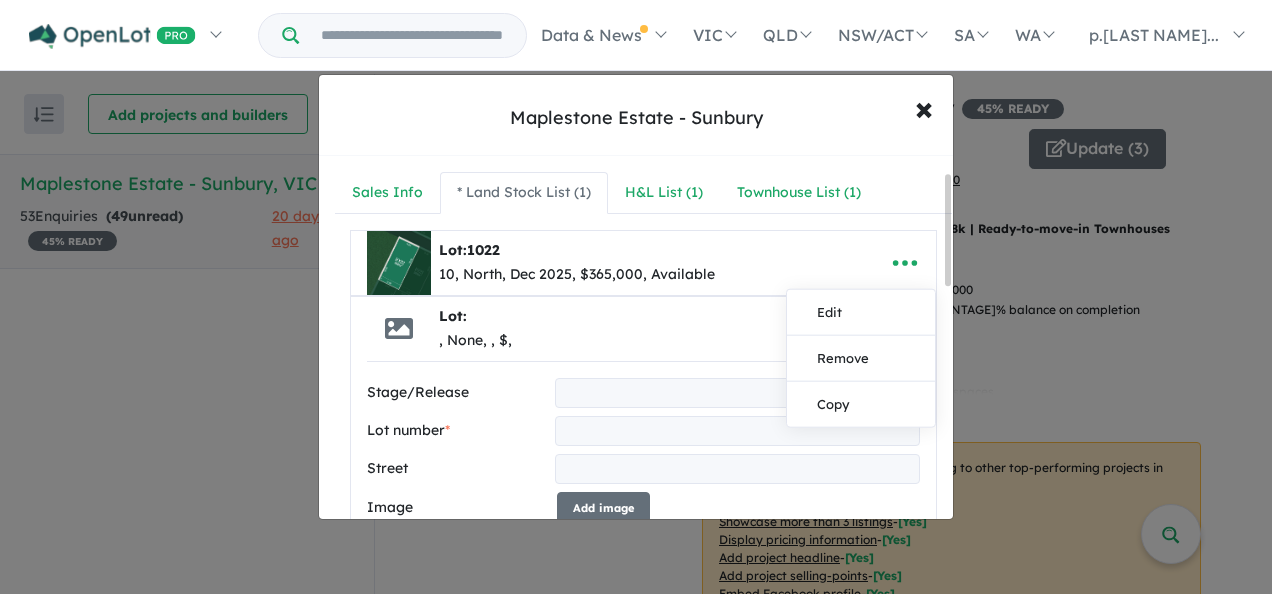 scroll, scrollTop: 100, scrollLeft: 0, axis: vertical 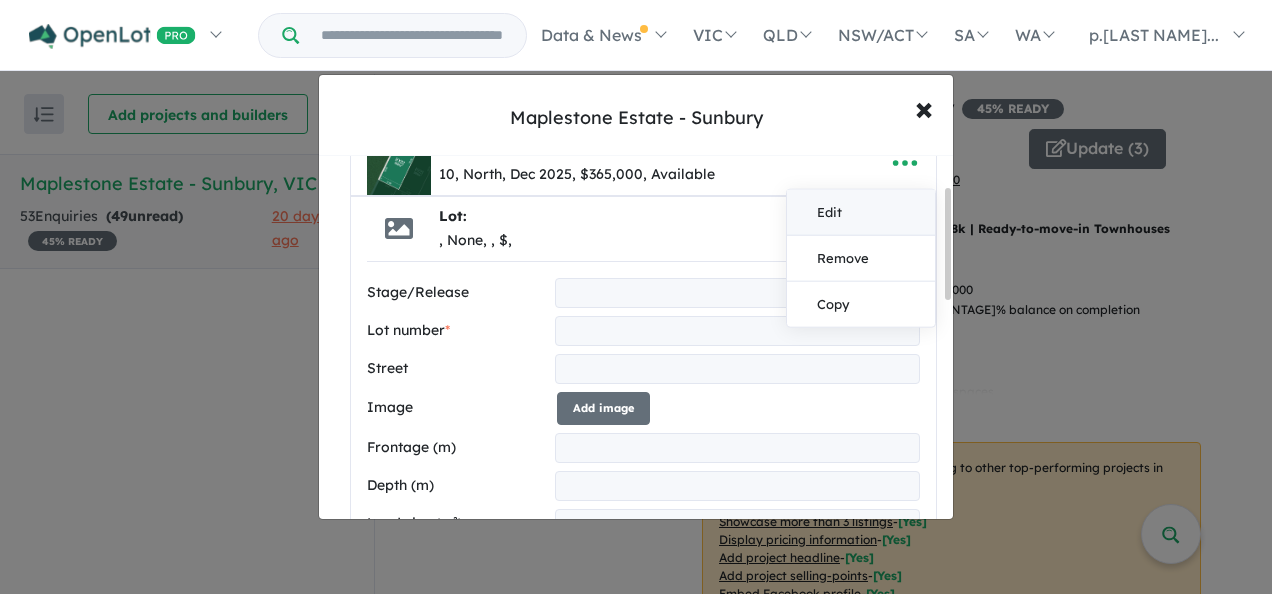 click on "Edit" at bounding box center [861, 213] 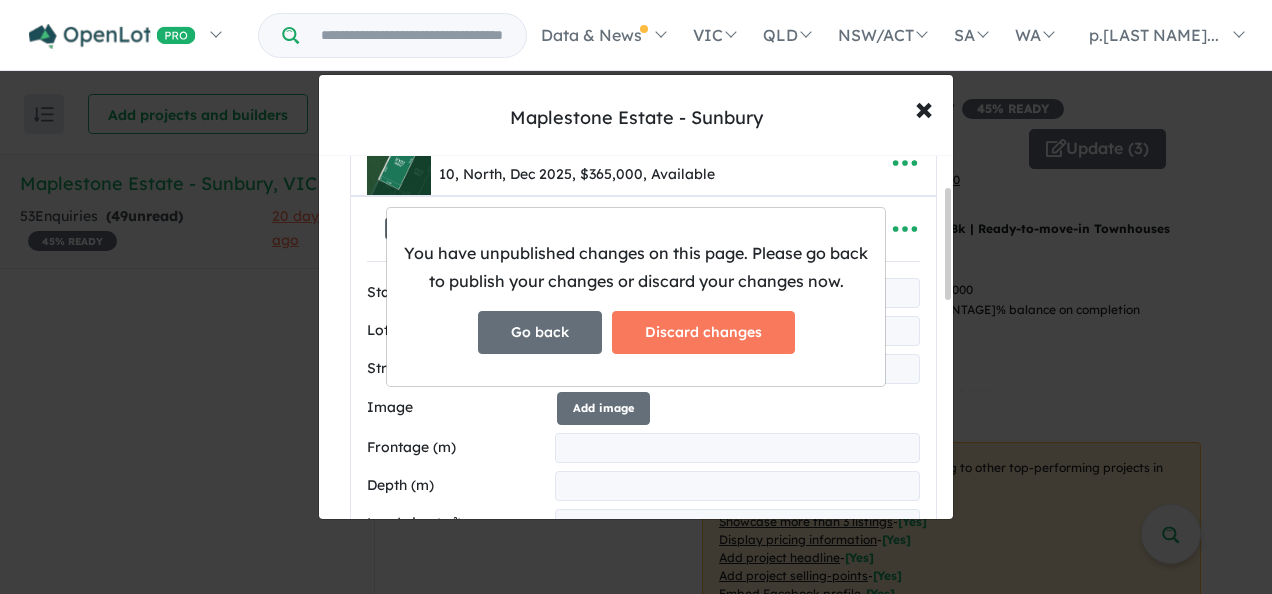 click on "Go back" at bounding box center (540, 332) 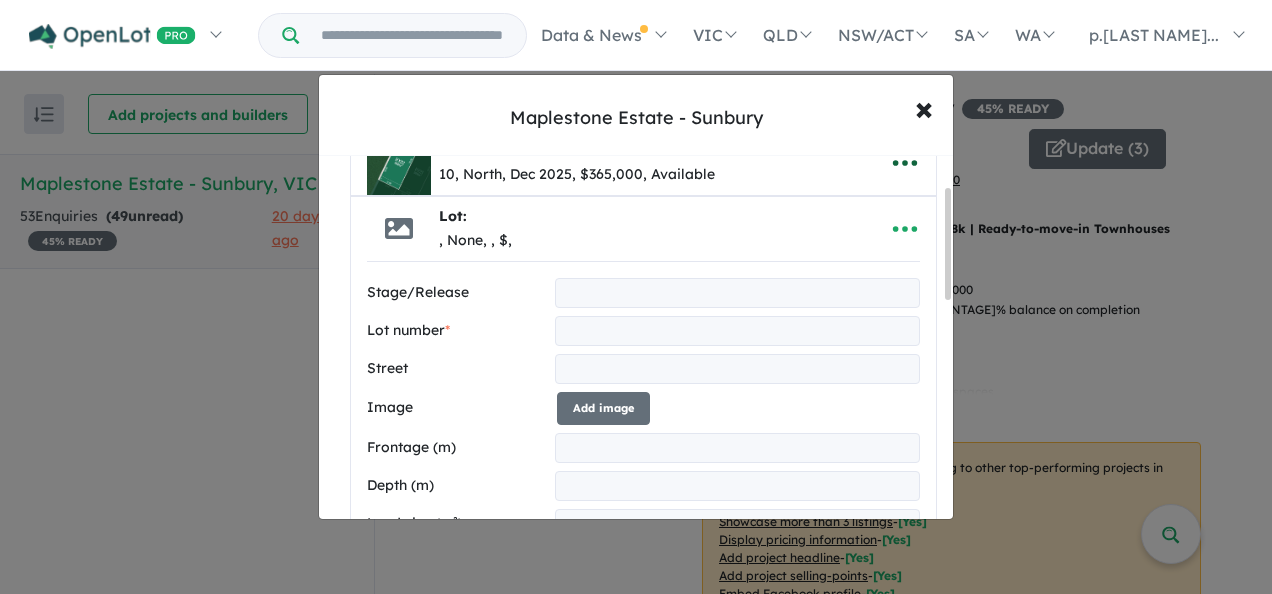click 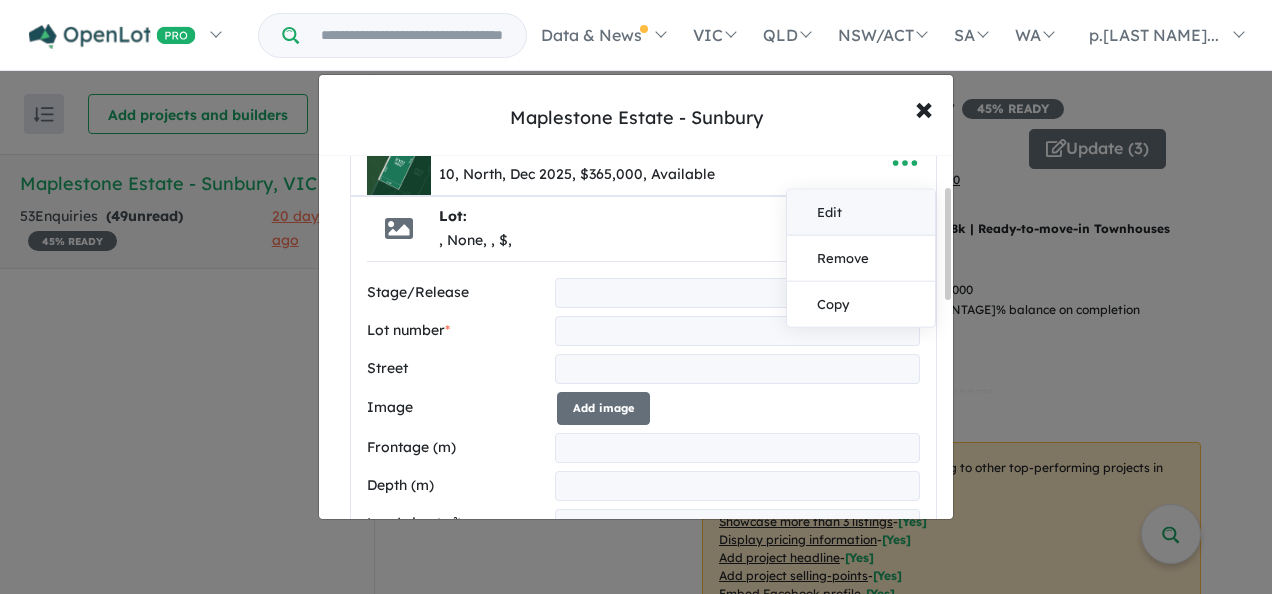 click on "Edit" at bounding box center [861, 213] 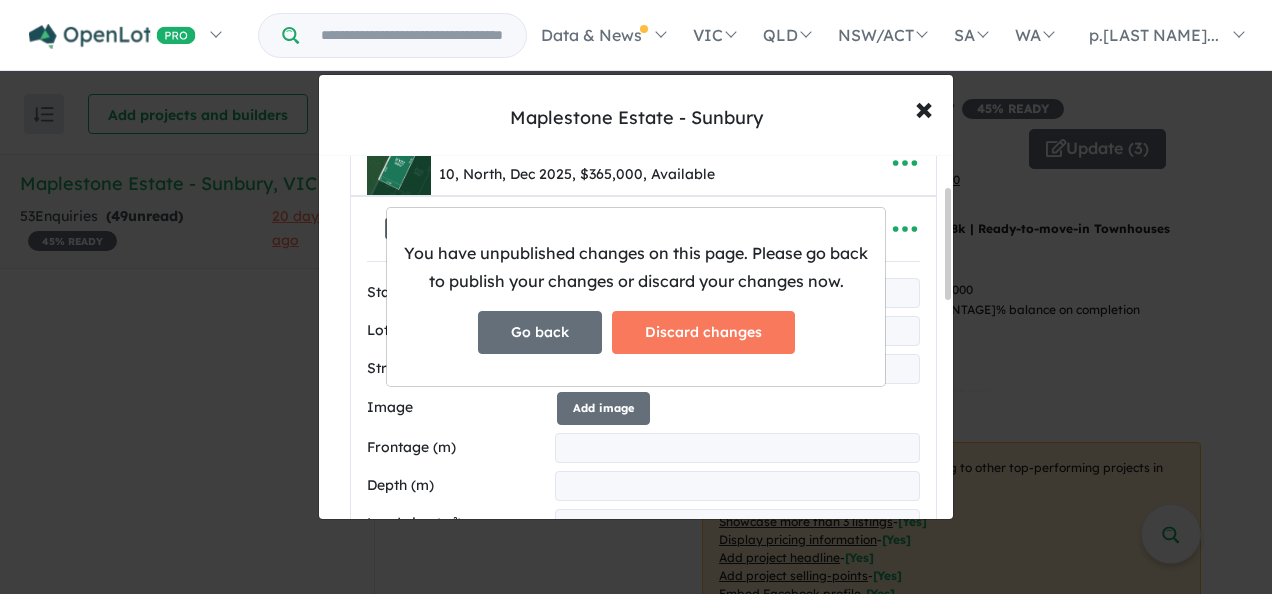 click on "Go back" at bounding box center [540, 332] 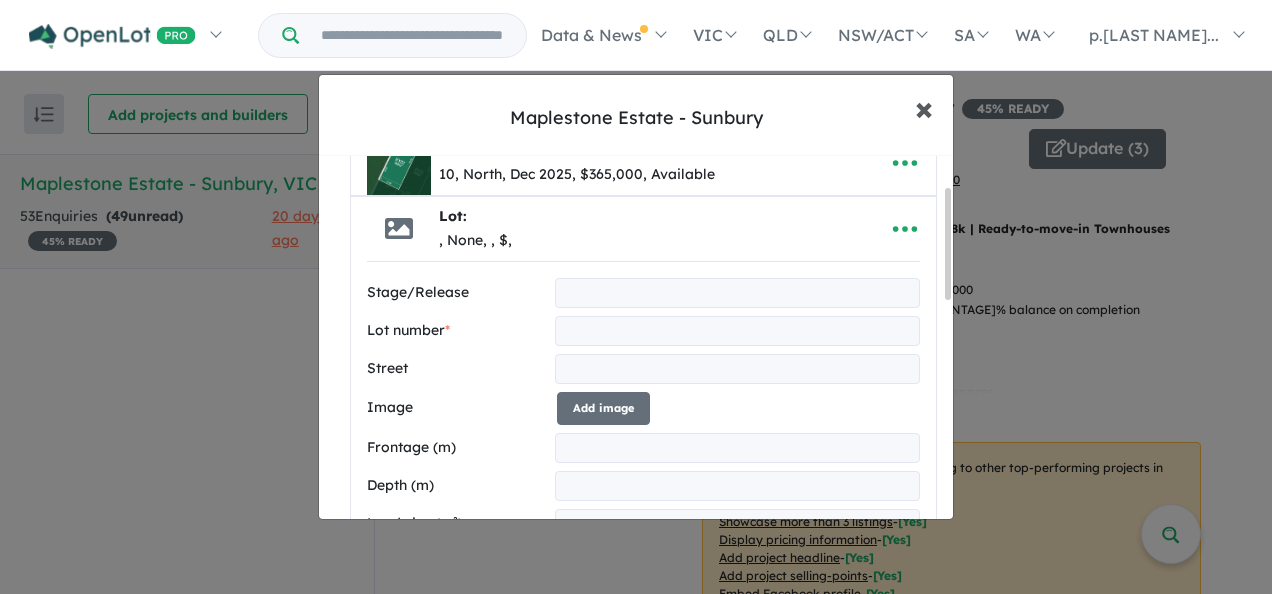 click on "×" at bounding box center (924, 107) 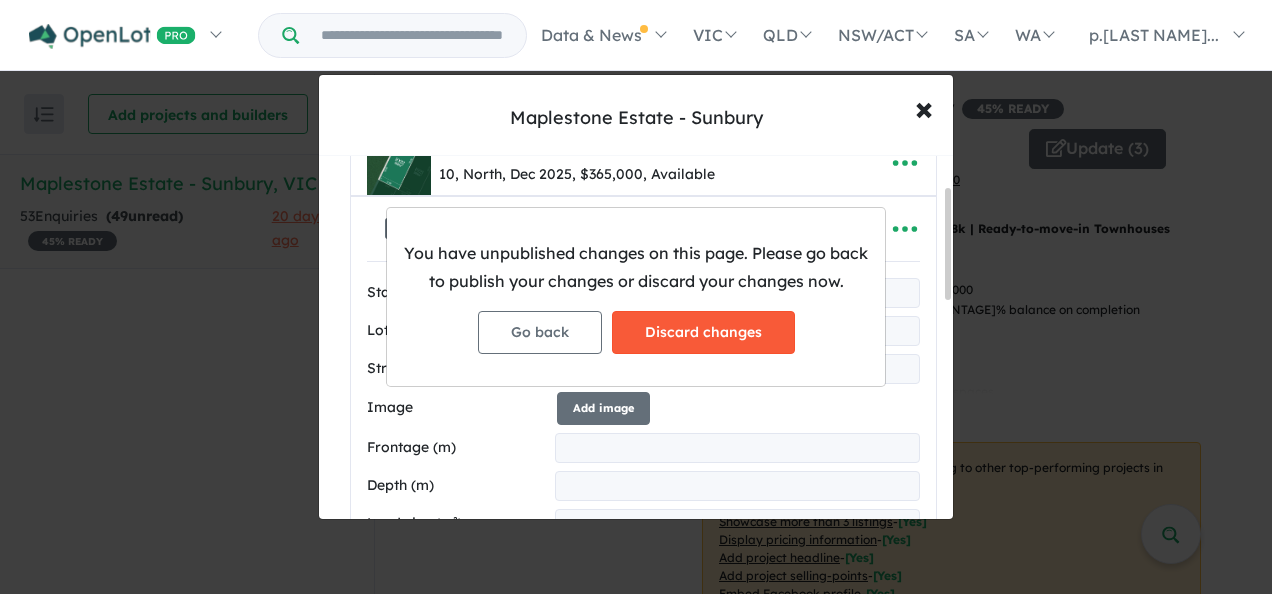 click on "Discard changes" at bounding box center [703, 332] 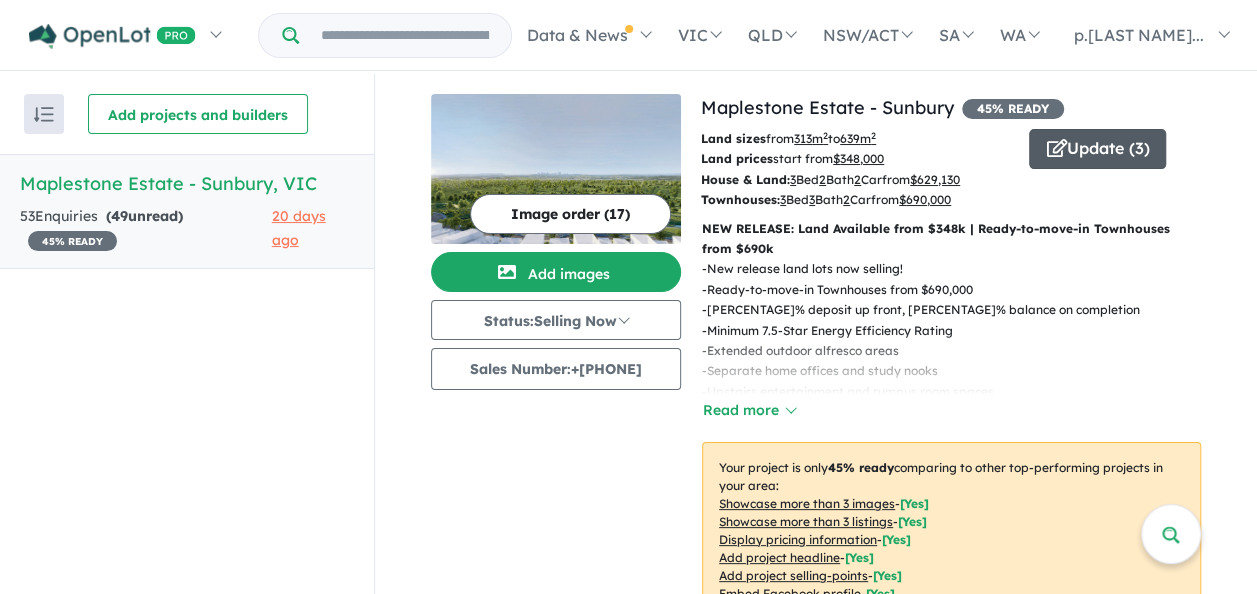 click on "Update ( 3 )" at bounding box center (1097, 149) 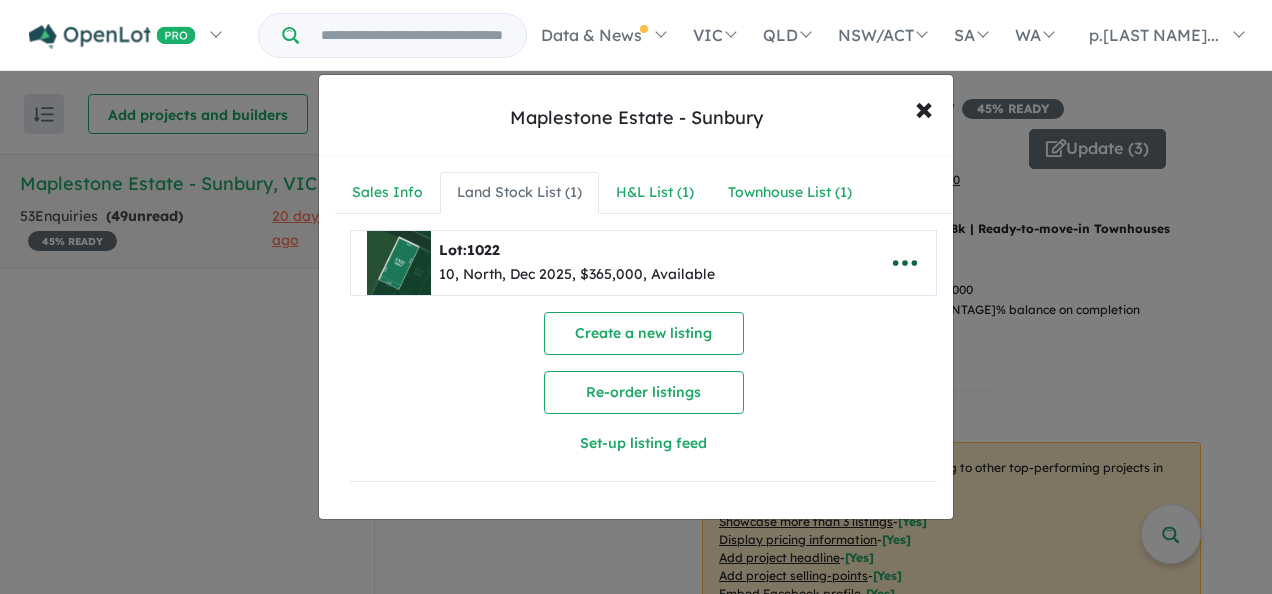 click 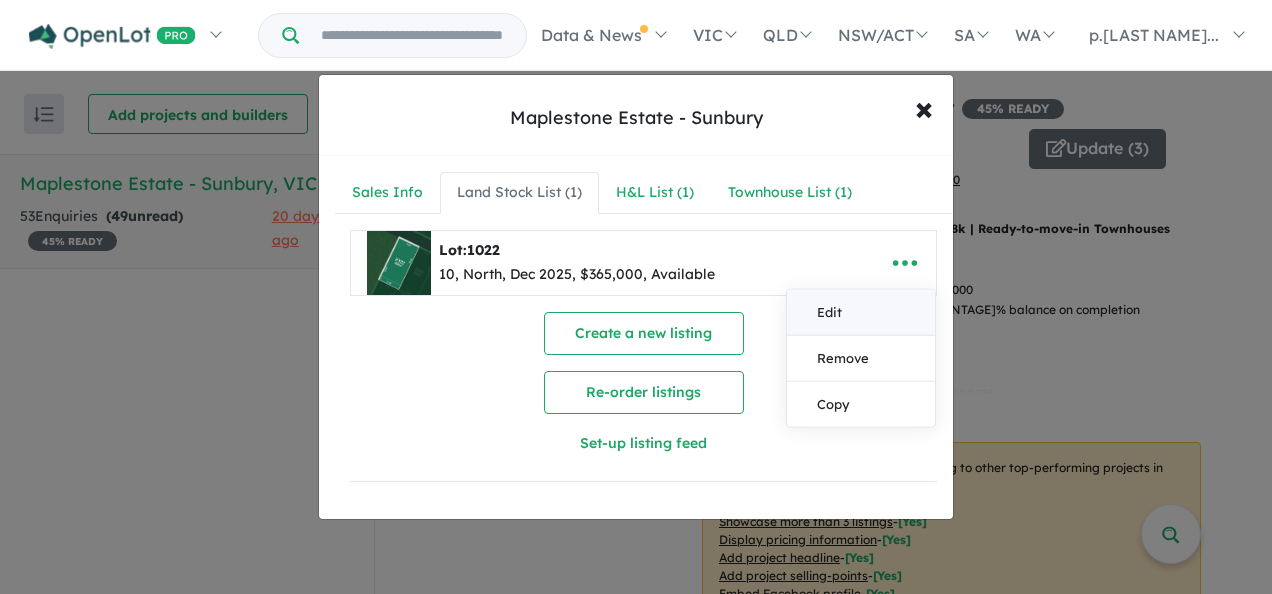 click on "Edit" at bounding box center [861, 313] 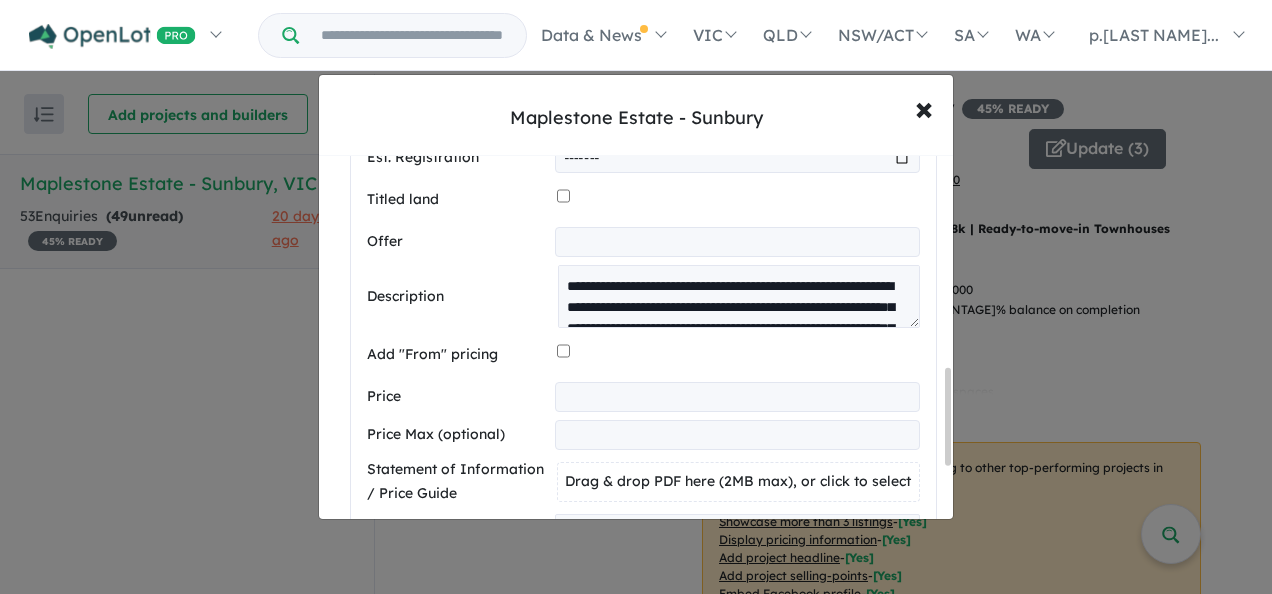 scroll, scrollTop: 800, scrollLeft: 0, axis: vertical 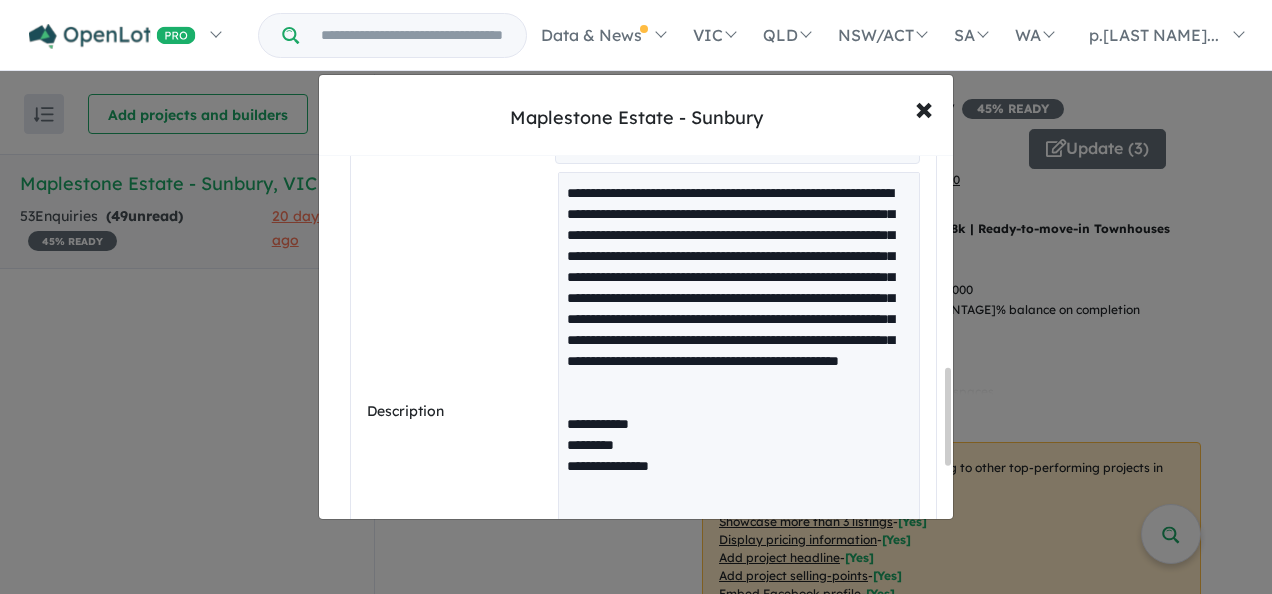 drag, startPoint x: 909, startPoint y: 228, endPoint x: 878, endPoint y: 628, distance: 401.19946 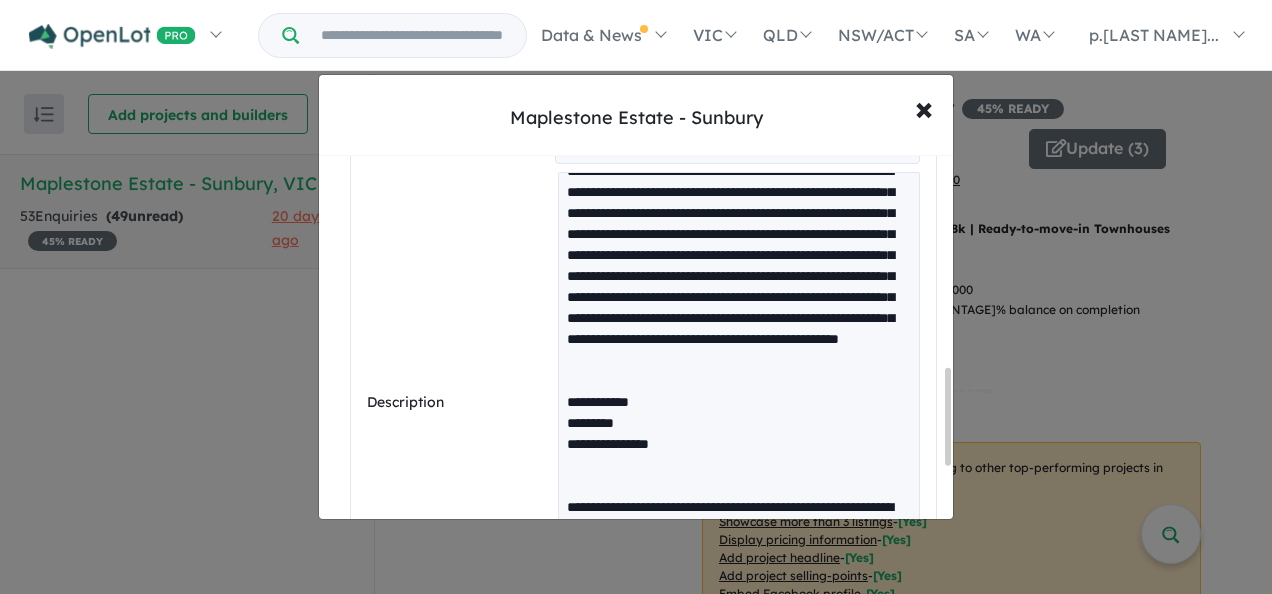 scroll, scrollTop: 105, scrollLeft: 0, axis: vertical 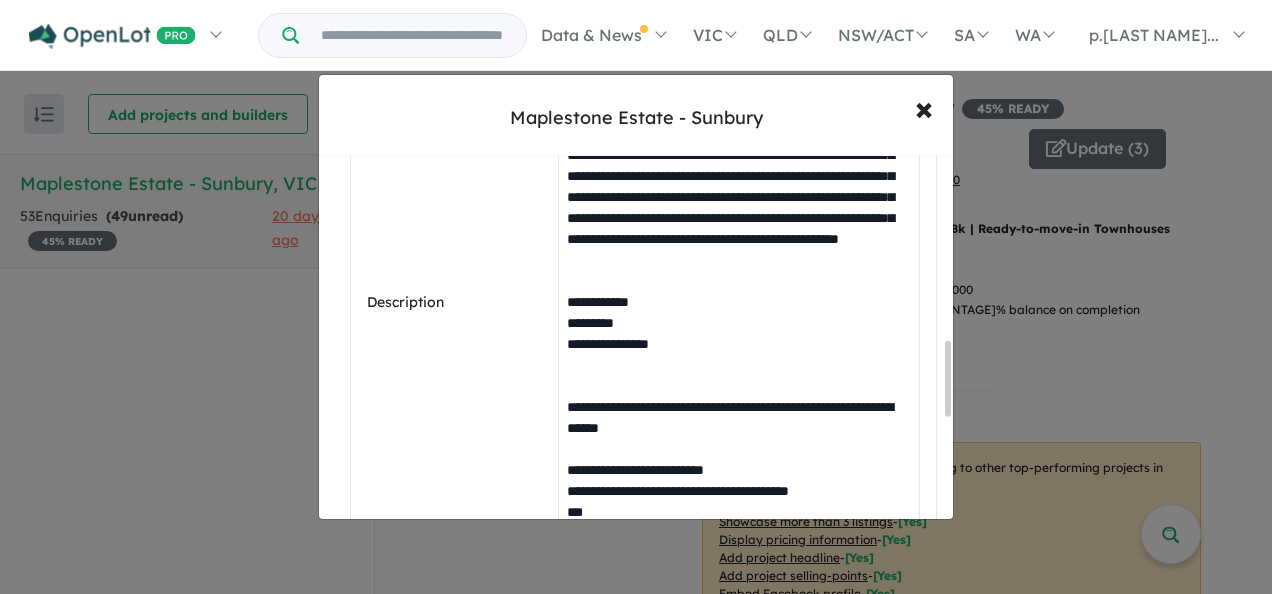 click on "**********" at bounding box center [739, 303] 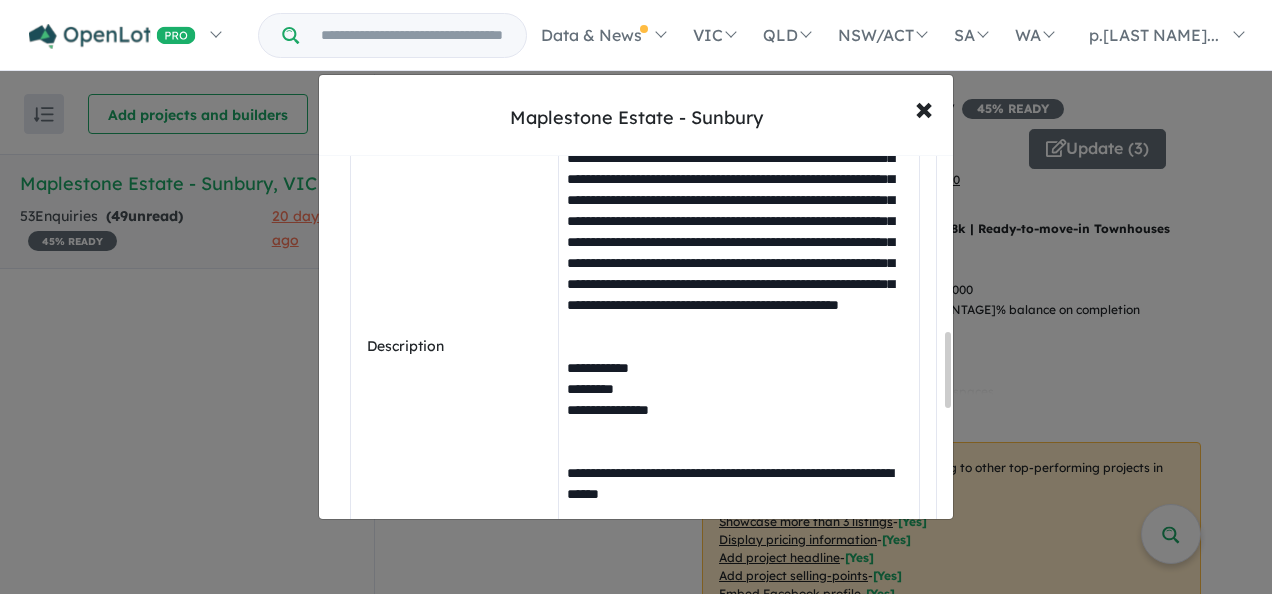scroll, scrollTop: 1040, scrollLeft: 0, axis: vertical 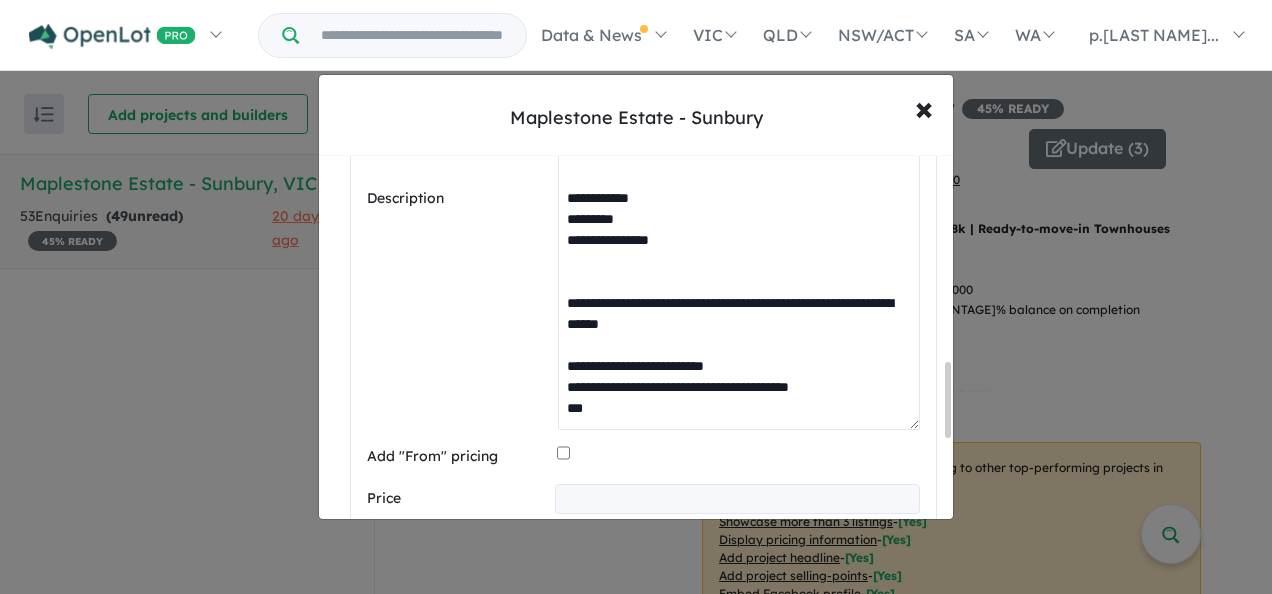 drag, startPoint x: 557, startPoint y: 389, endPoint x: 756, endPoint y: 437, distance: 204.7071 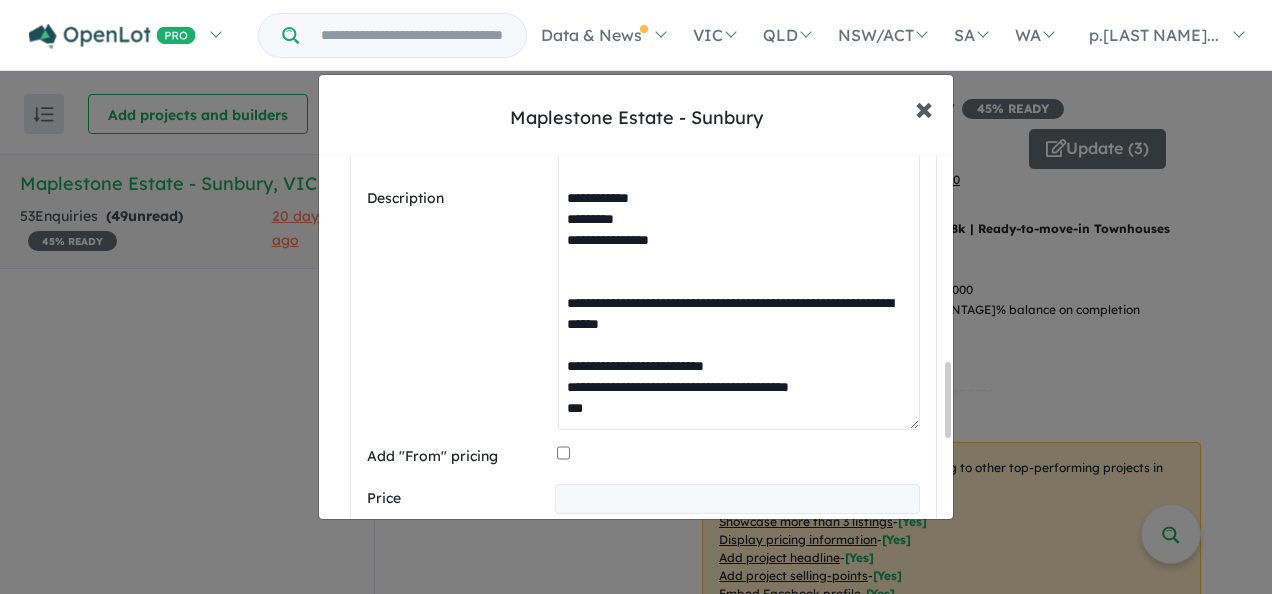type on "**********" 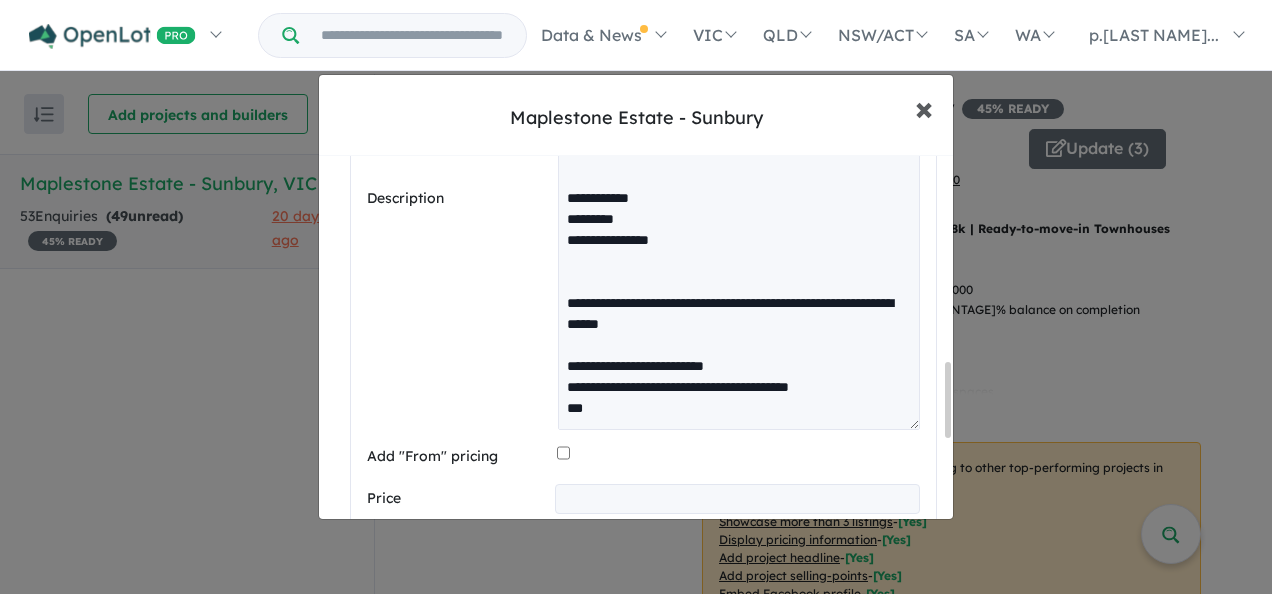 click on "× Close" at bounding box center (924, 108) 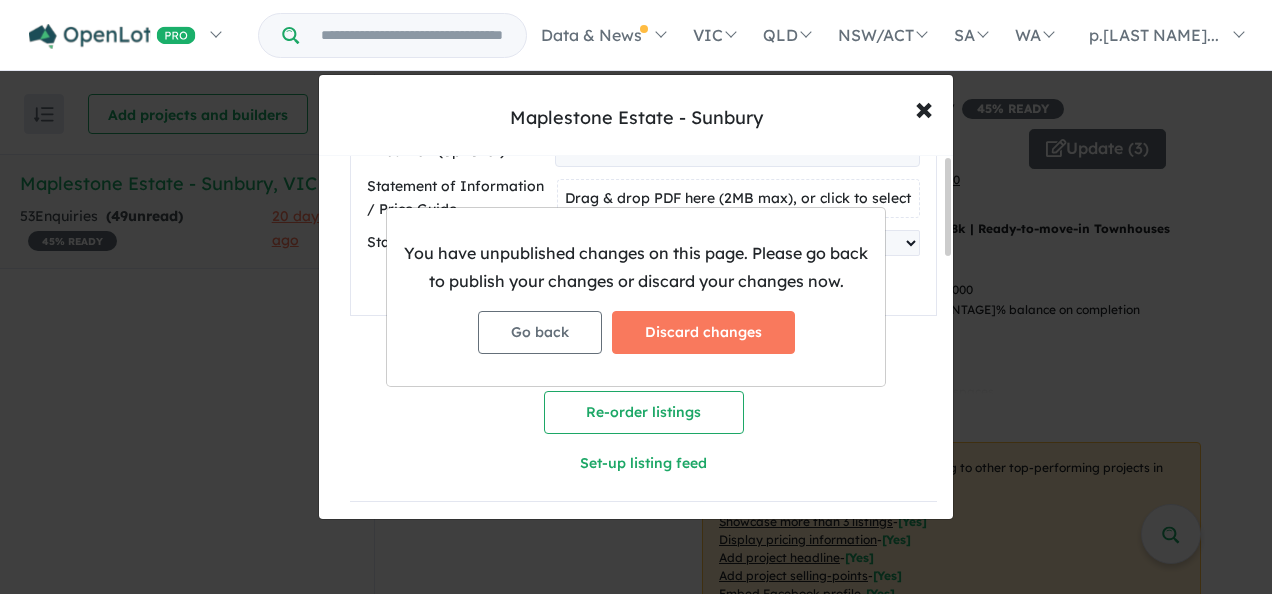 scroll, scrollTop: 0, scrollLeft: 0, axis: both 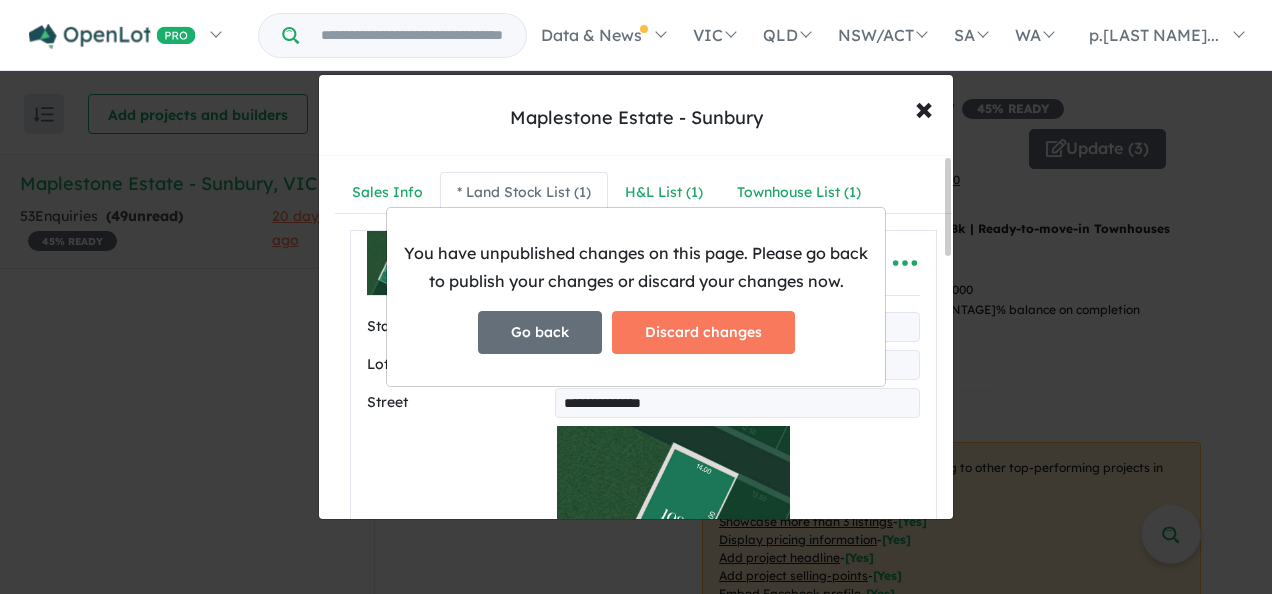 click on "Go back" at bounding box center (540, 332) 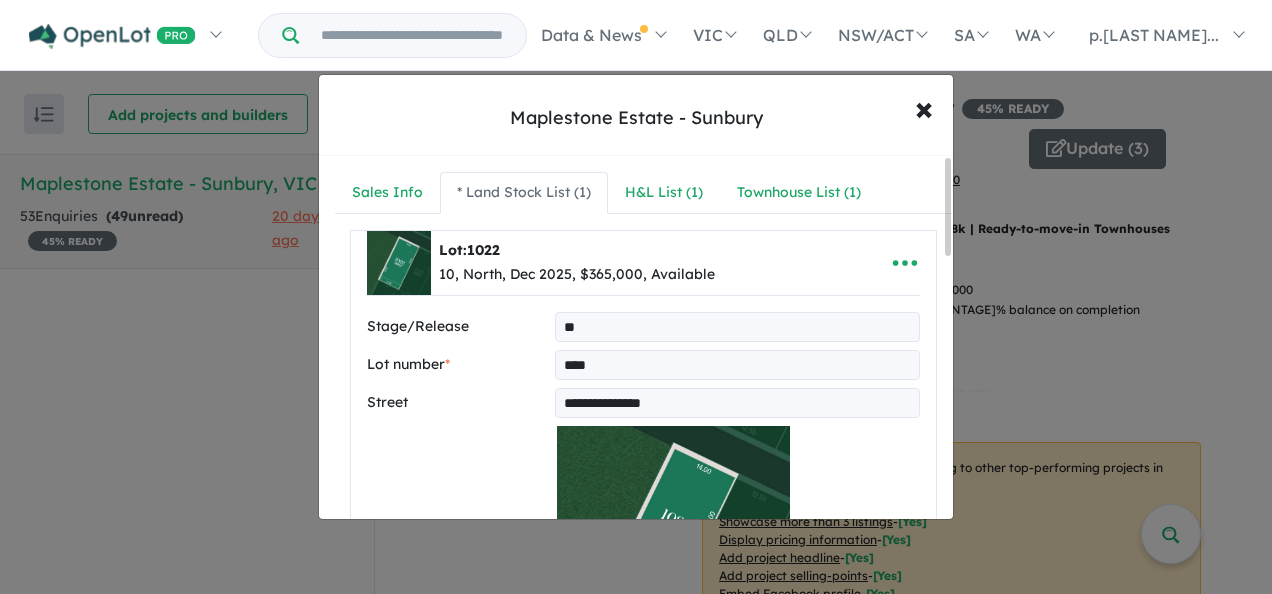 click on "*   Land Stock List ( 1 )" at bounding box center [524, 193] 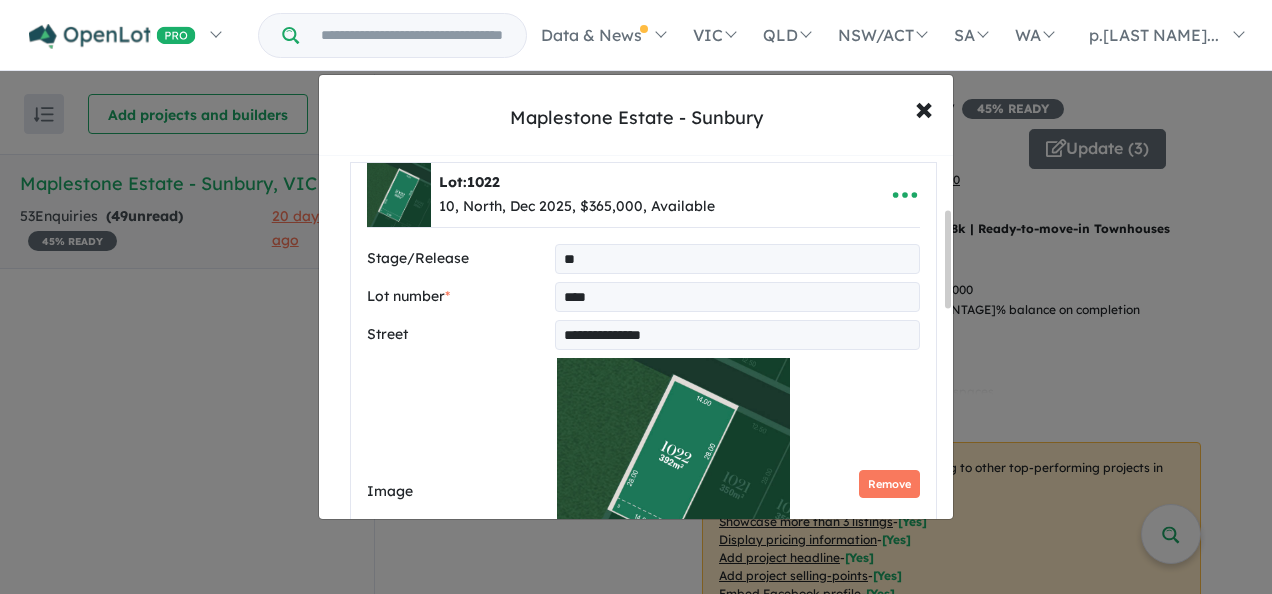 scroll, scrollTop: 0, scrollLeft: 0, axis: both 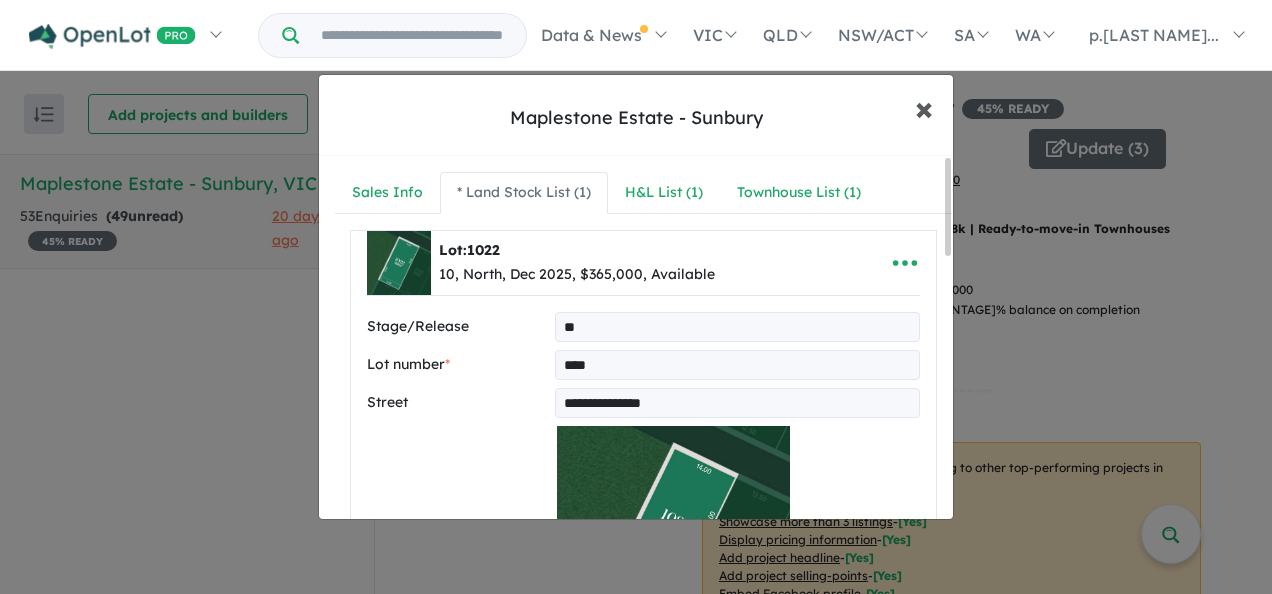 click on "×" at bounding box center [924, 107] 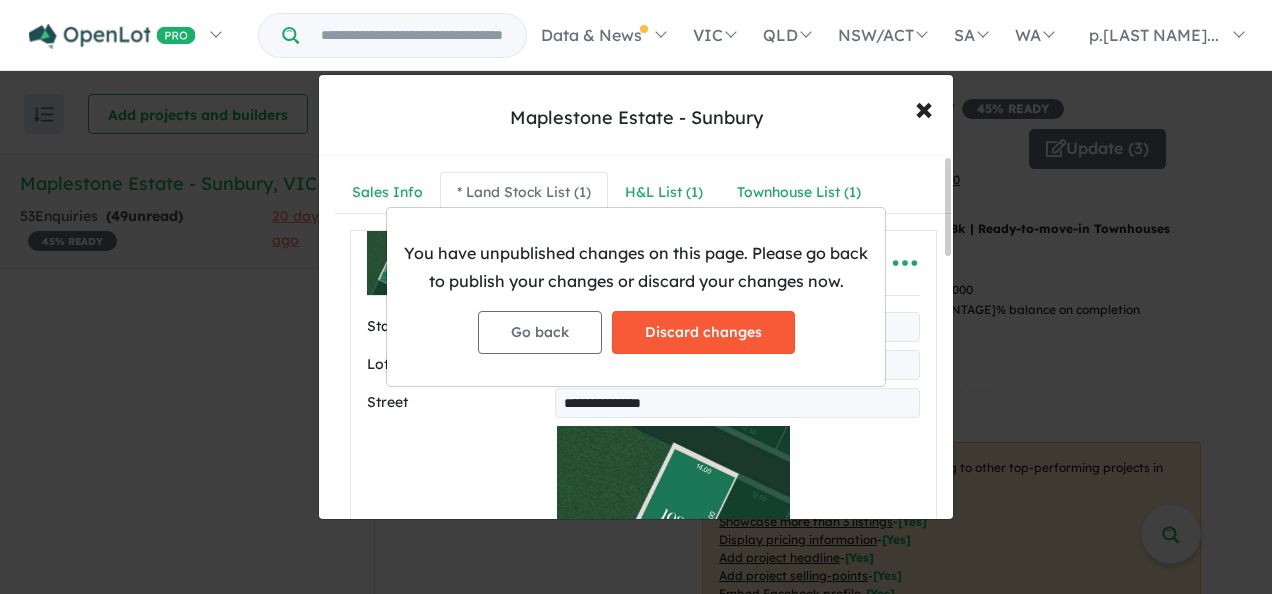 click on "Discard changes" at bounding box center (703, 332) 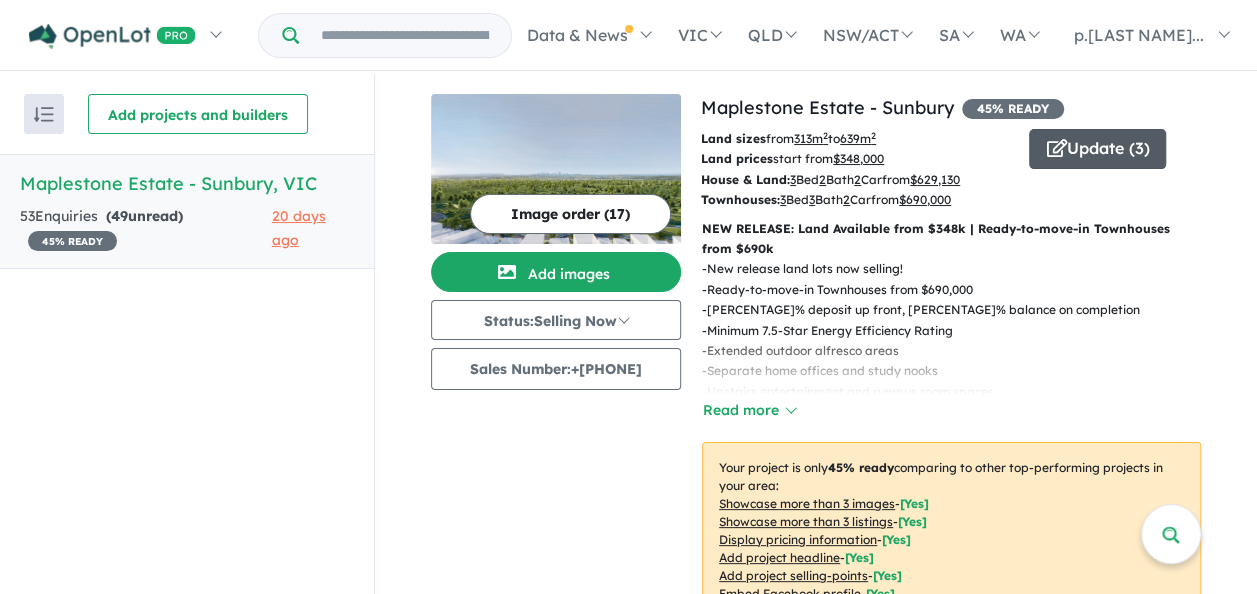 click on "Update ( 3 )" at bounding box center (1097, 149) 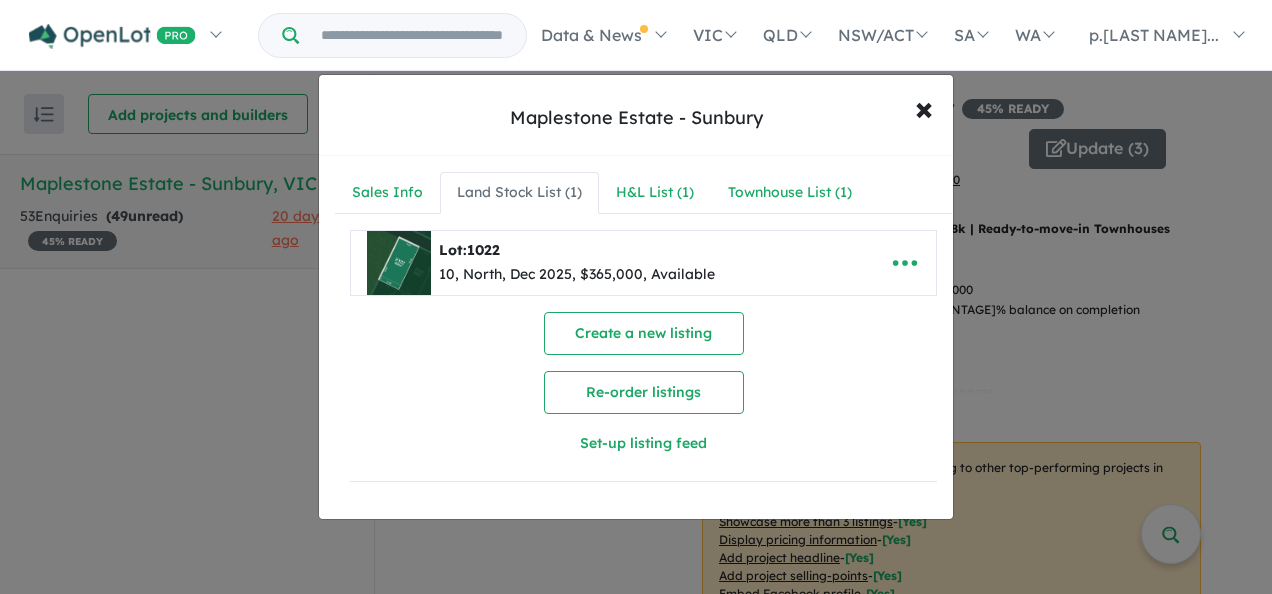 click on "Land Stock List ( 1 )" at bounding box center (519, 193) 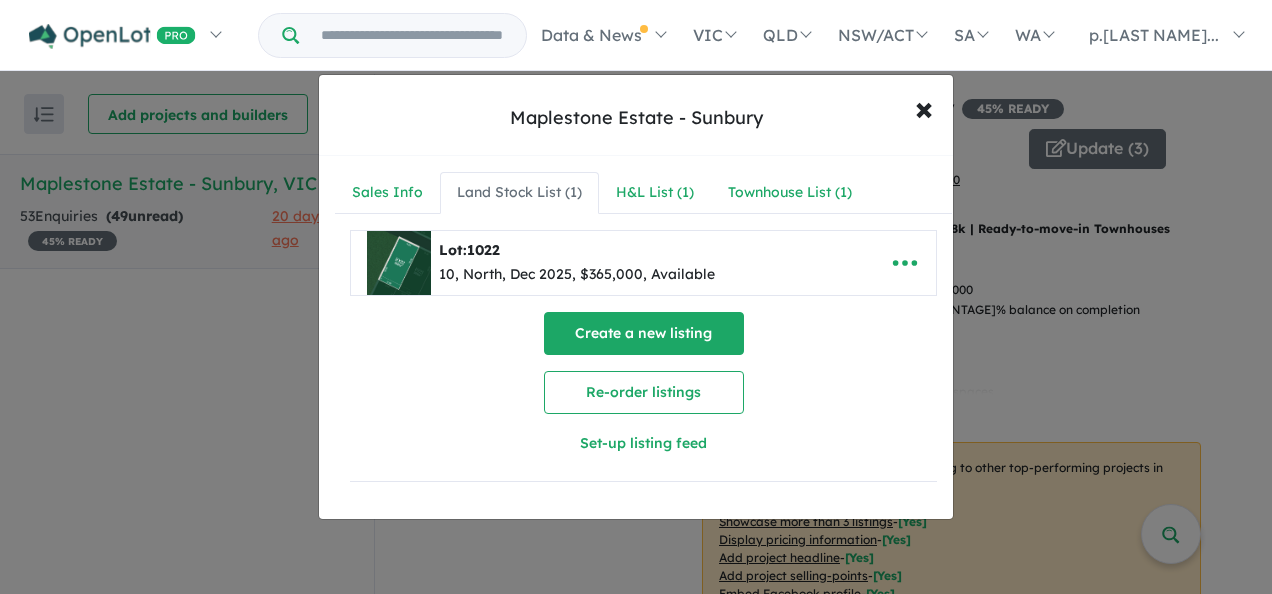 click on "Create a new listing" at bounding box center [644, 333] 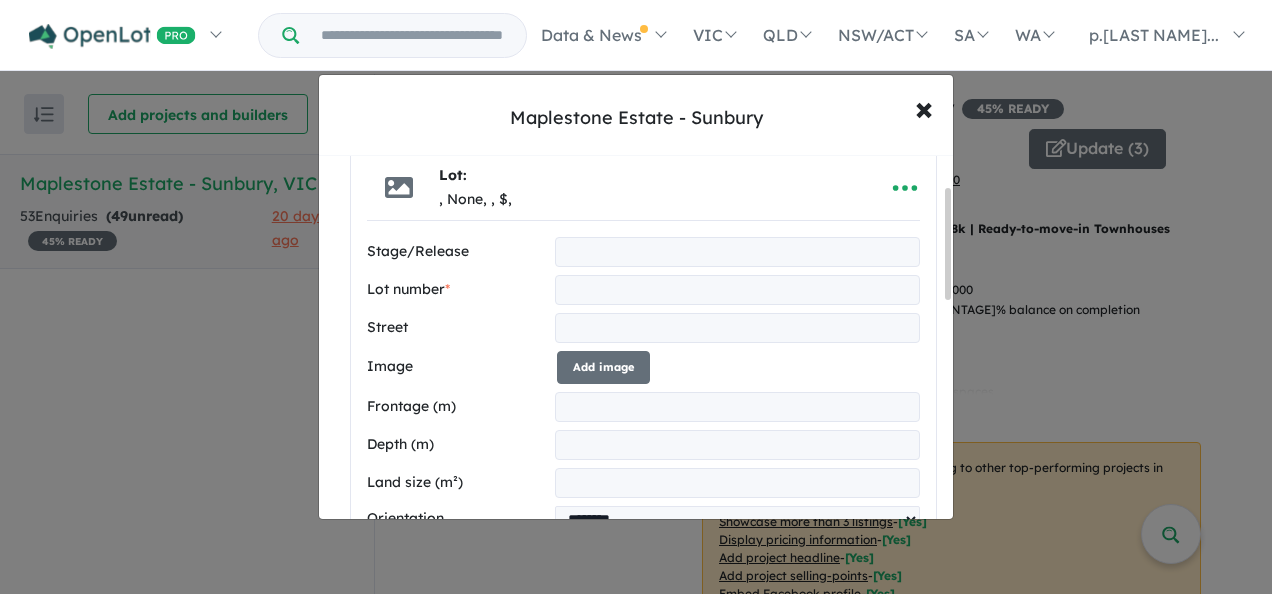 scroll, scrollTop: 100, scrollLeft: 0, axis: vertical 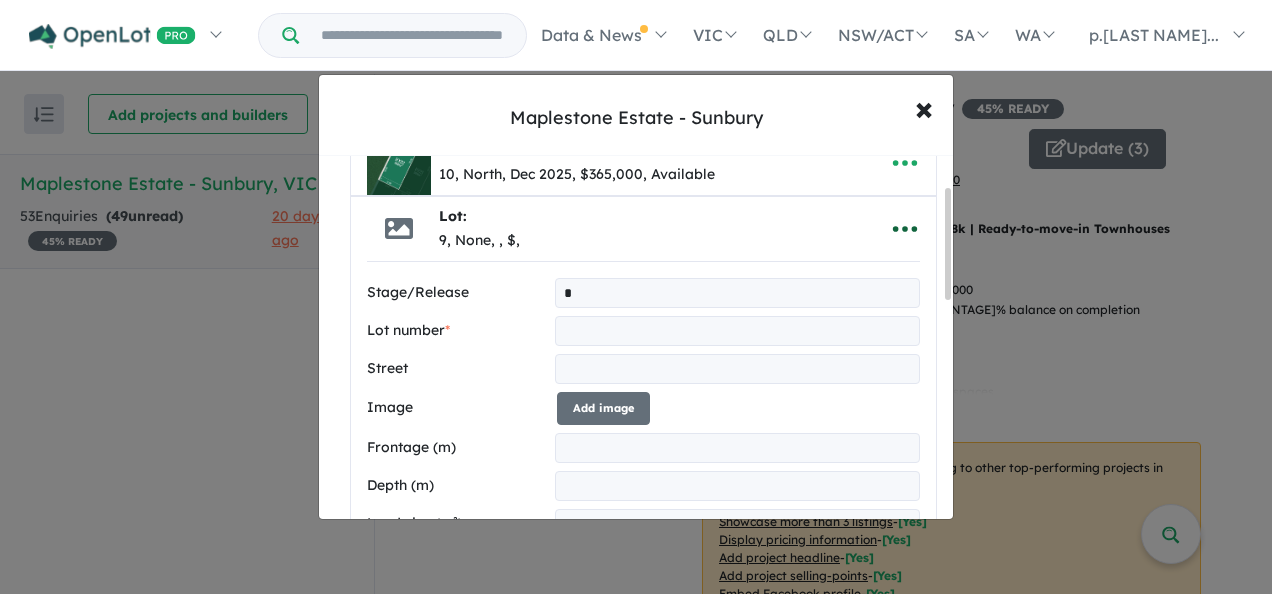 type on "*" 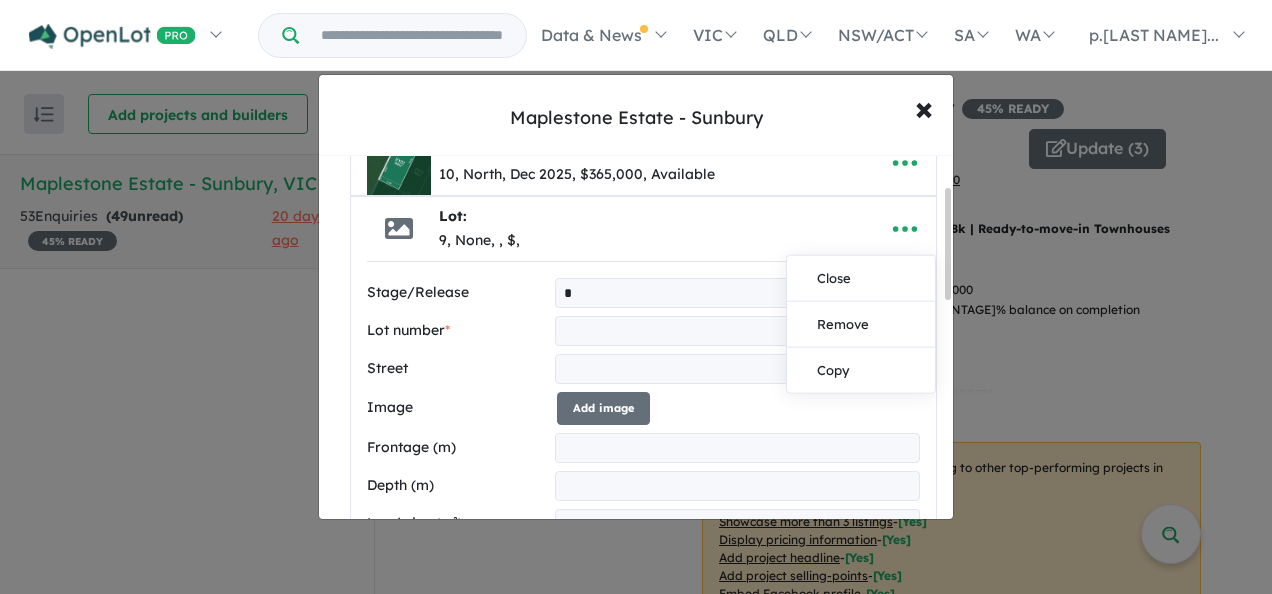 click on "Lot:    9, None, , $," at bounding box center (612, 229) 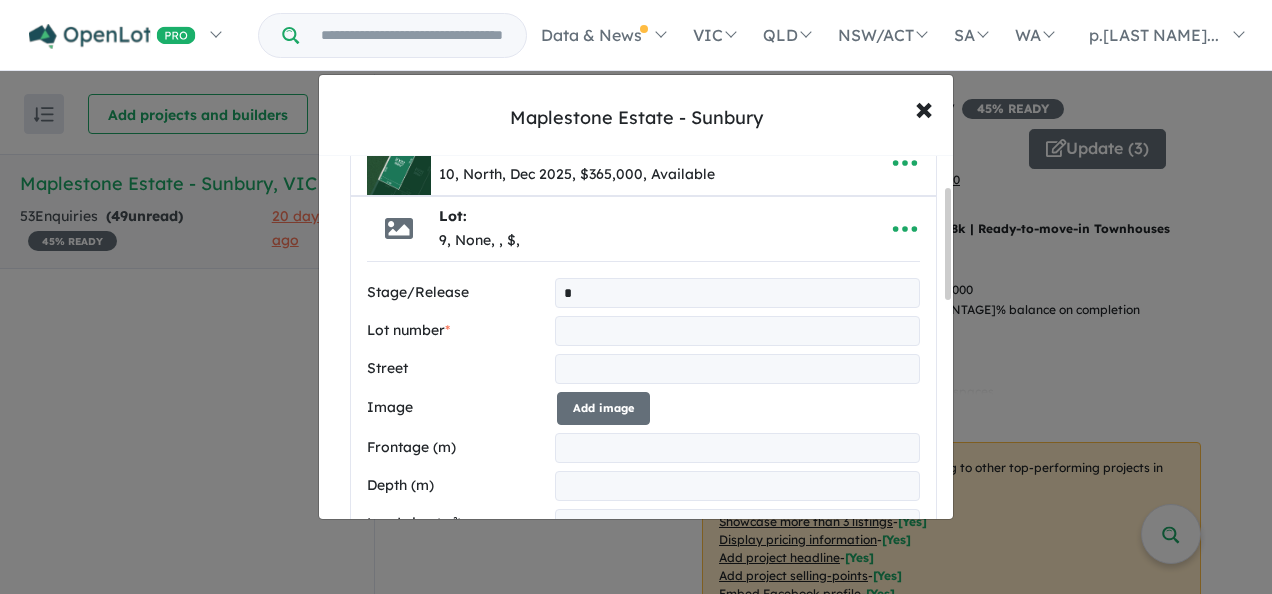 click at bounding box center [737, 331] 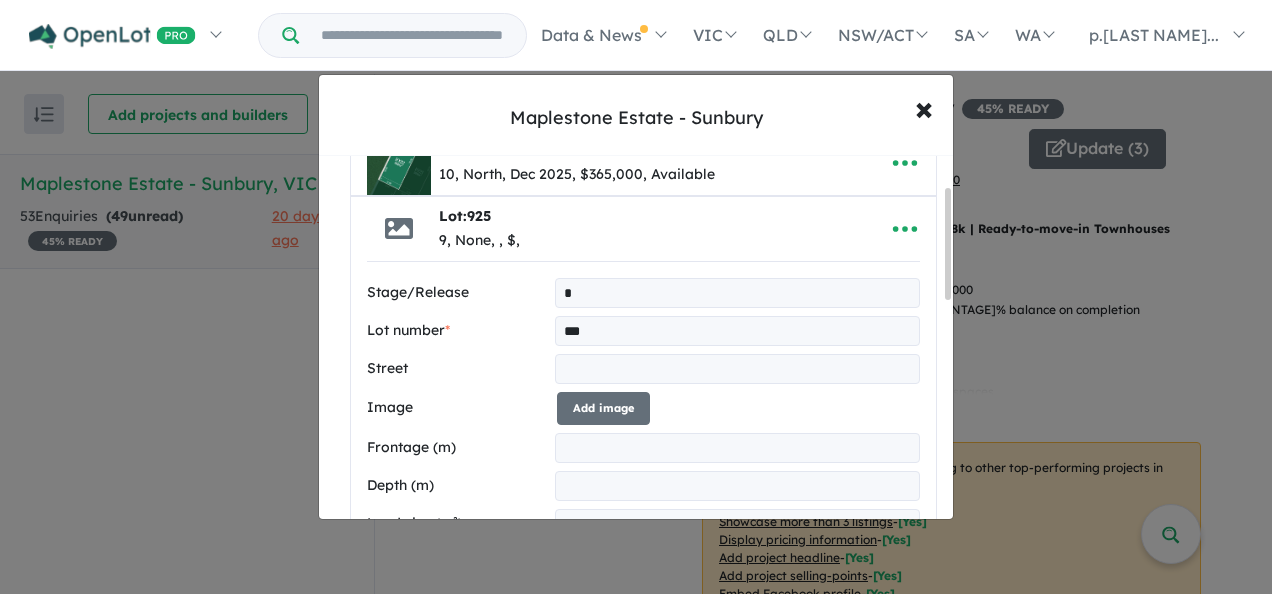 type on "***" 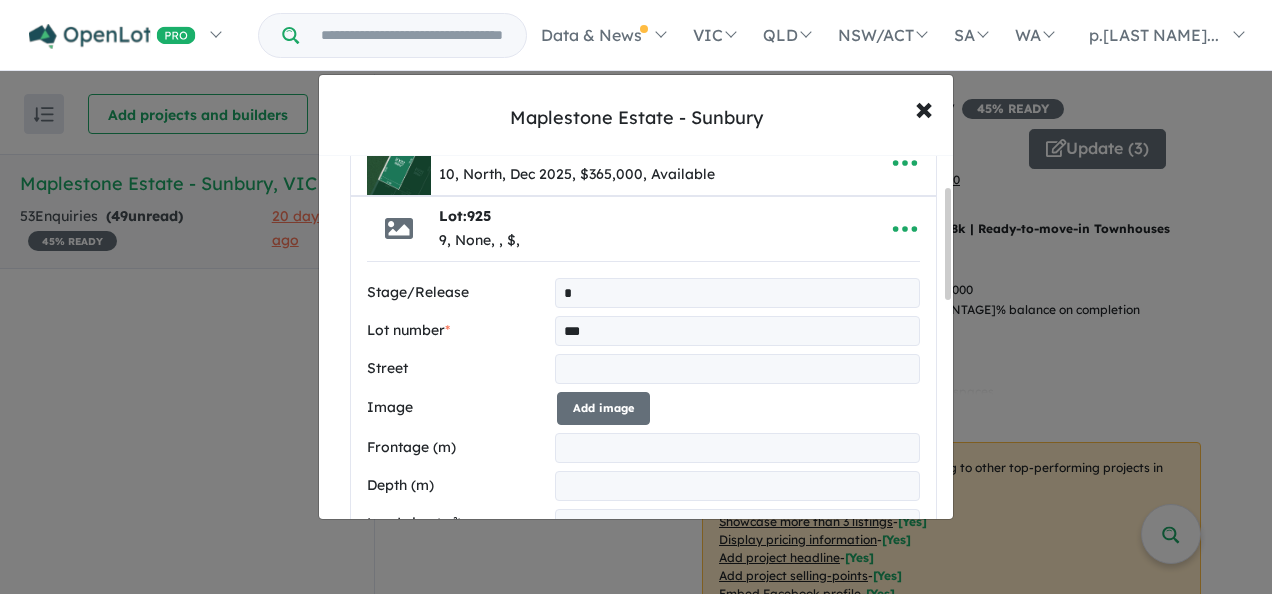 click at bounding box center [737, 369] 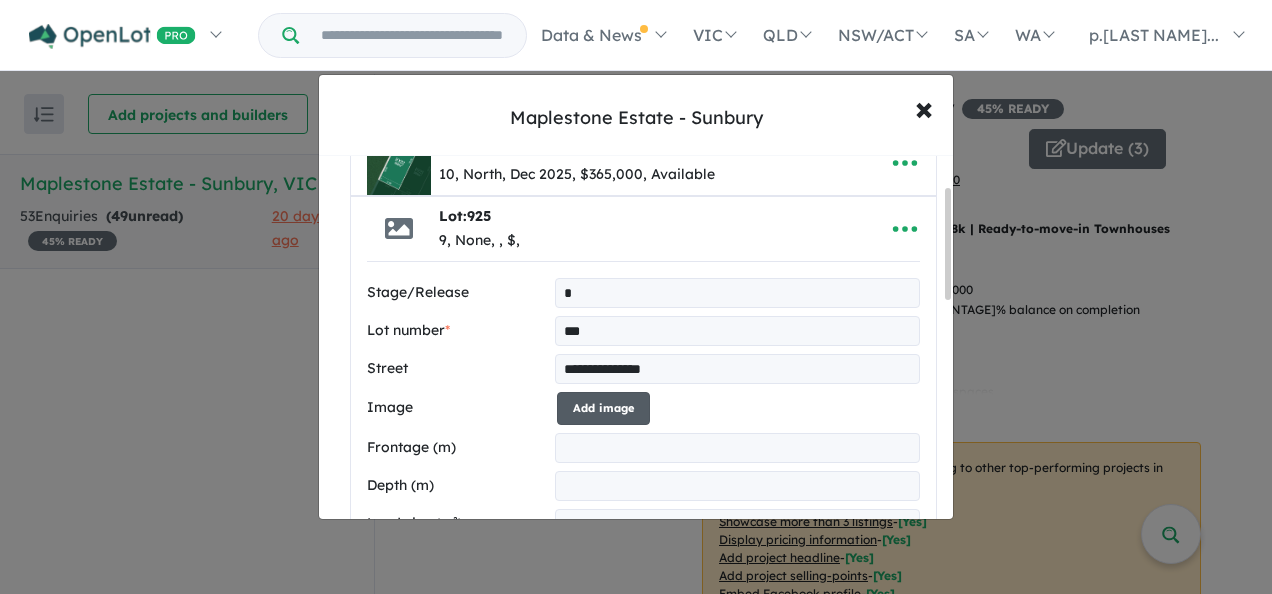 type on "**********" 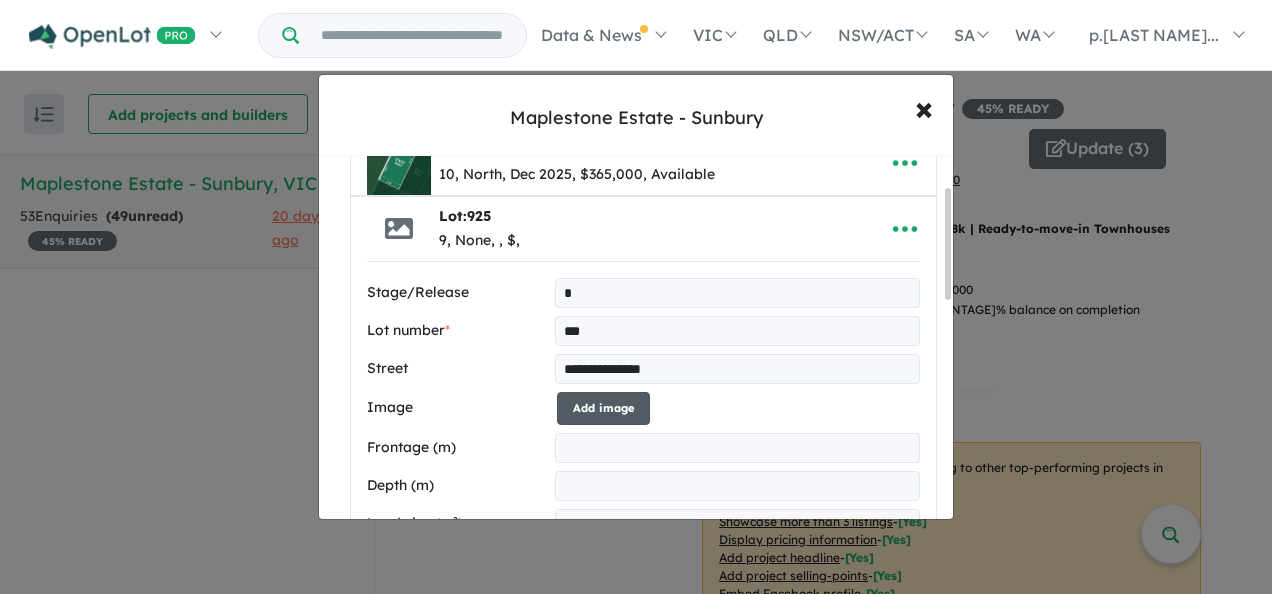 click on "Add image" at bounding box center [603, 408] 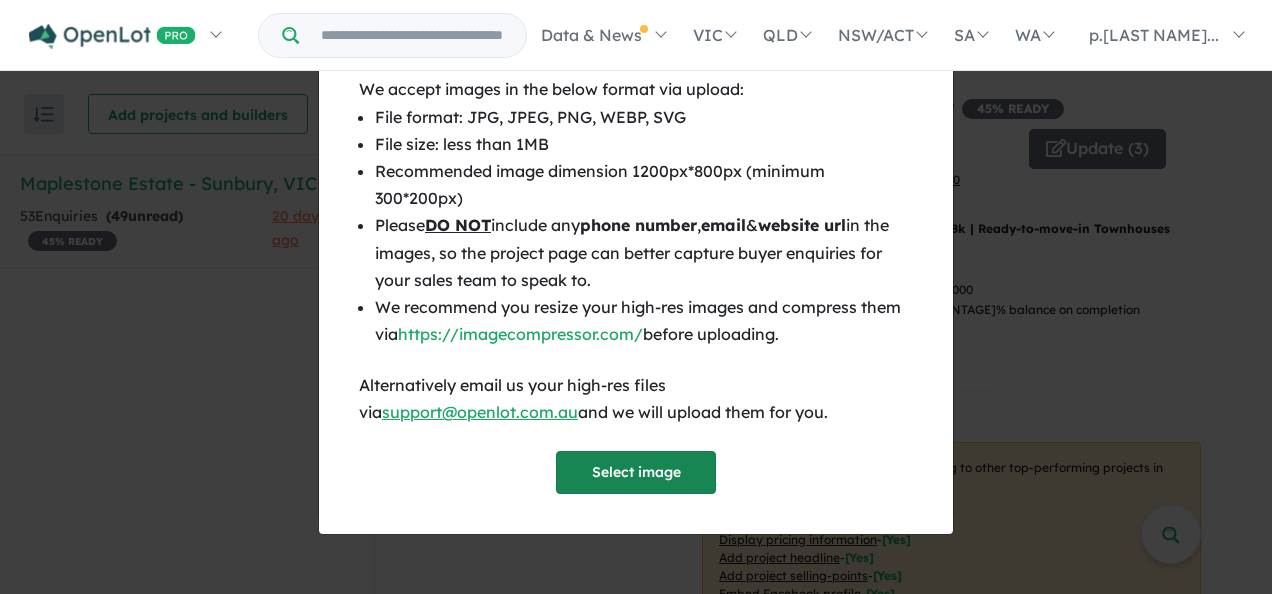 click on "Select image" at bounding box center (636, 472) 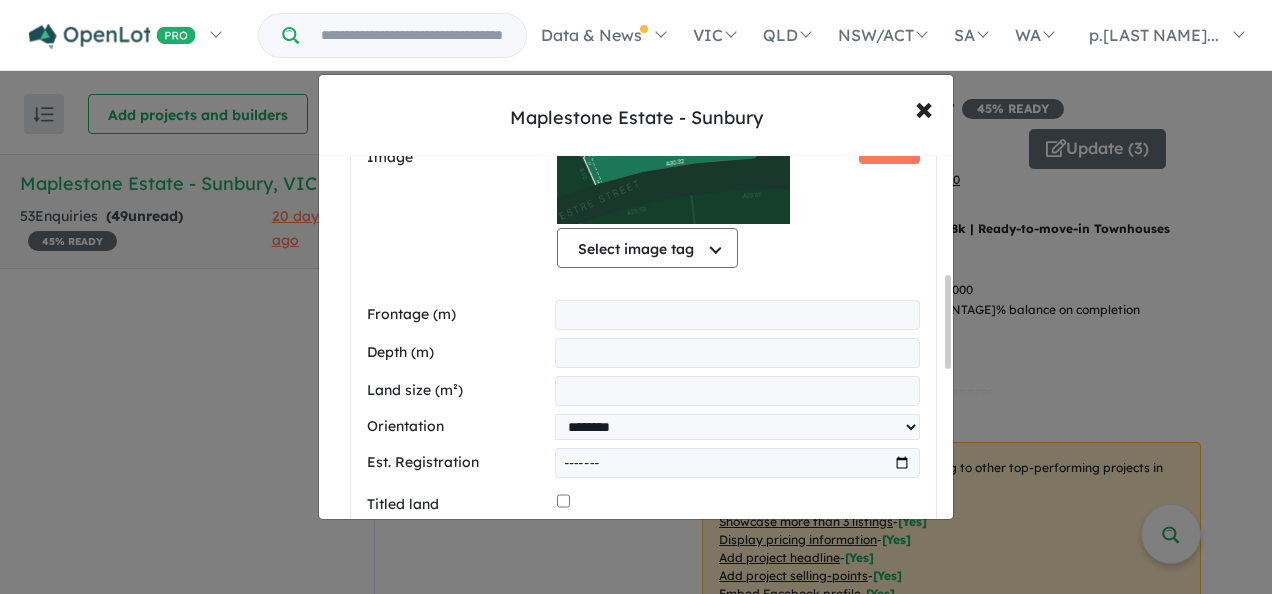 scroll, scrollTop: 500, scrollLeft: 0, axis: vertical 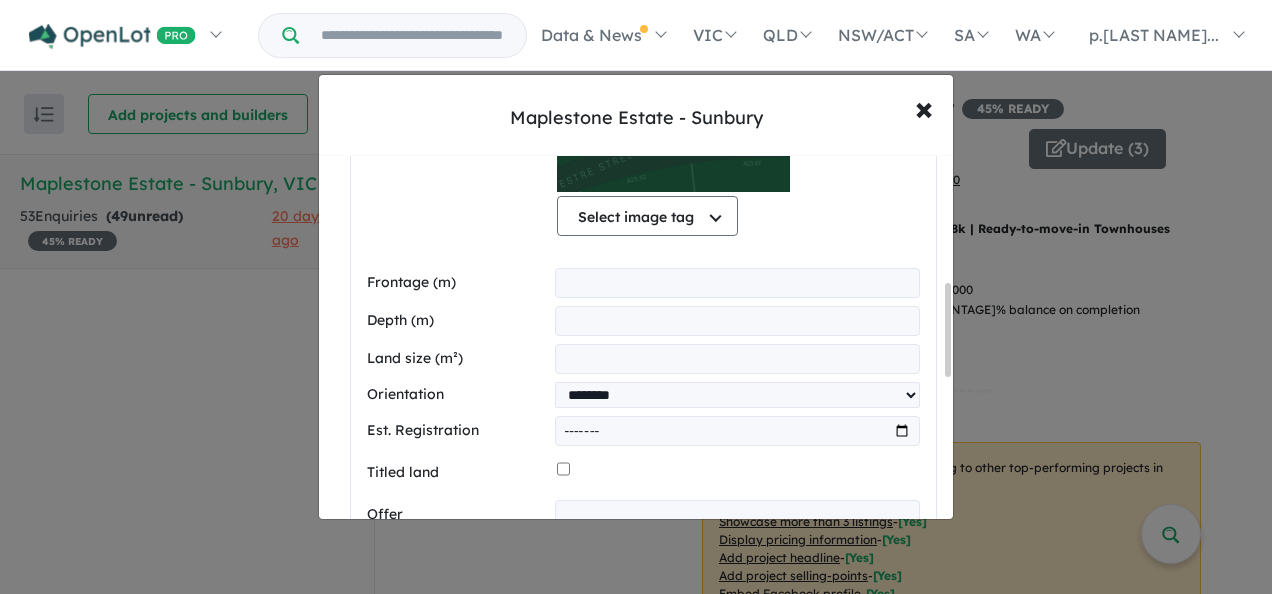 click at bounding box center [737, 283] 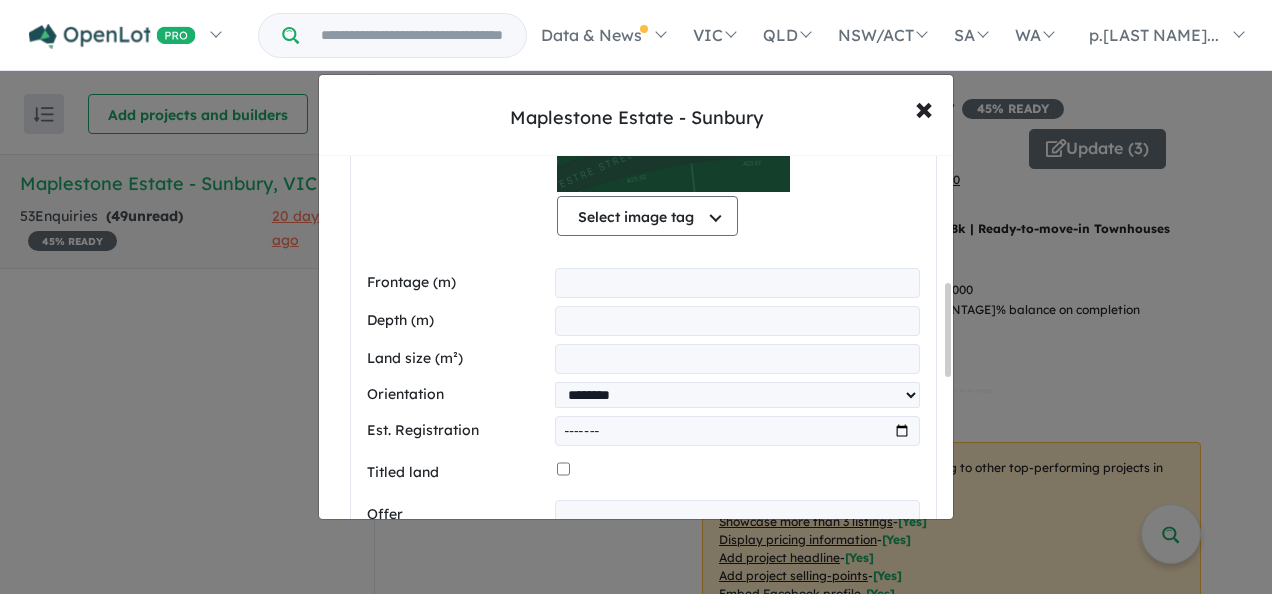 click at bounding box center (737, 283) 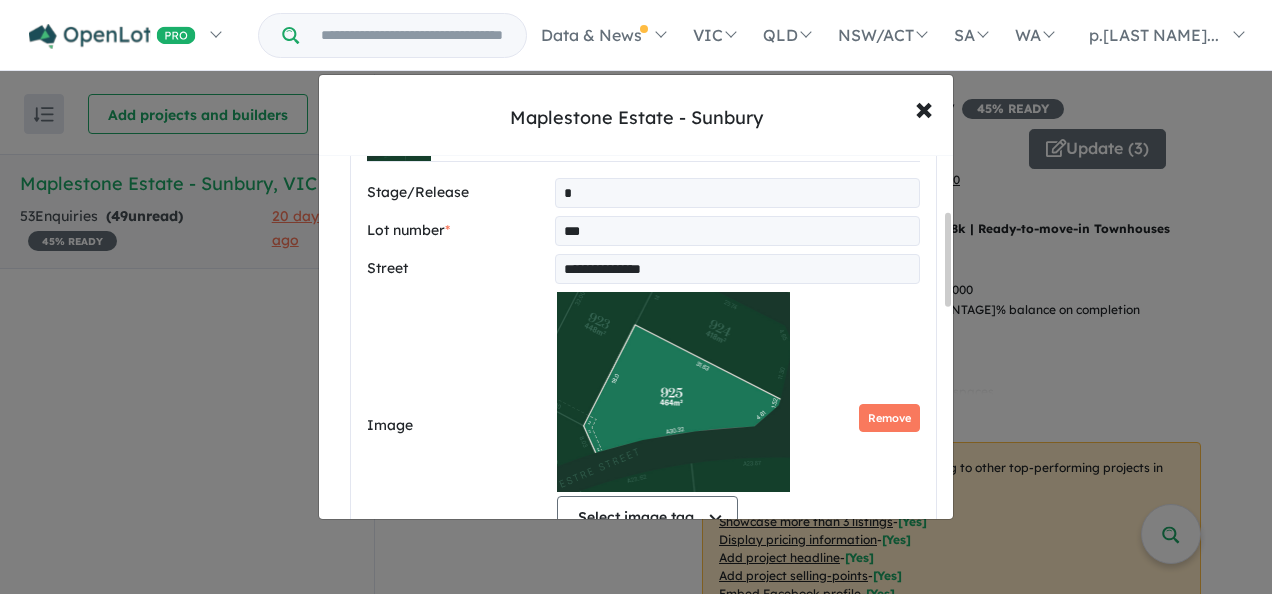scroll, scrollTop: 500, scrollLeft: 0, axis: vertical 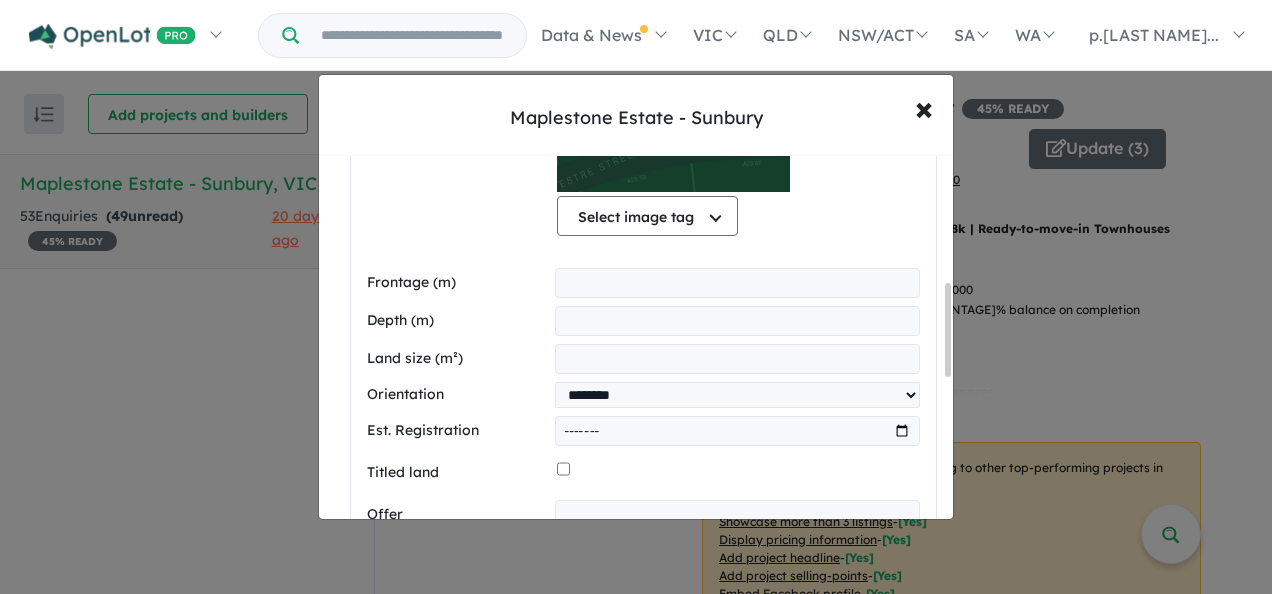 type on "*****" 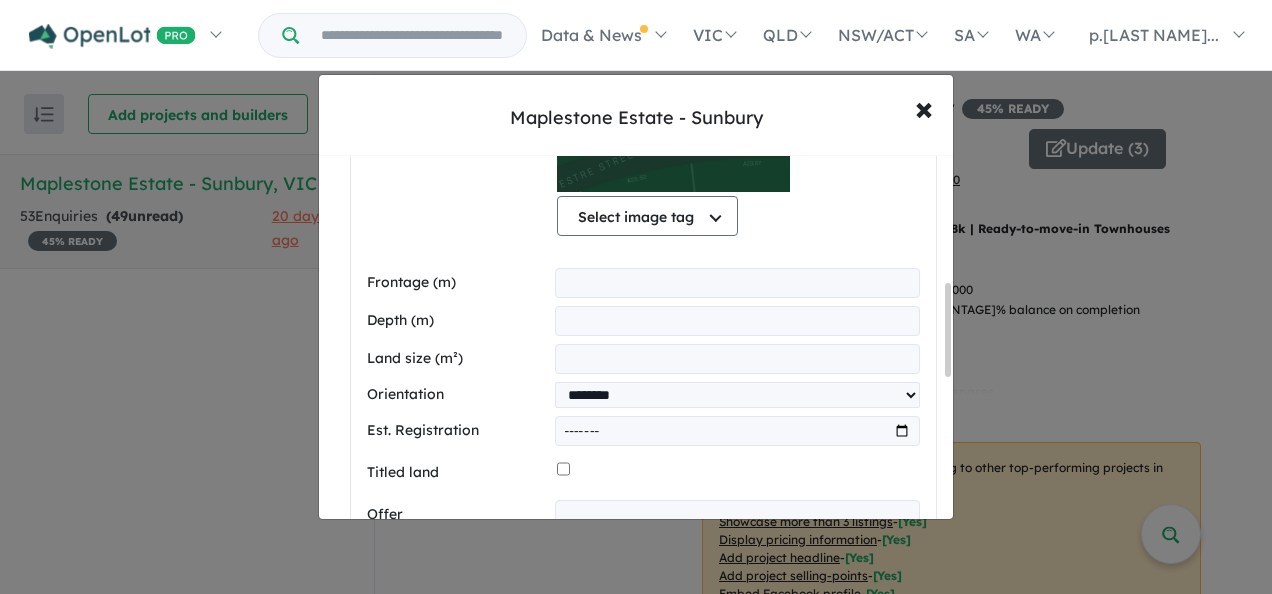 click on "**********" at bounding box center [643, 371] 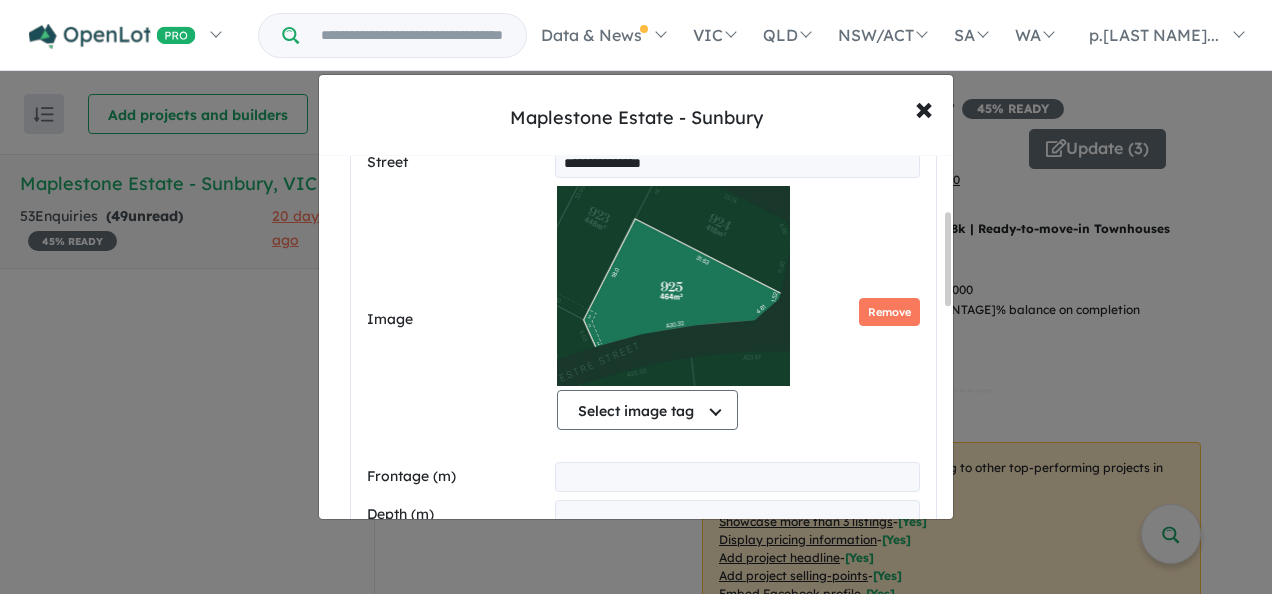 scroll, scrollTop: 500, scrollLeft: 0, axis: vertical 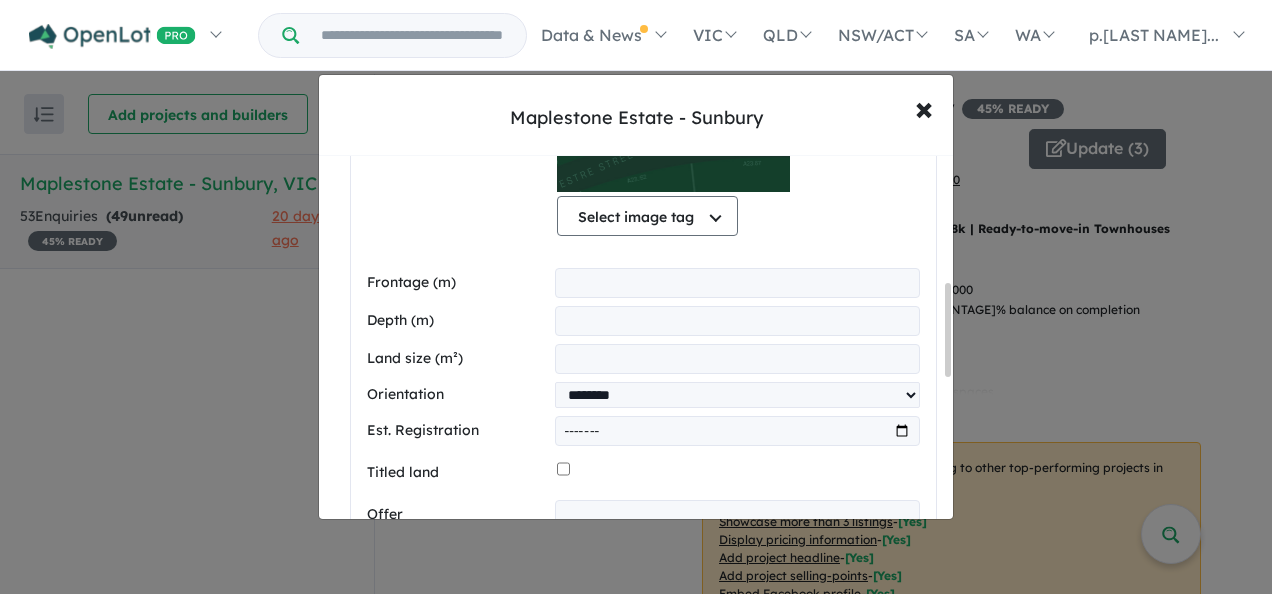 click at bounding box center (737, 321) 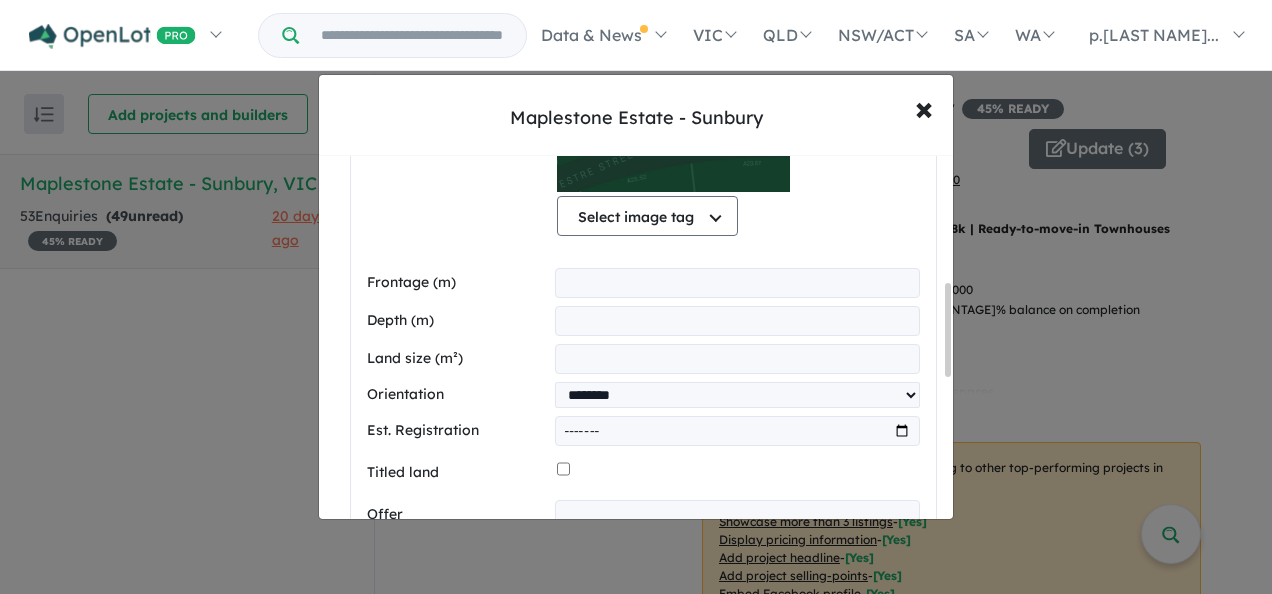 type on "*****" 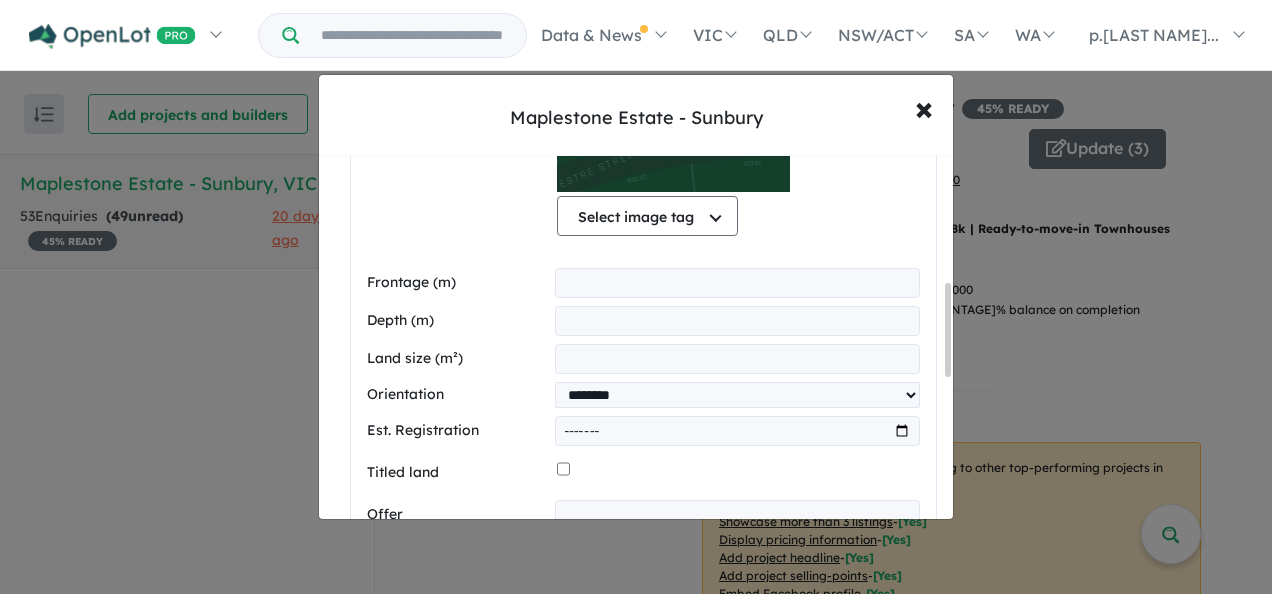 click at bounding box center (737, 359) 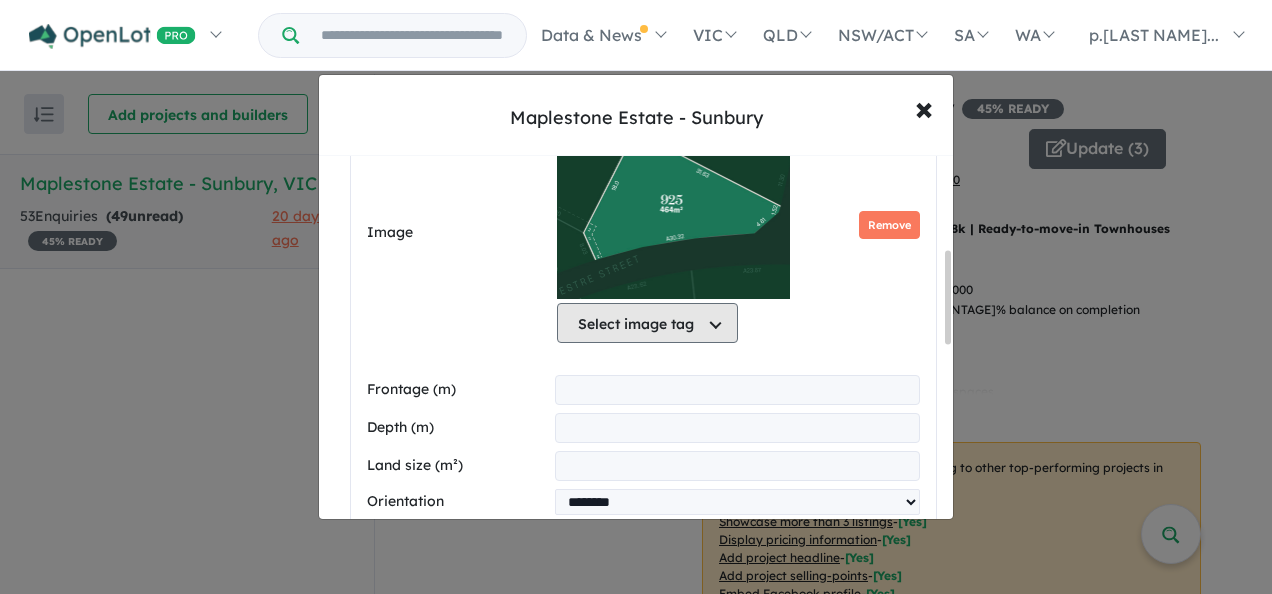 scroll, scrollTop: 400, scrollLeft: 0, axis: vertical 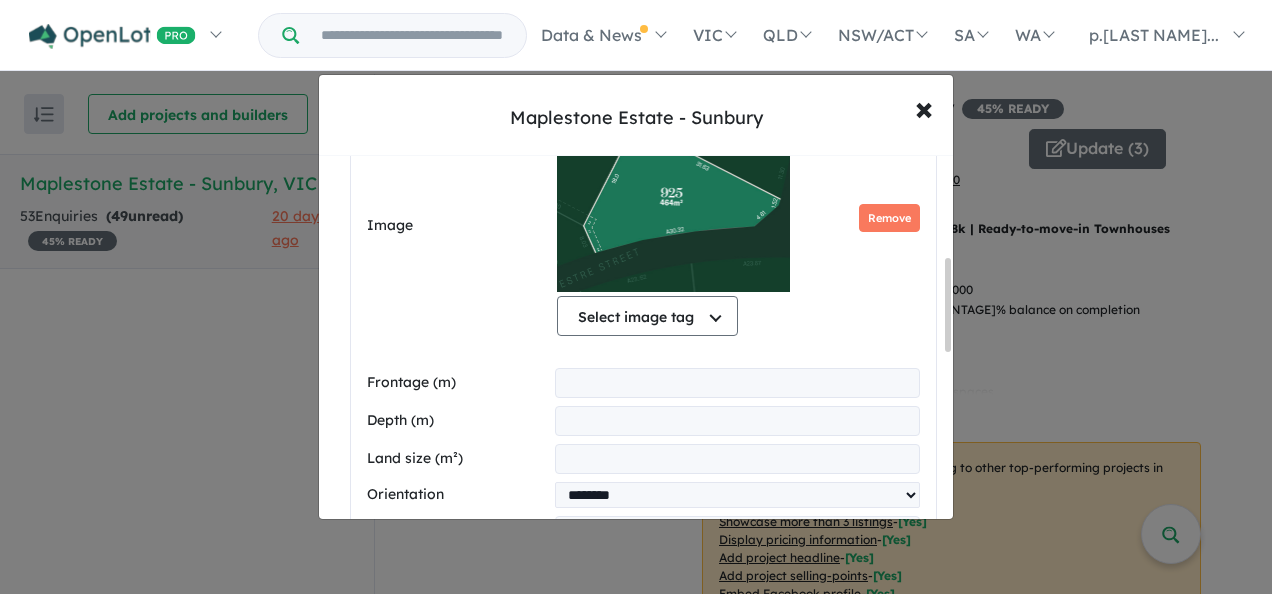 type on "***" 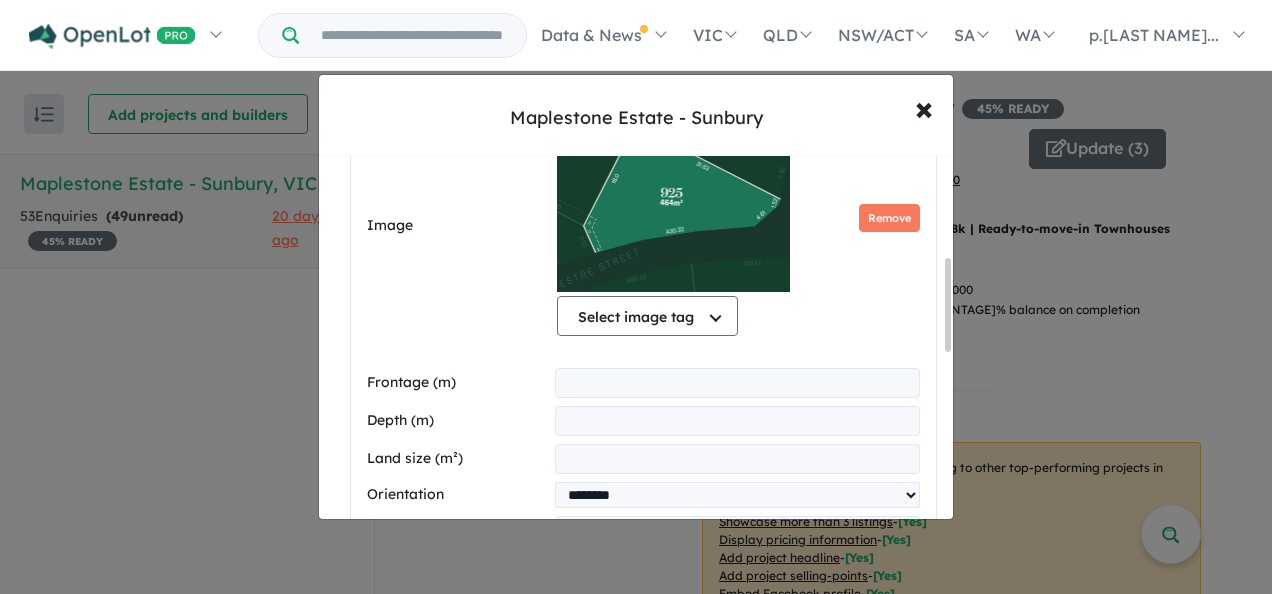 drag, startPoint x: 494, startPoint y: 357, endPoint x: 522, endPoint y: 358, distance: 28.01785 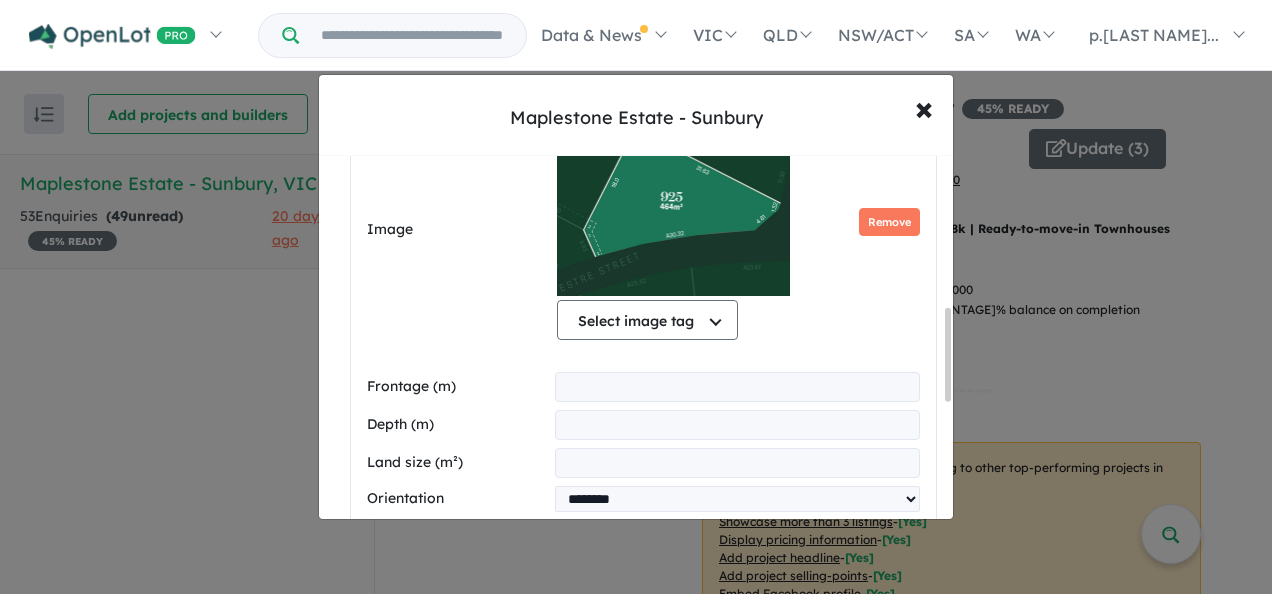 scroll, scrollTop: 600, scrollLeft: 0, axis: vertical 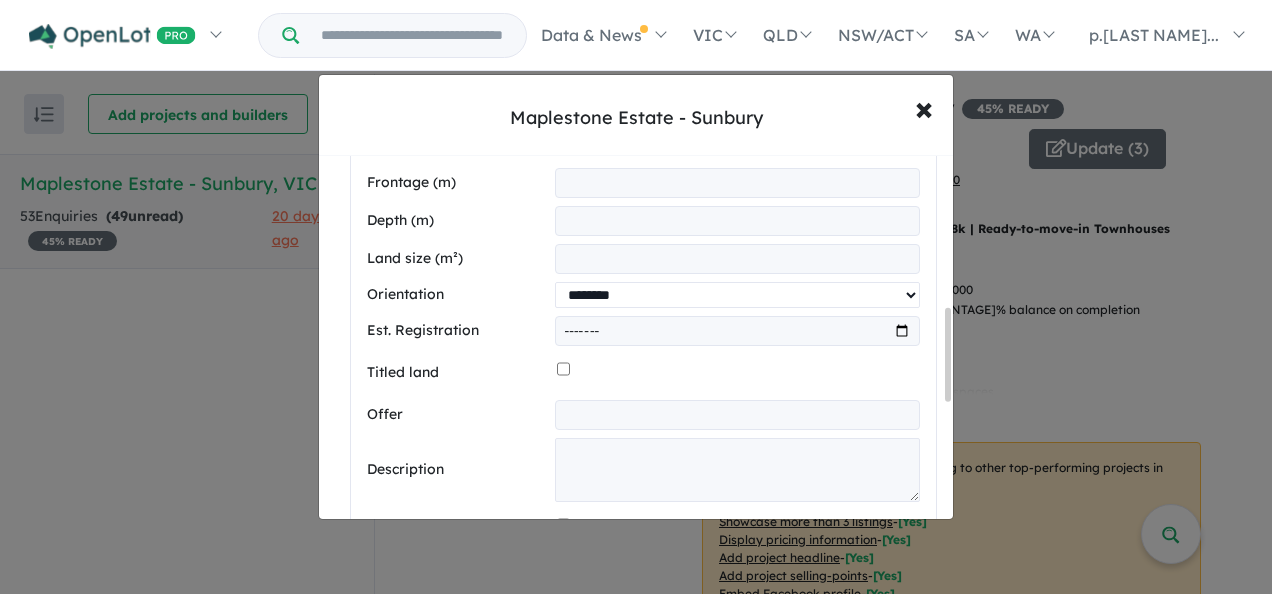 click on "**********" at bounding box center (737, 295) 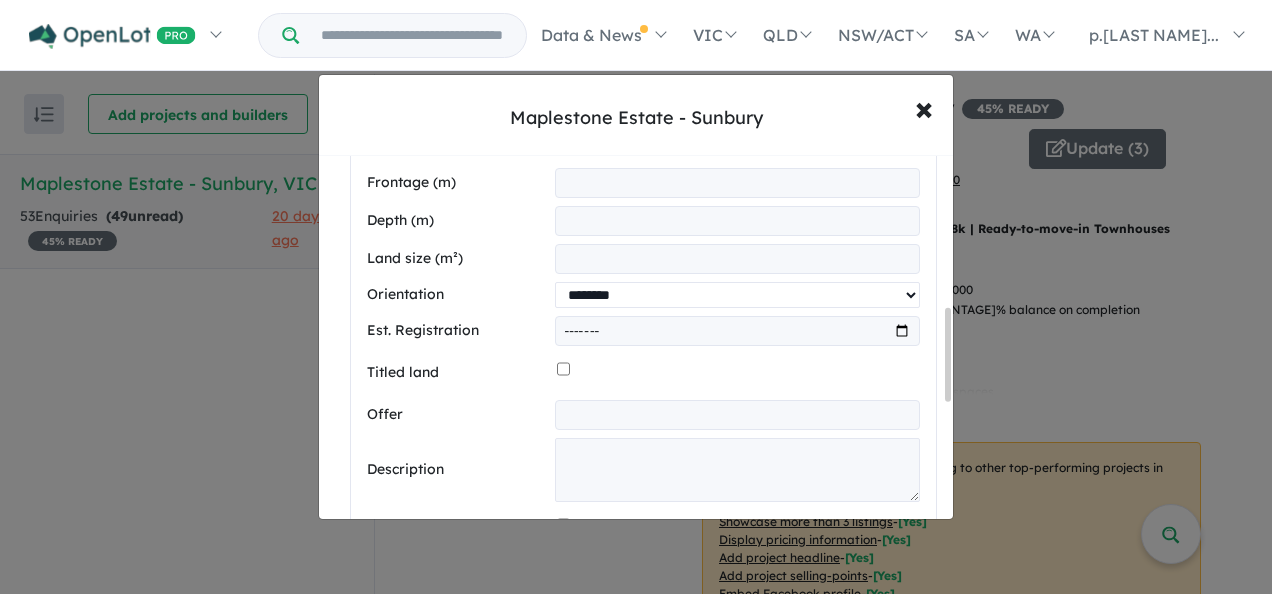 select on "**********" 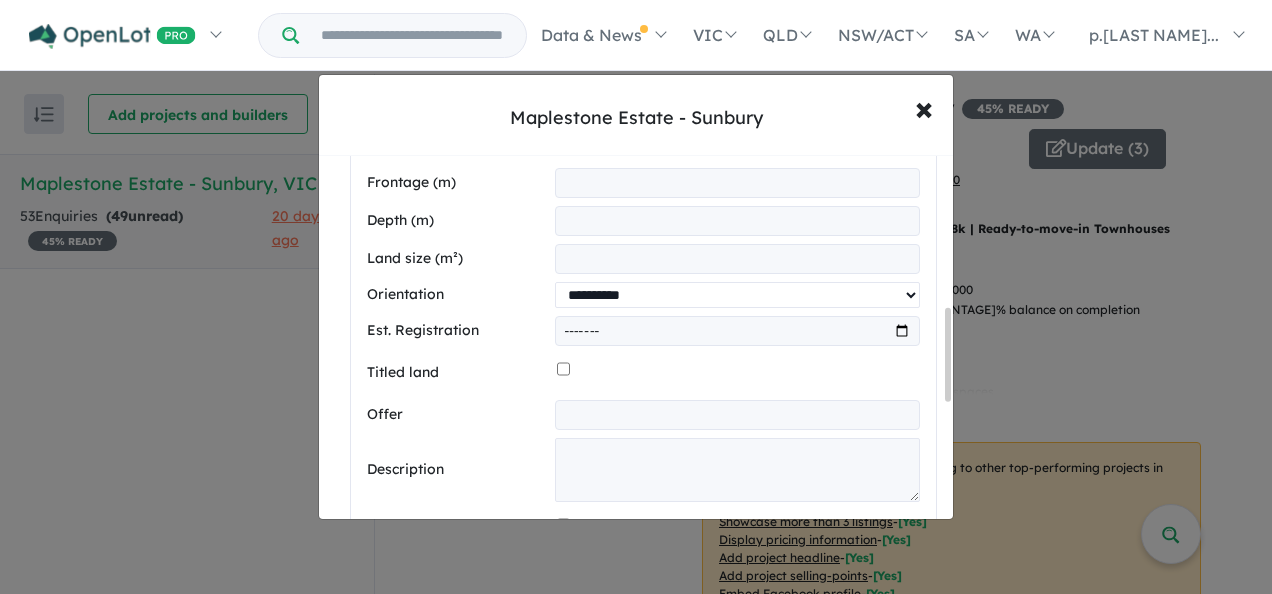click on "**********" at bounding box center (737, 295) 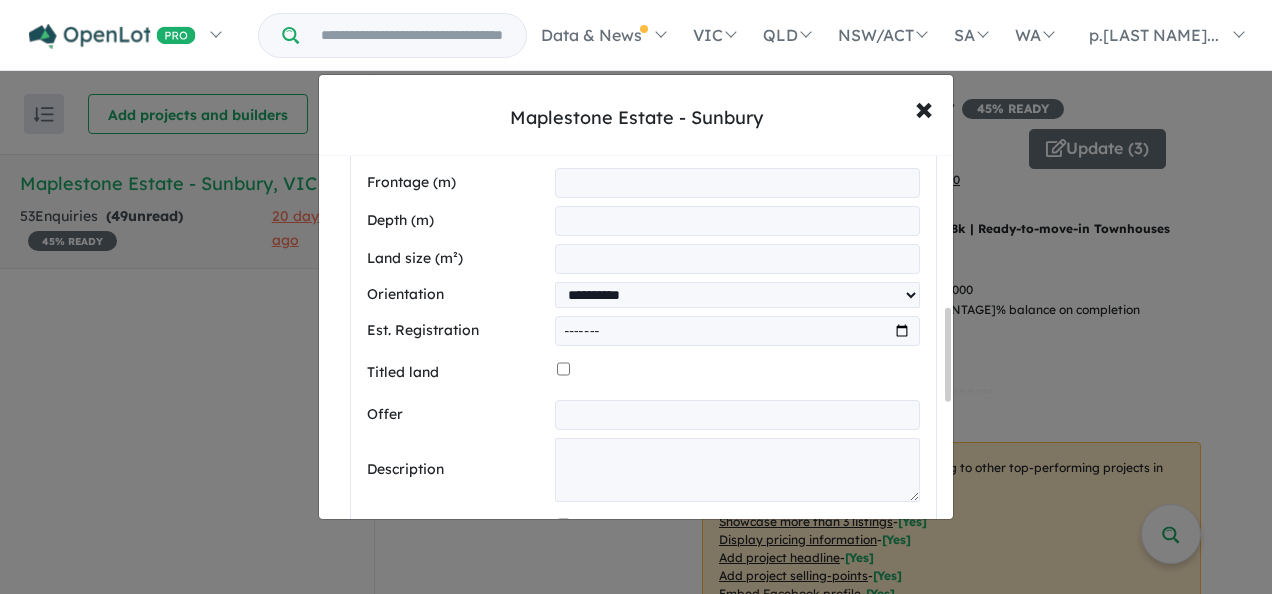 click at bounding box center [737, 331] 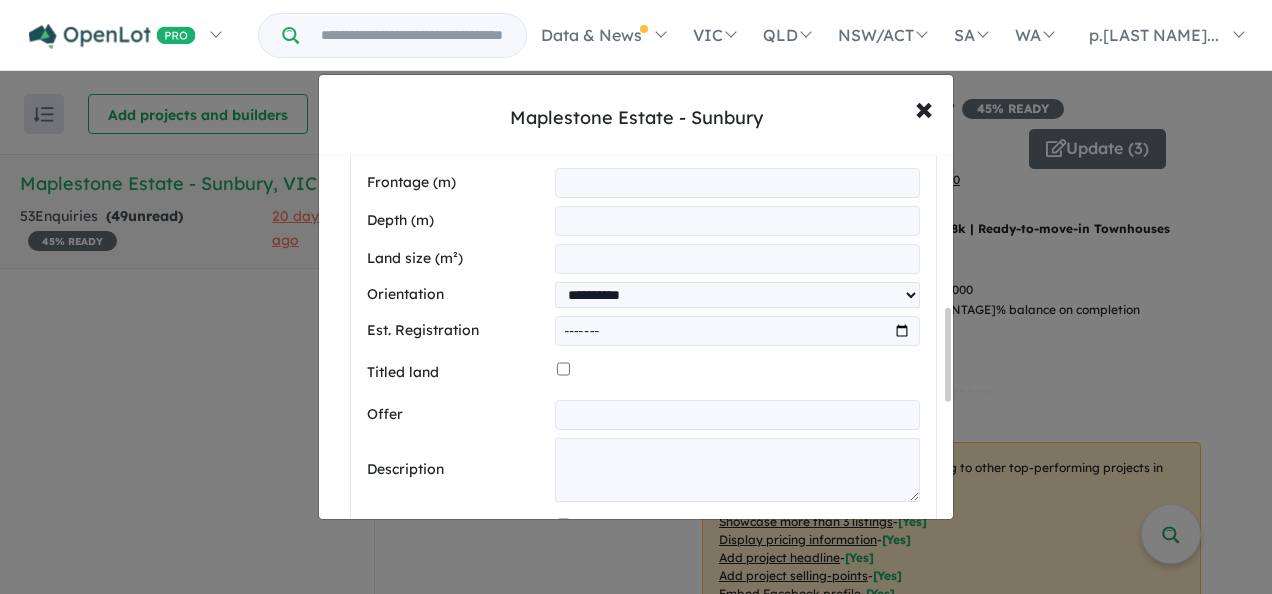 type on "*******" 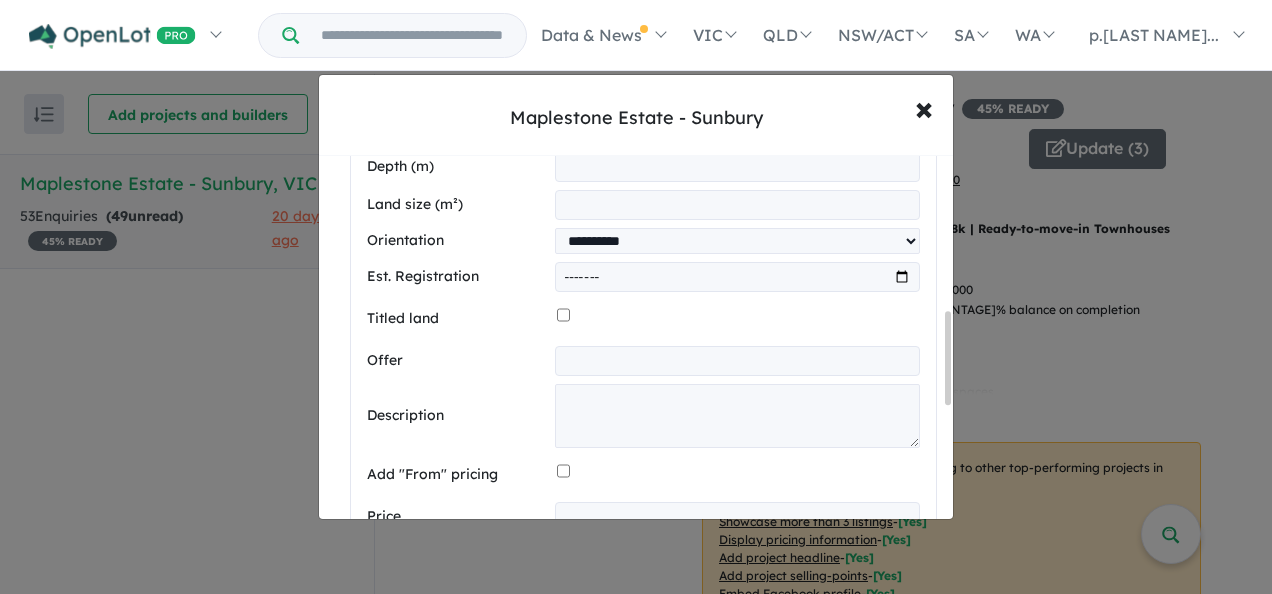scroll, scrollTop: 700, scrollLeft: 0, axis: vertical 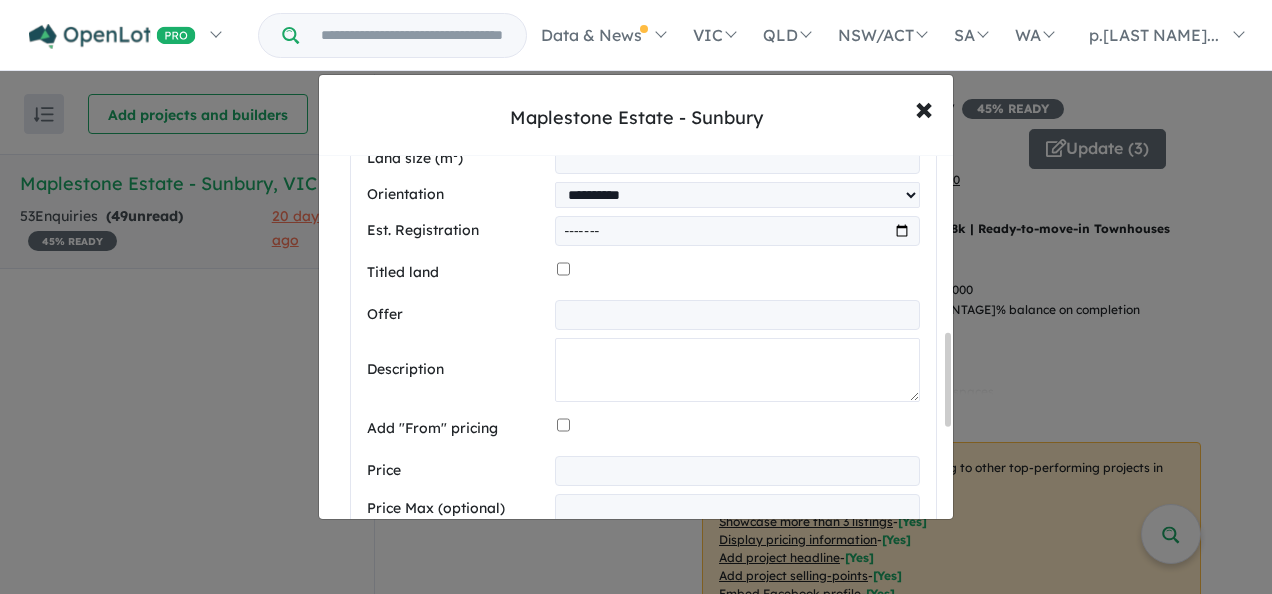 click at bounding box center (737, 370) 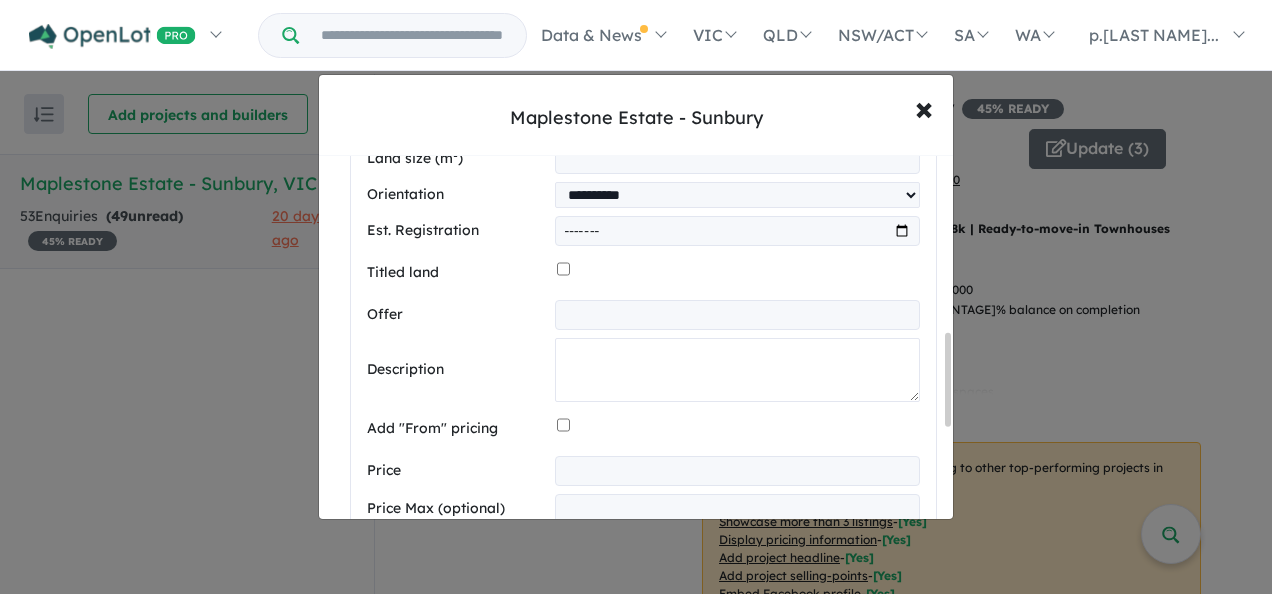 paste on "**********" 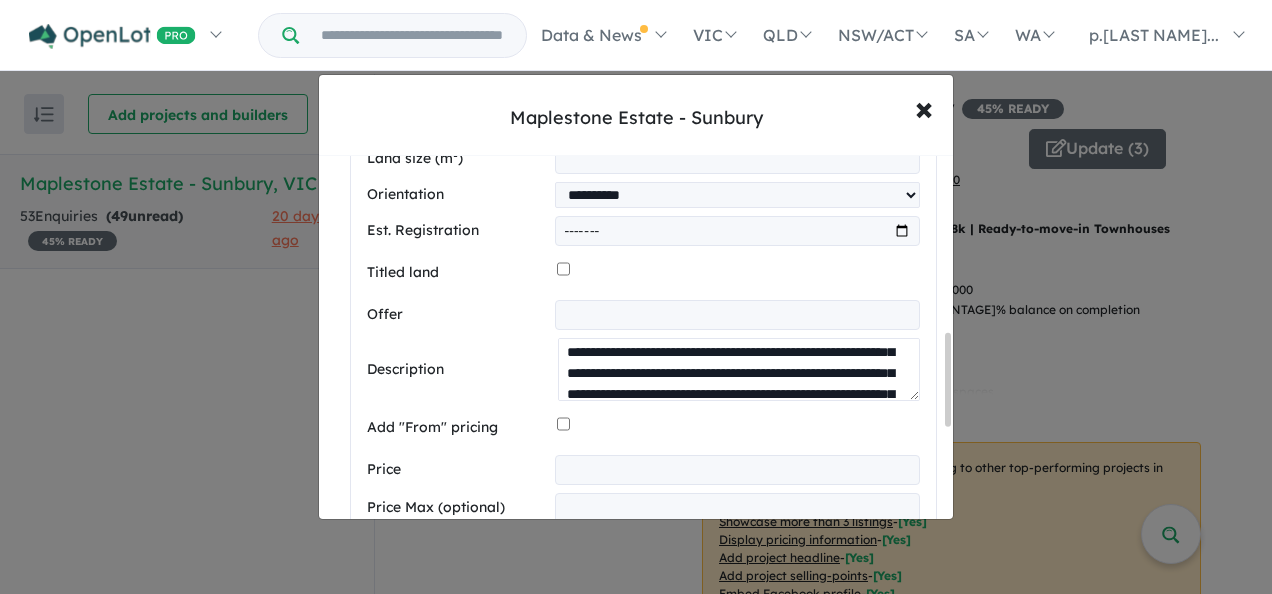 scroll, scrollTop: 0, scrollLeft: 0, axis: both 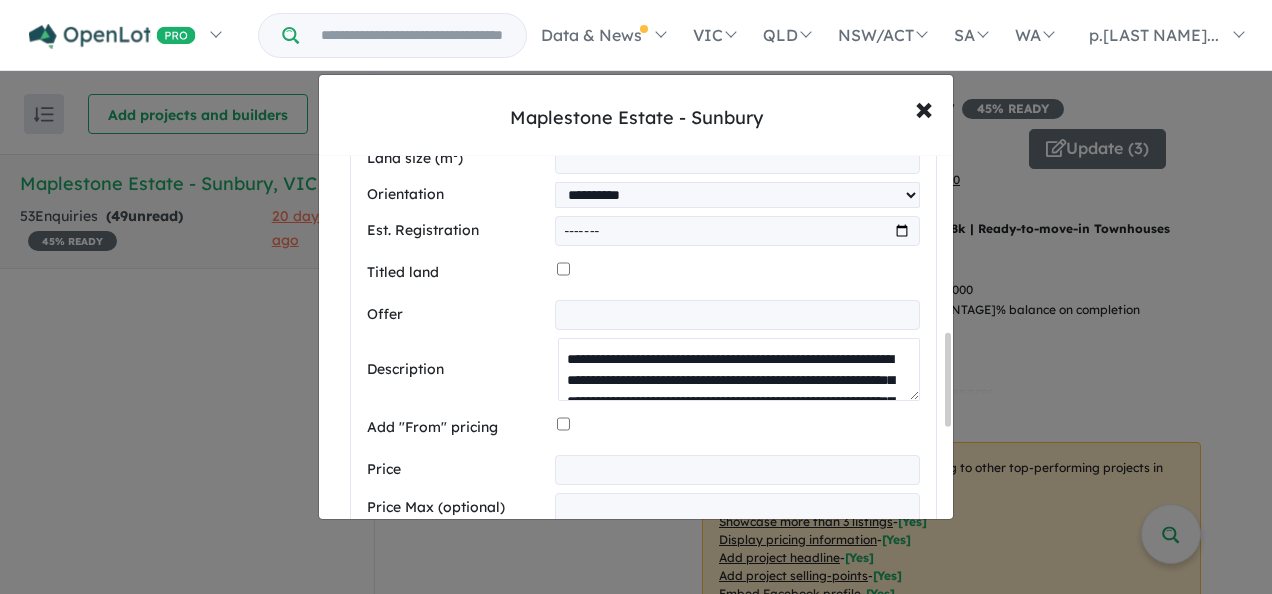 type on "**********" 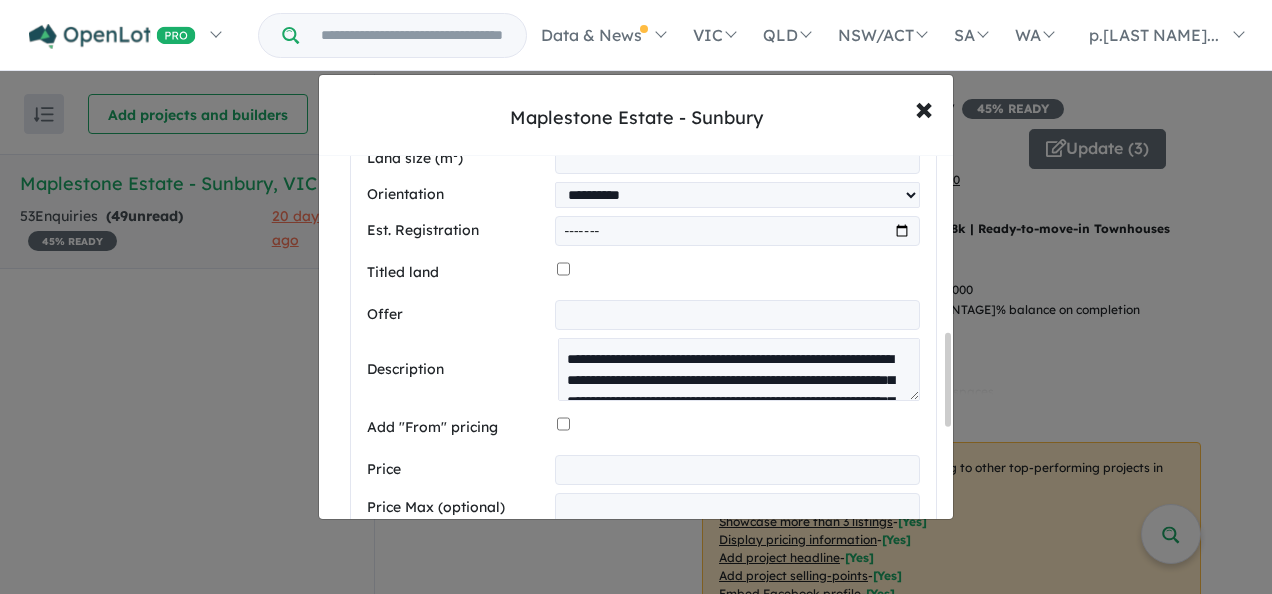 click at bounding box center [737, 315] 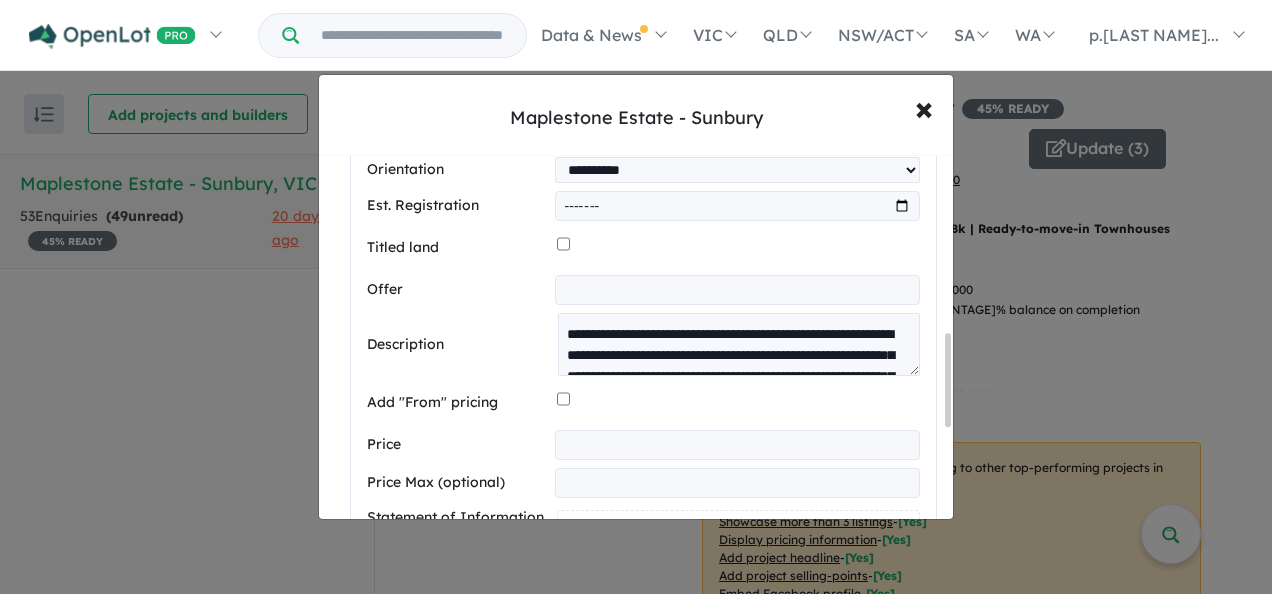 scroll, scrollTop: 800, scrollLeft: 0, axis: vertical 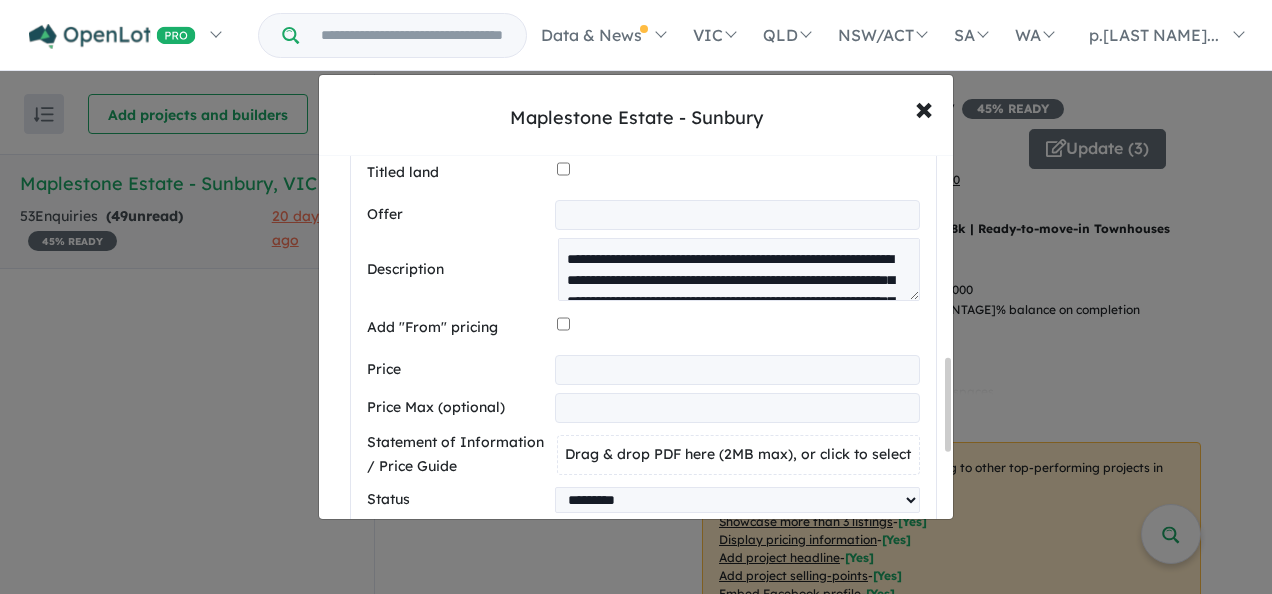 click at bounding box center (737, 370) 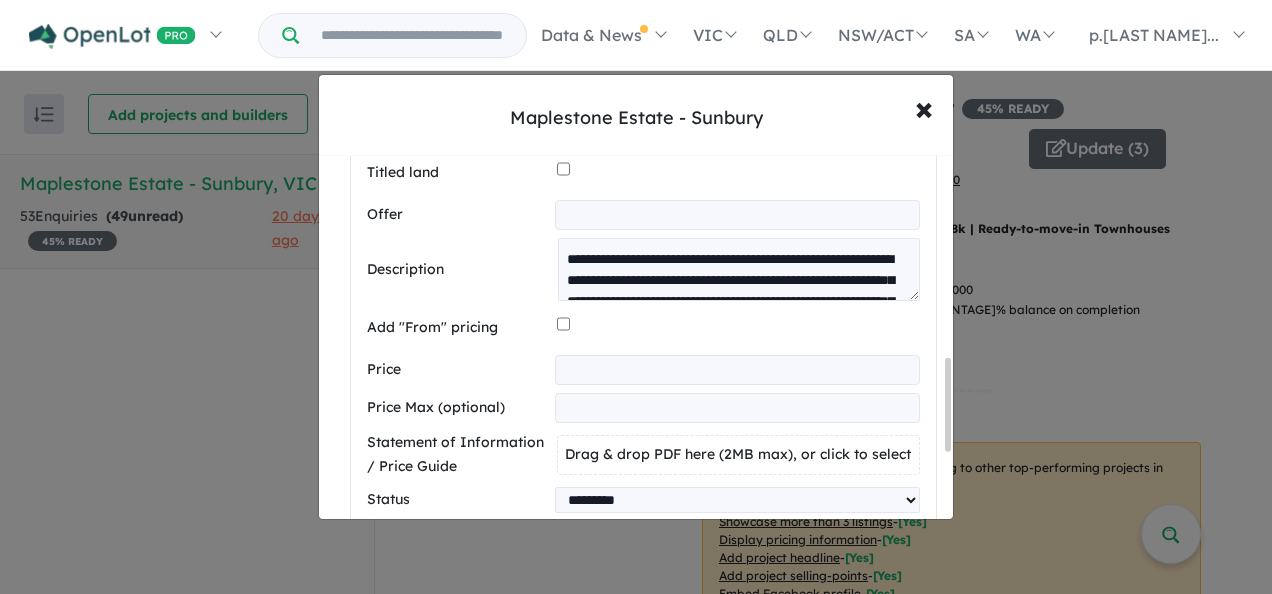 type on "******" 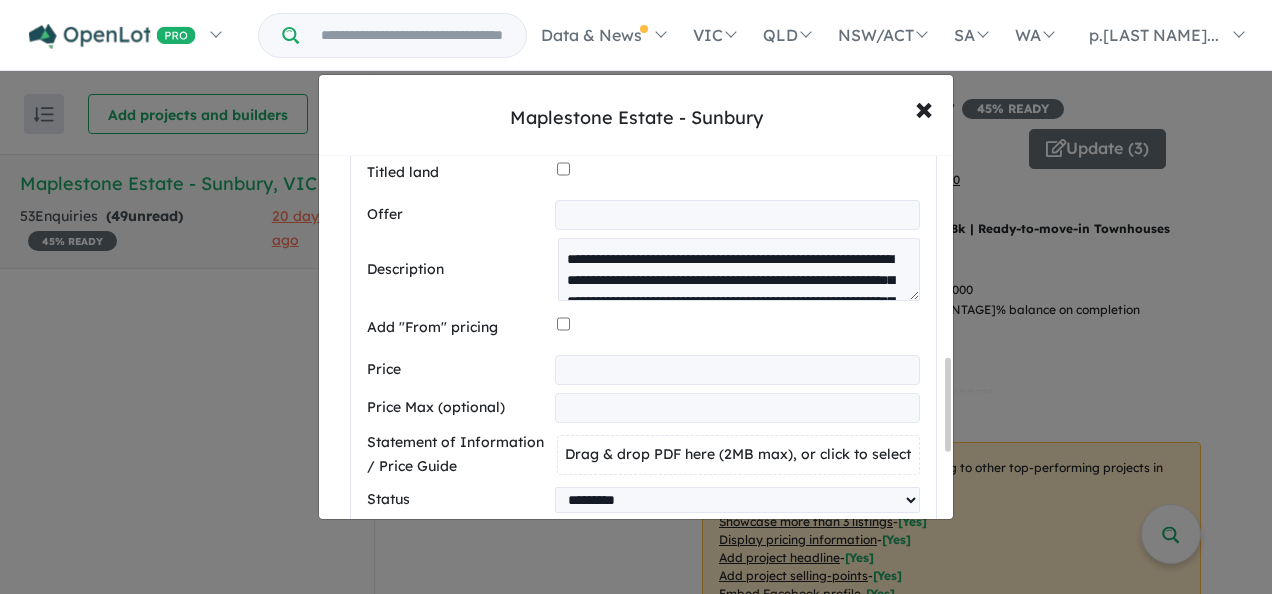 click at bounding box center [737, 408] 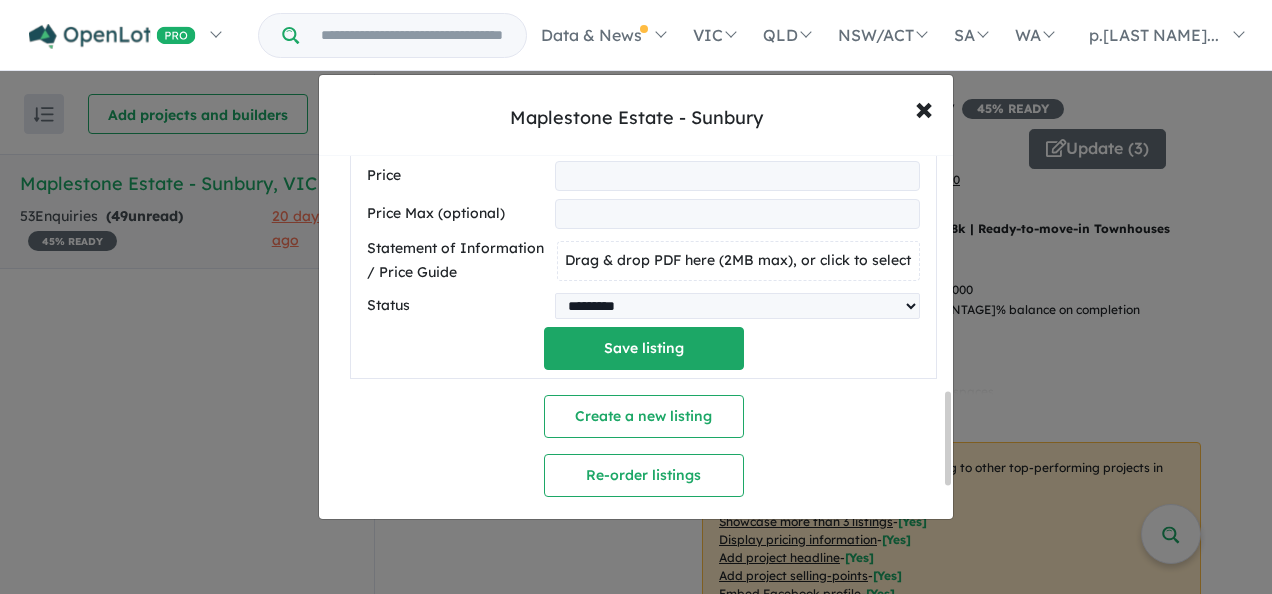 scroll, scrollTop: 1000, scrollLeft: 0, axis: vertical 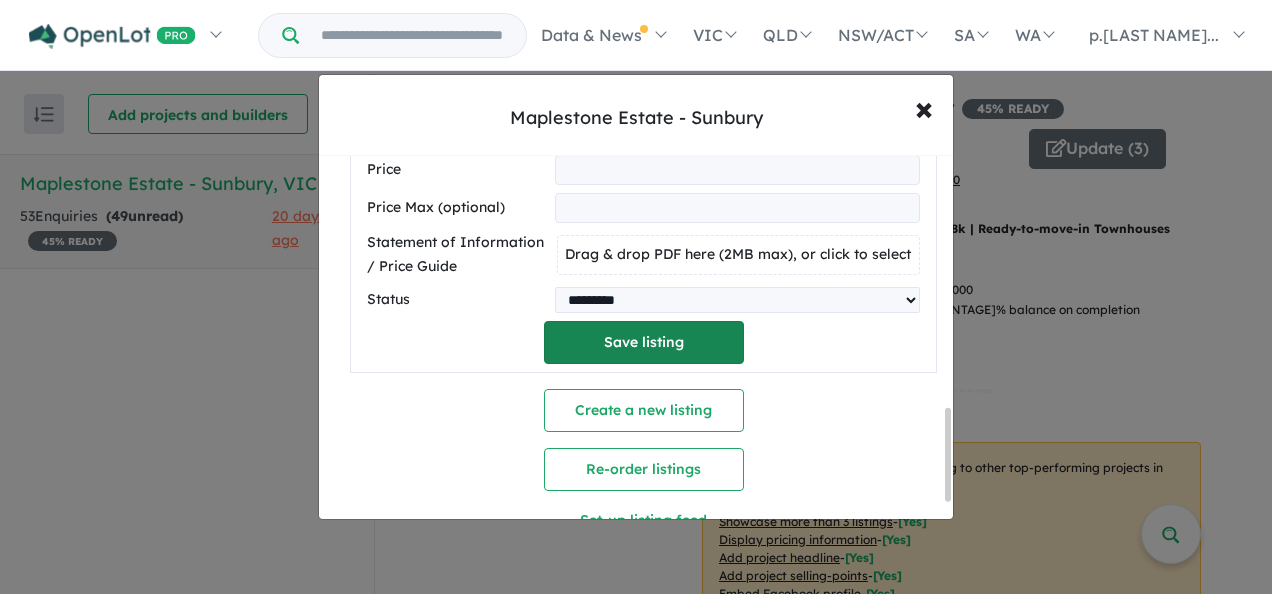 click on "Save listing" at bounding box center (644, 342) 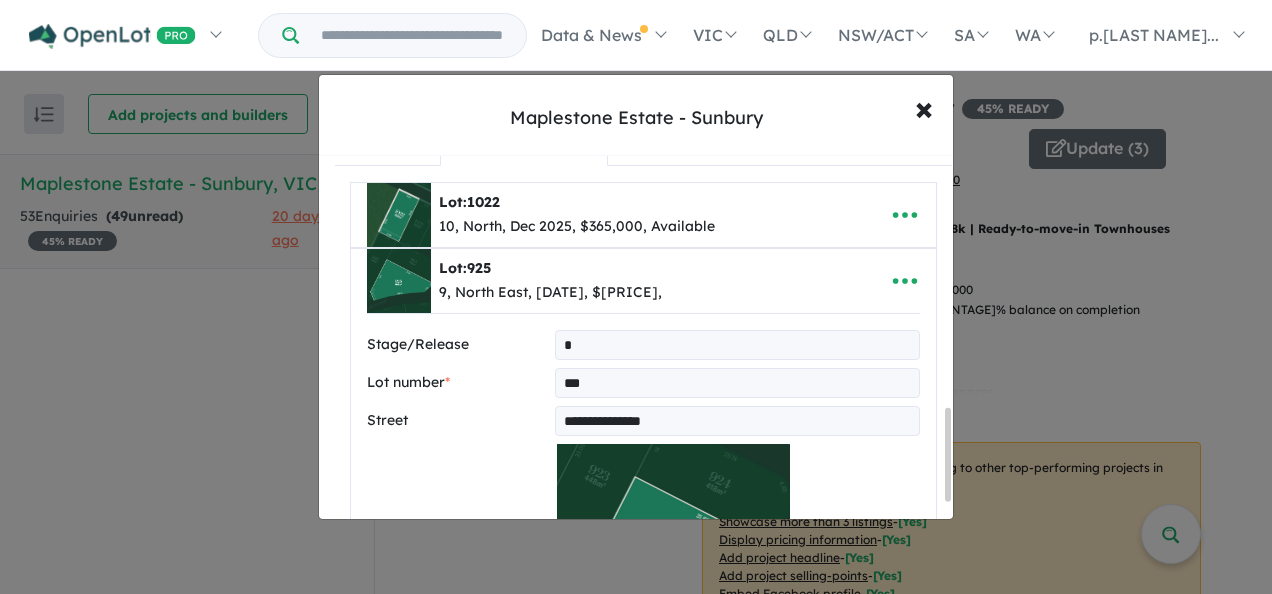 select on "**********" 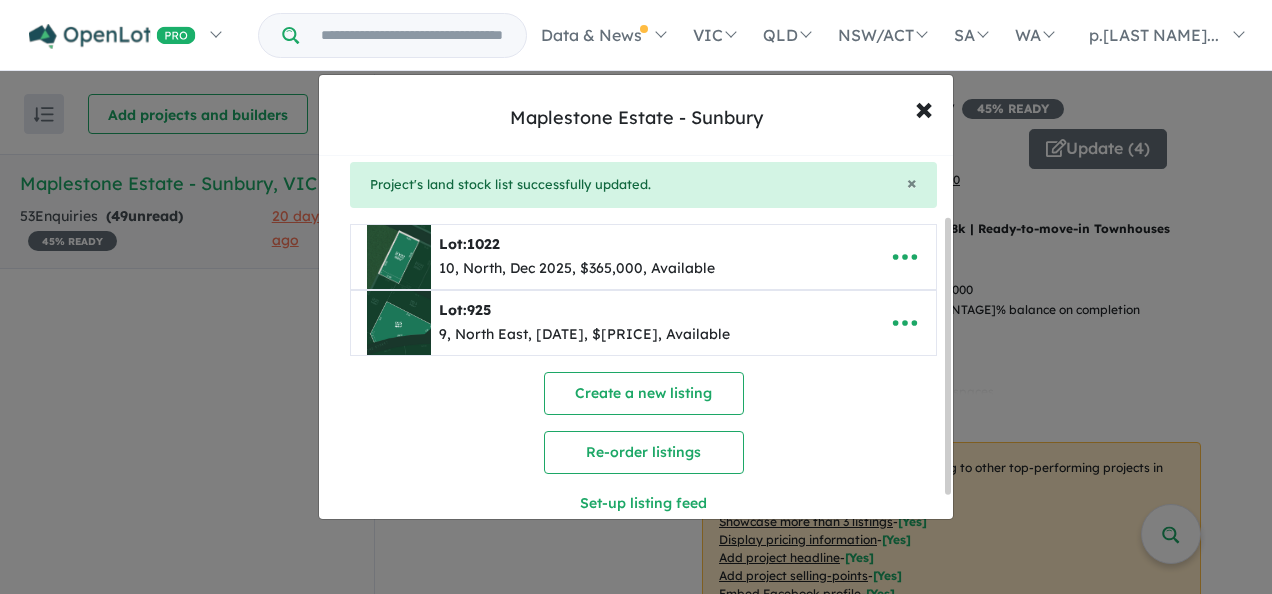 scroll, scrollTop: 100, scrollLeft: 0, axis: vertical 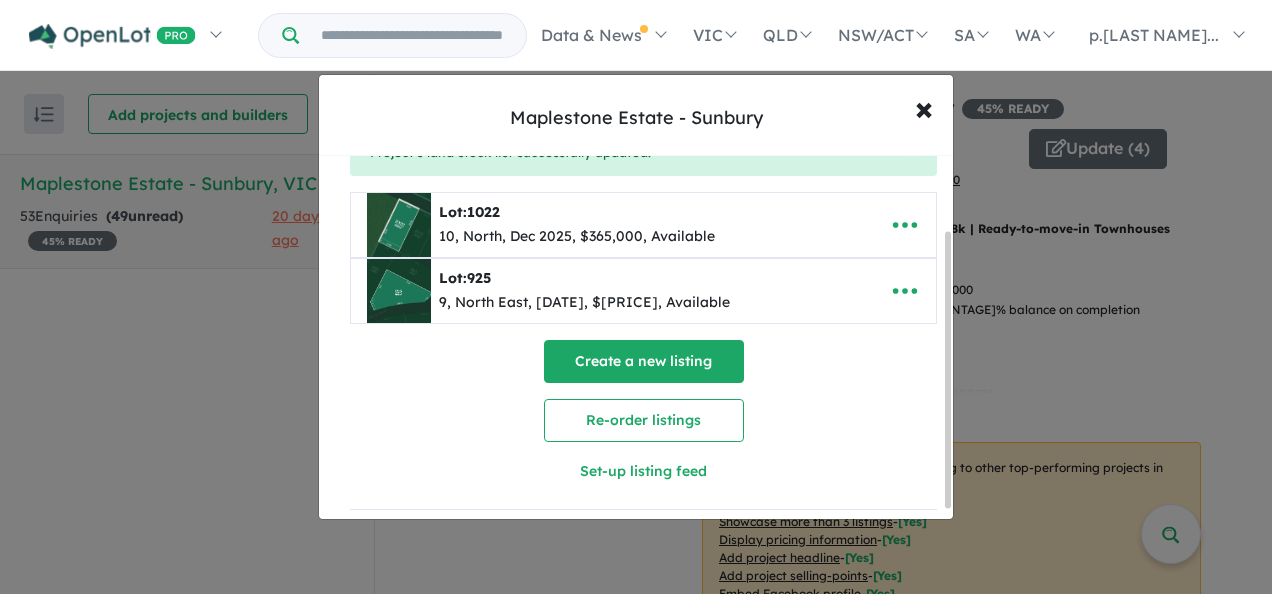 click on "Create a new listing" at bounding box center (644, 361) 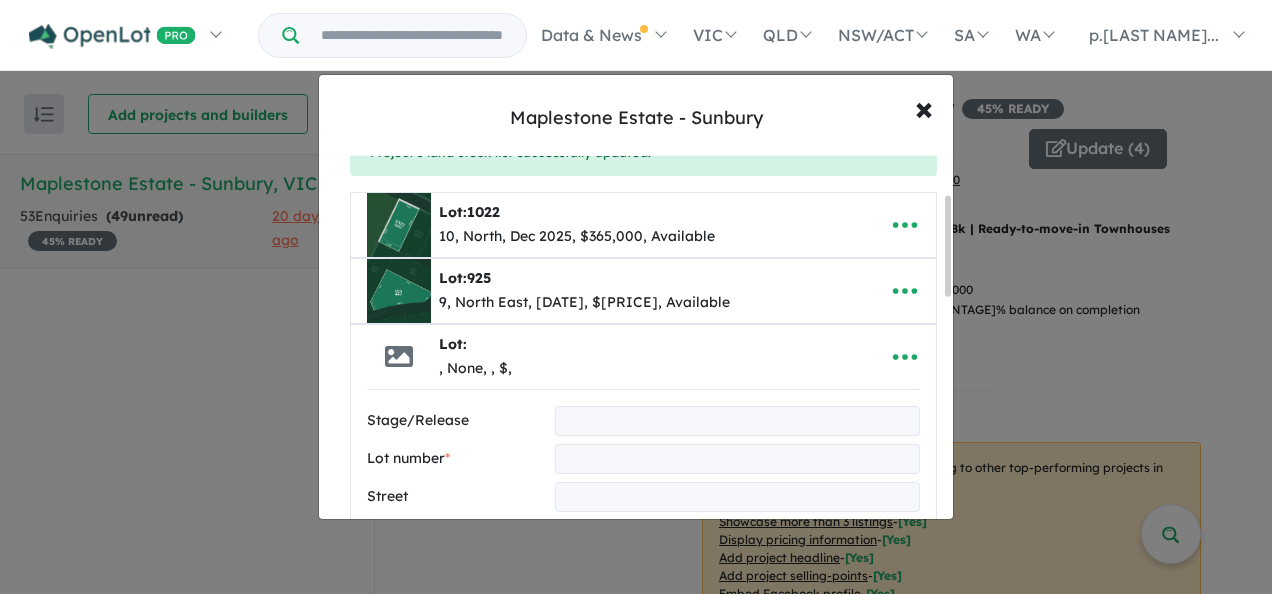 scroll, scrollTop: 200, scrollLeft: 0, axis: vertical 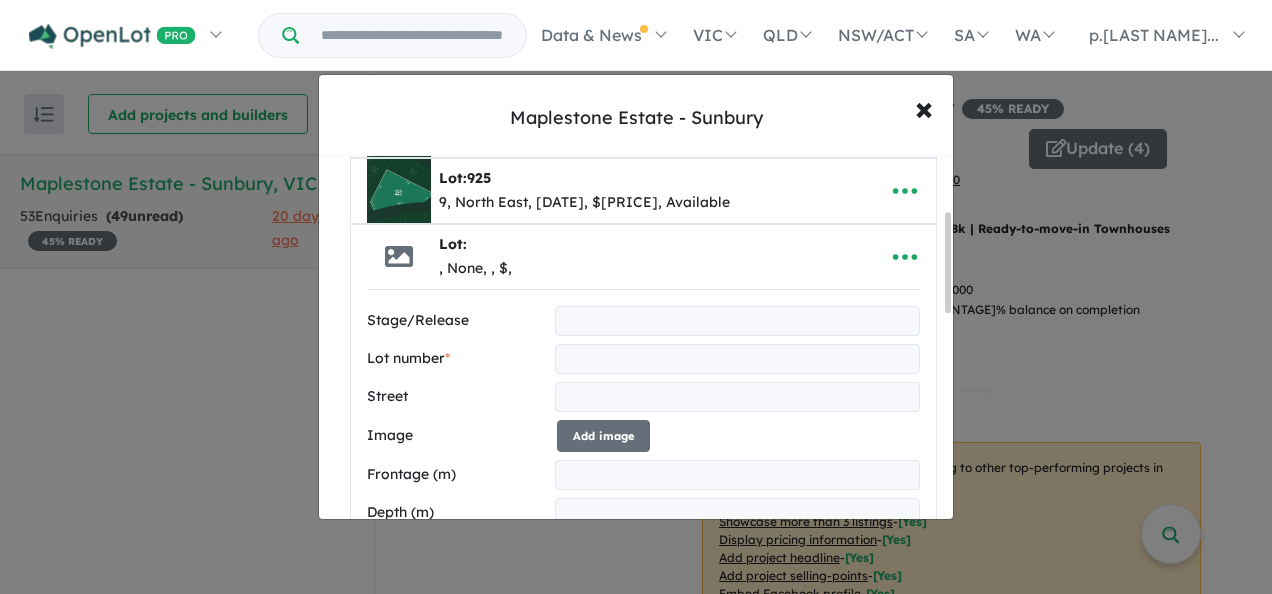 click at bounding box center (737, 321) 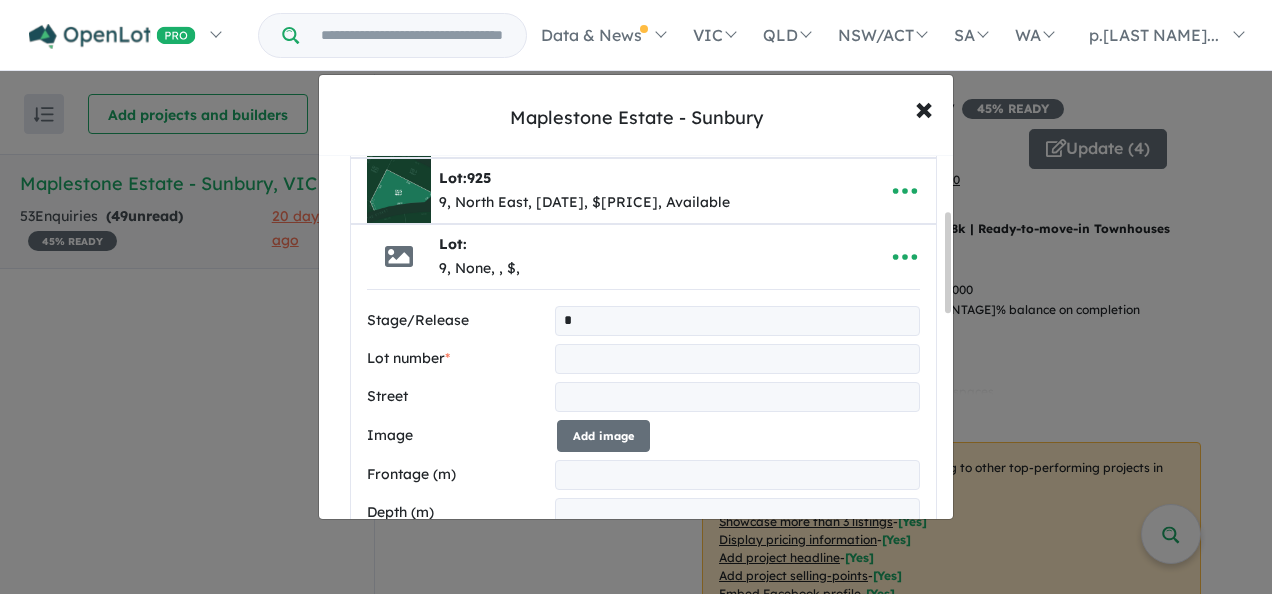 type on "*" 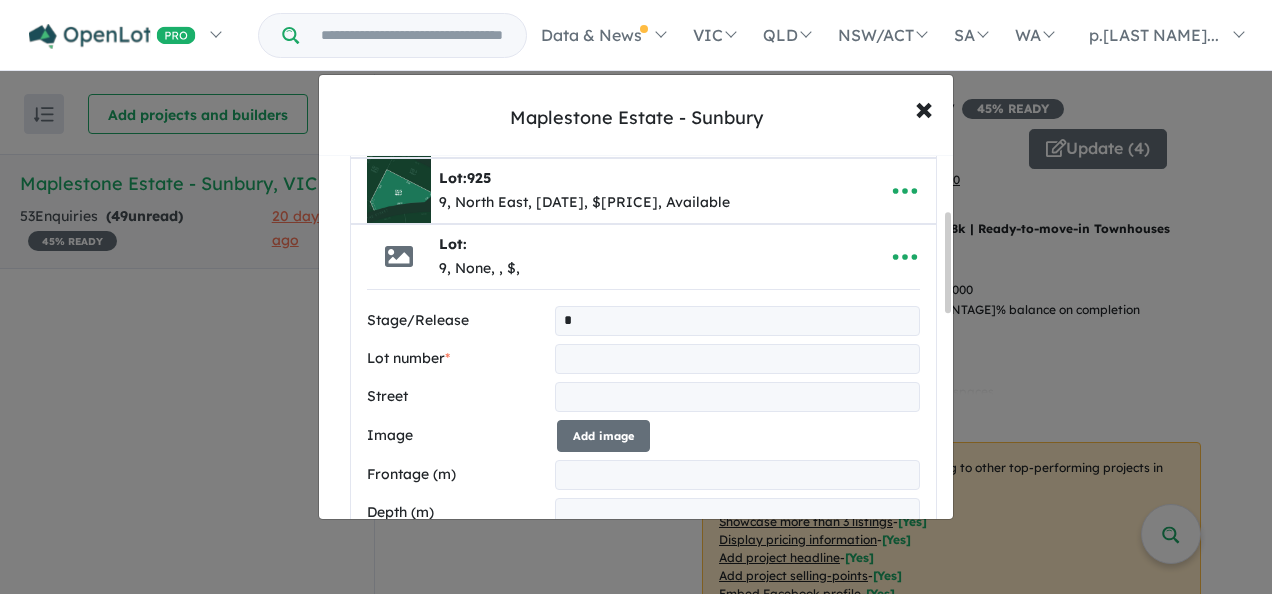 click at bounding box center (737, 359) 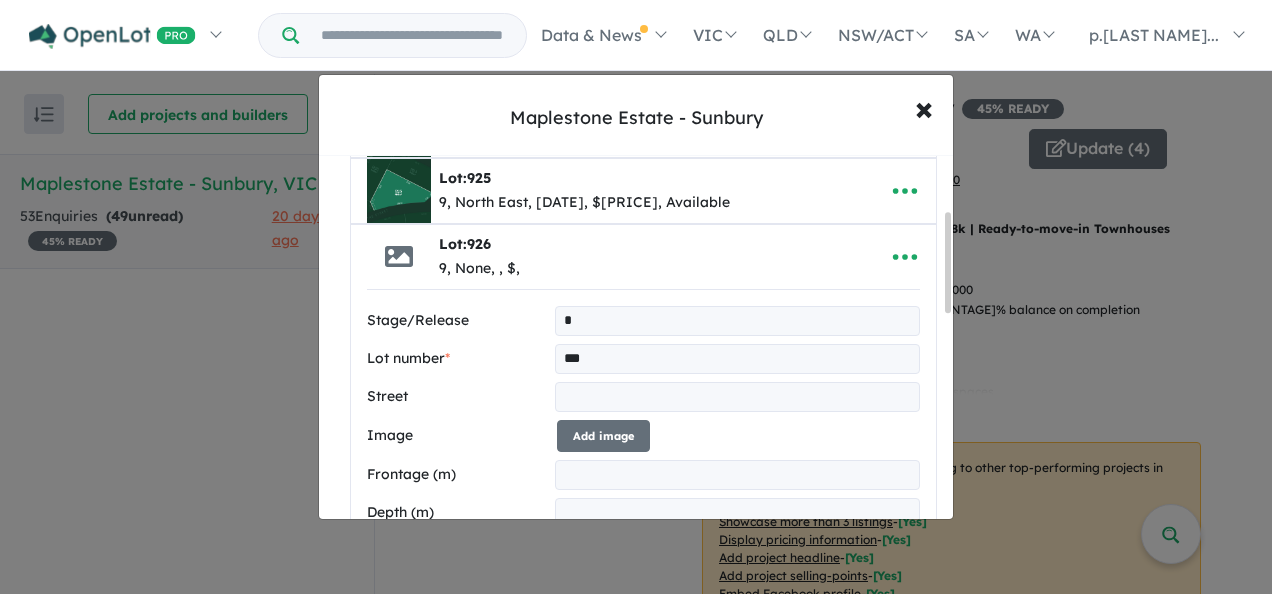 type on "***" 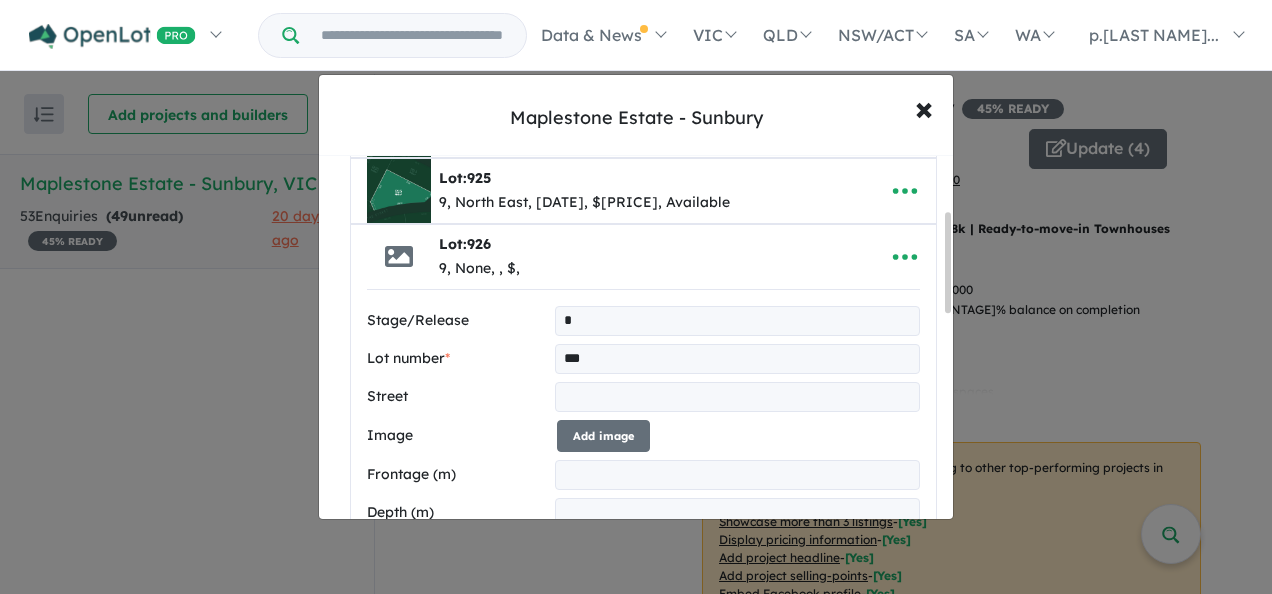 click at bounding box center (737, 397) 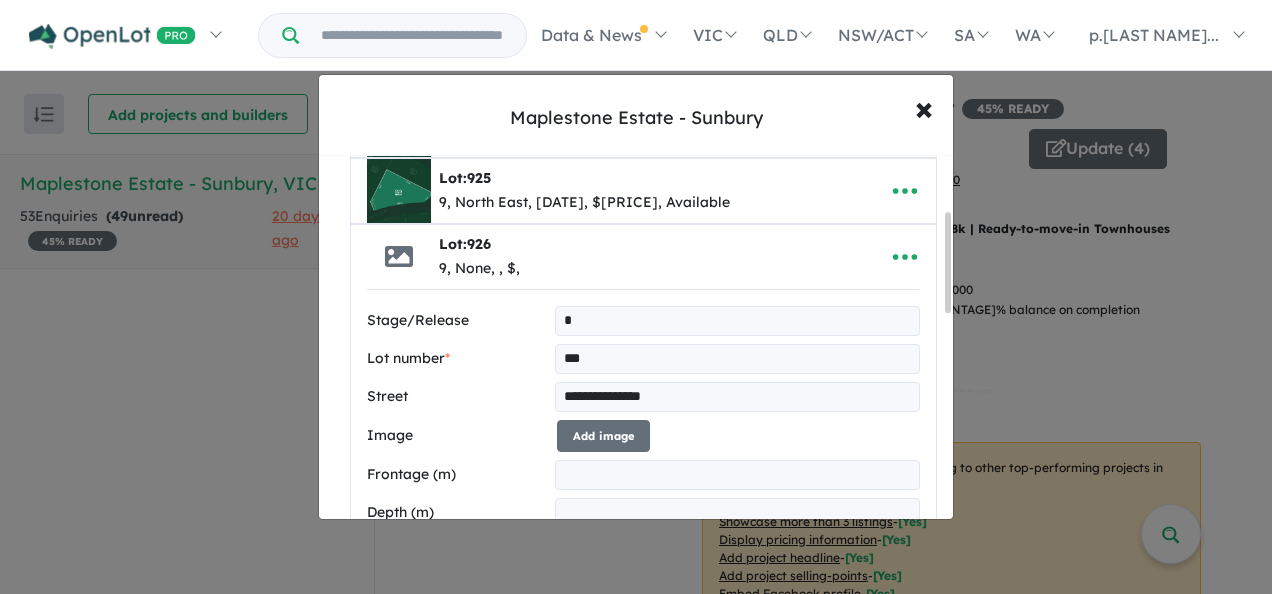 click on "Street" at bounding box center (457, 397) 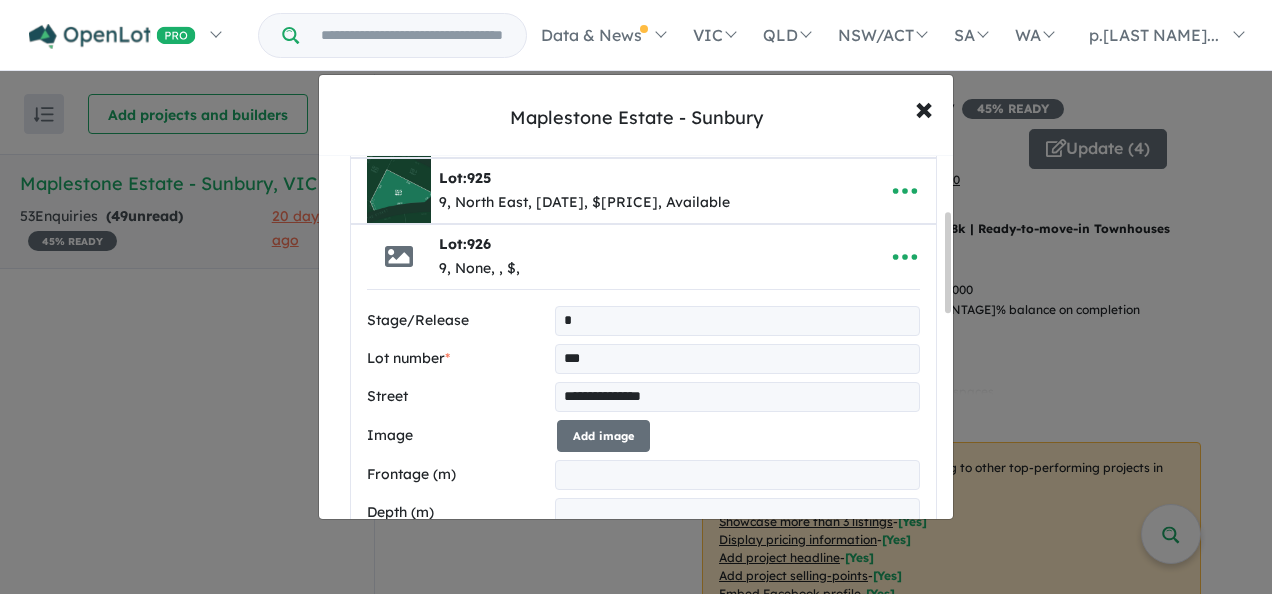 type on "**********" 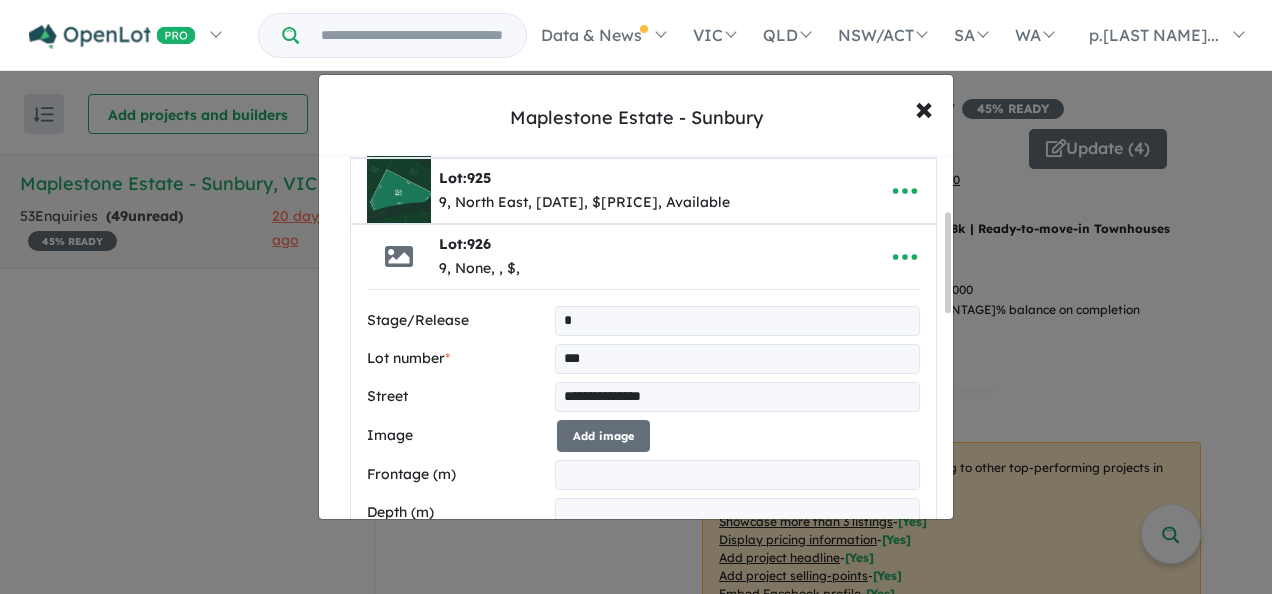 click on "Street" at bounding box center [457, 397] 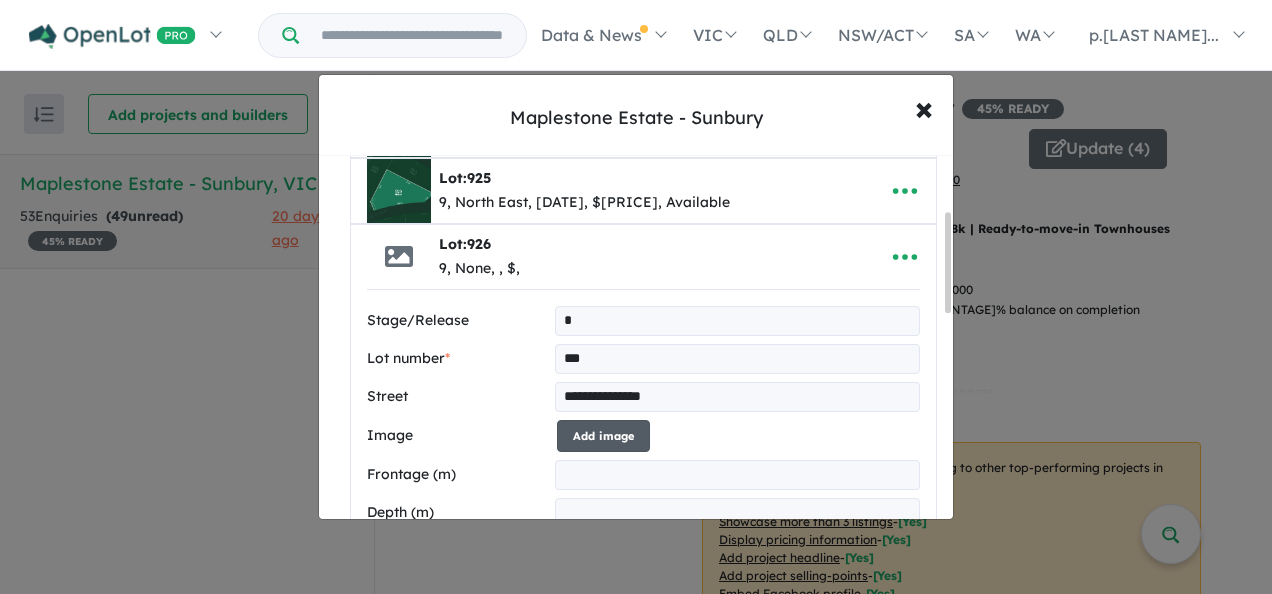 click on "Add image" at bounding box center [603, 436] 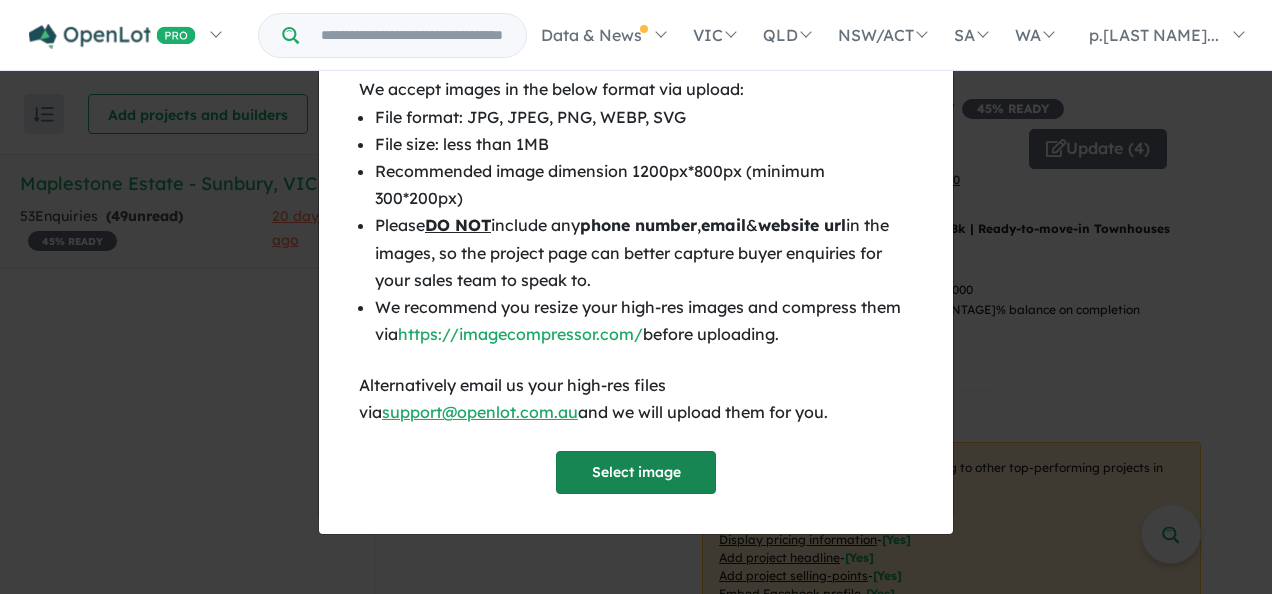 click on "Select image" at bounding box center (636, 472) 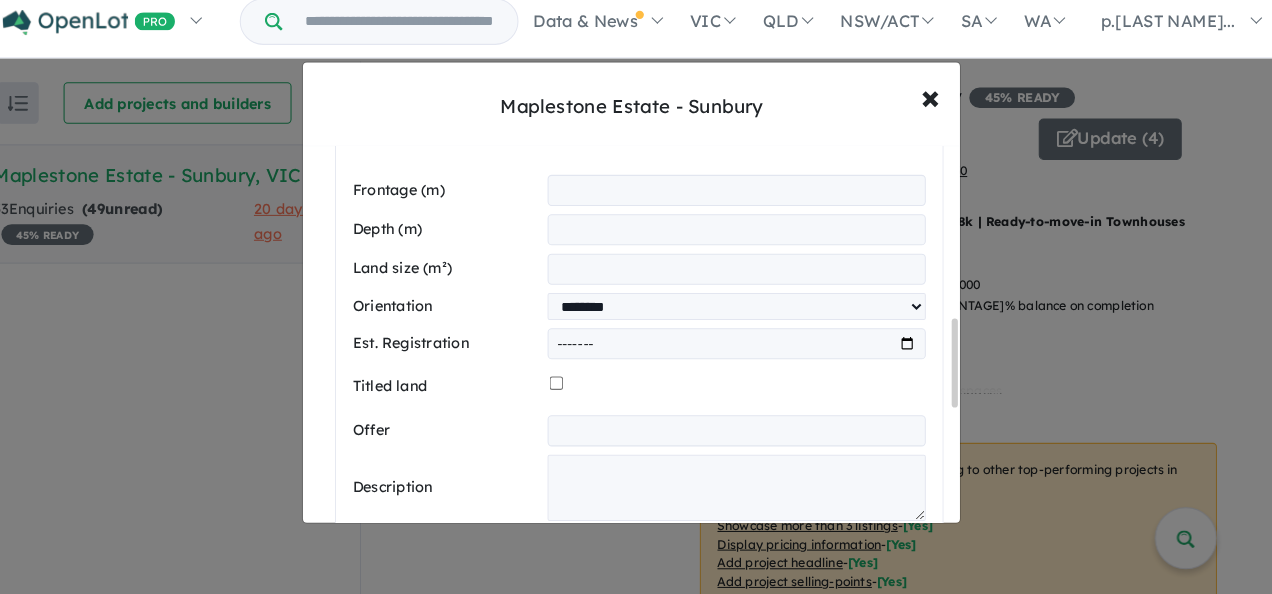 scroll, scrollTop: 784, scrollLeft: 0, axis: vertical 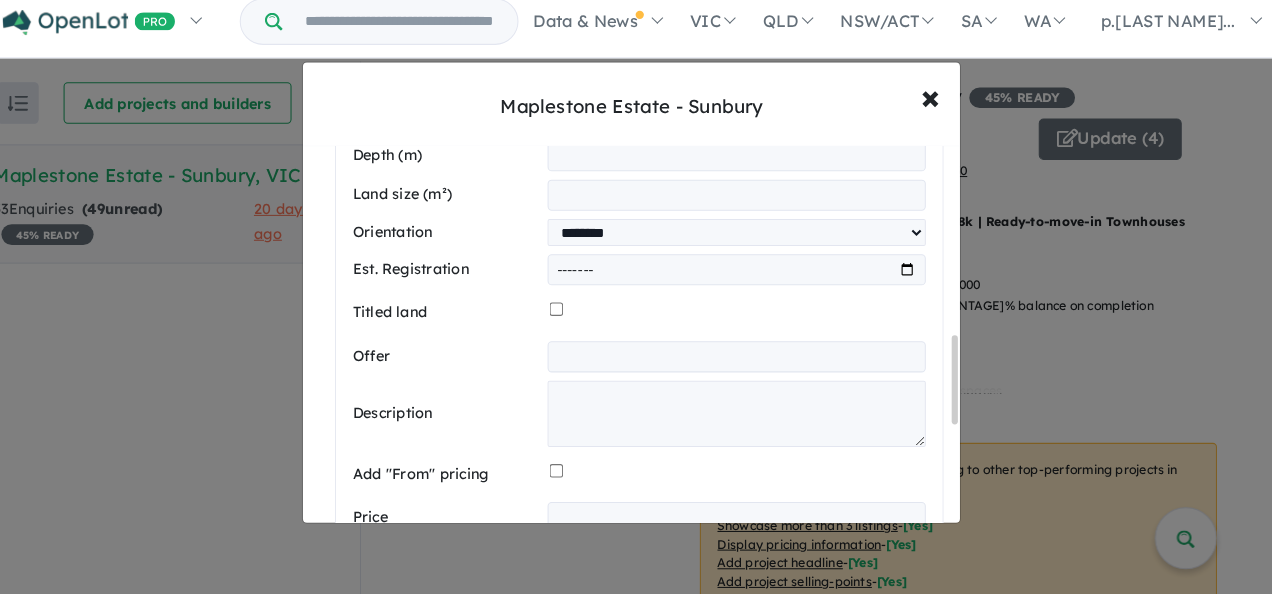 click at bounding box center (737, 165) 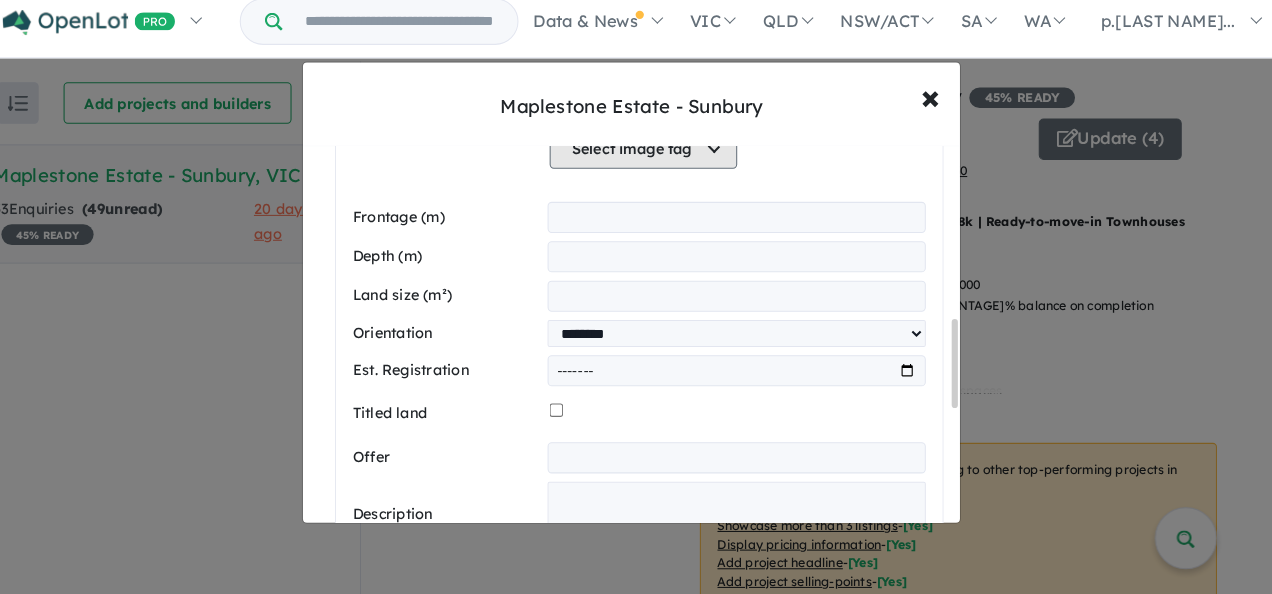 scroll, scrollTop: 591, scrollLeft: 0, axis: vertical 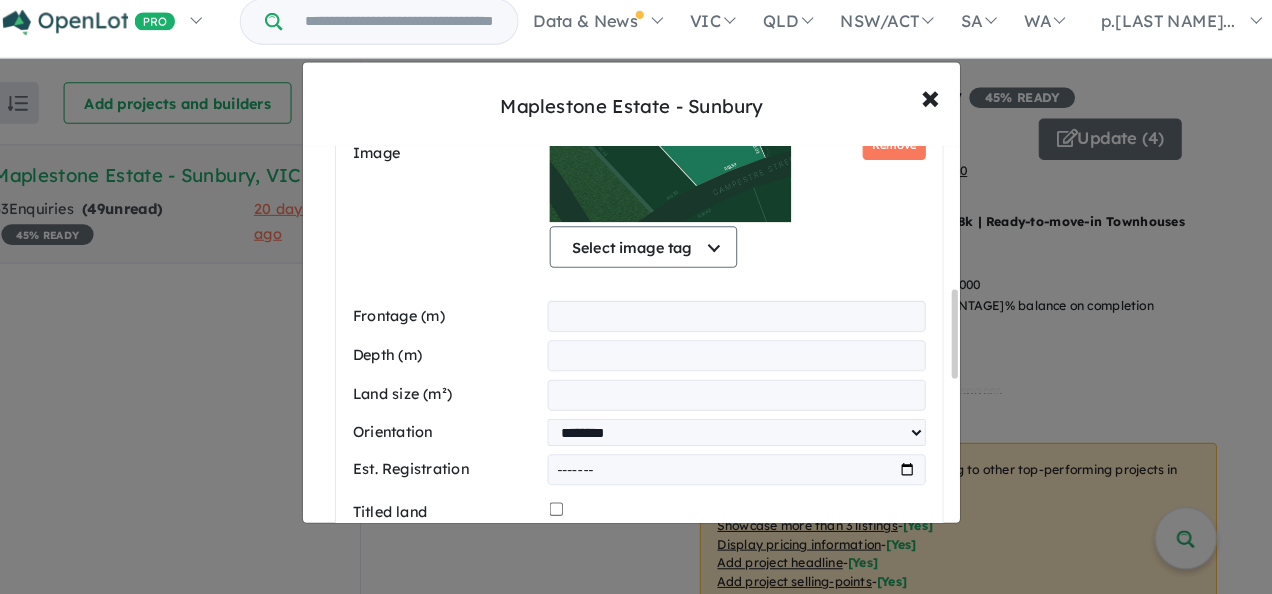 click at bounding box center (737, 320) 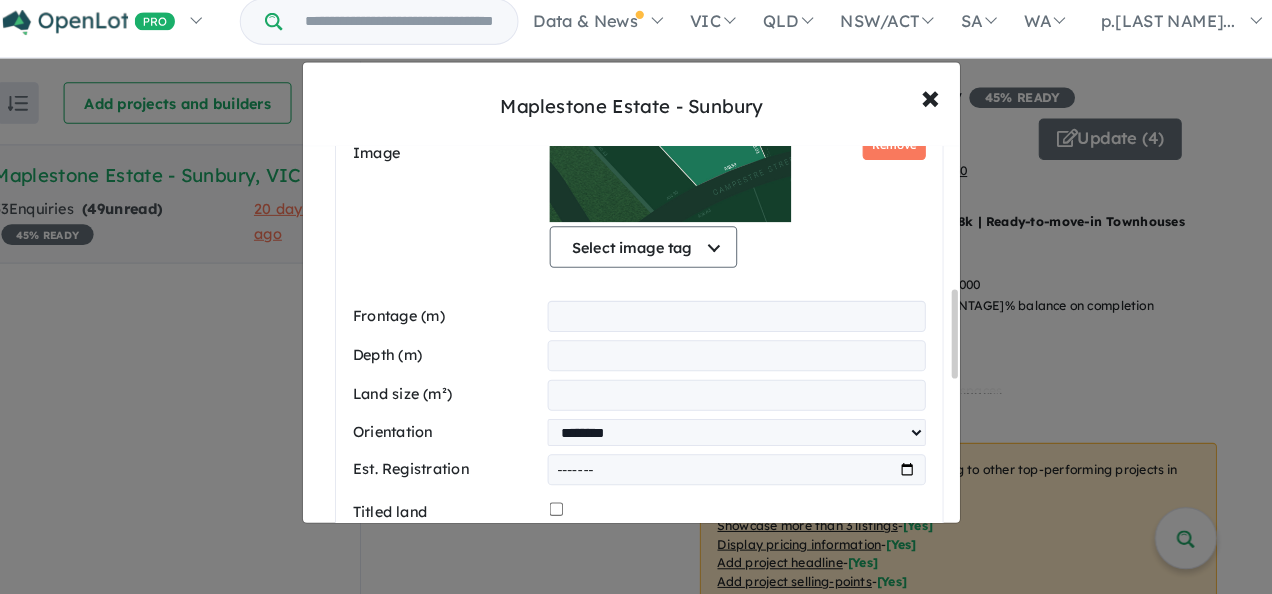 type on "*****" 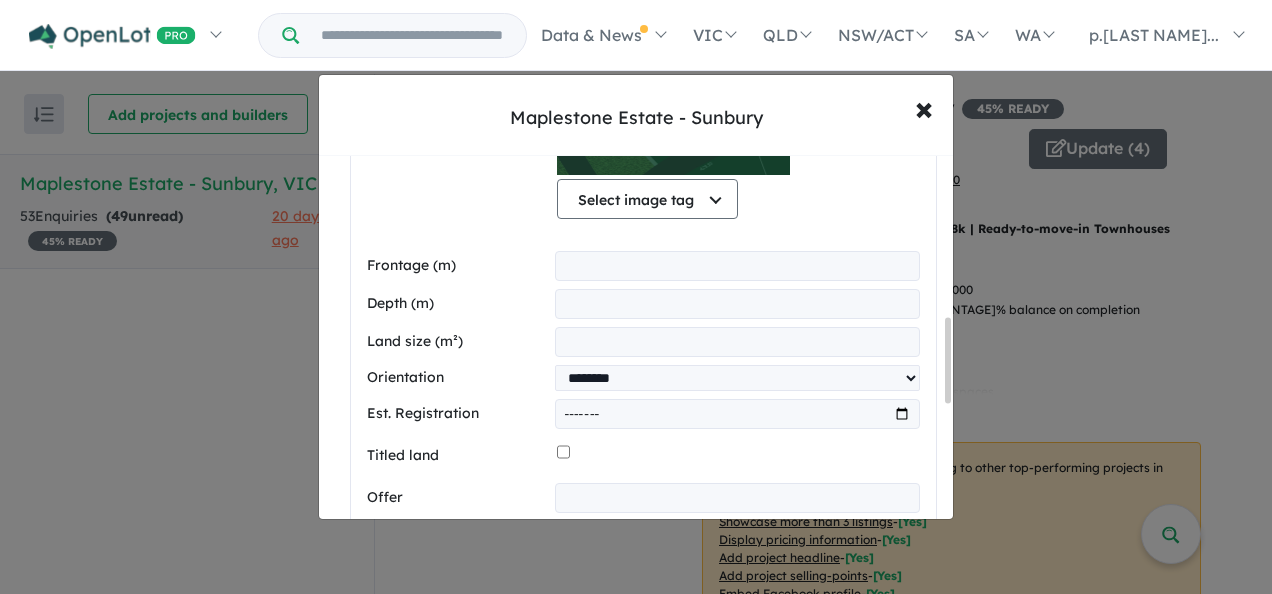 scroll, scrollTop: 696, scrollLeft: 0, axis: vertical 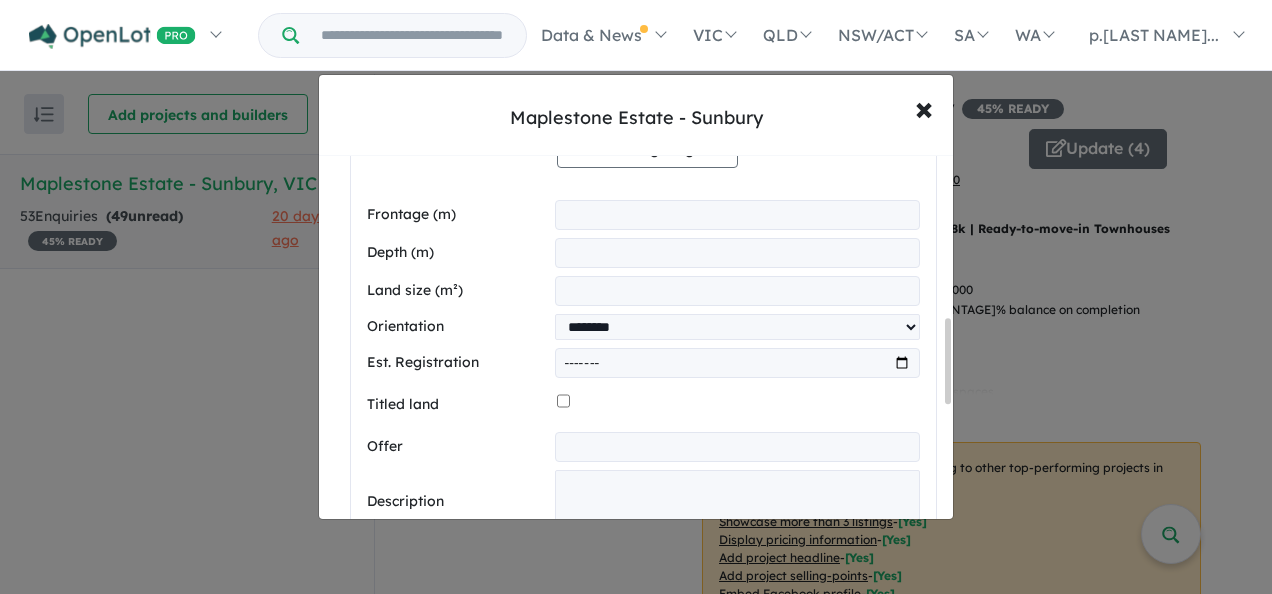 type on "*****" 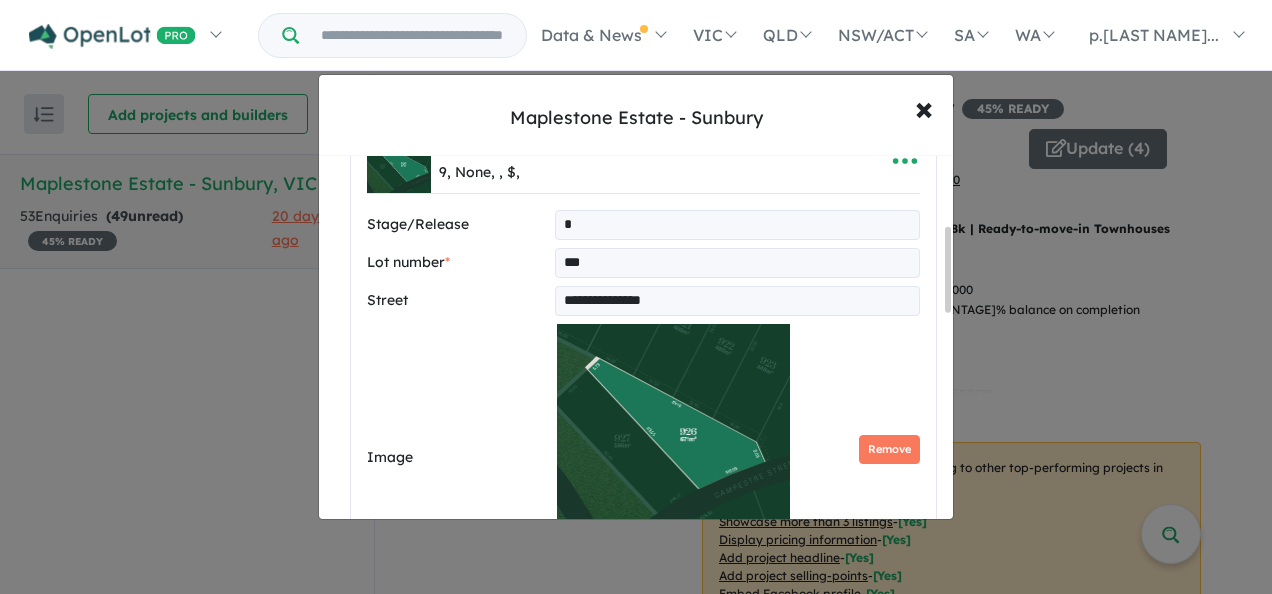 scroll, scrollTop: 696, scrollLeft: 0, axis: vertical 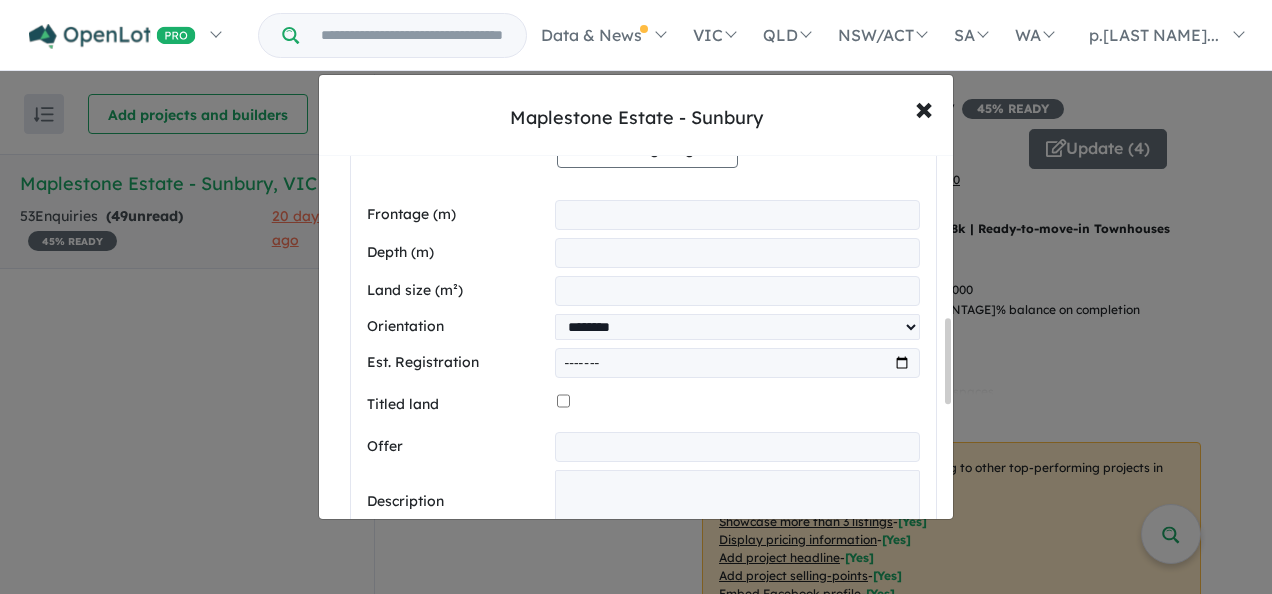type on "***" 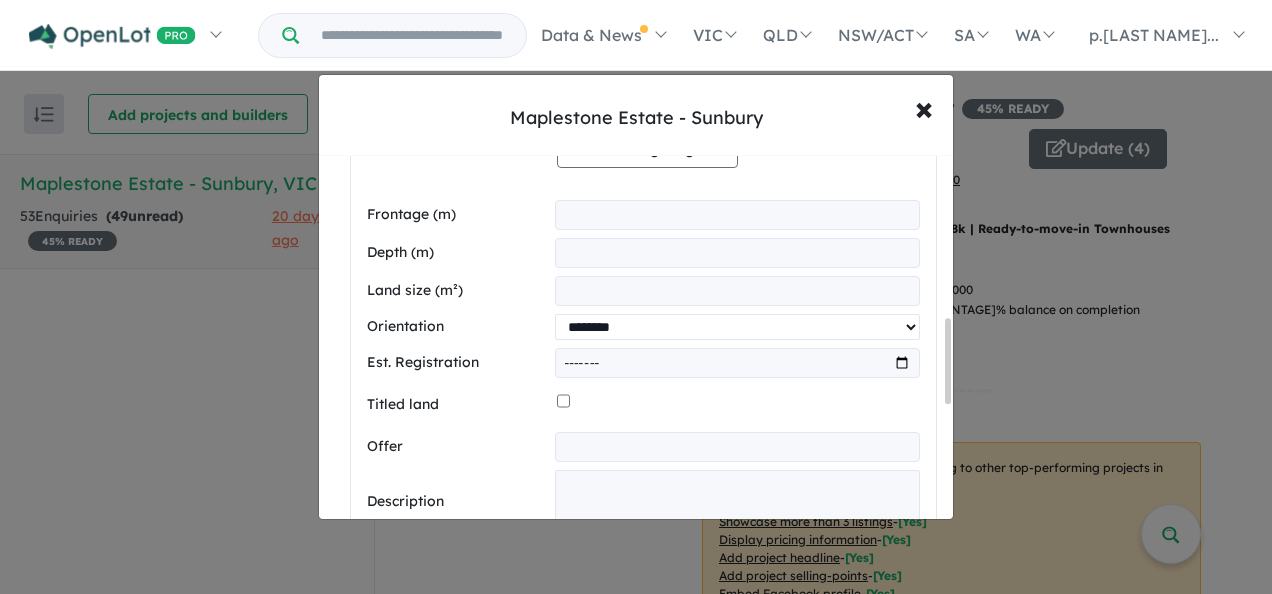 click on "**********" at bounding box center [737, 327] 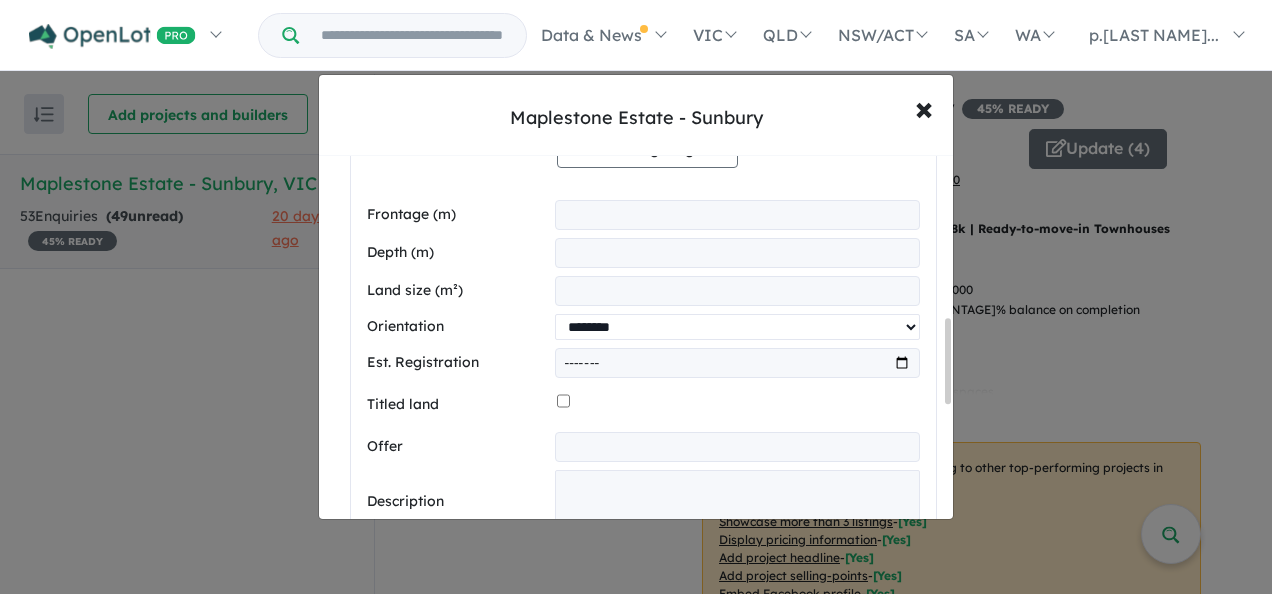 select on "**********" 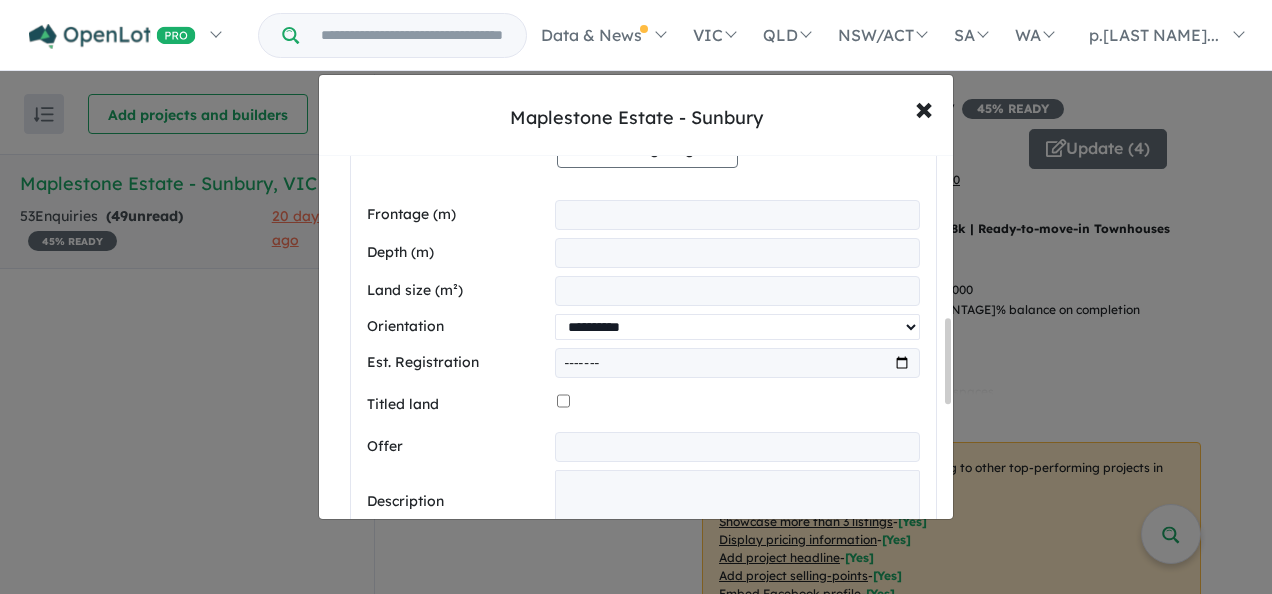 click on "**********" at bounding box center (737, 327) 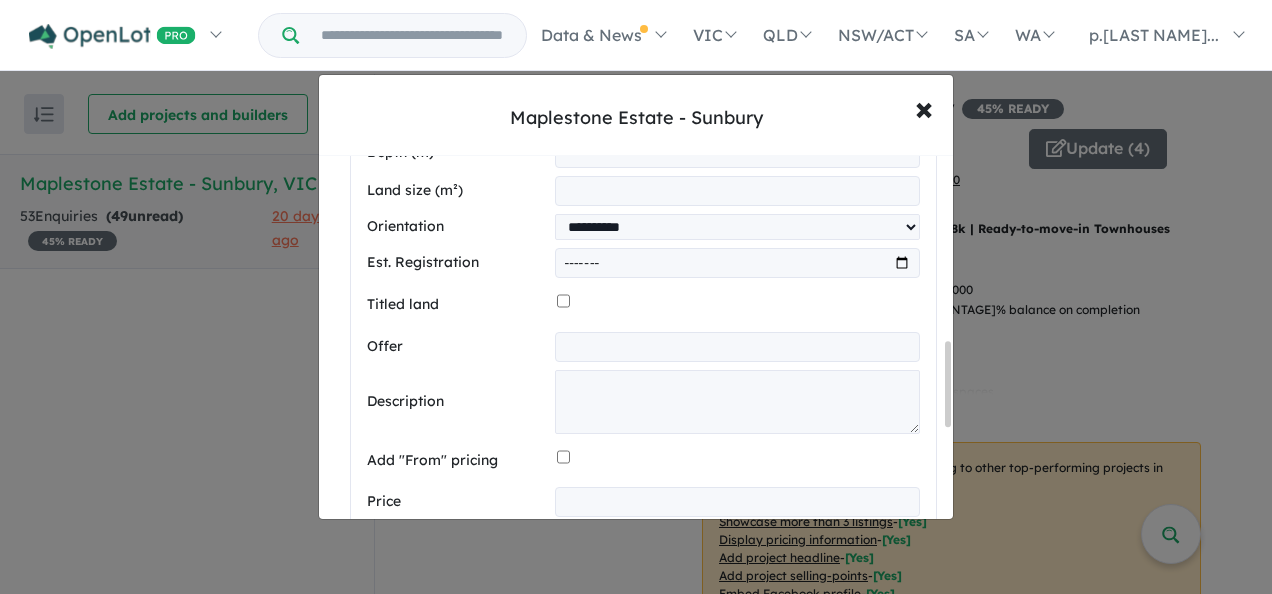 click at bounding box center (738, 305) 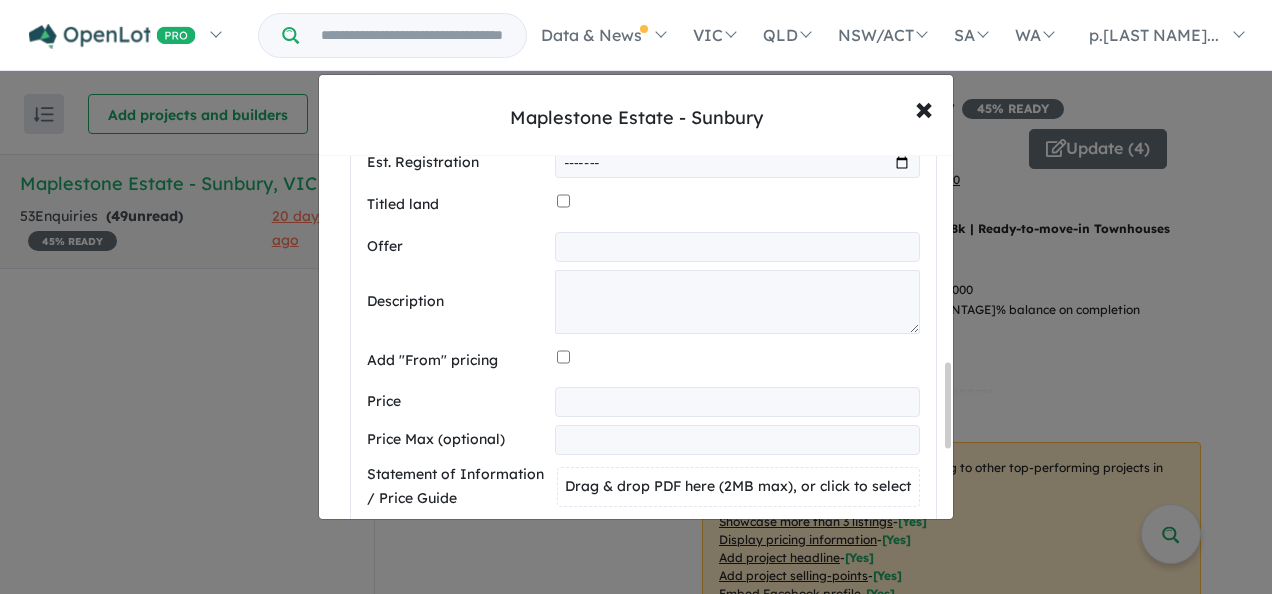 scroll, scrollTop: 796, scrollLeft: 0, axis: vertical 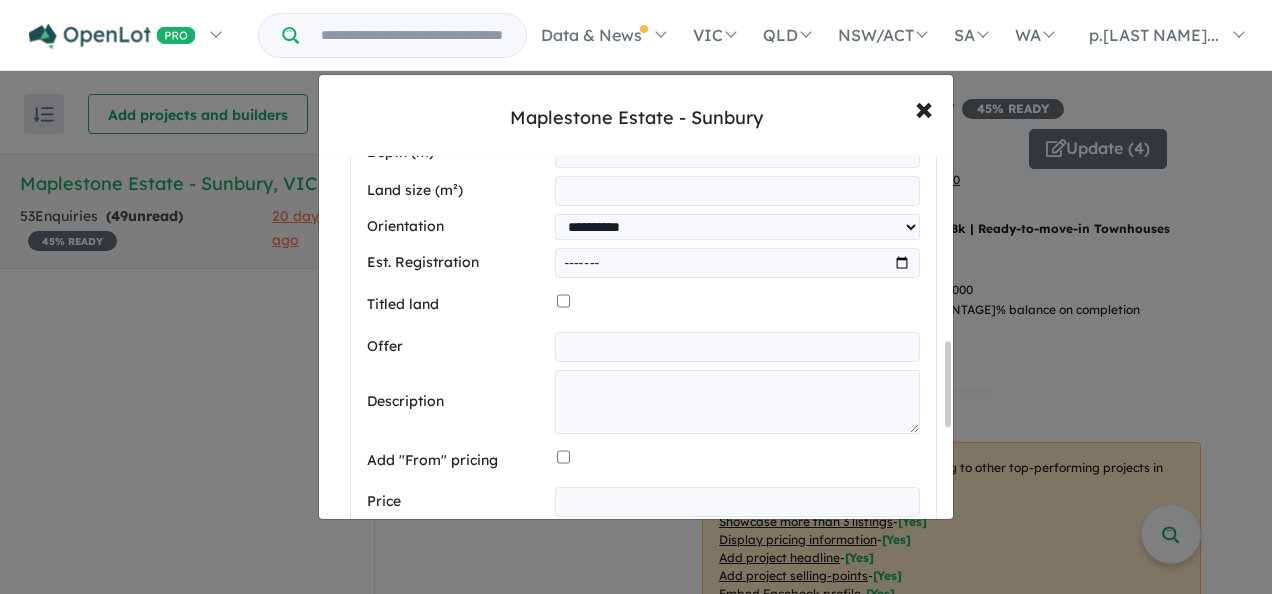 click at bounding box center [737, 263] 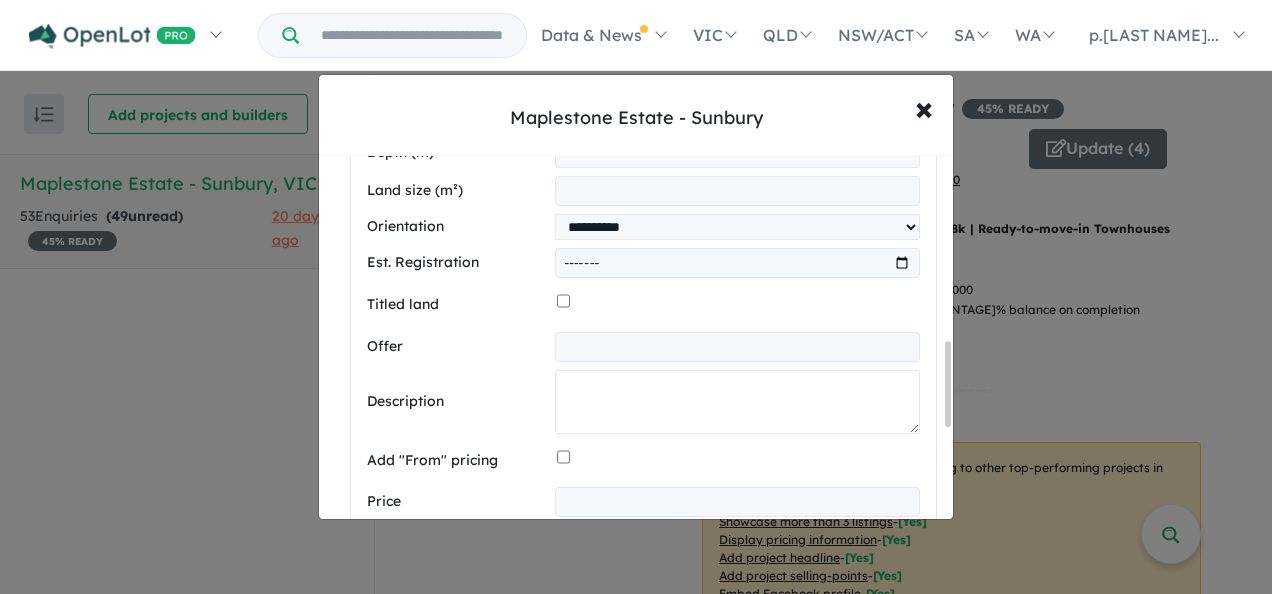 click at bounding box center (737, 402) 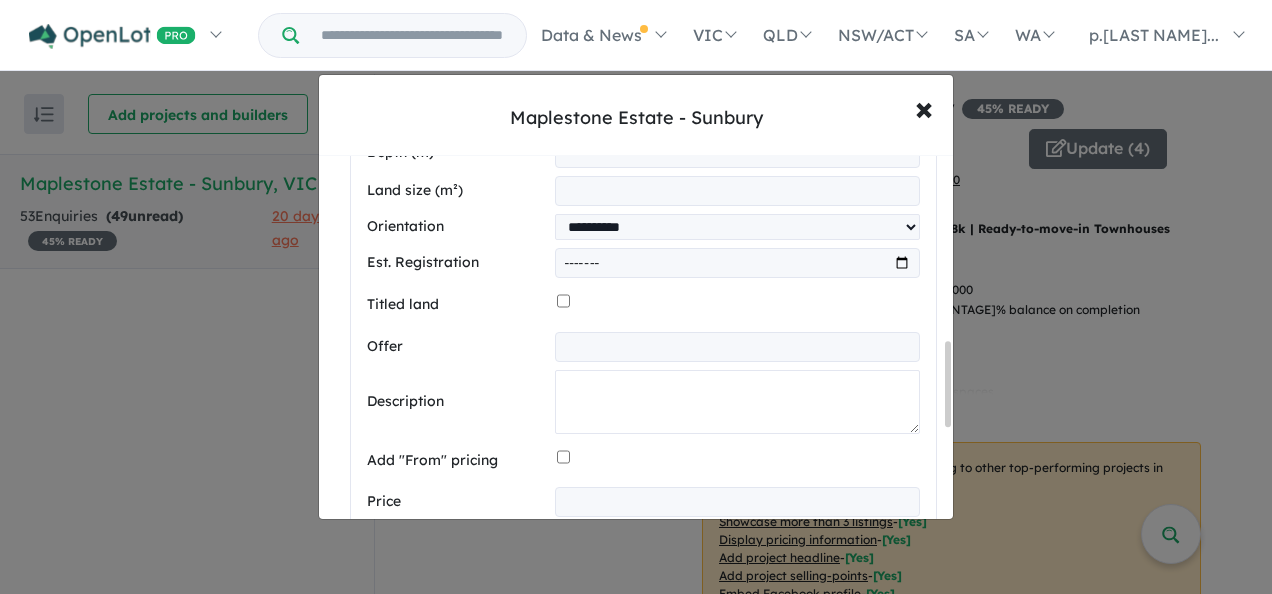 paste on "**********" 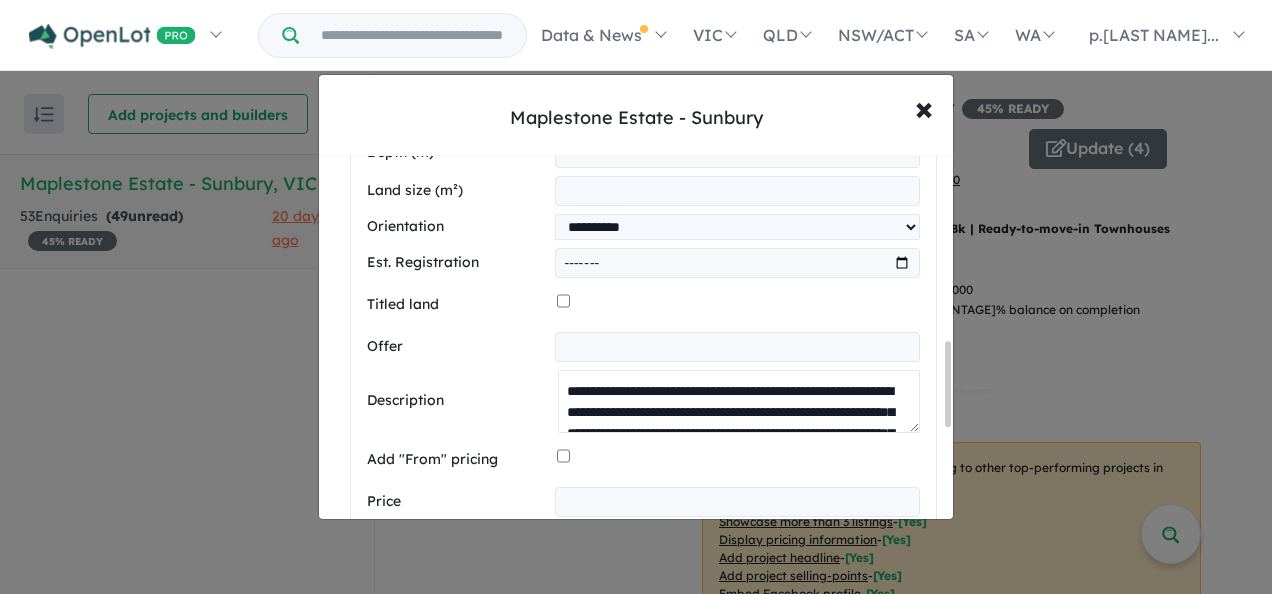 scroll, scrollTop: 0, scrollLeft: 0, axis: both 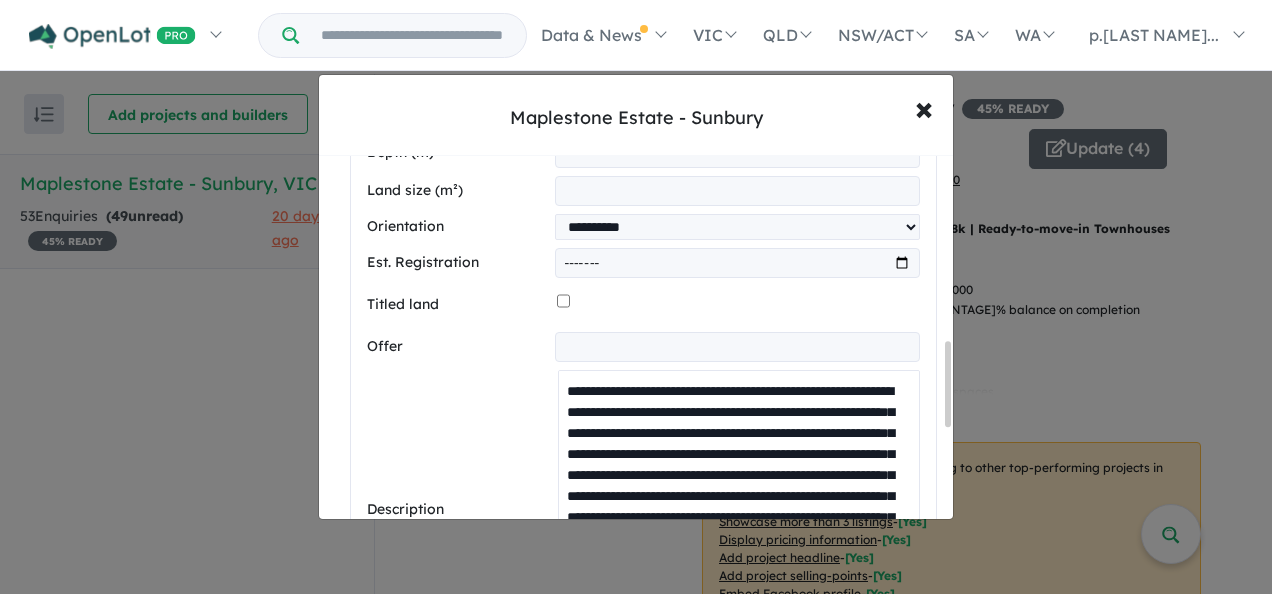 drag, startPoint x: 909, startPoint y: 428, endPoint x: 690, endPoint y: 392, distance: 221.93918 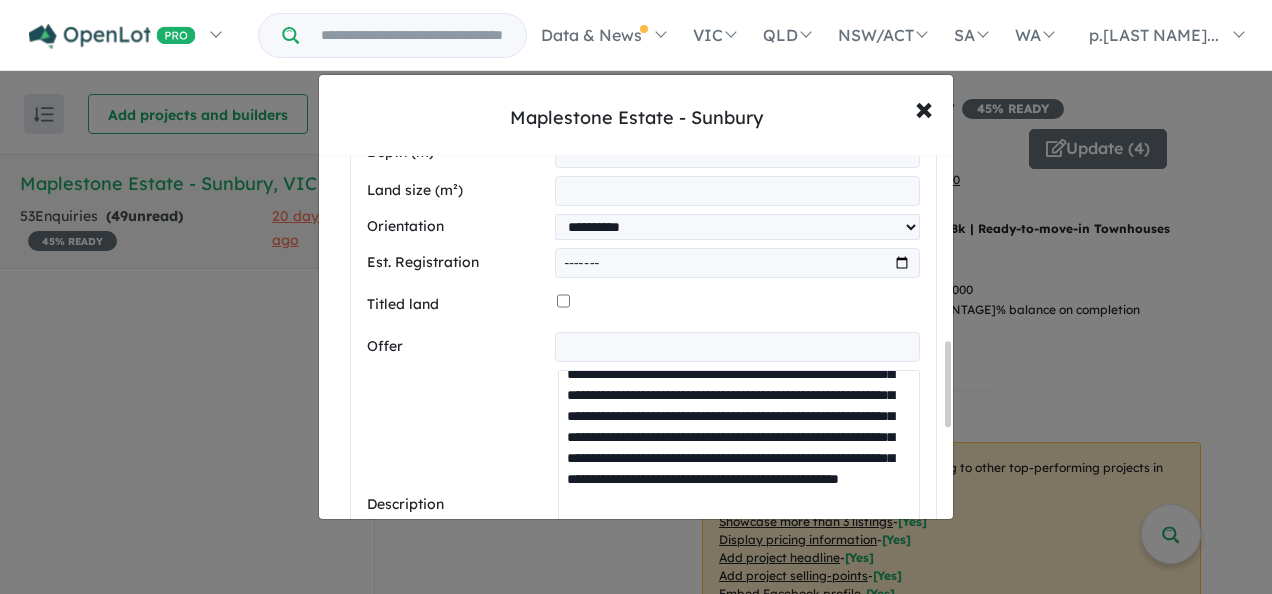 scroll, scrollTop: 297, scrollLeft: 0, axis: vertical 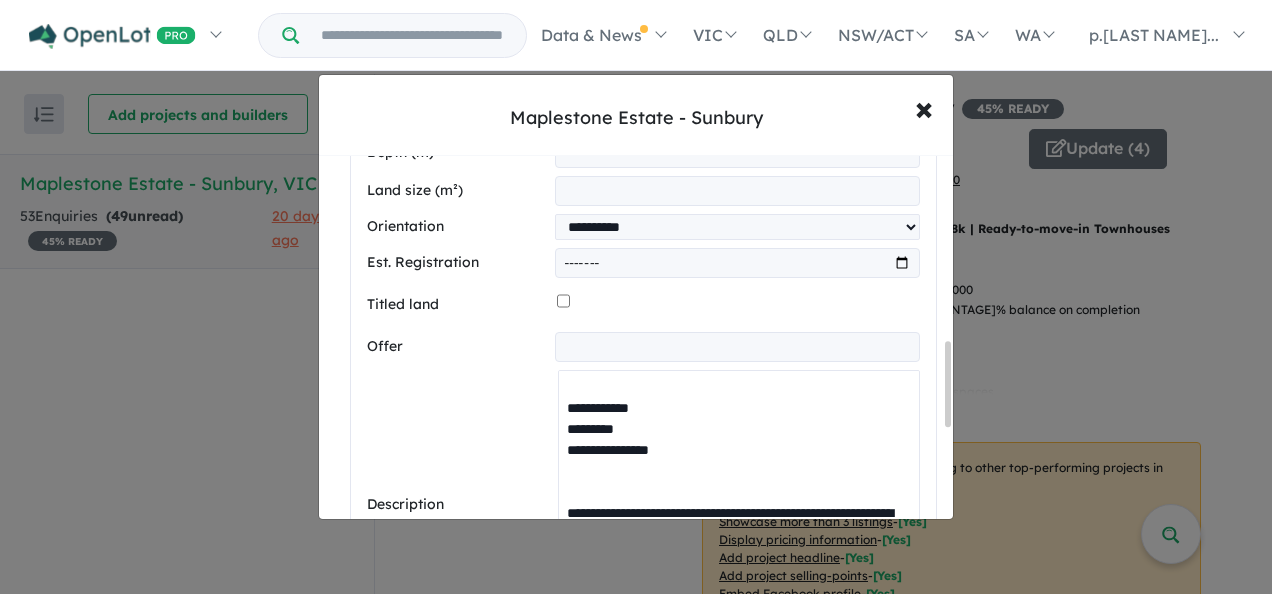click on "**********" at bounding box center [739, 505] 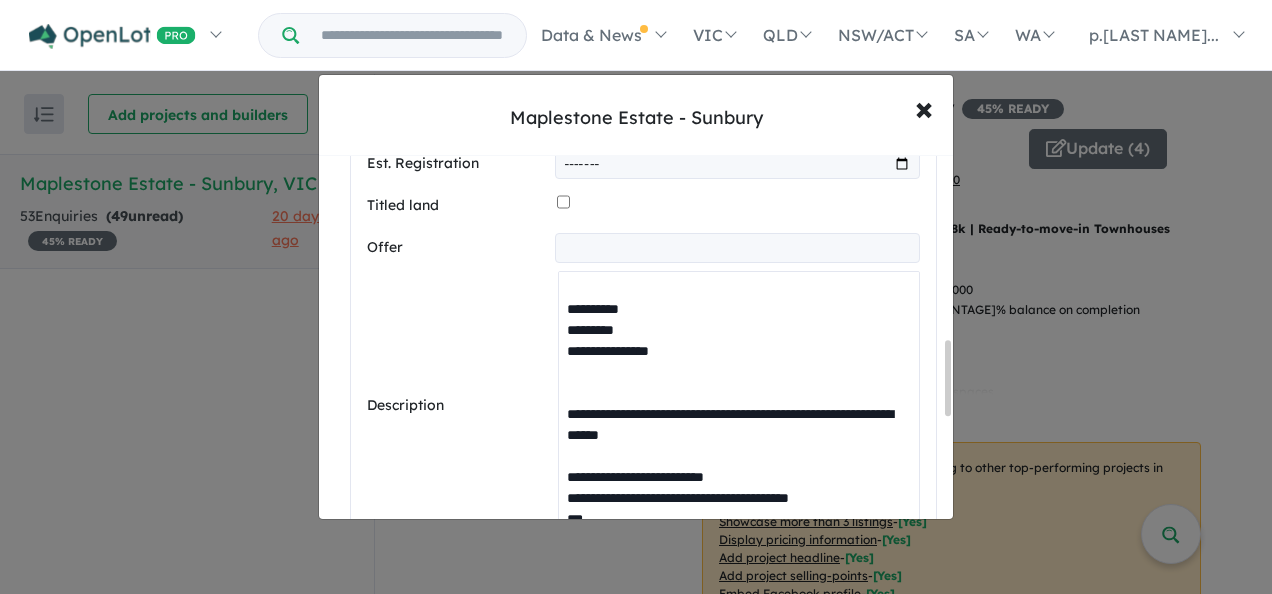 scroll, scrollTop: 896, scrollLeft: 0, axis: vertical 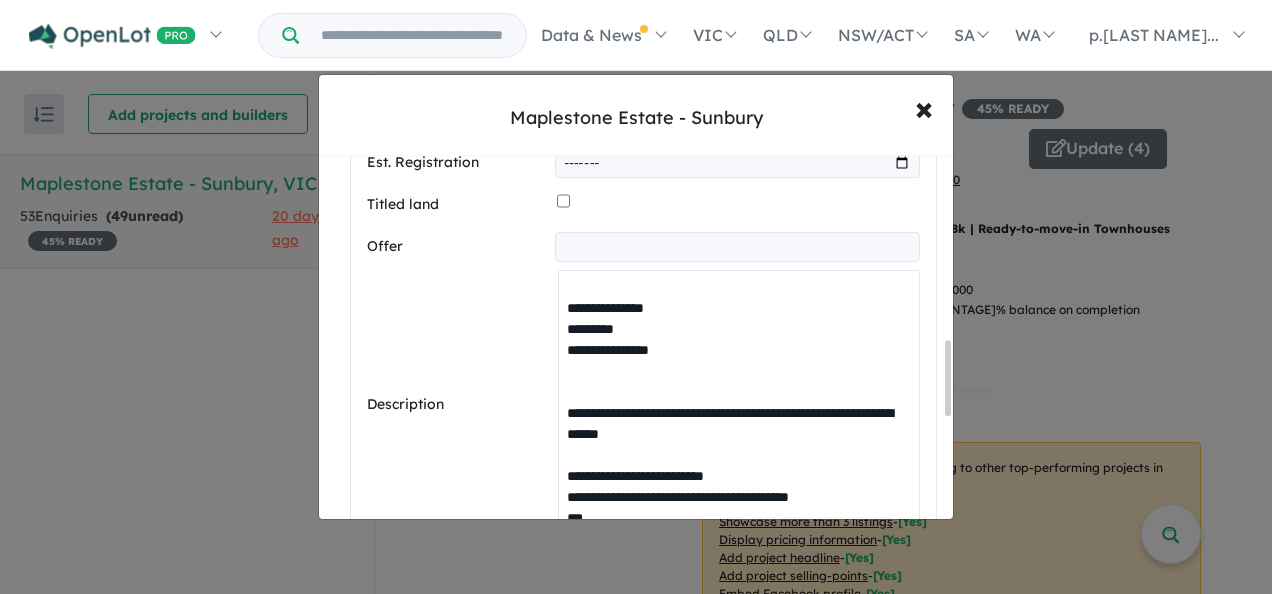 click on "**********" at bounding box center [739, 405] 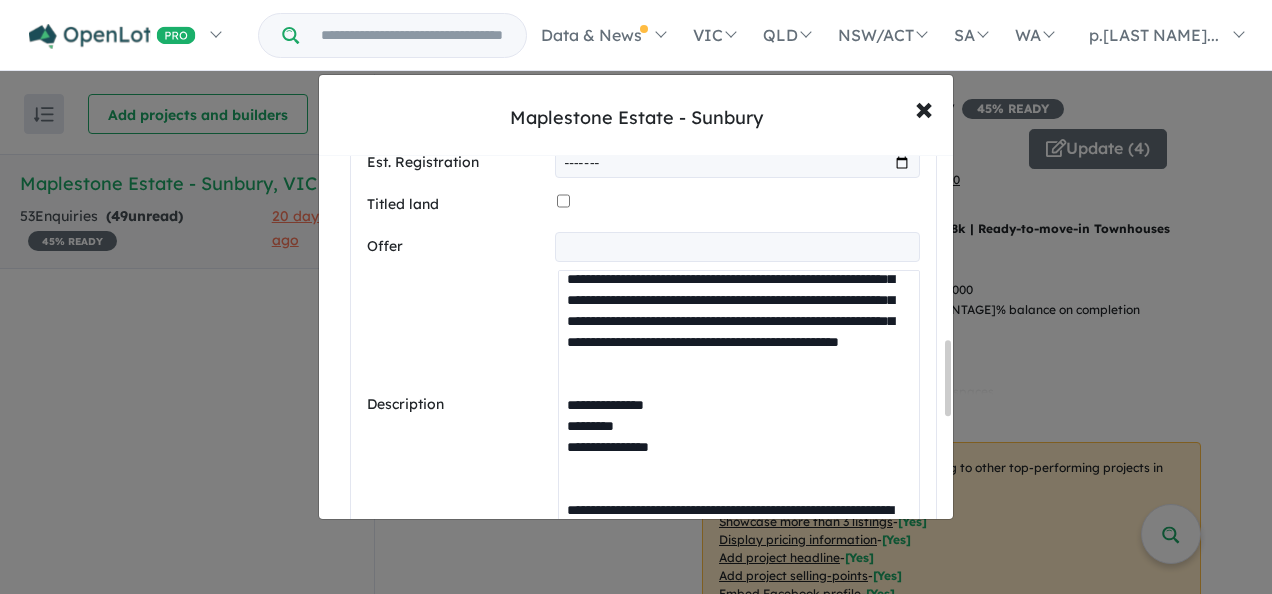 scroll, scrollTop: 0, scrollLeft: 0, axis: both 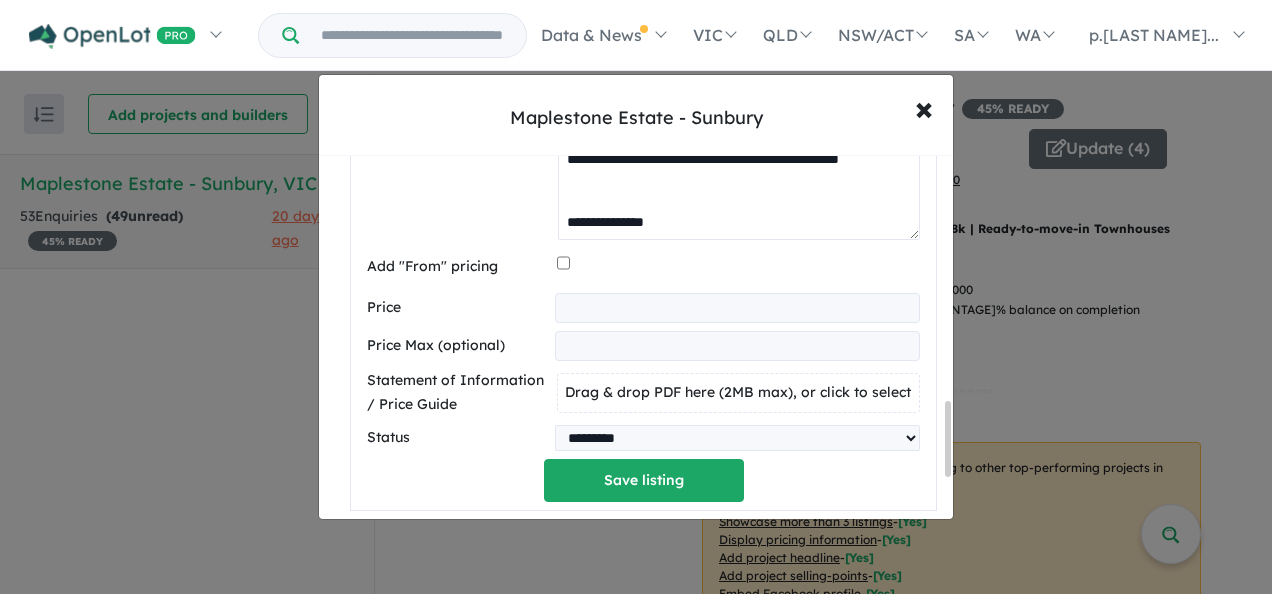 drag, startPoint x: 905, startPoint y: 229, endPoint x: 921, endPoint y: 424, distance: 195.6553 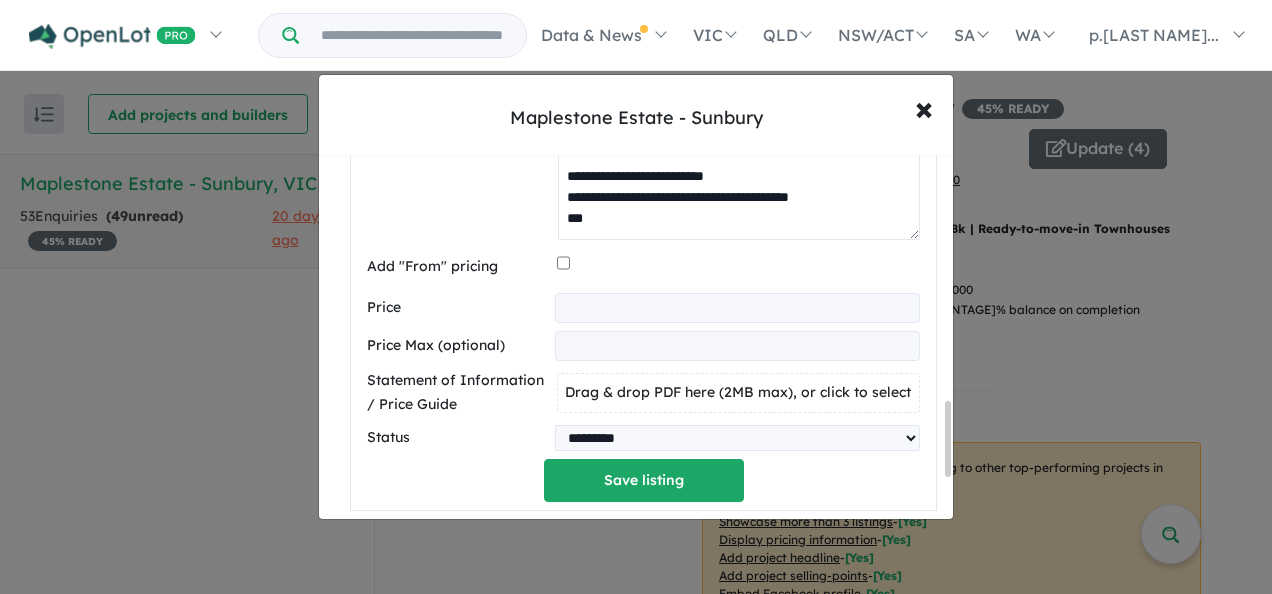 scroll, scrollTop: 197, scrollLeft: 0, axis: vertical 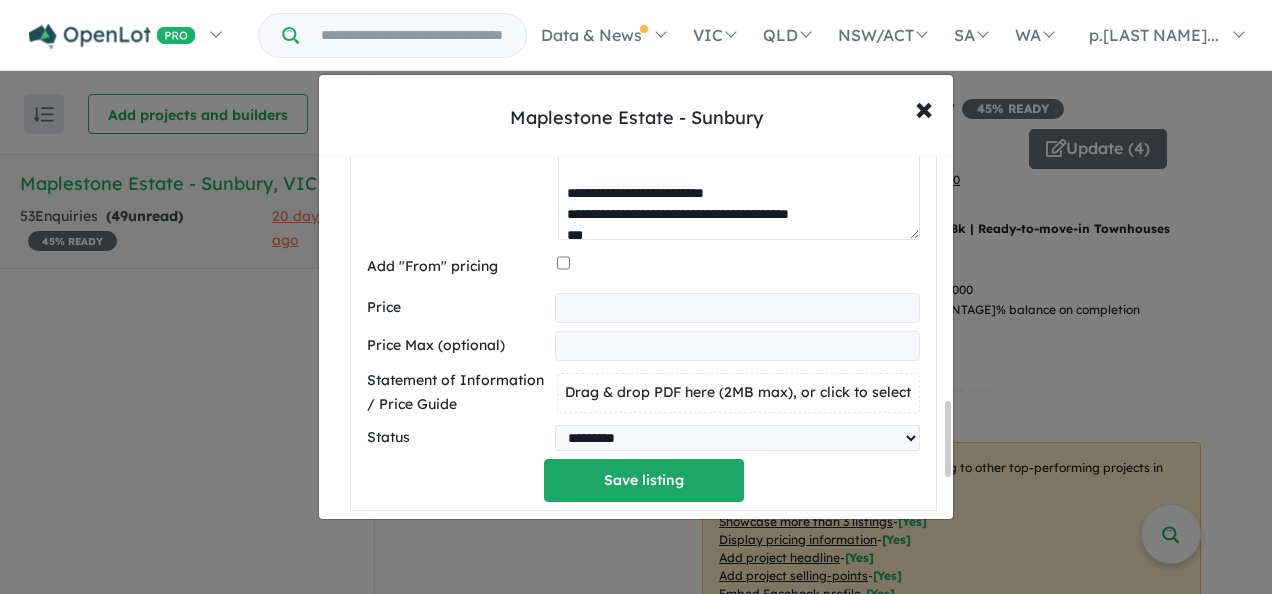 click on "**********" at bounding box center (739, 105) 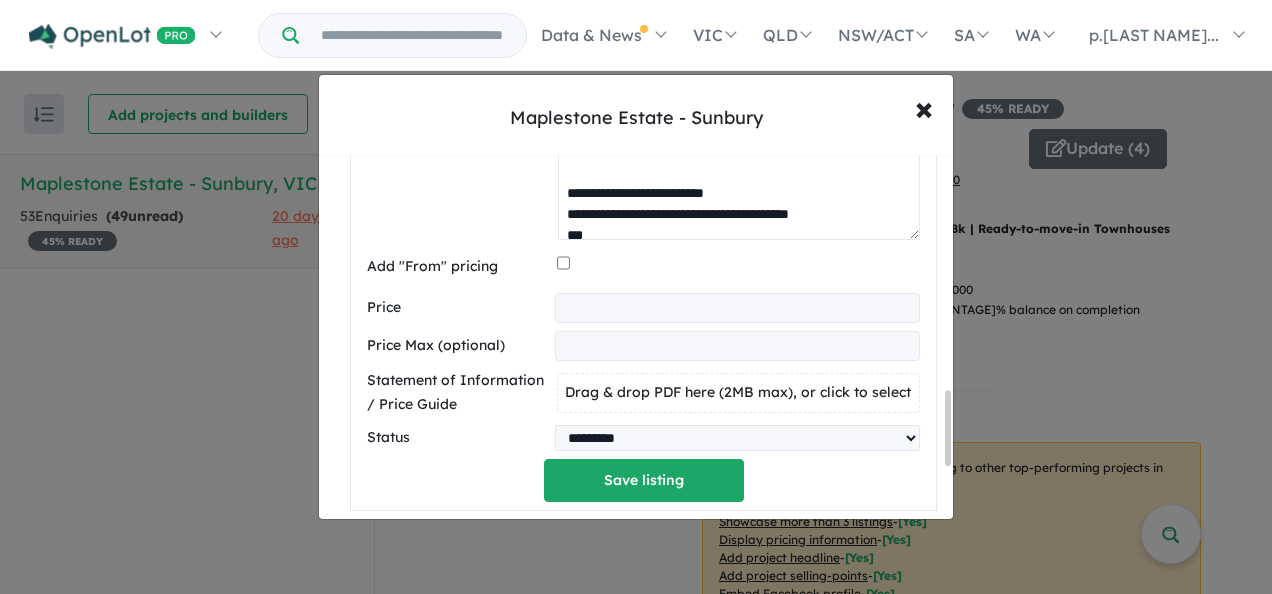scroll, scrollTop: 1096, scrollLeft: 0, axis: vertical 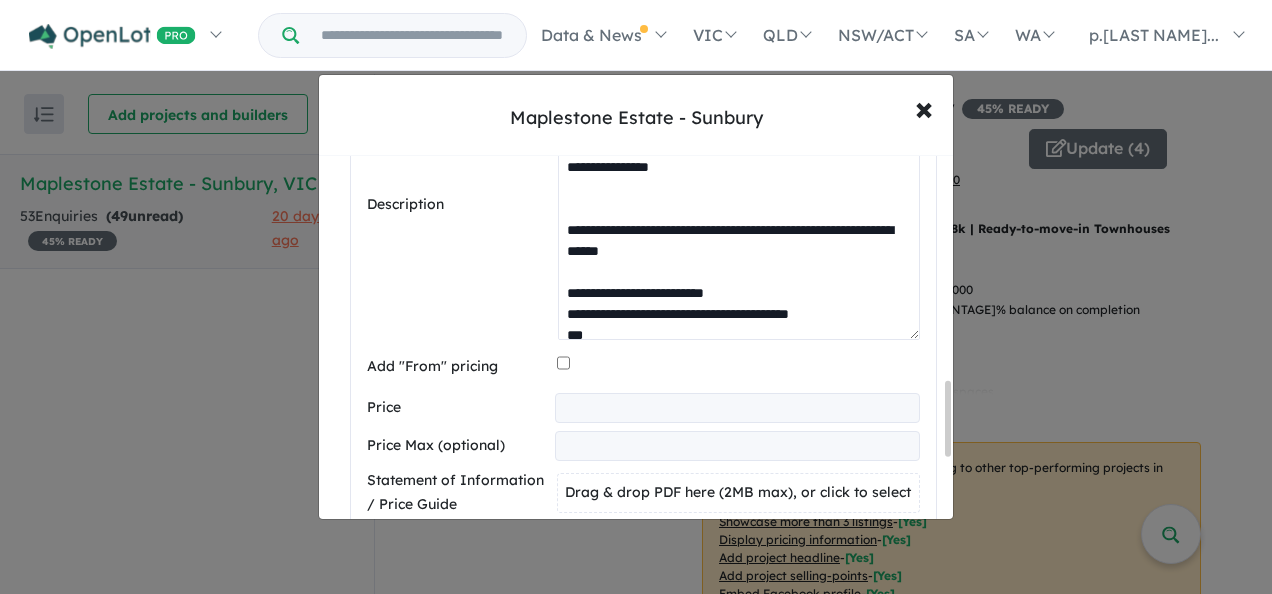 click on "**********" at bounding box center (739, 205) 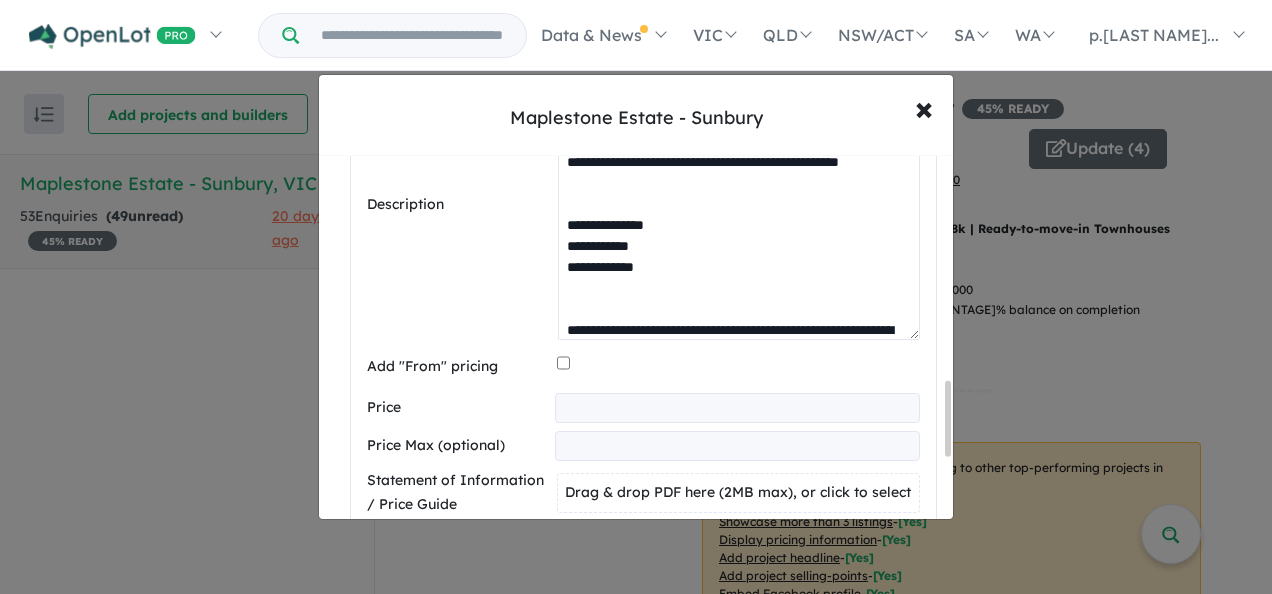 scroll, scrollTop: 0, scrollLeft: 0, axis: both 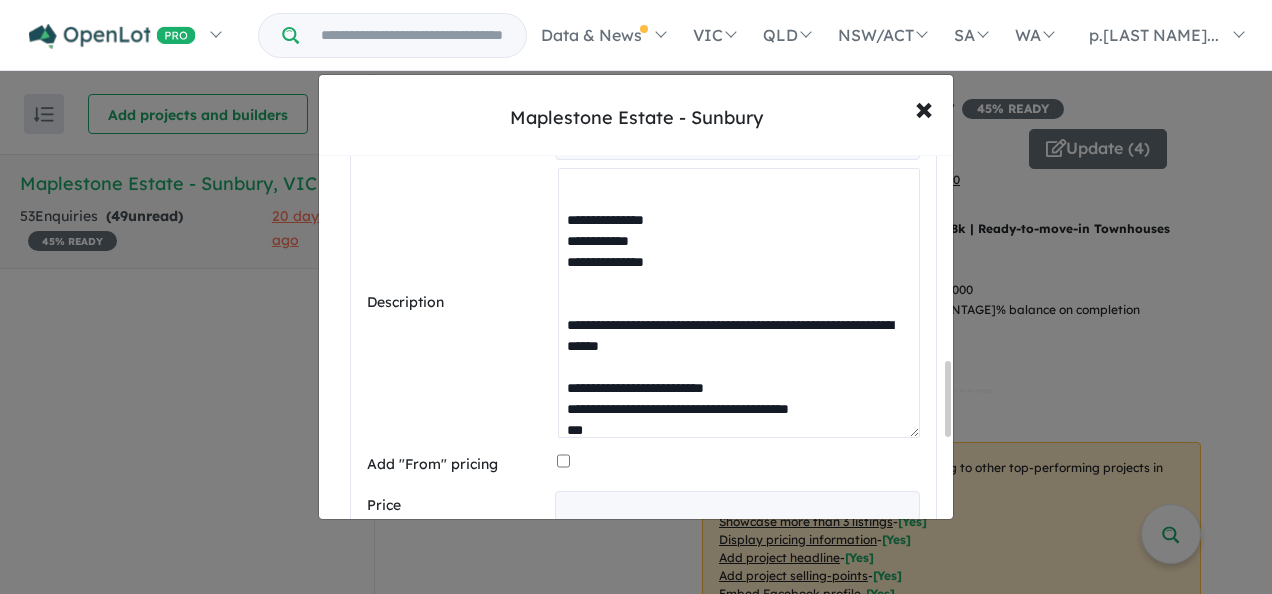 click on "**********" at bounding box center (739, 303) 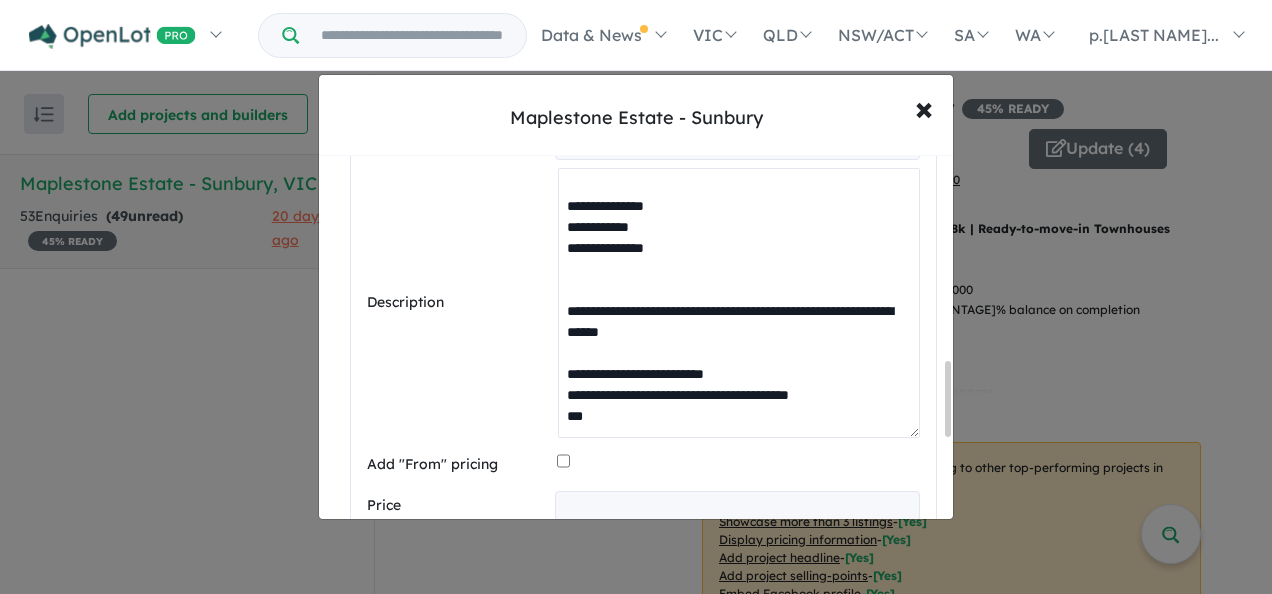 scroll, scrollTop: 297, scrollLeft: 0, axis: vertical 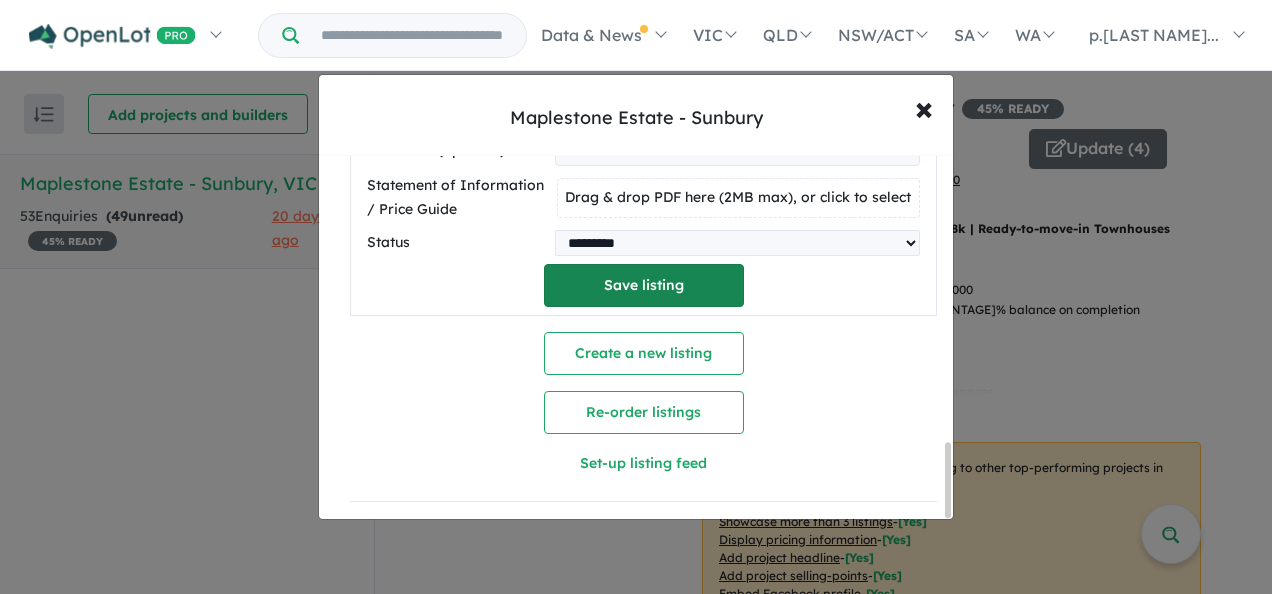type on "**********" 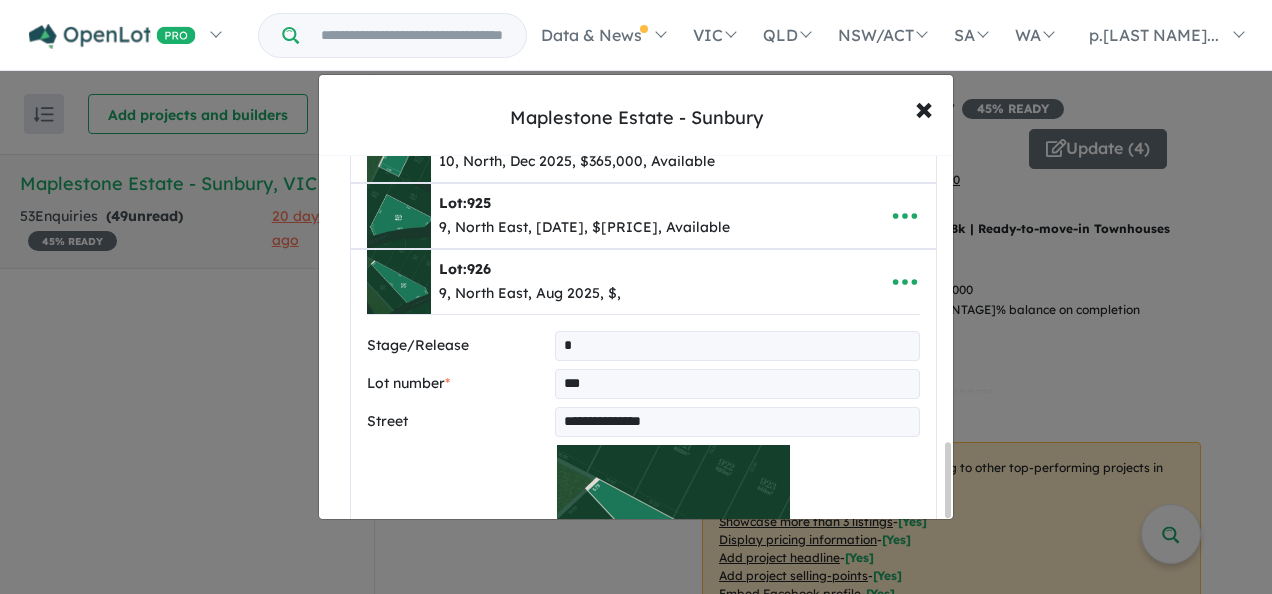 select on "**********" 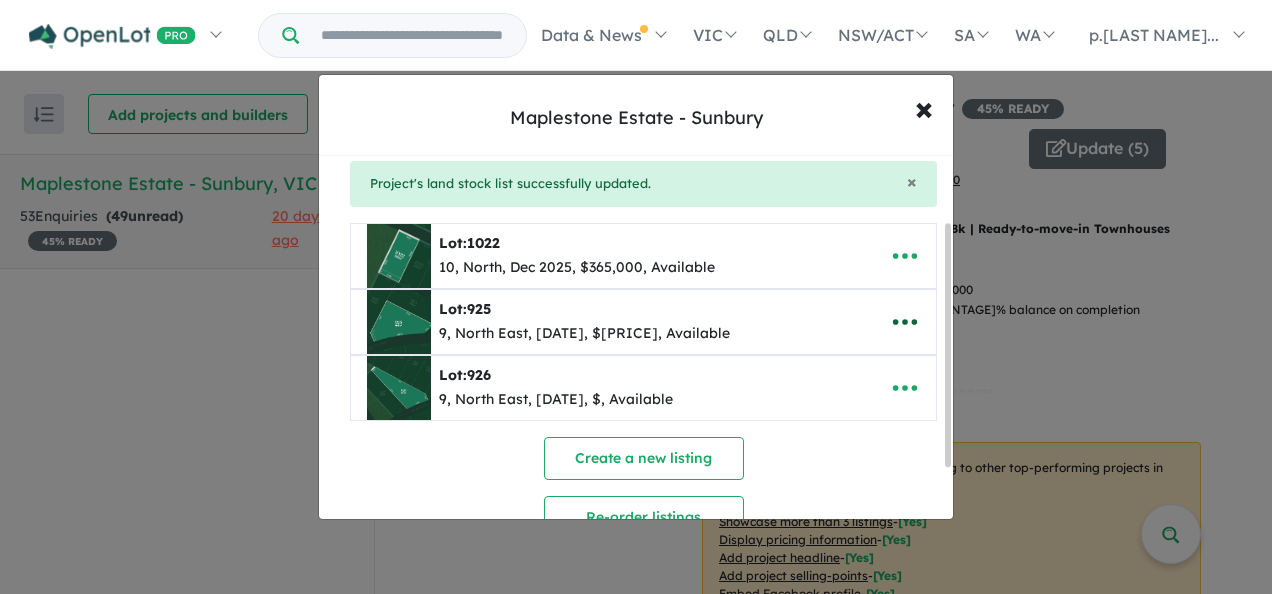 scroll, scrollTop: 100, scrollLeft: 0, axis: vertical 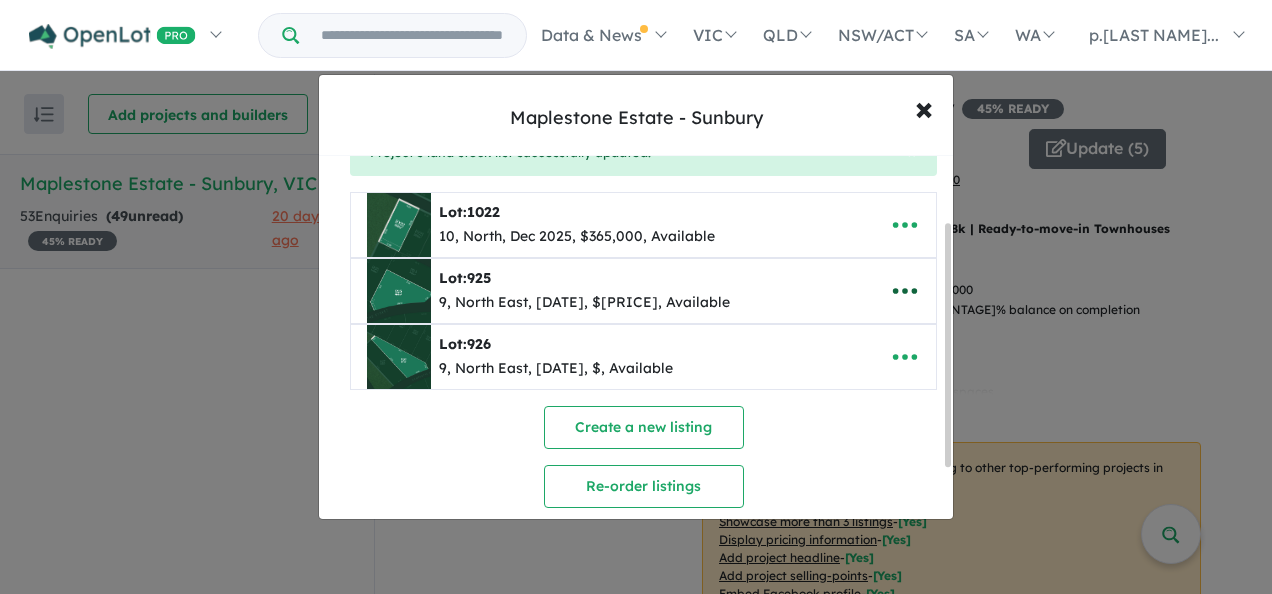 click 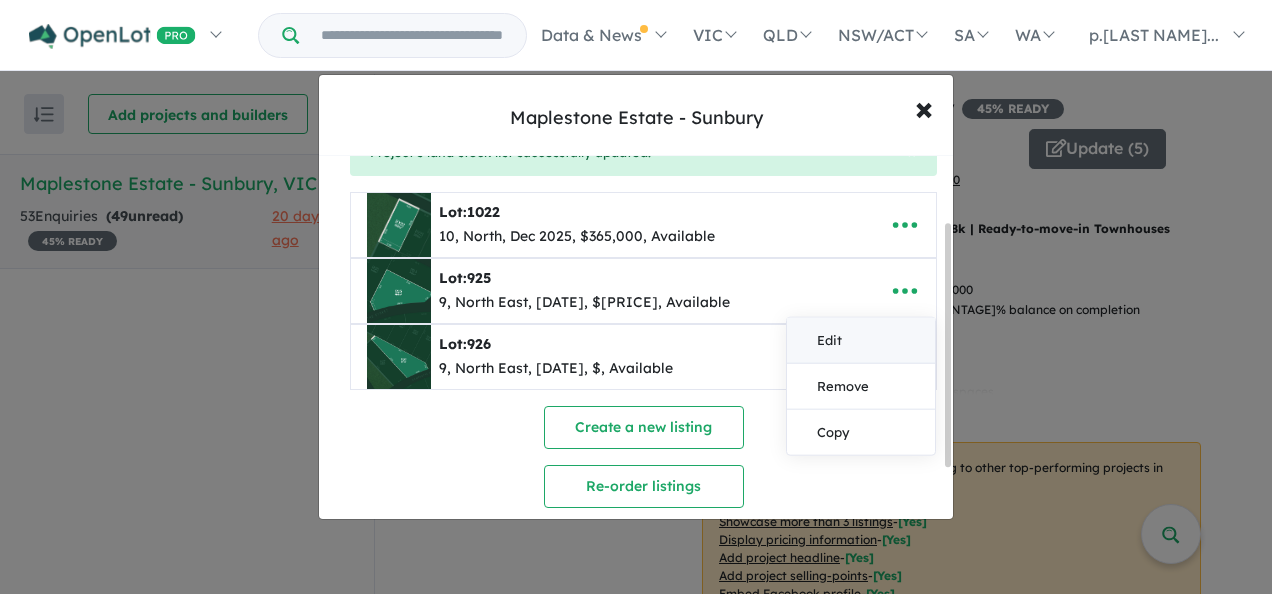 click on "Edit" at bounding box center (861, 340) 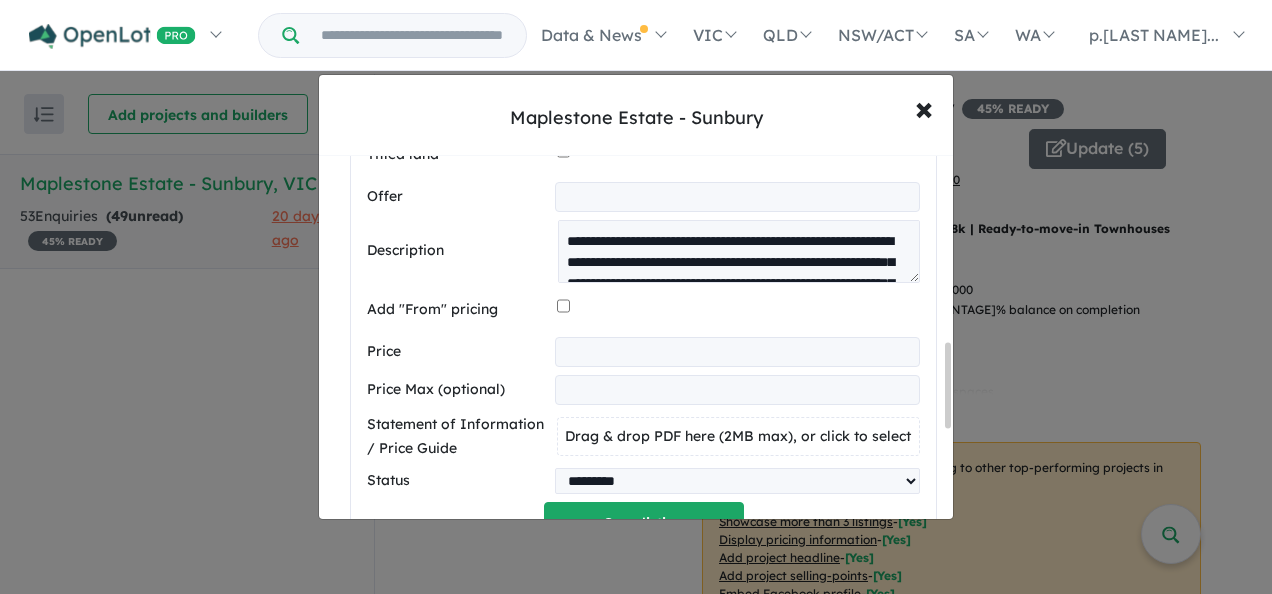 scroll, scrollTop: 900, scrollLeft: 0, axis: vertical 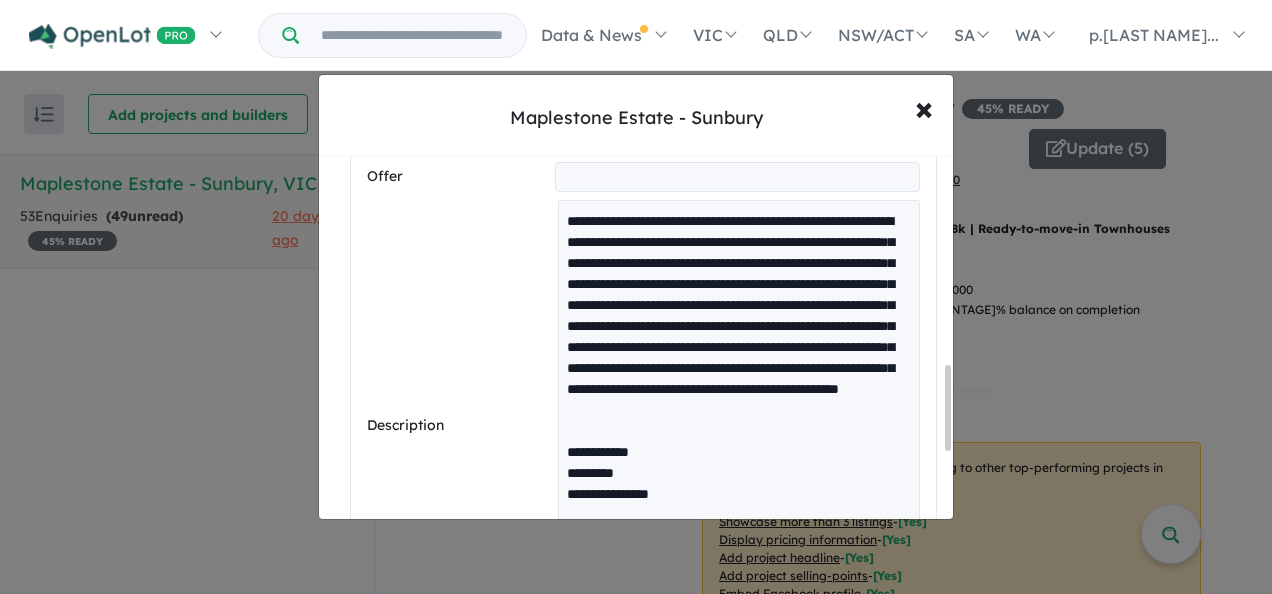 drag, startPoint x: 908, startPoint y: 255, endPoint x: 832, endPoint y: 494, distance: 250.79274 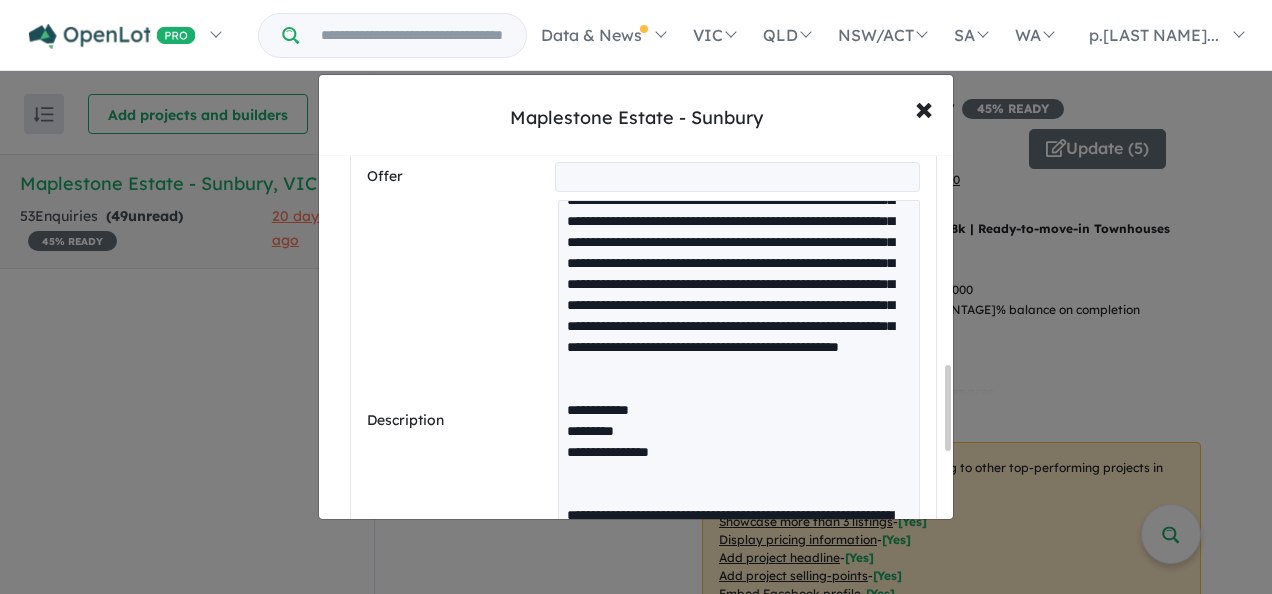 scroll, scrollTop: 125, scrollLeft: 0, axis: vertical 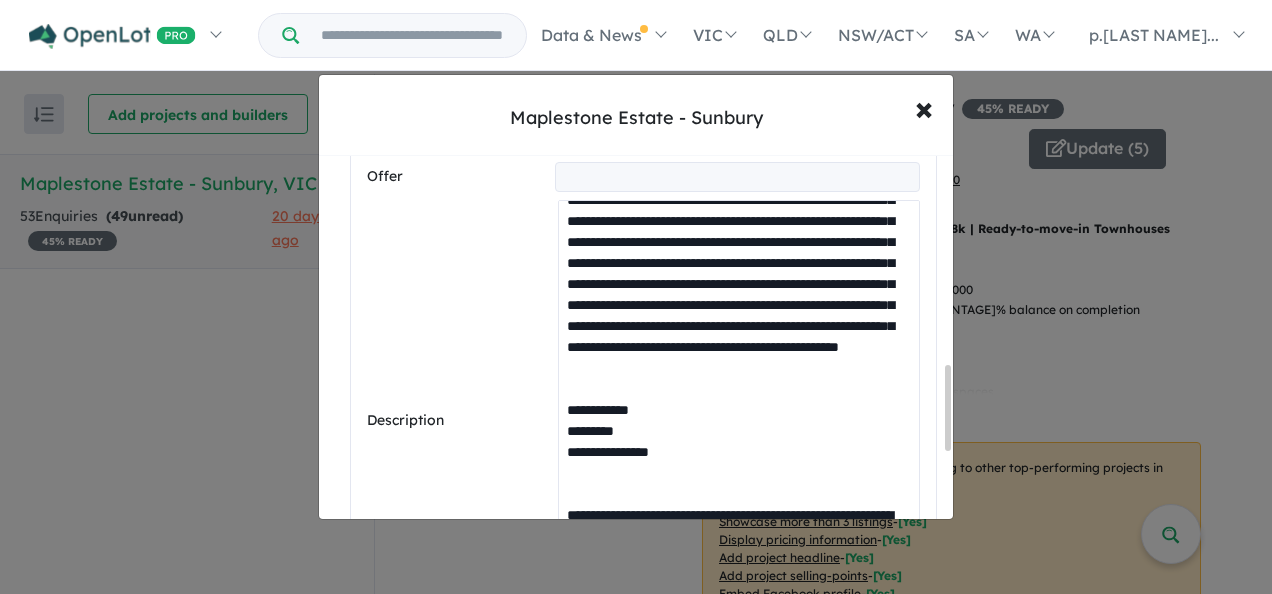 click on "**********" at bounding box center [739, 421] 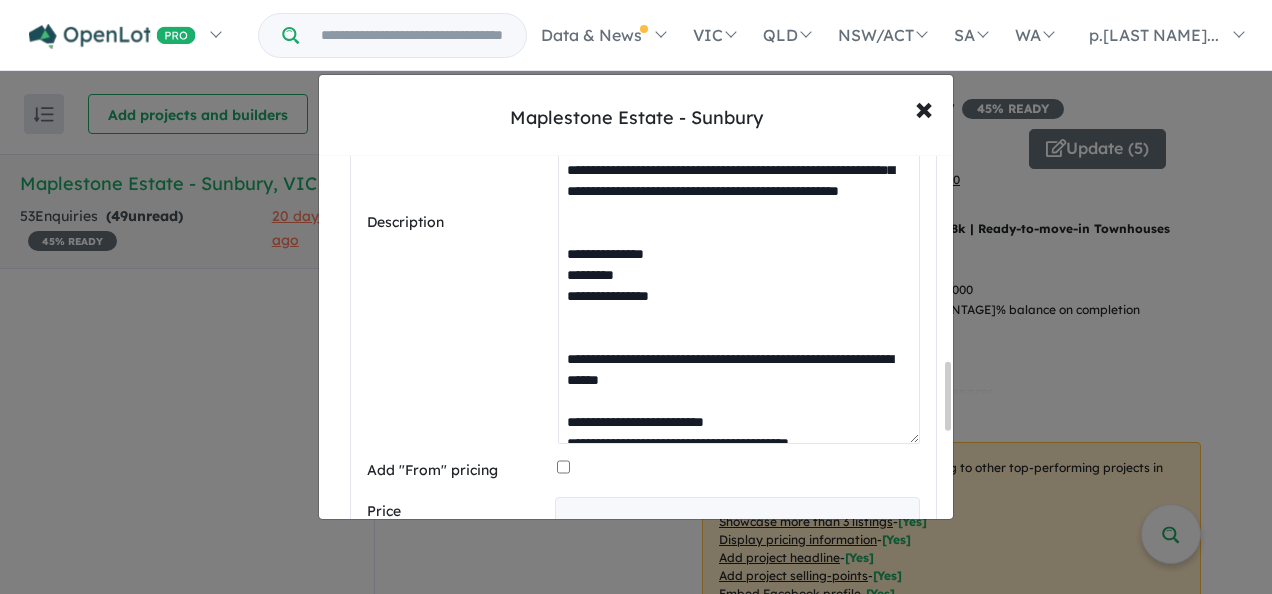 scroll, scrollTop: 1100, scrollLeft: 0, axis: vertical 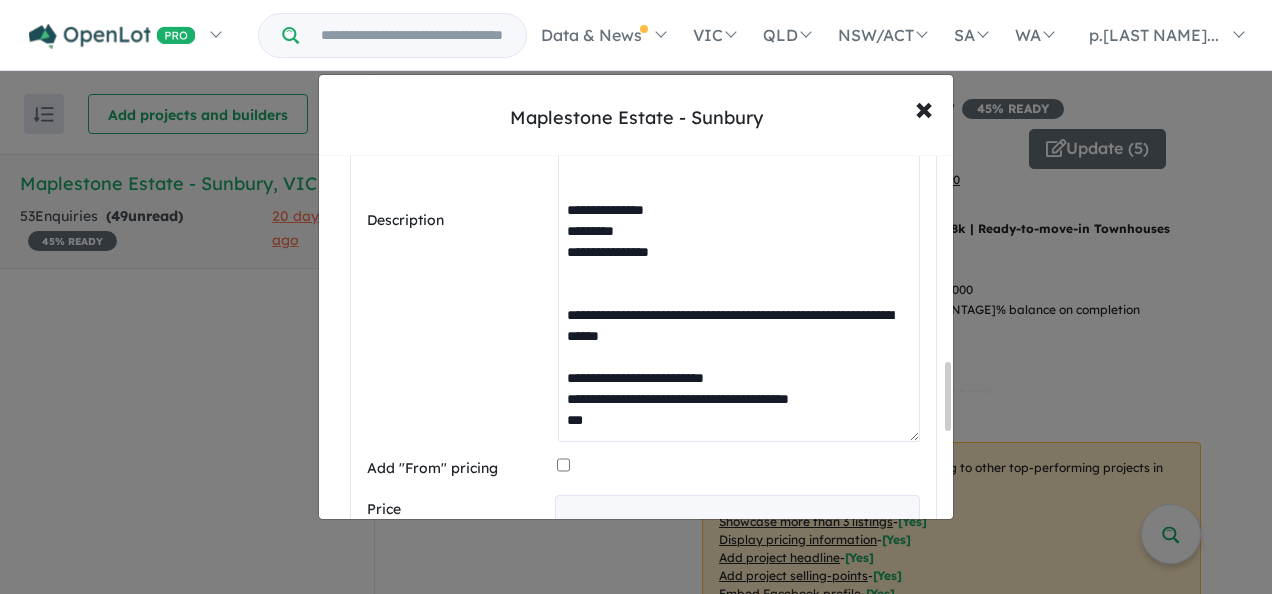 click on "**********" at bounding box center (739, 221) 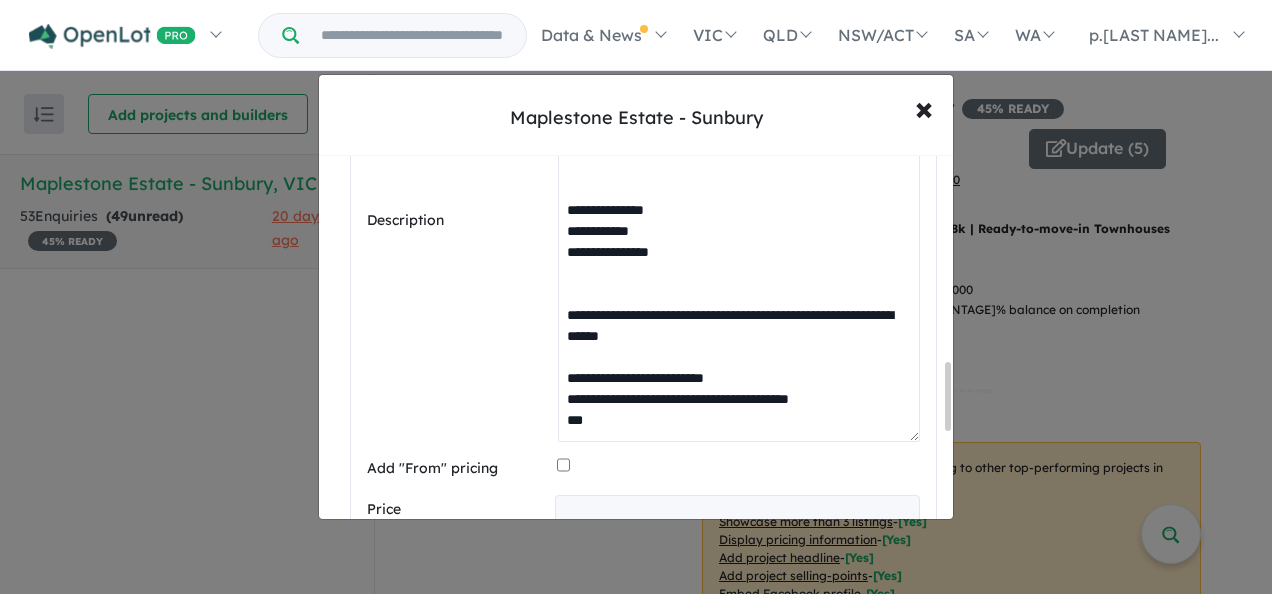 click on "**********" at bounding box center (739, 221) 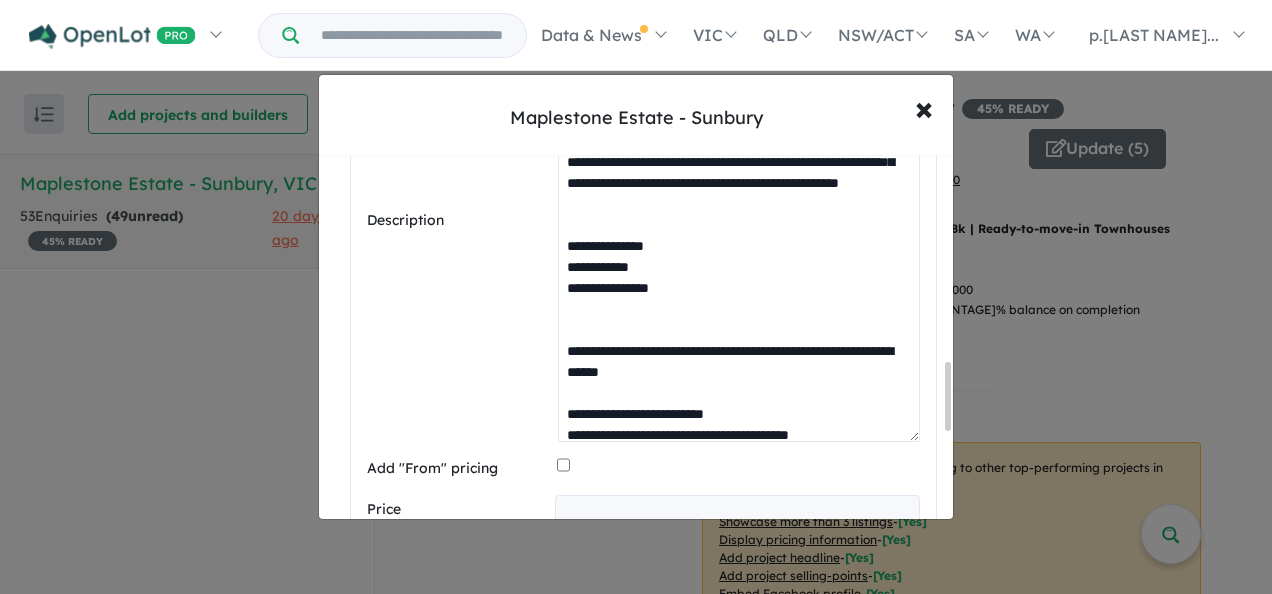 scroll, scrollTop: 0, scrollLeft: 0, axis: both 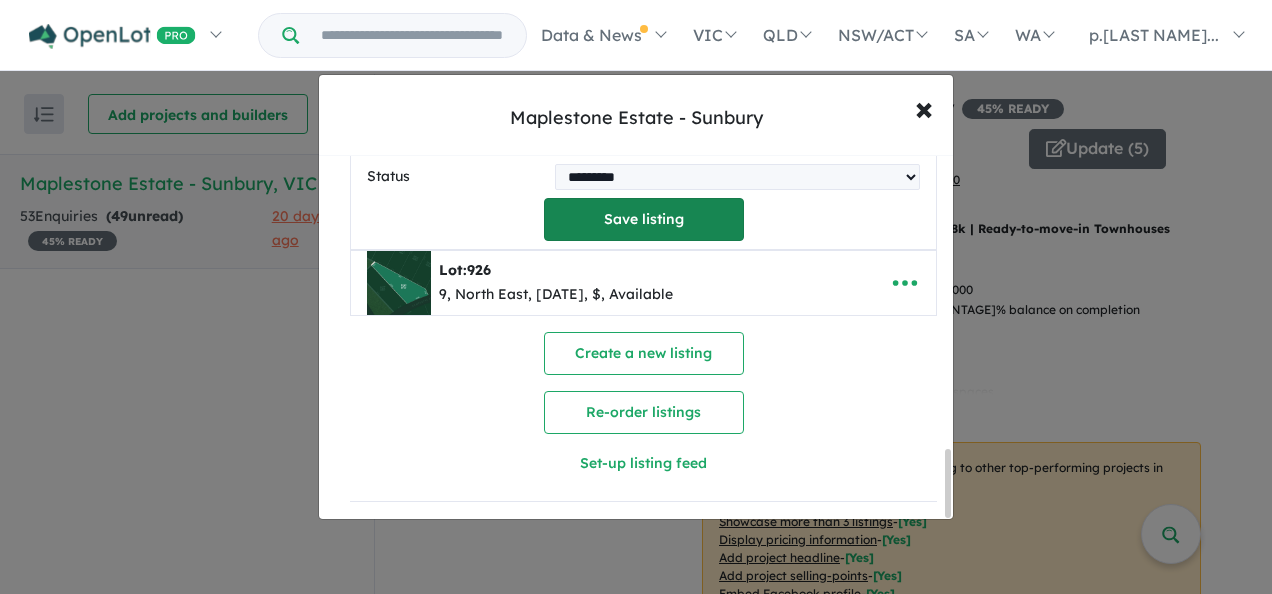 type on "**********" 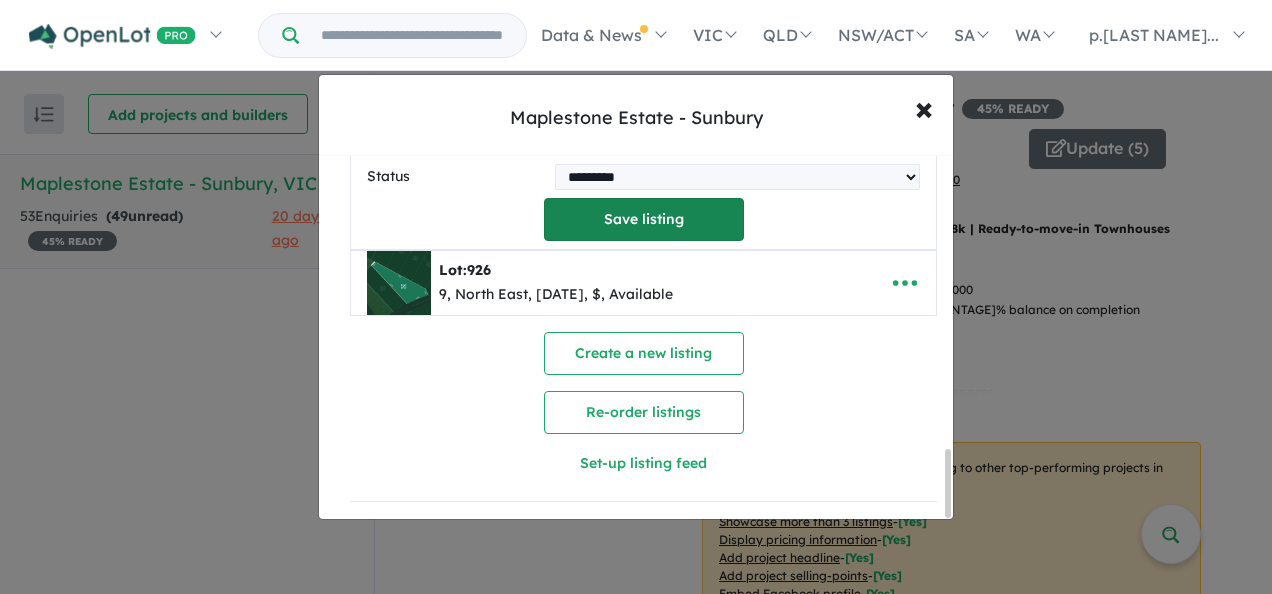 scroll, scrollTop: 110, scrollLeft: 0, axis: vertical 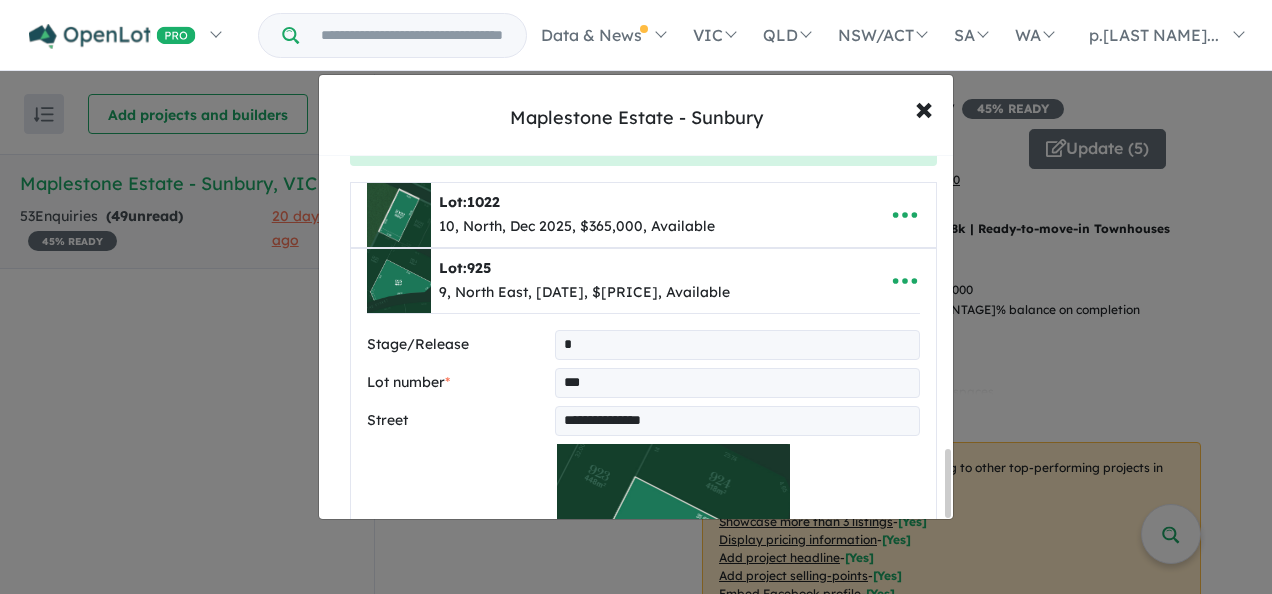 select on "**********" 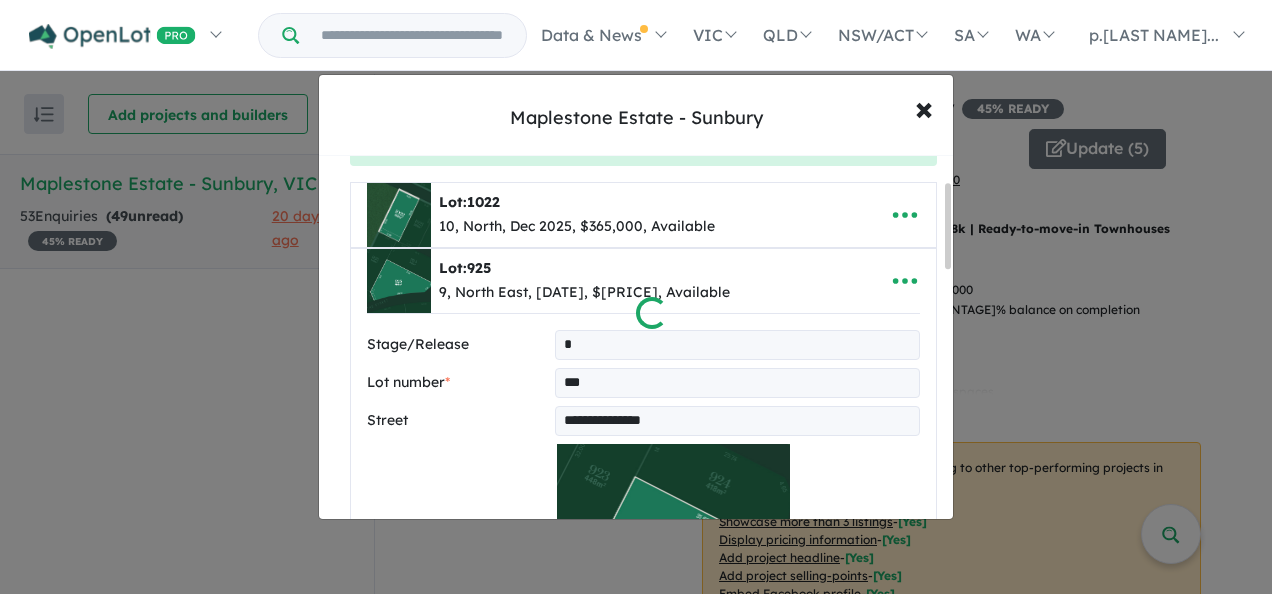 scroll 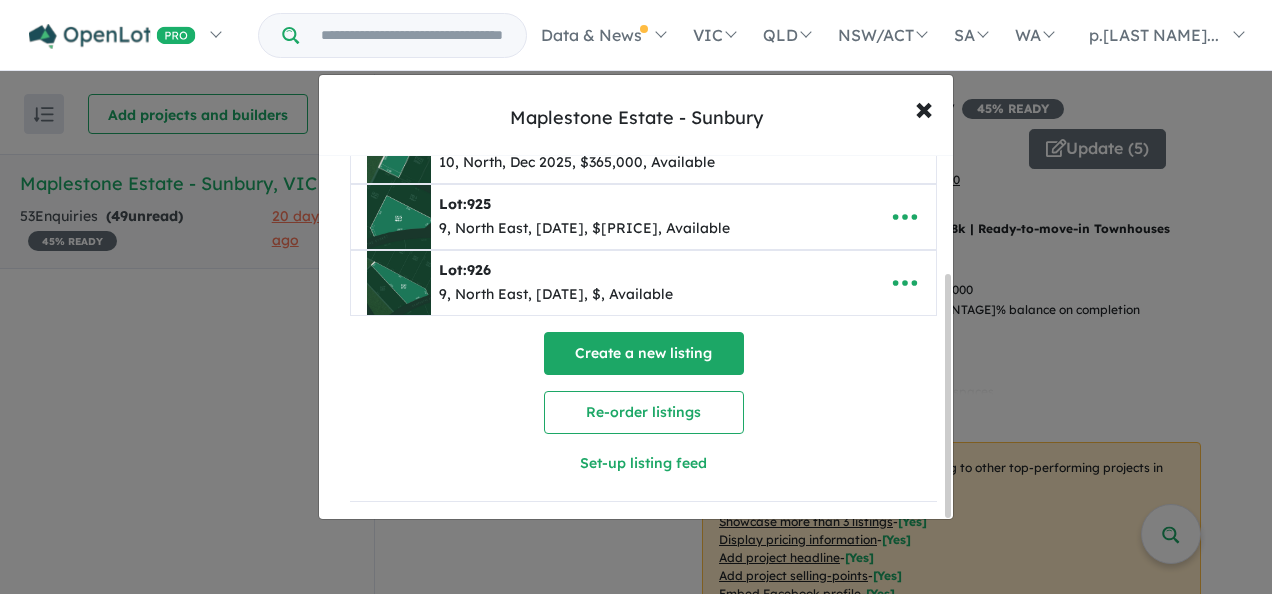 click on "Create a new listing" at bounding box center (644, 353) 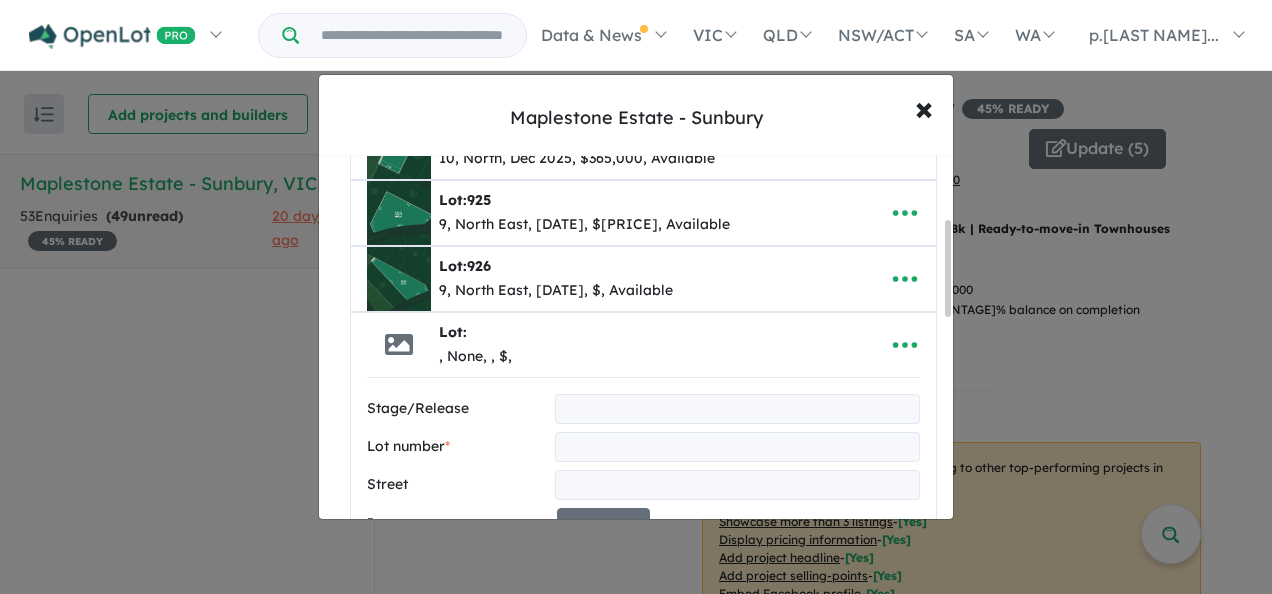 scroll, scrollTop: 240, scrollLeft: 0, axis: vertical 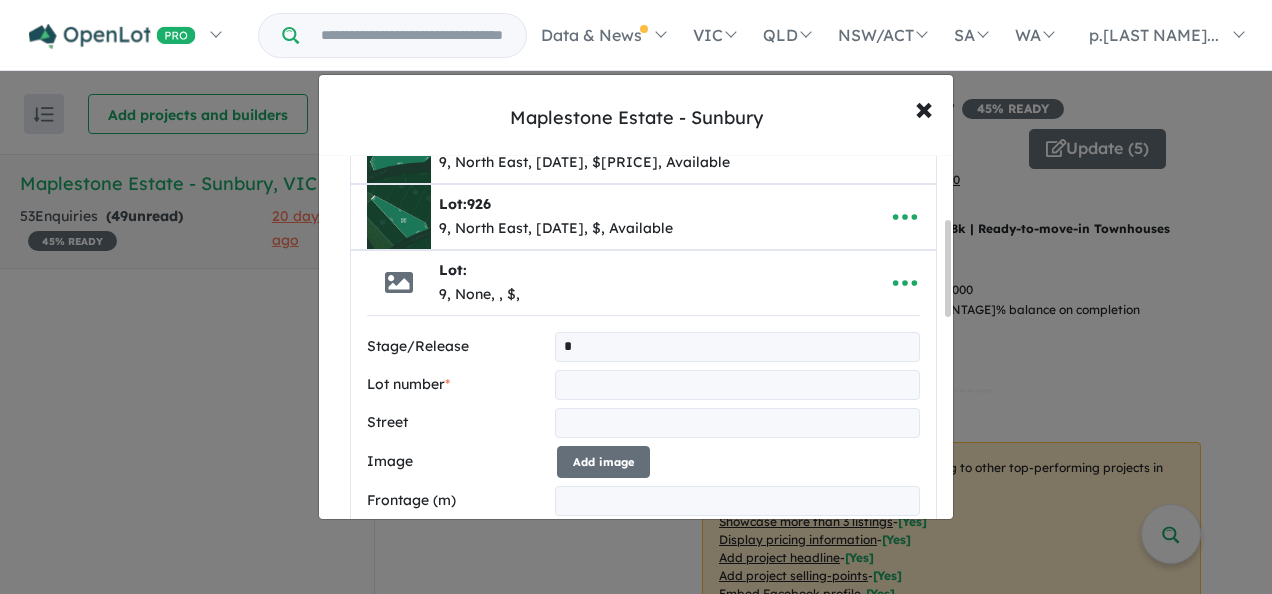 type on "*" 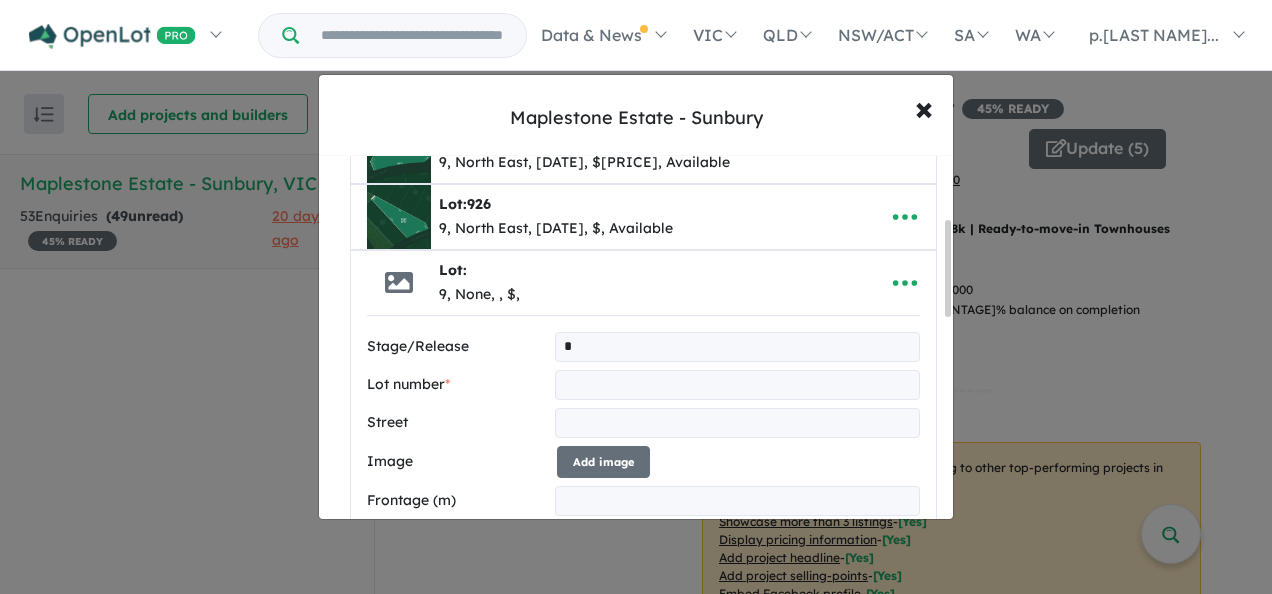 click at bounding box center (737, 385) 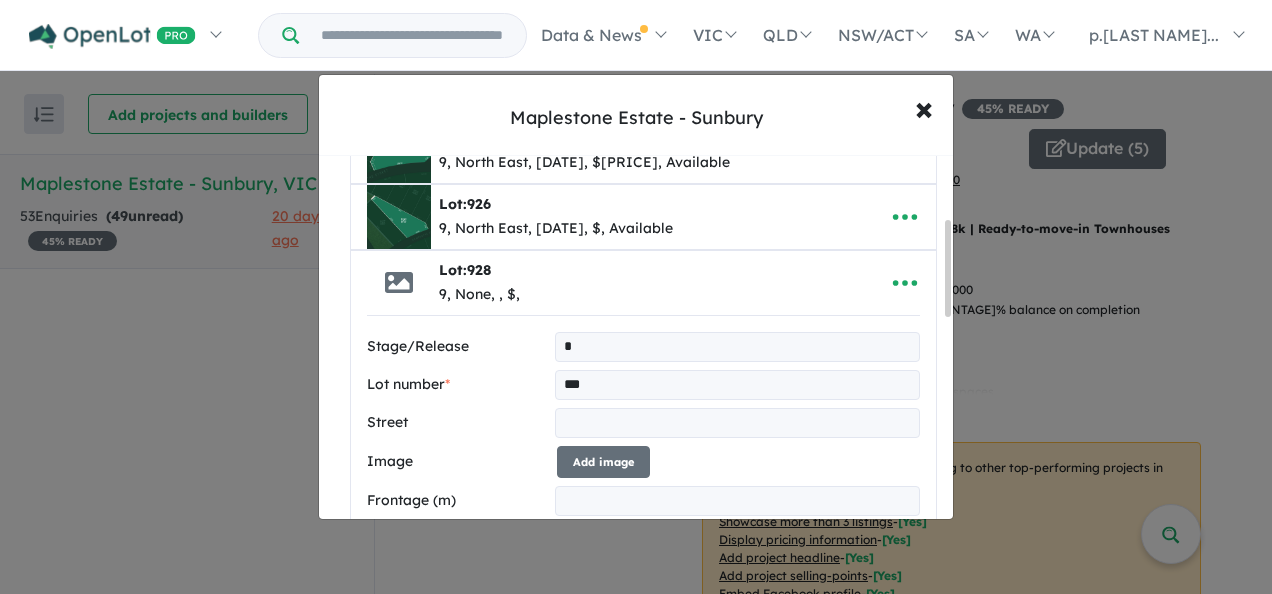type on "***" 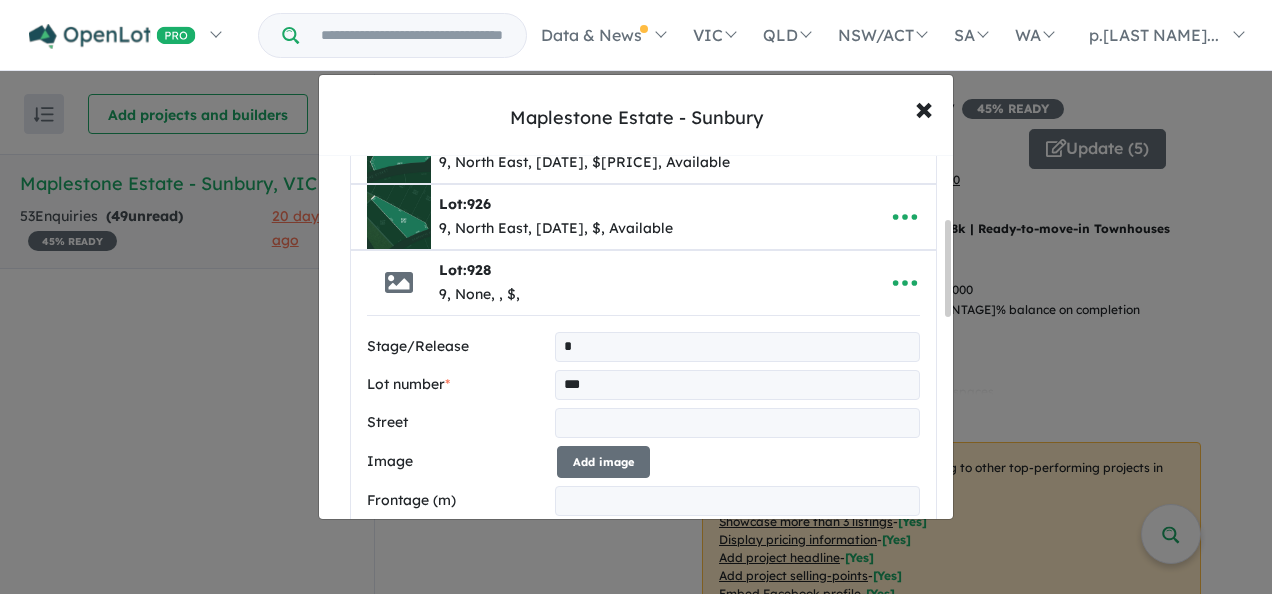 click at bounding box center (737, 423) 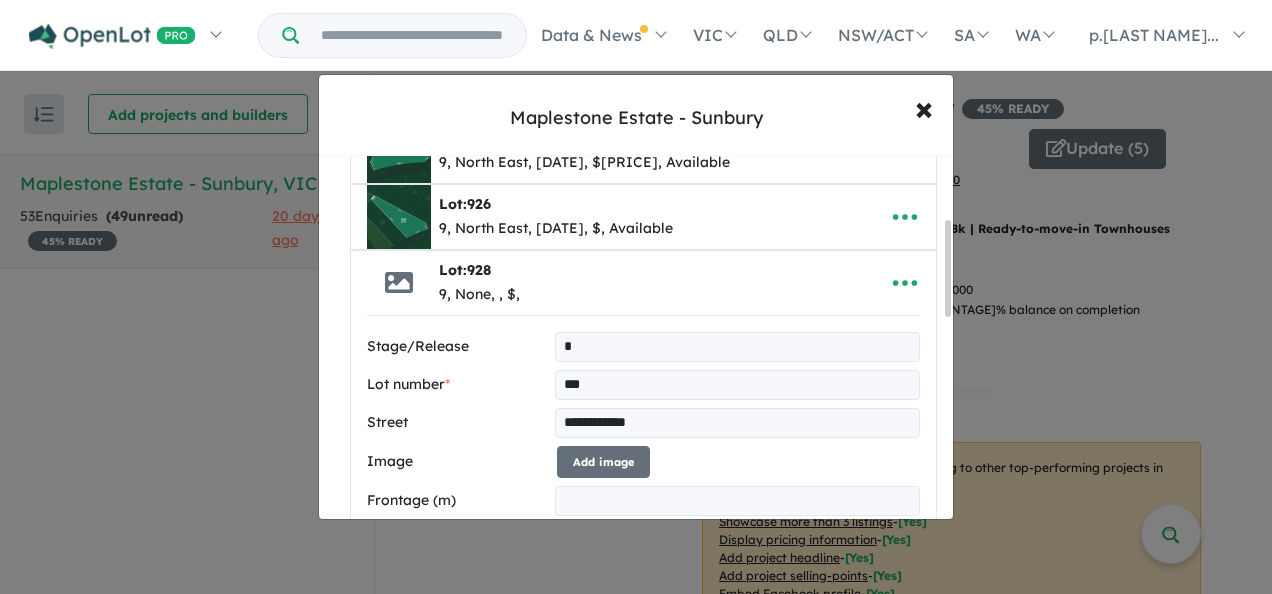 type on "**********" 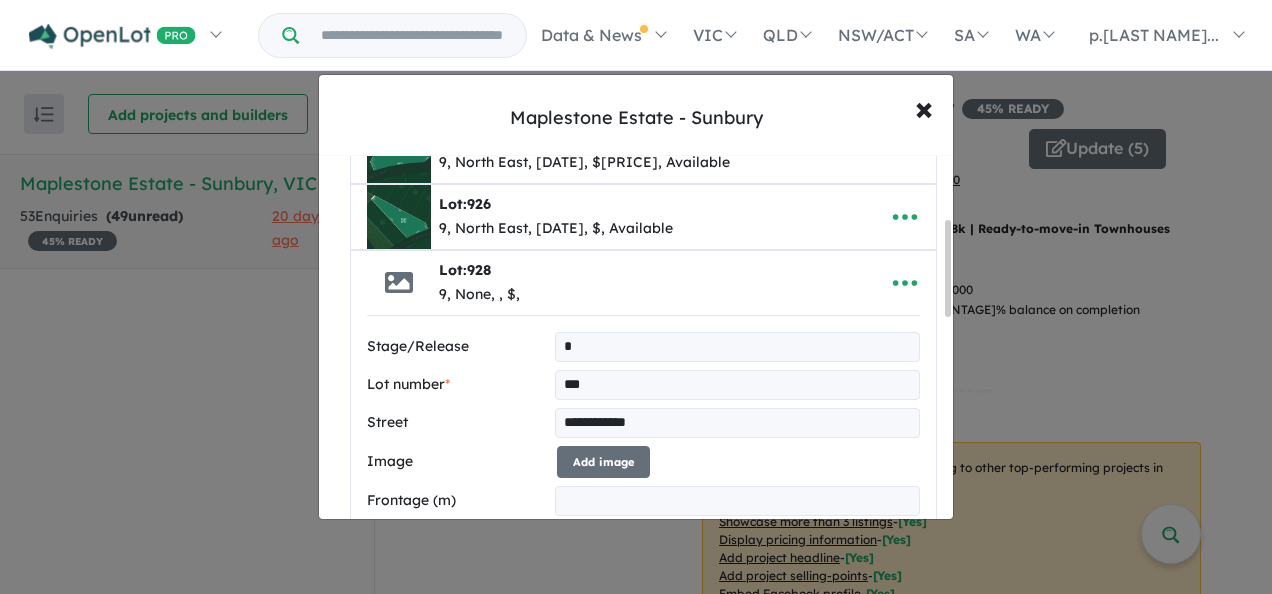 click on "**********" at bounding box center [643, 707] 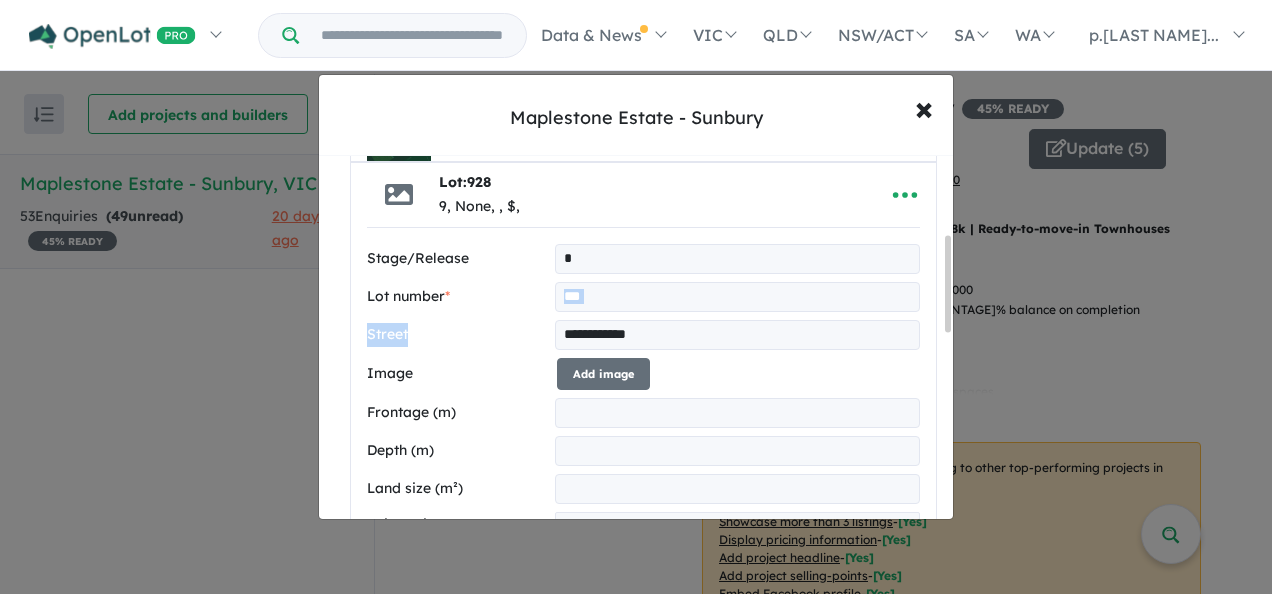 scroll, scrollTop: 340, scrollLeft: 0, axis: vertical 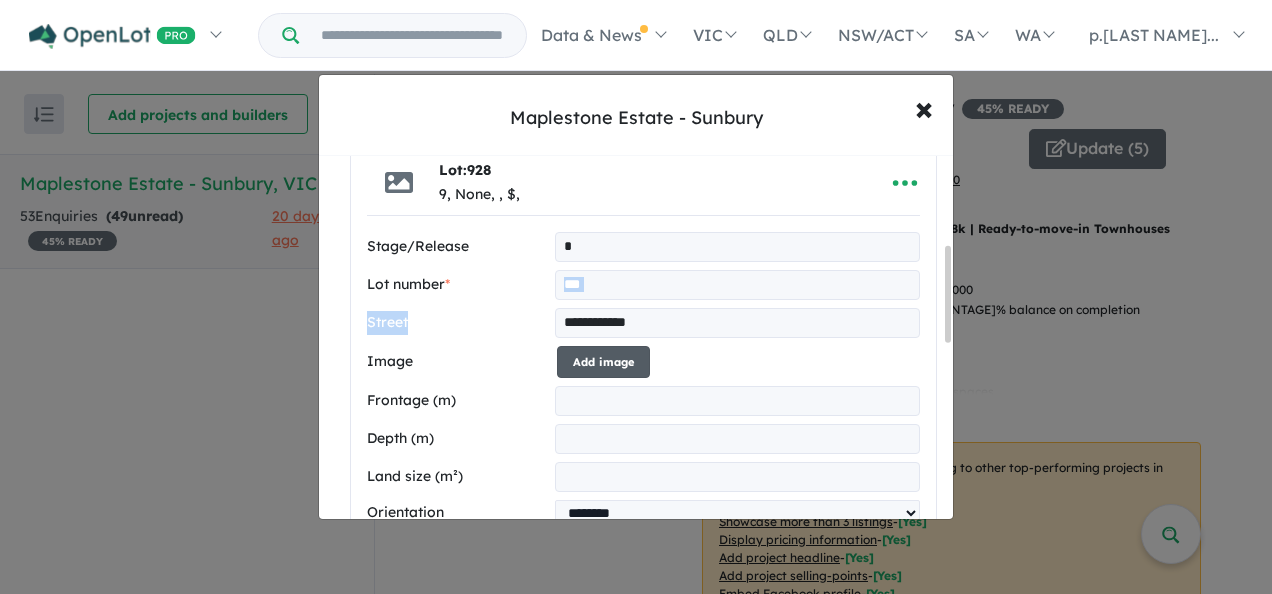 click on "Add image" at bounding box center [603, 362] 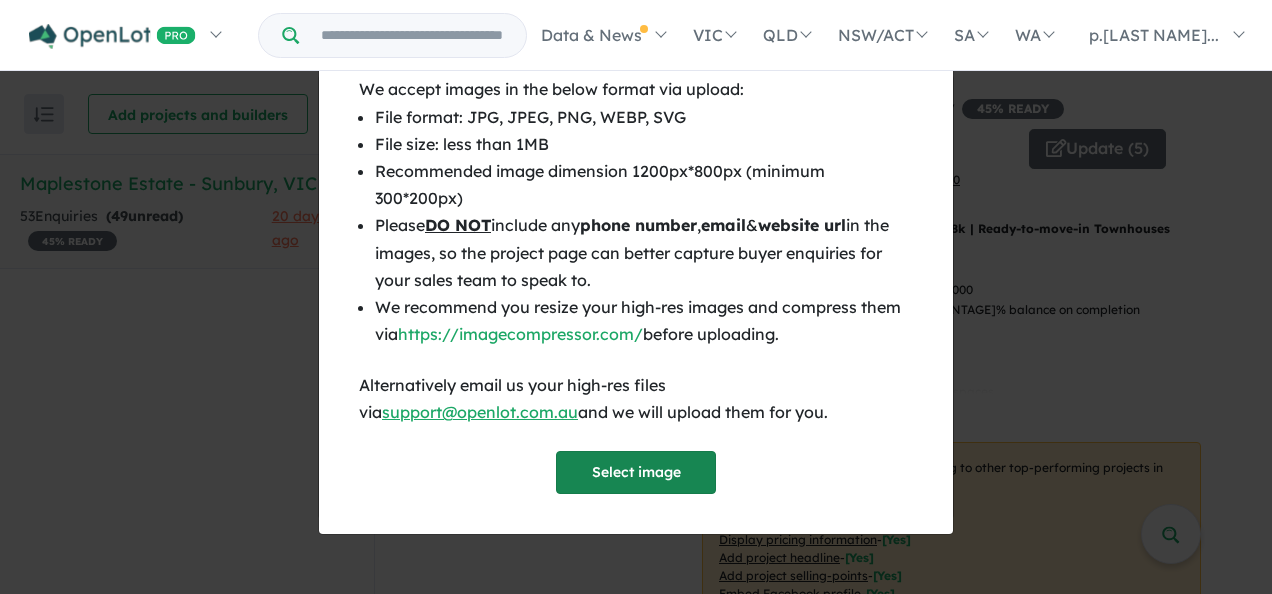 click on "Select image" at bounding box center (636, 472) 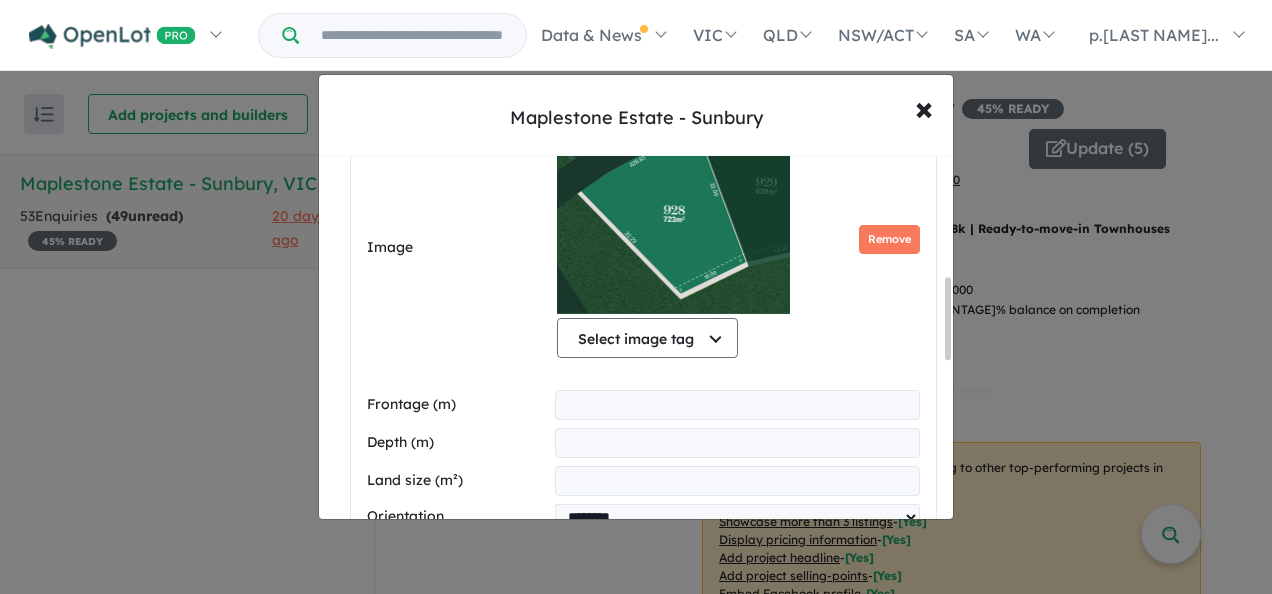 scroll, scrollTop: 540, scrollLeft: 0, axis: vertical 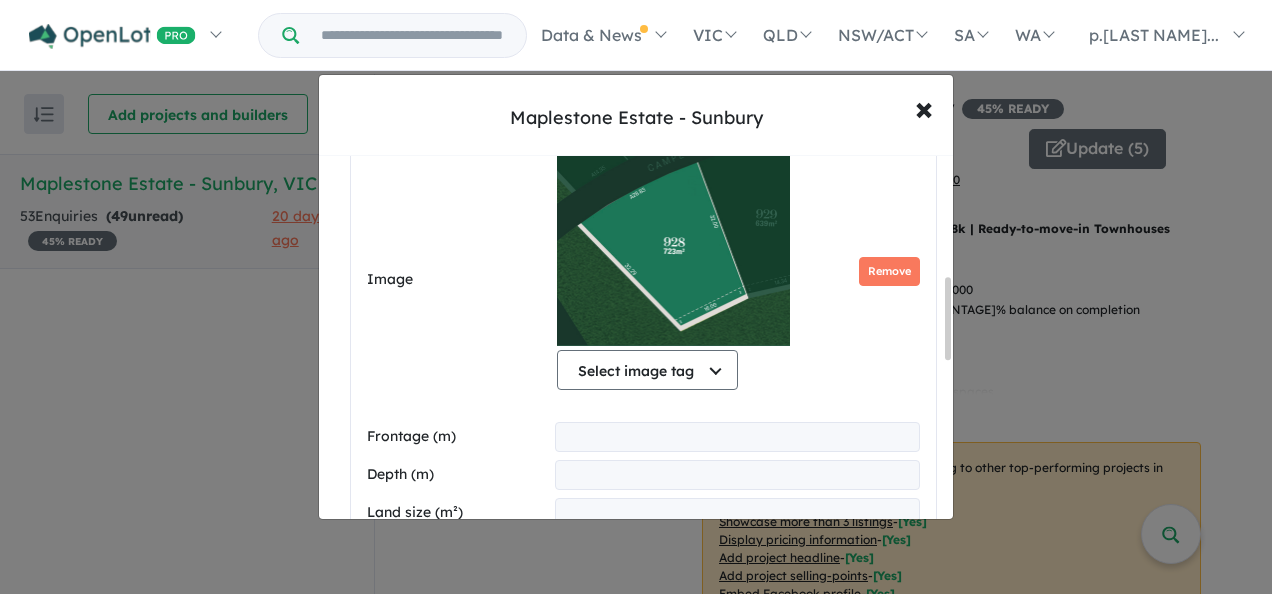 click at bounding box center (737, 437) 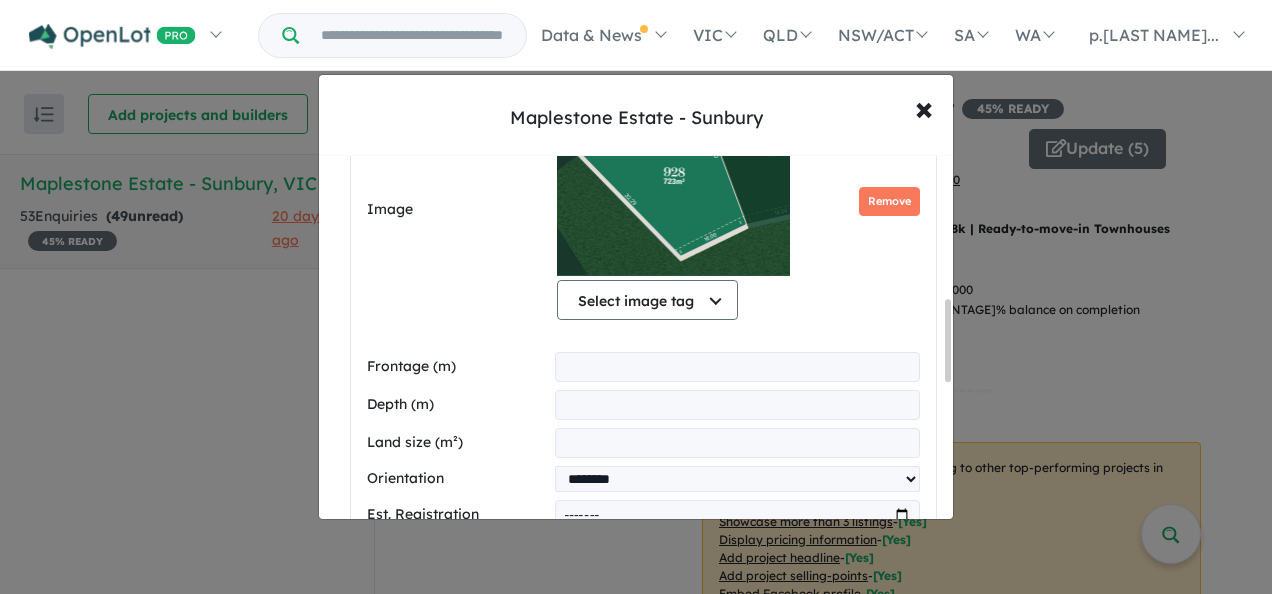 scroll, scrollTop: 640, scrollLeft: 0, axis: vertical 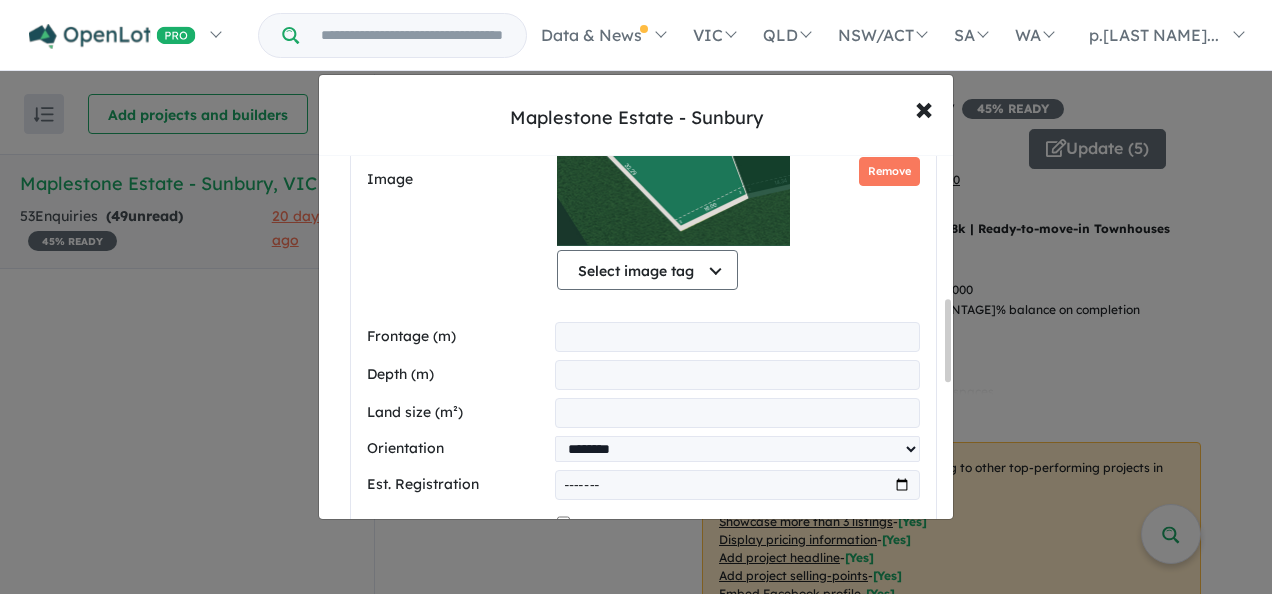 type on "*****" 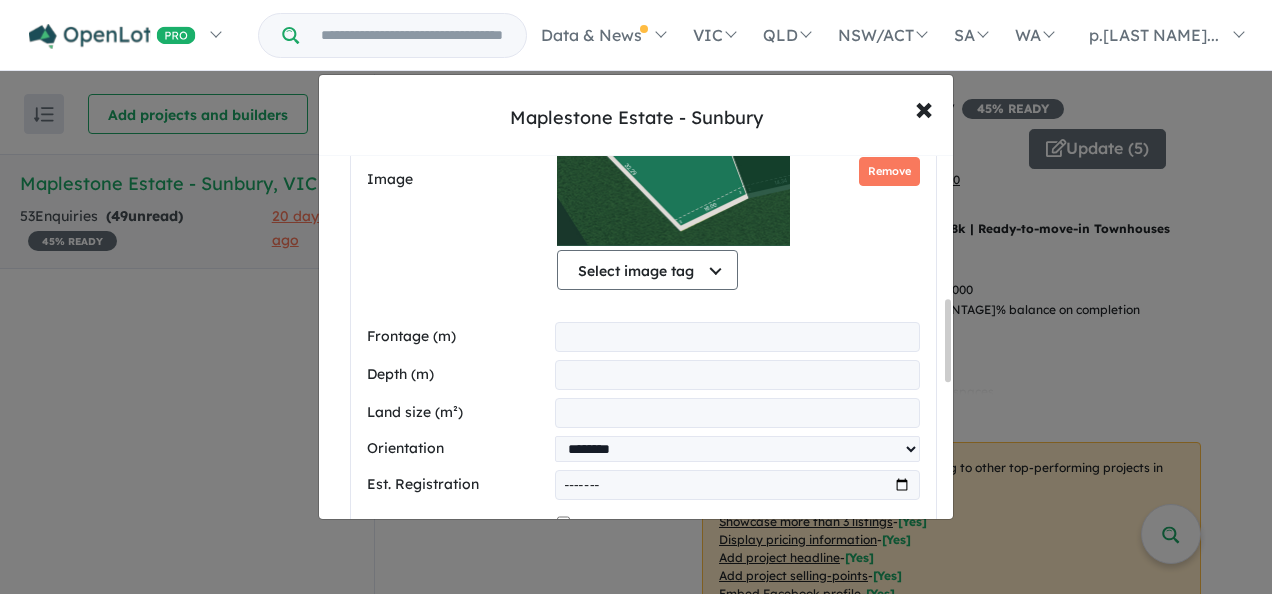 click at bounding box center [737, 413] 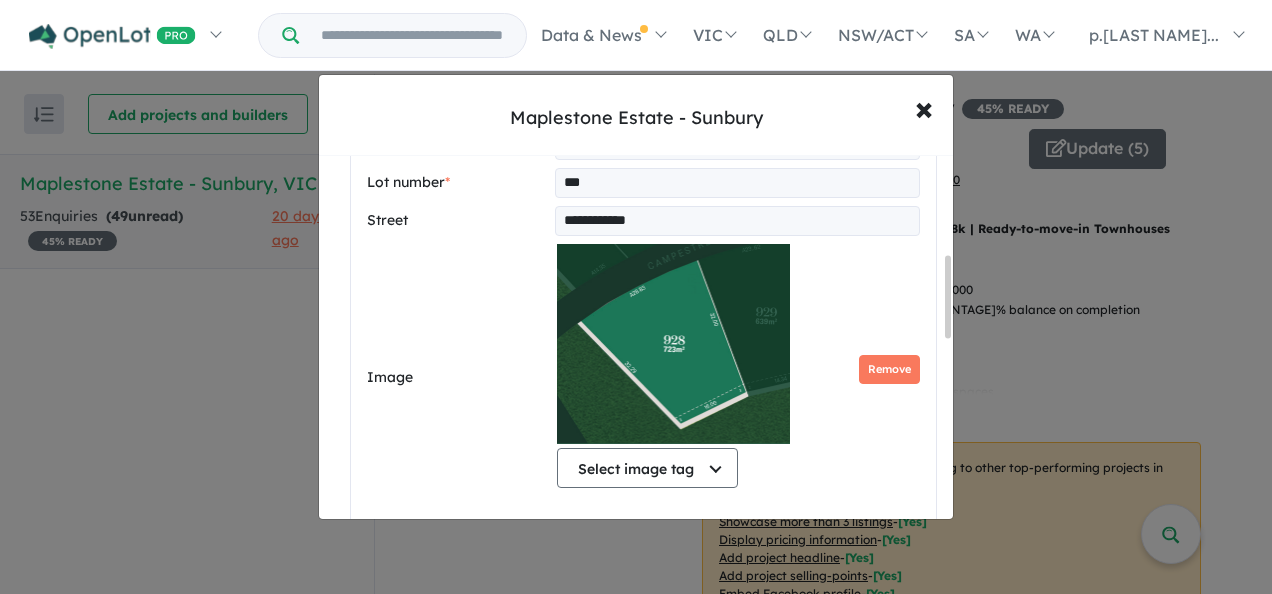 scroll, scrollTop: 640, scrollLeft: 0, axis: vertical 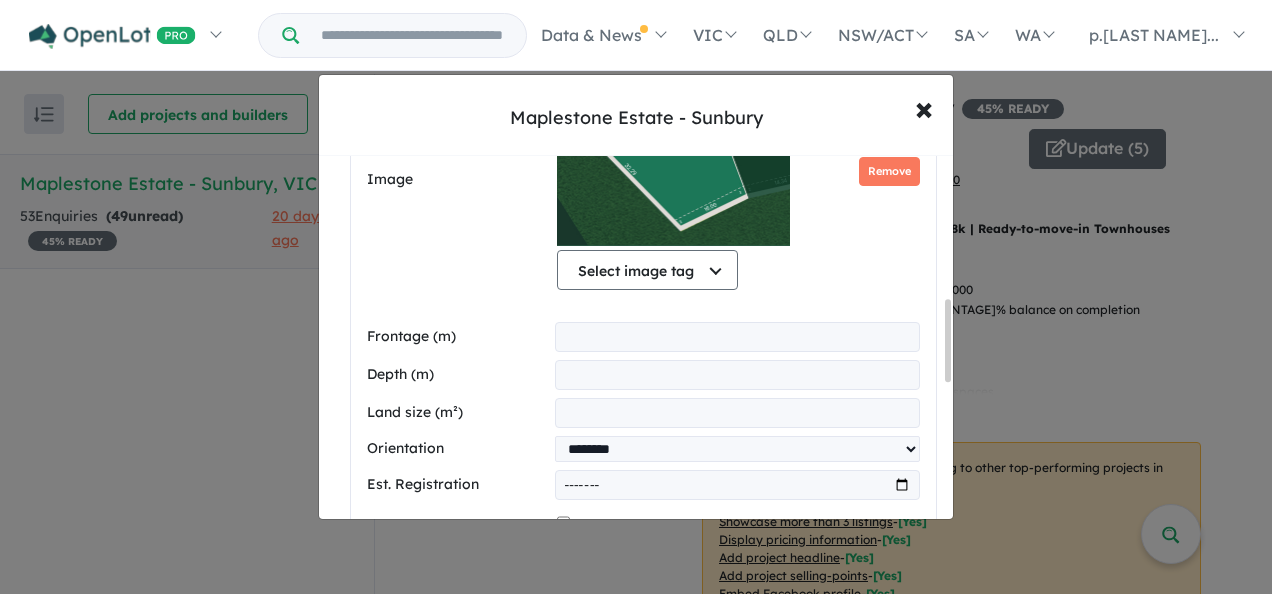type on "***" 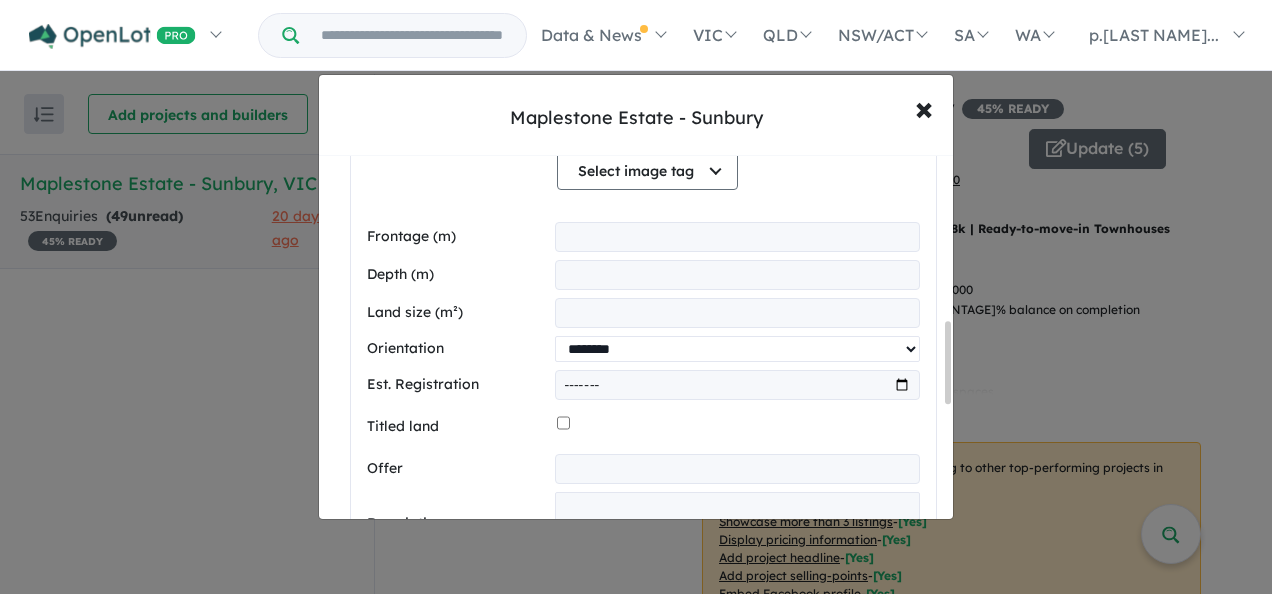 drag, startPoint x: 906, startPoint y: 345, endPoint x: 870, endPoint y: 343, distance: 36.05551 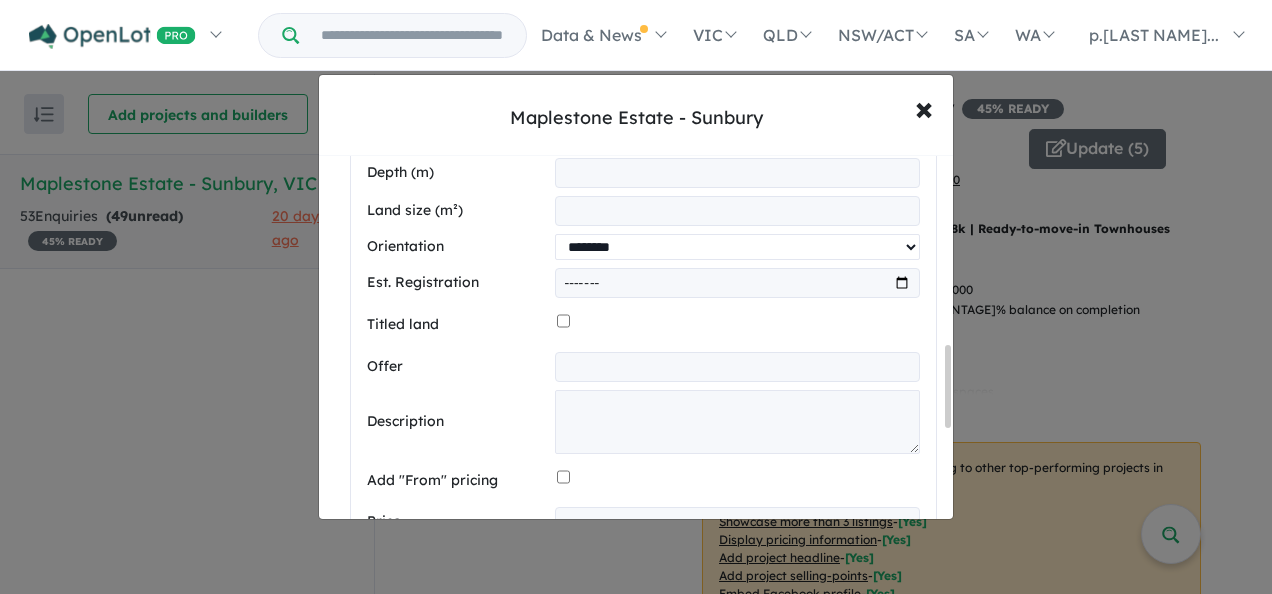 scroll, scrollTop: 840, scrollLeft: 0, axis: vertical 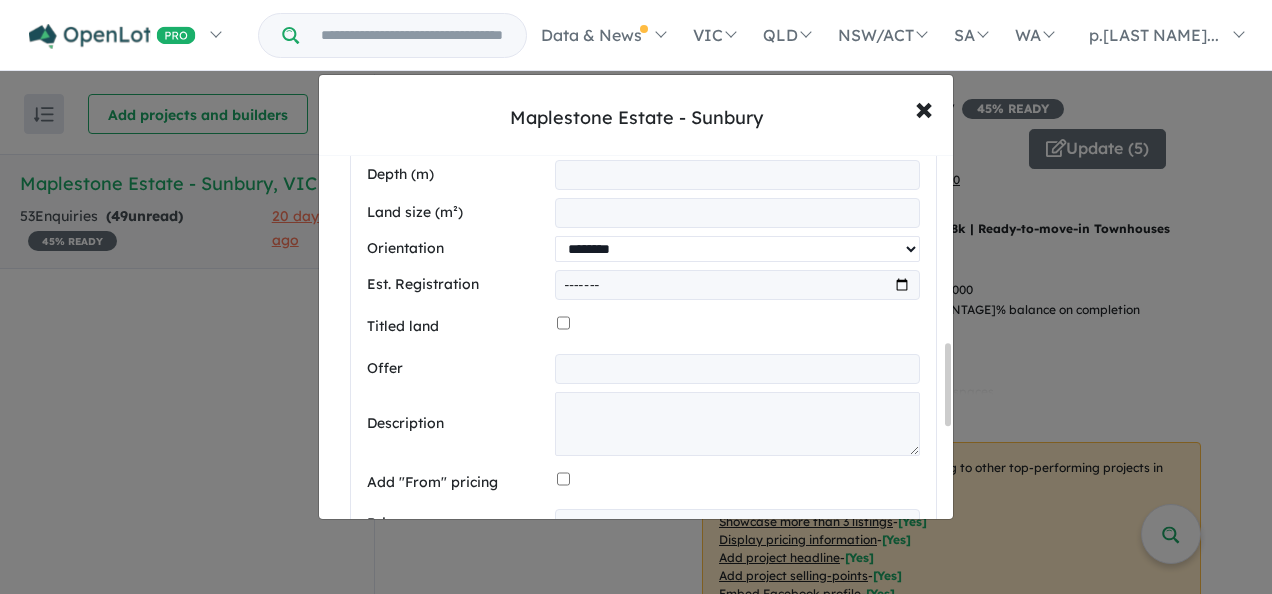 click on "**********" at bounding box center (737, 249) 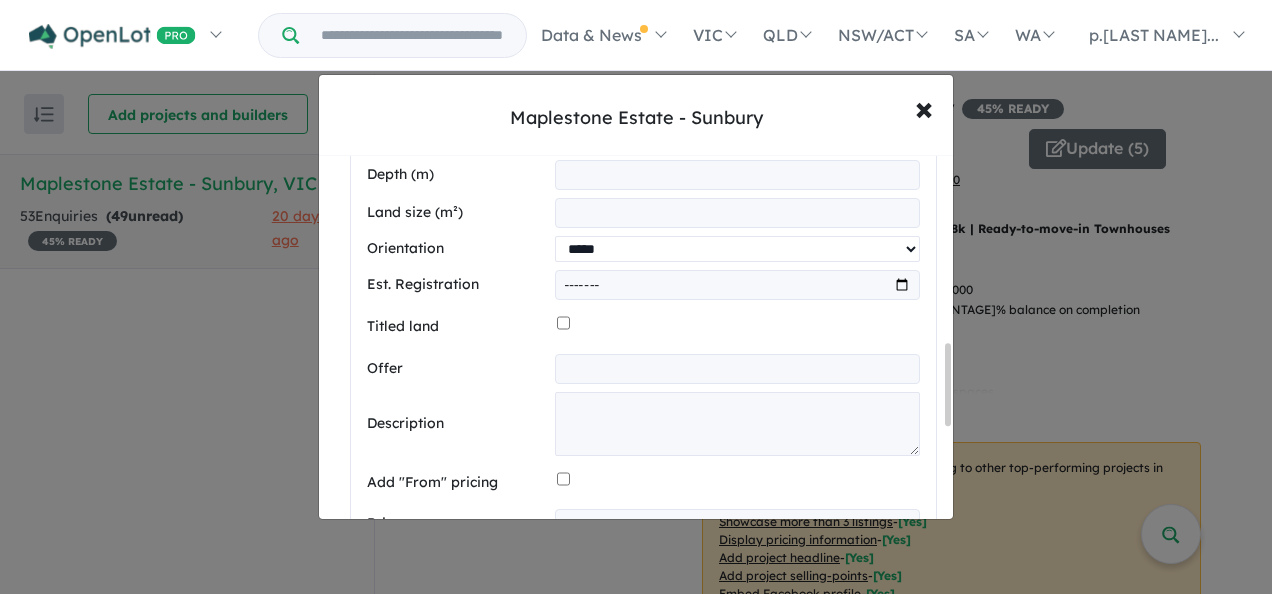 click on "**********" at bounding box center [737, 249] 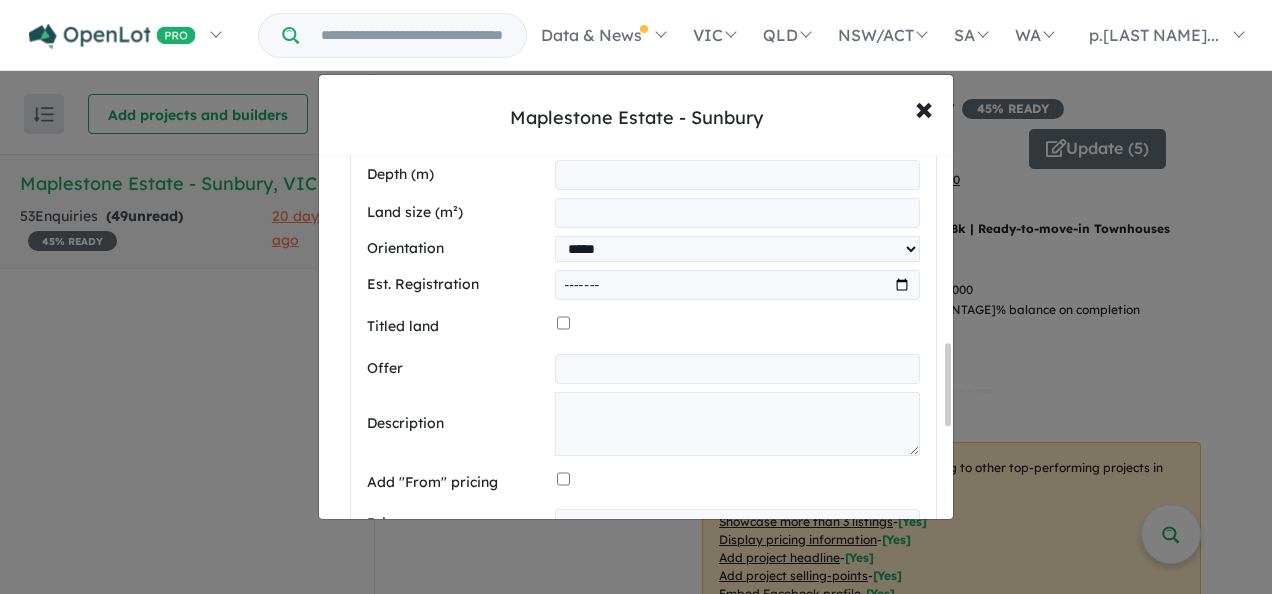 click at bounding box center (737, 285) 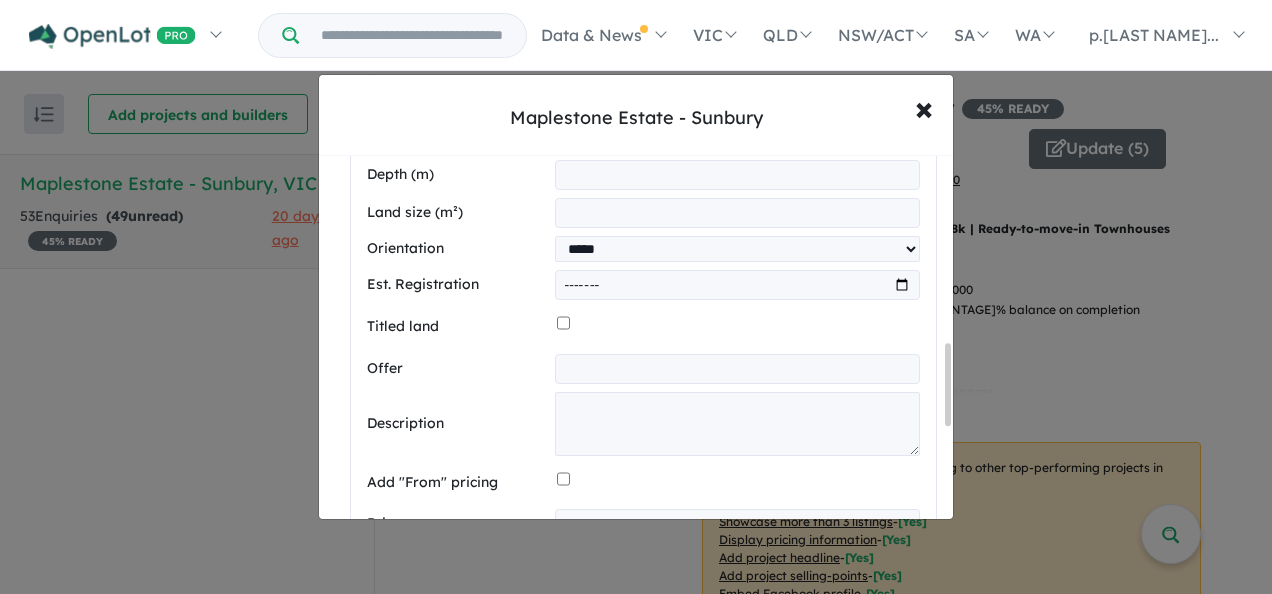 type on "*******" 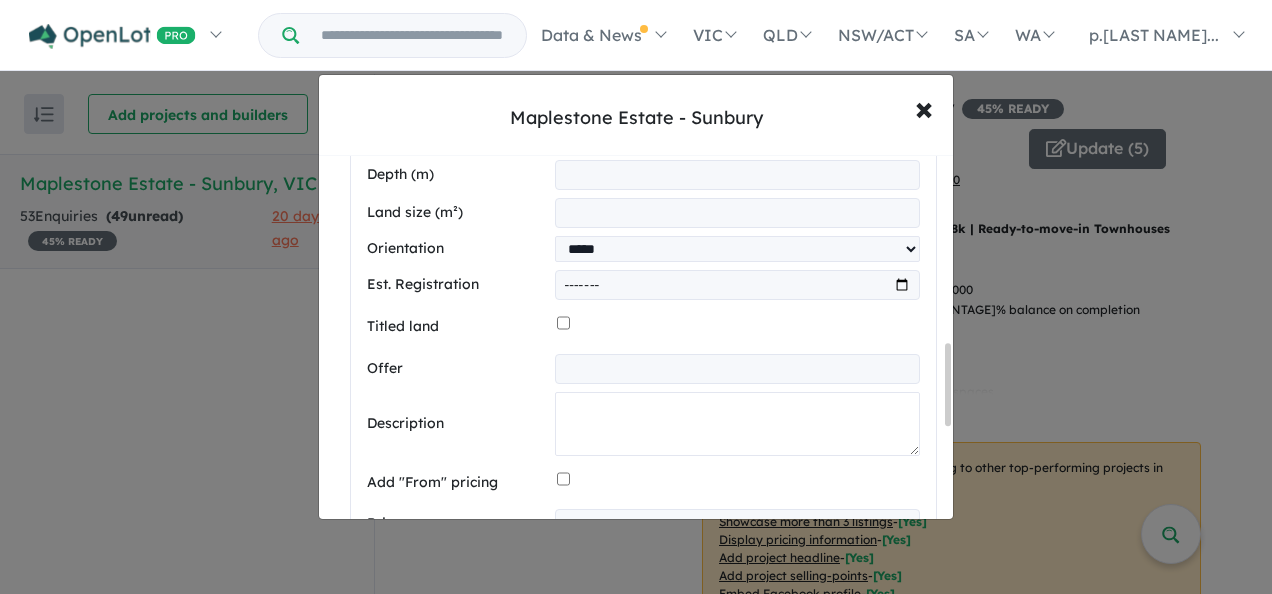 click at bounding box center (737, 424) 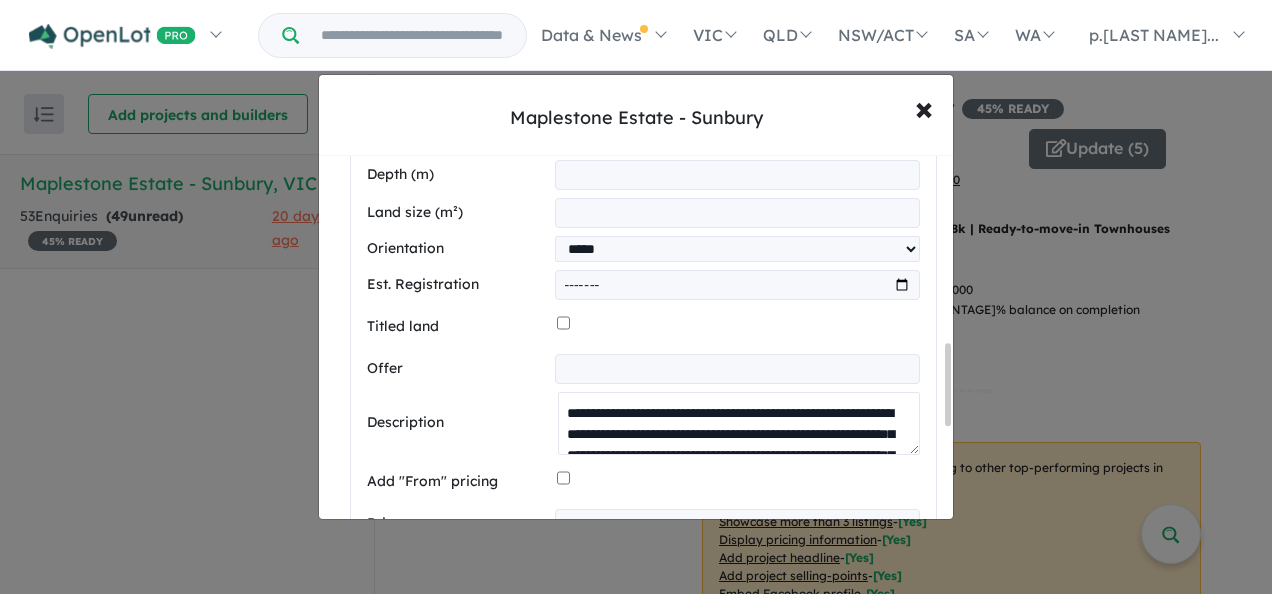 scroll, scrollTop: 492, scrollLeft: 0, axis: vertical 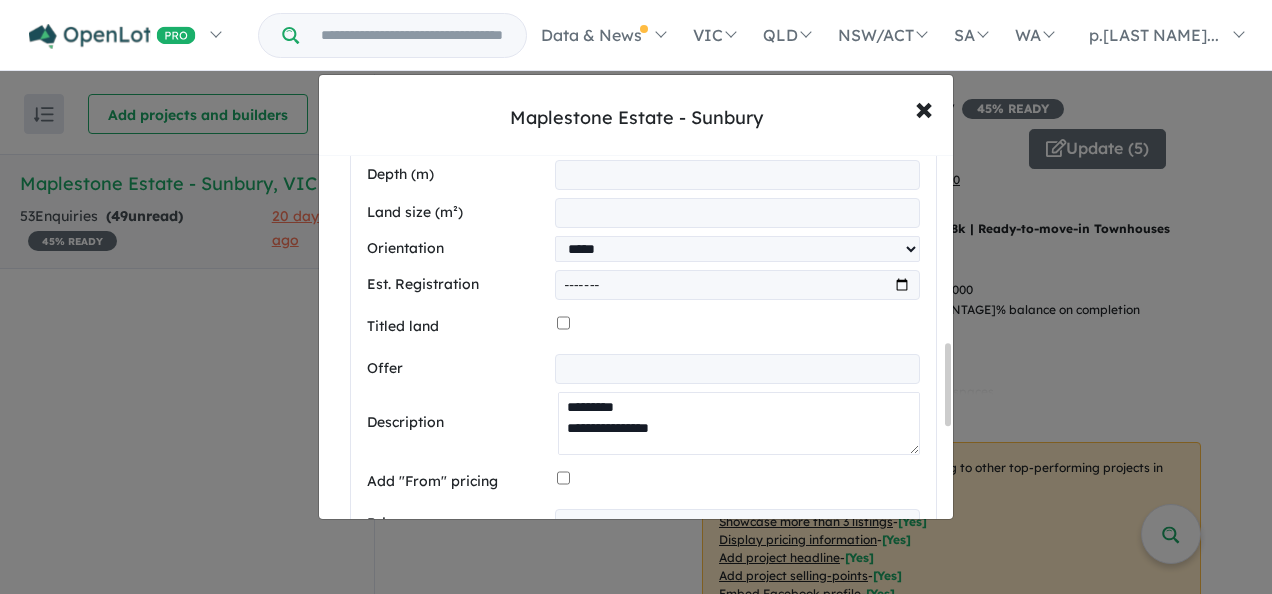 drag, startPoint x: 908, startPoint y: 450, endPoint x: 930, endPoint y: 509, distance: 62.968246 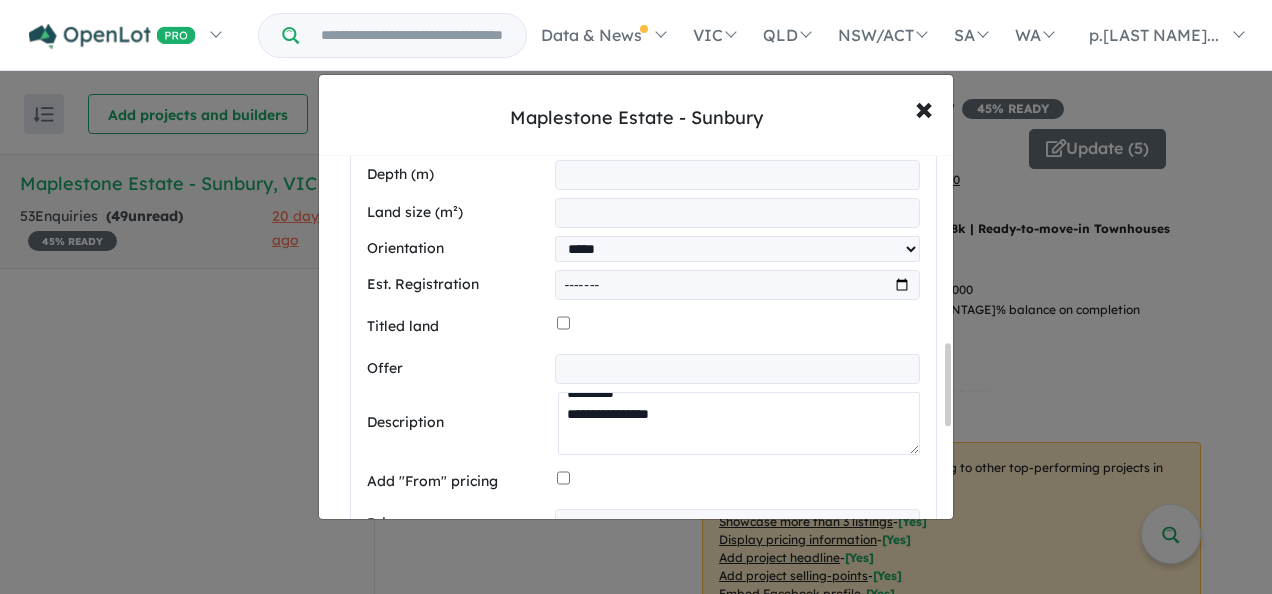 scroll, scrollTop: 312, scrollLeft: 0, axis: vertical 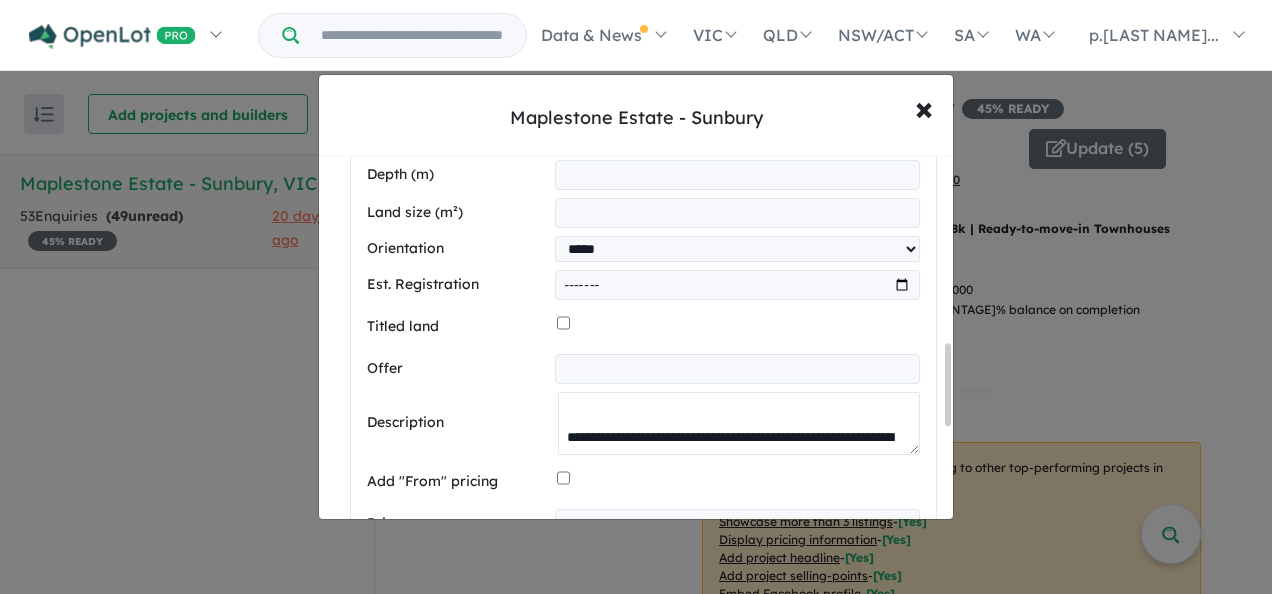 click on "**********" at bounding box center [739, 423] 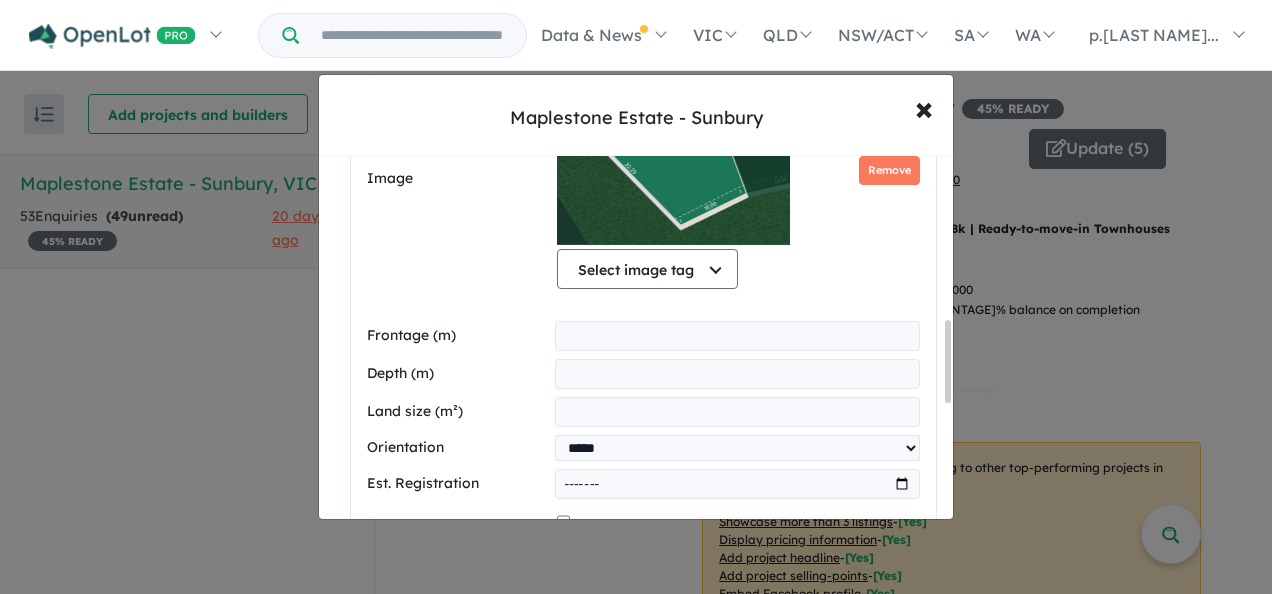 scroll, scrollTop: 640, scrollLeft: 0, axis: vertical 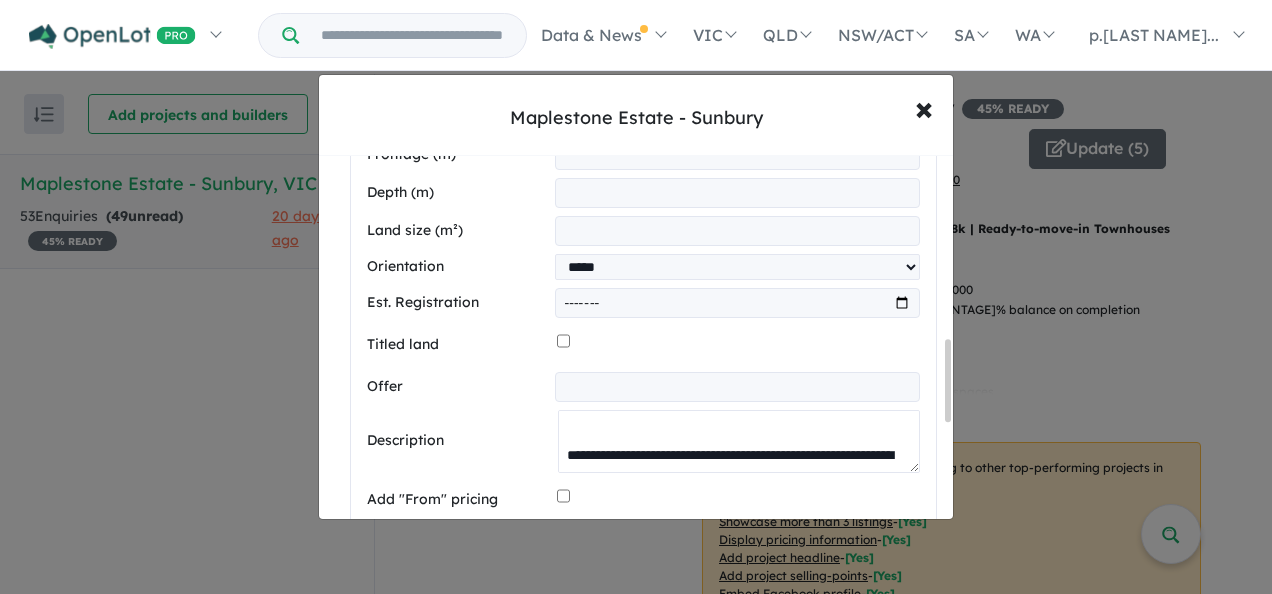 drag, startPoint x: 949, startPoint y: 350, endPoint x: 944, endPoint y: 390, distance: 40.311287 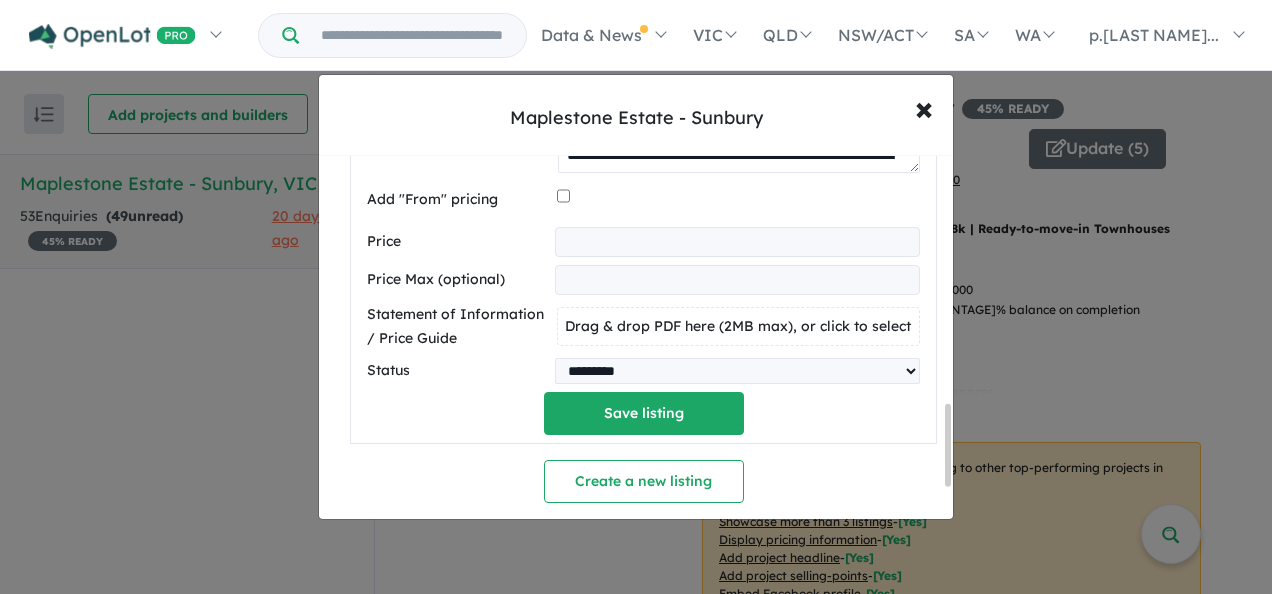 scroll, scrollTop: 1022, scrollLeft: 0, axis: vertical 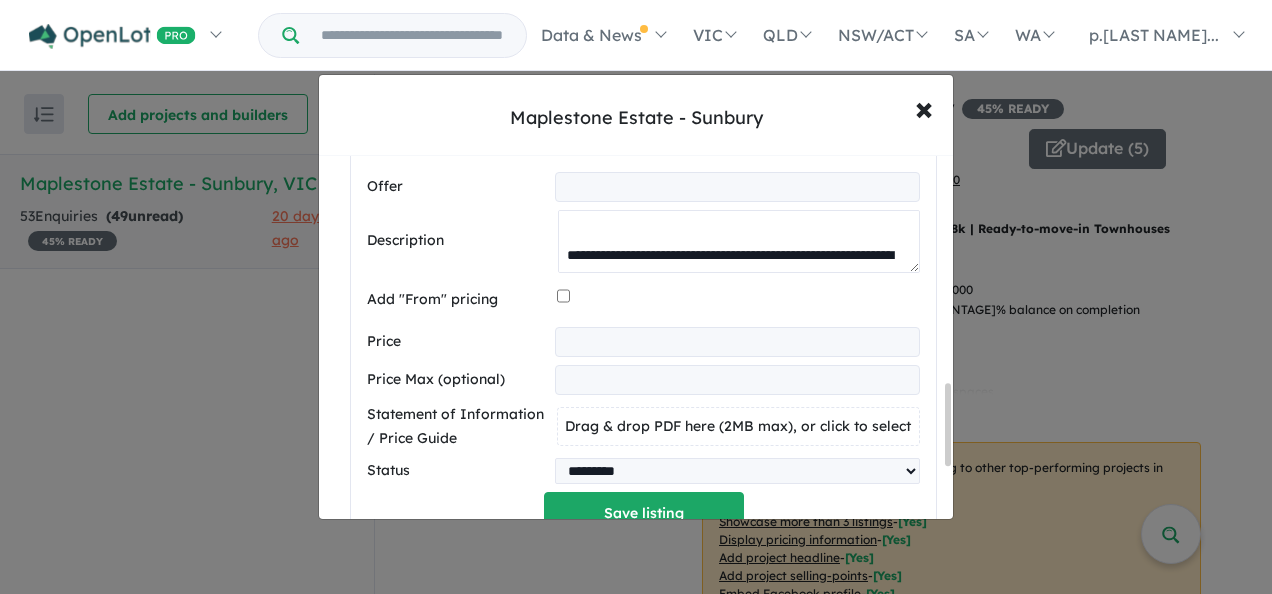 click on "**********" at bounding box center [739, 241] 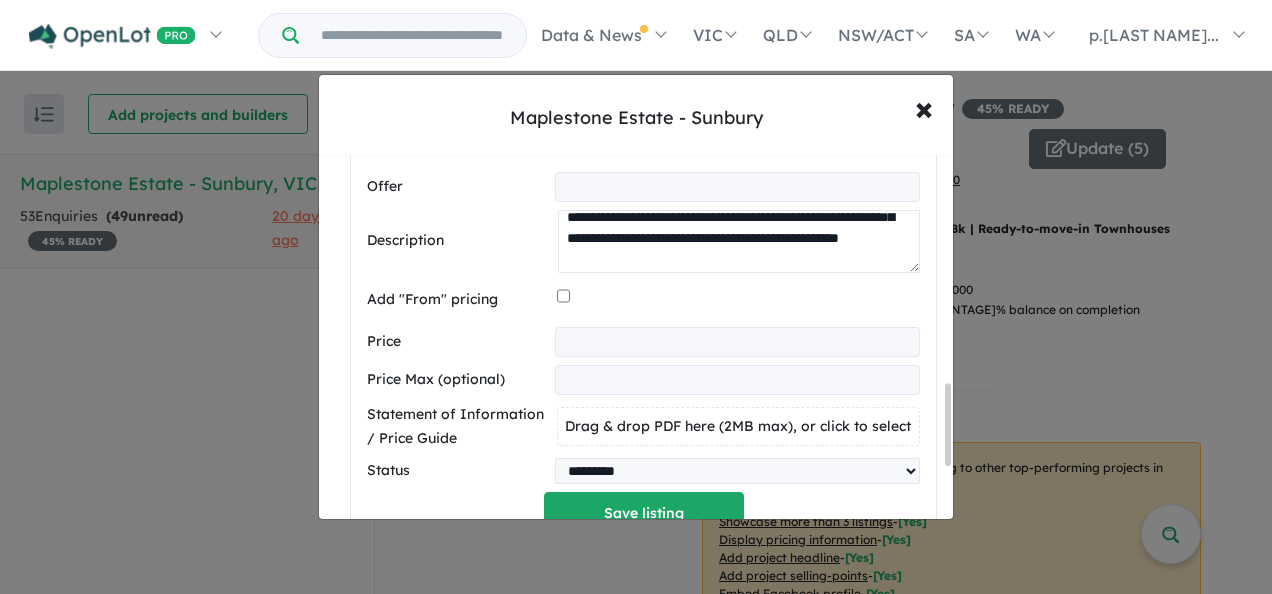 scroll, scrollTop: 0, scrollLeft: 0, axis: both 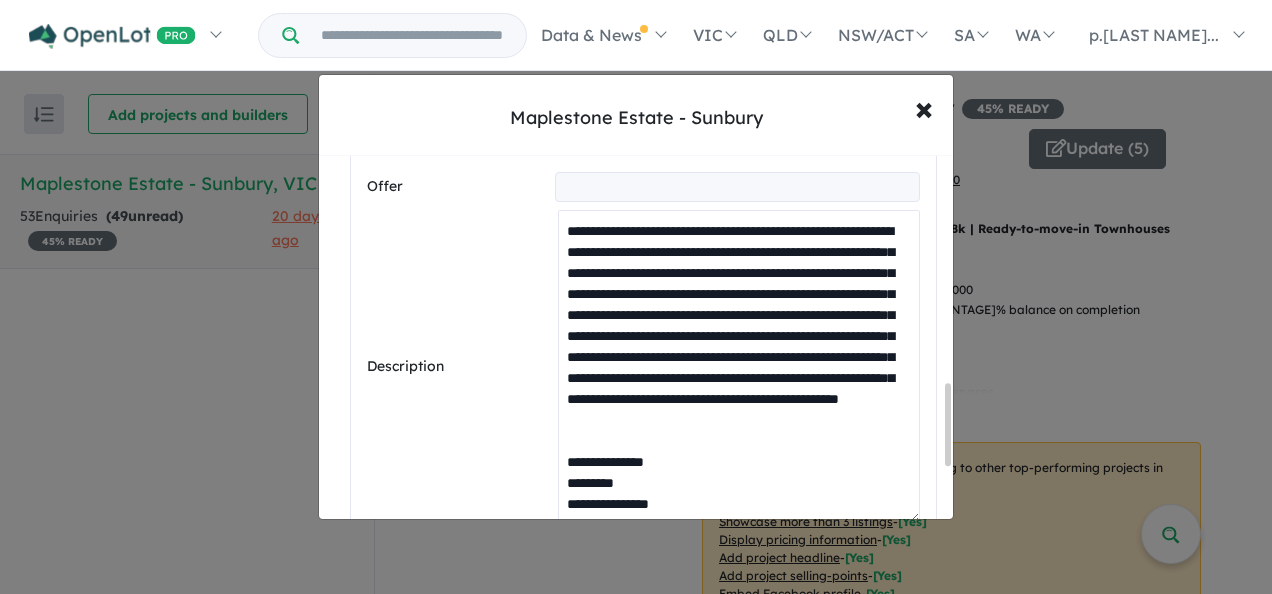 drag, startPoint x: 906, startPoint y: 266, endPoint x: 908, endPoint y: 636, distance: 370.0054 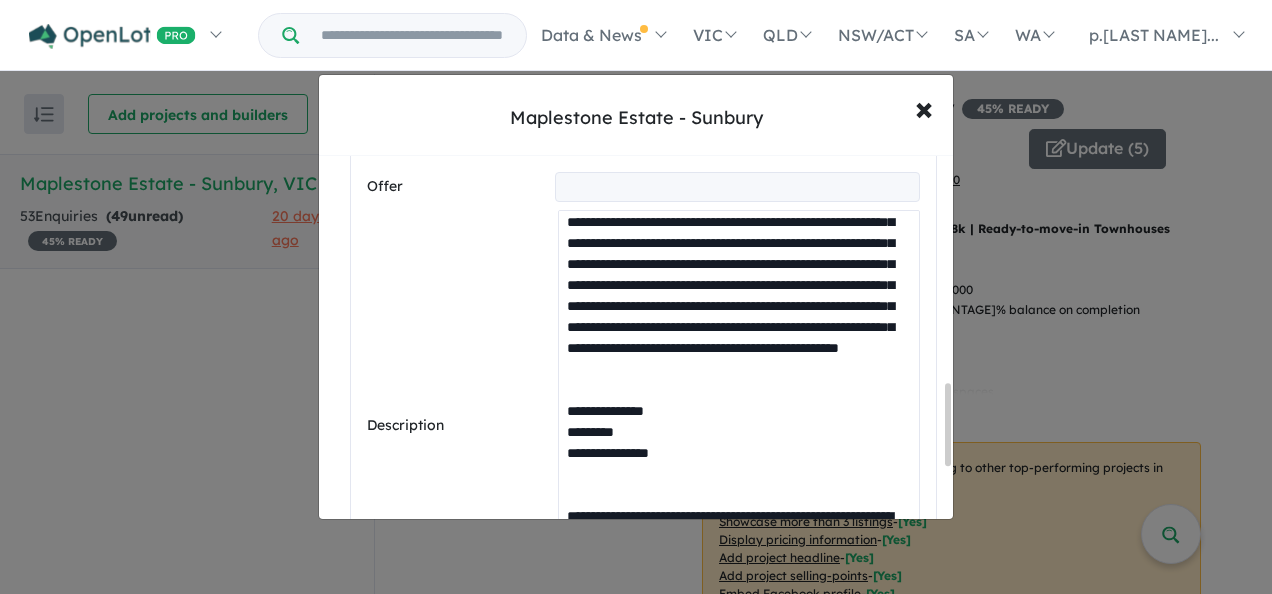scroll, scrollTop: 134, scrollLeft: 0, axis: vertical 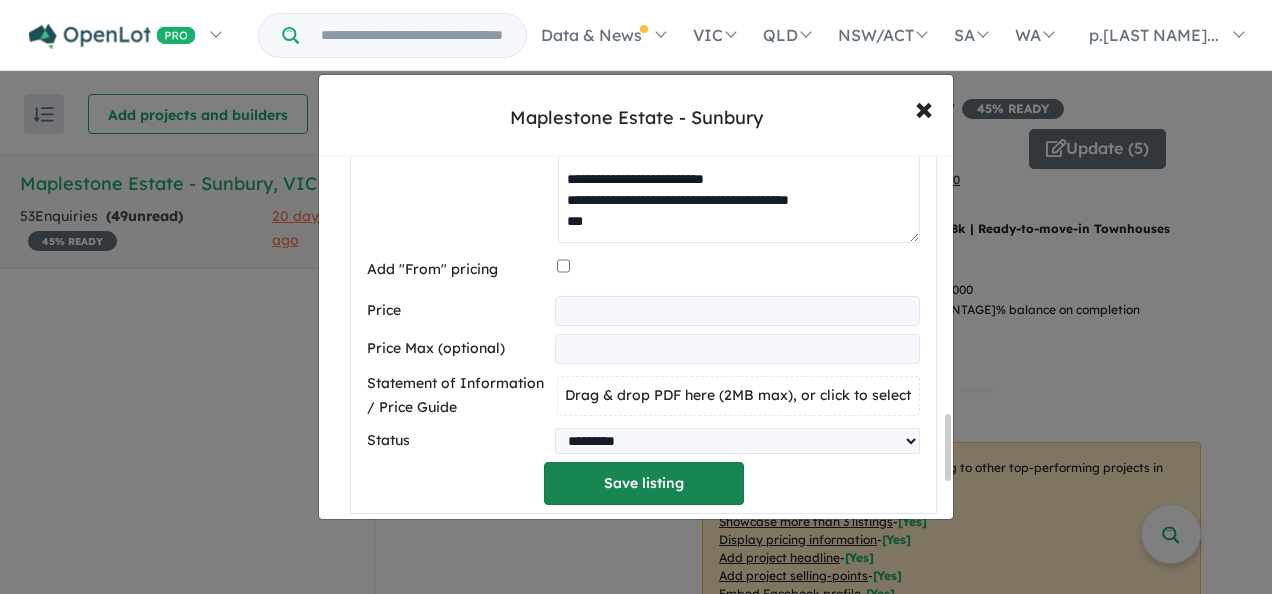 type on "**********" 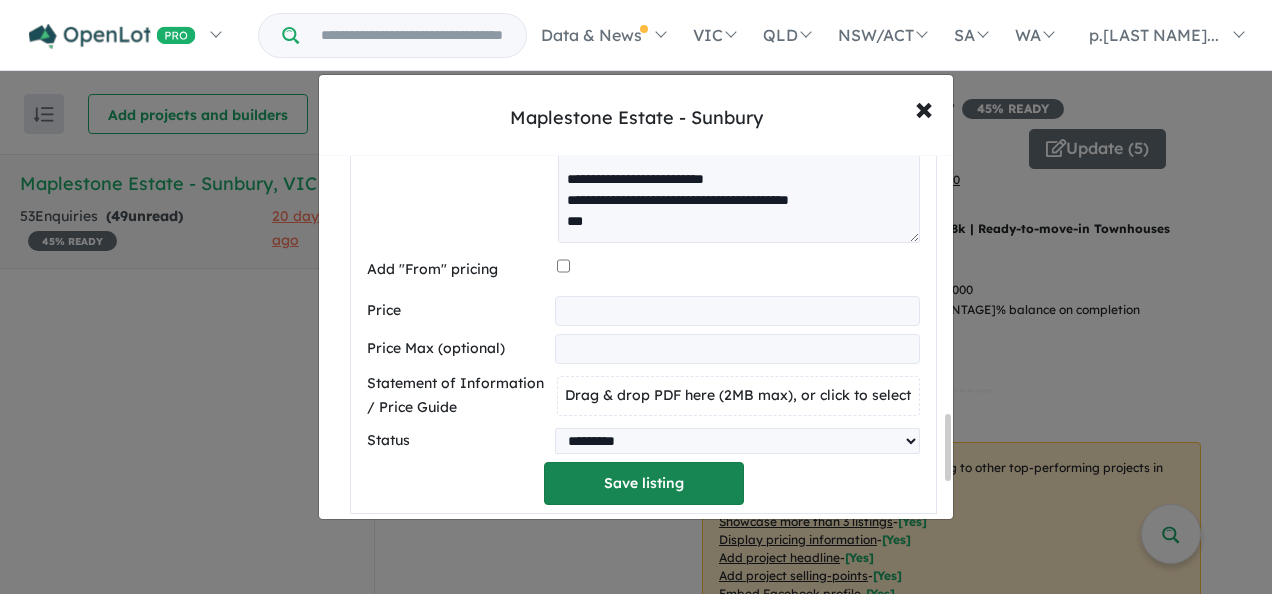 click on "Save listing" at bounding box center (644, 483) 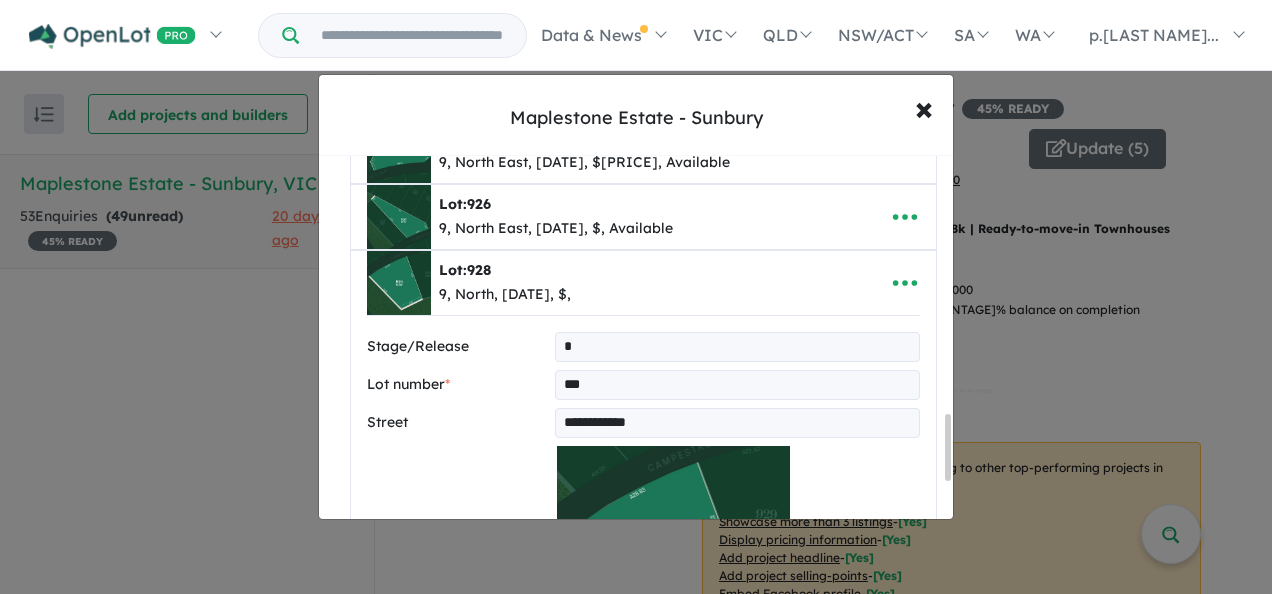 select on "*****" 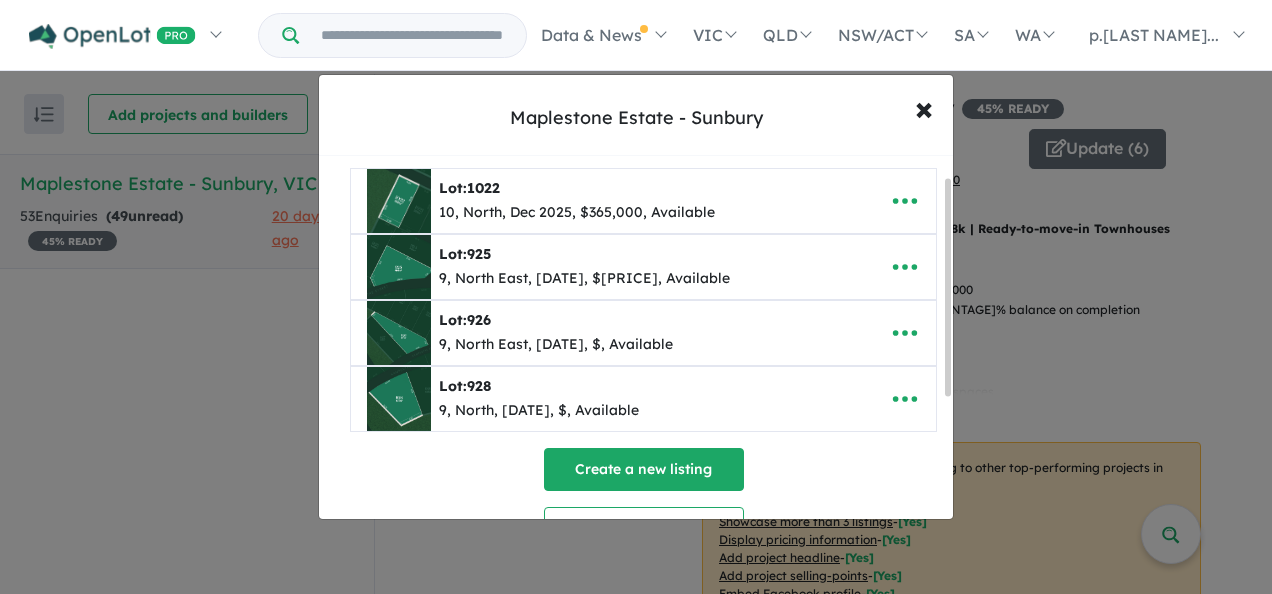 scroll, scrollTop: 243, scrollLeft: 0, axis: vertical 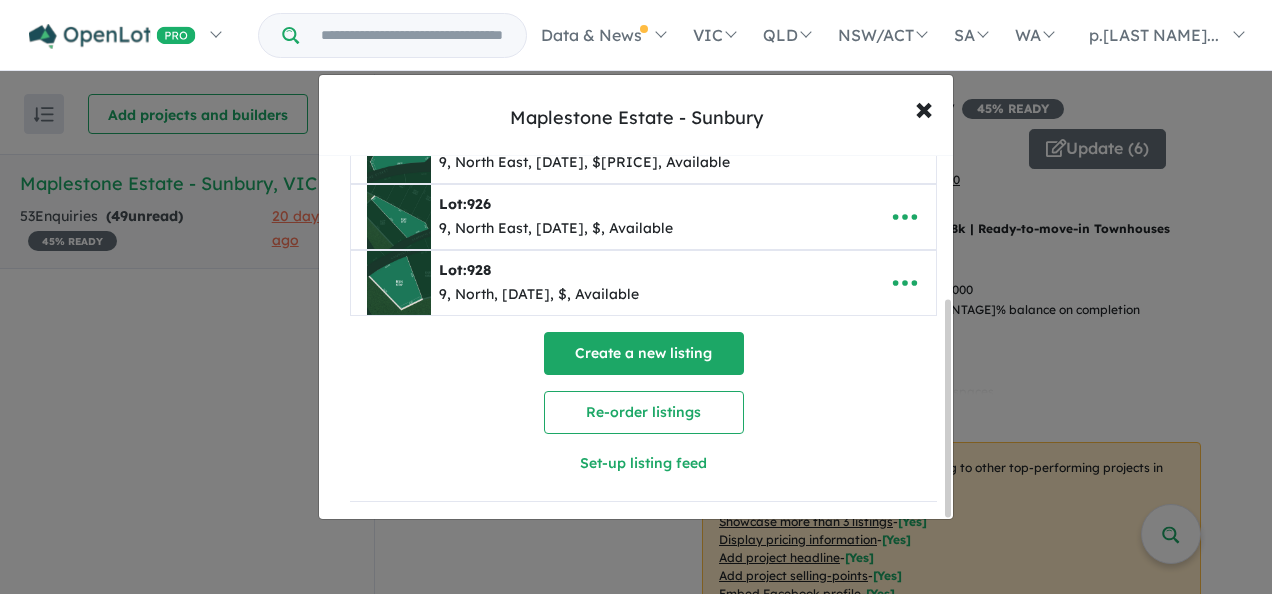 click on "Create a new listing" at bounding box center (644, 353) 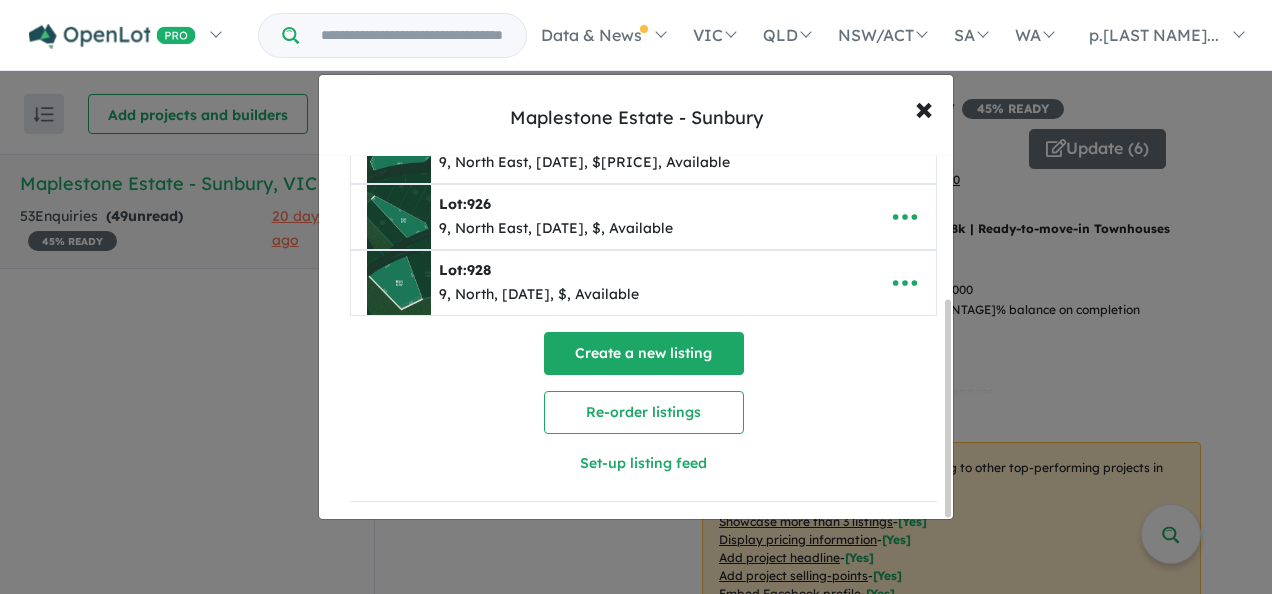 scroll, scrollTop: 306, scrollLeft: 0, axis: vertical 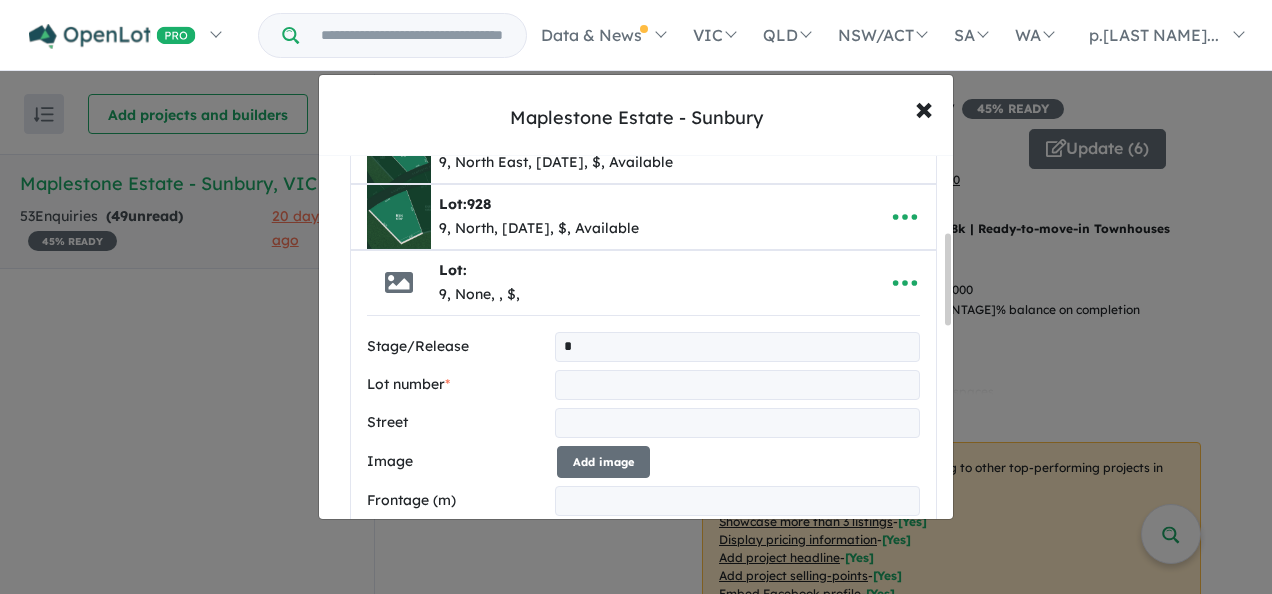 type on "*" 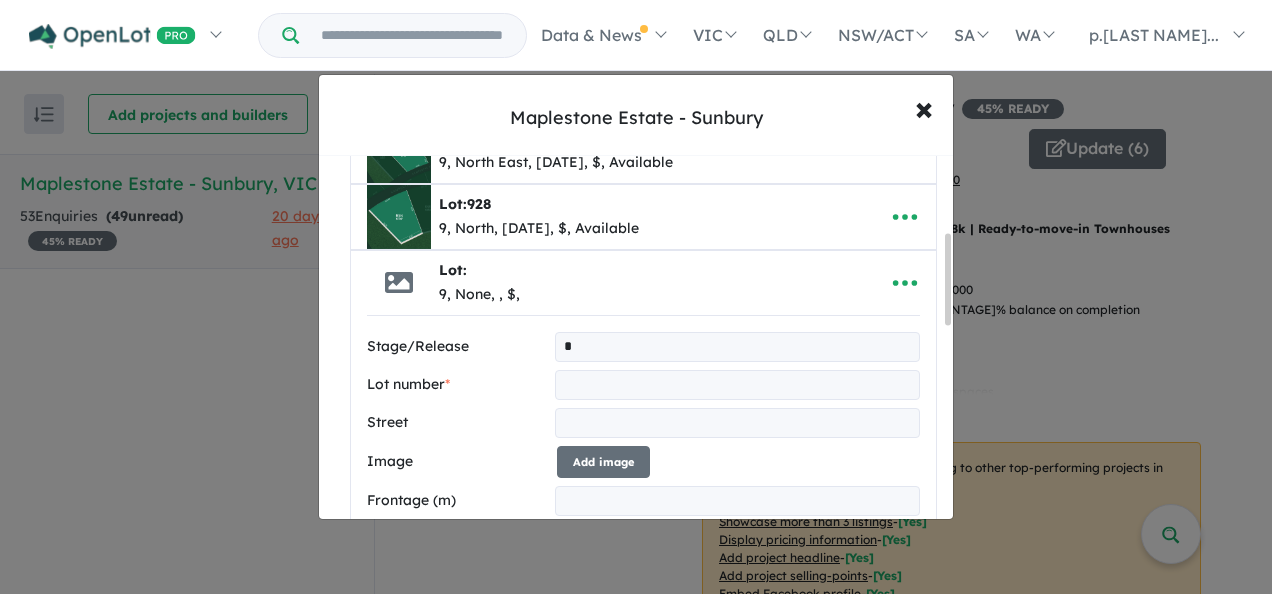 click at bounding box center [737, 385] 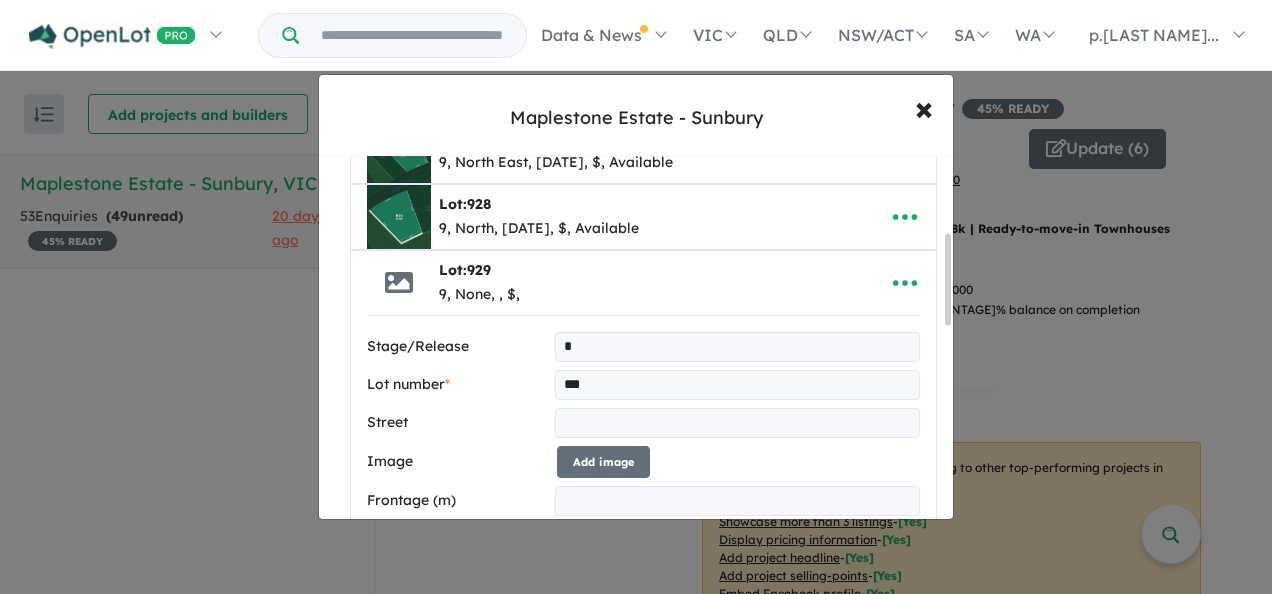 type on "***" 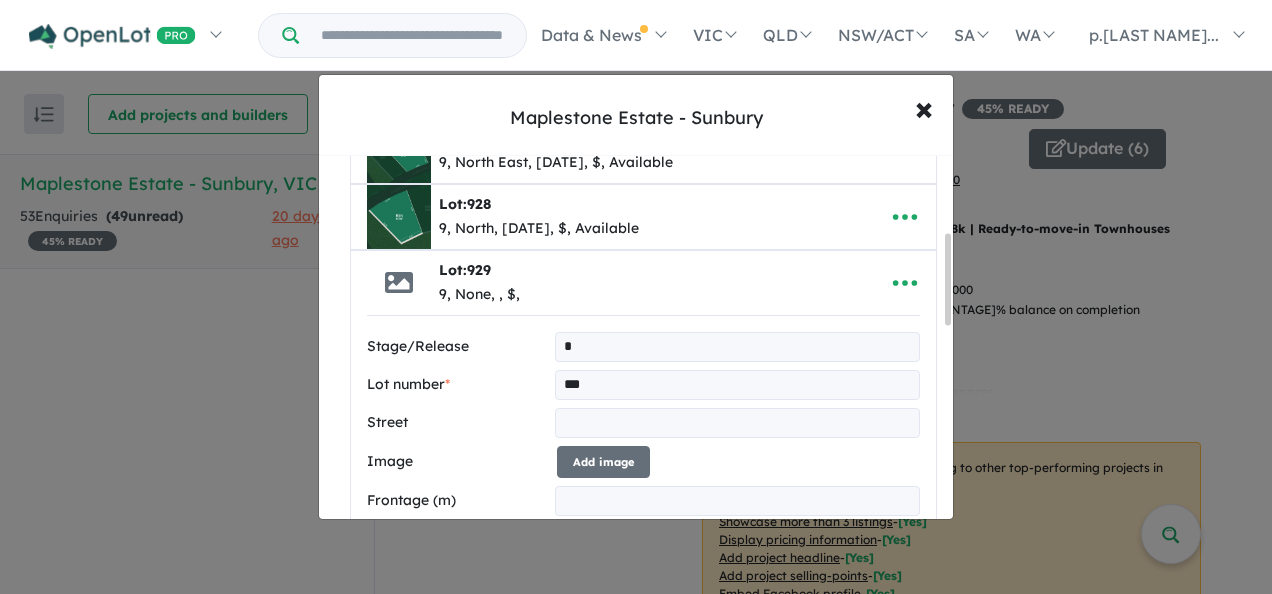 click at bounding box center (737, 423) 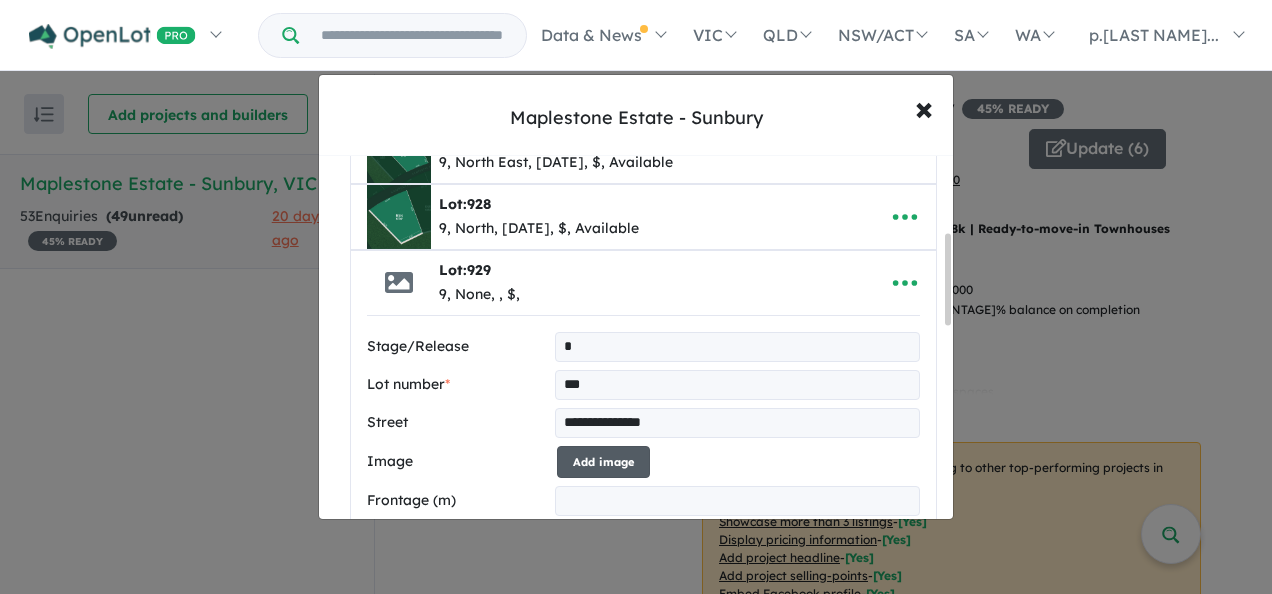 type on "**********" 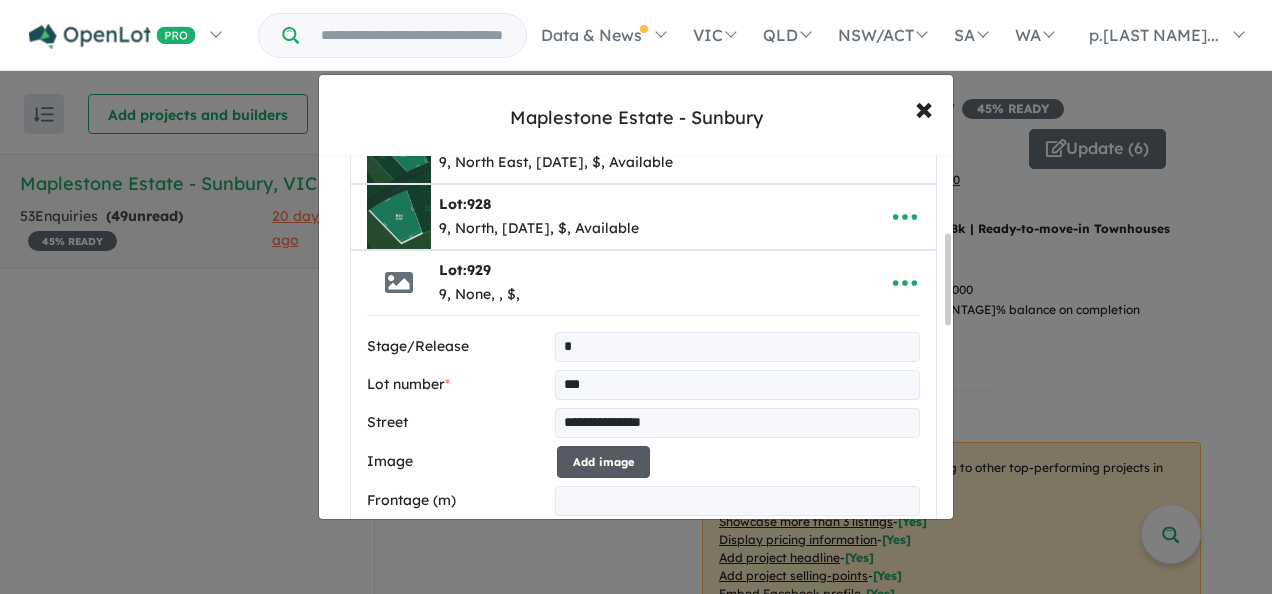 click on "Add image" at bounding box center [603, 462] 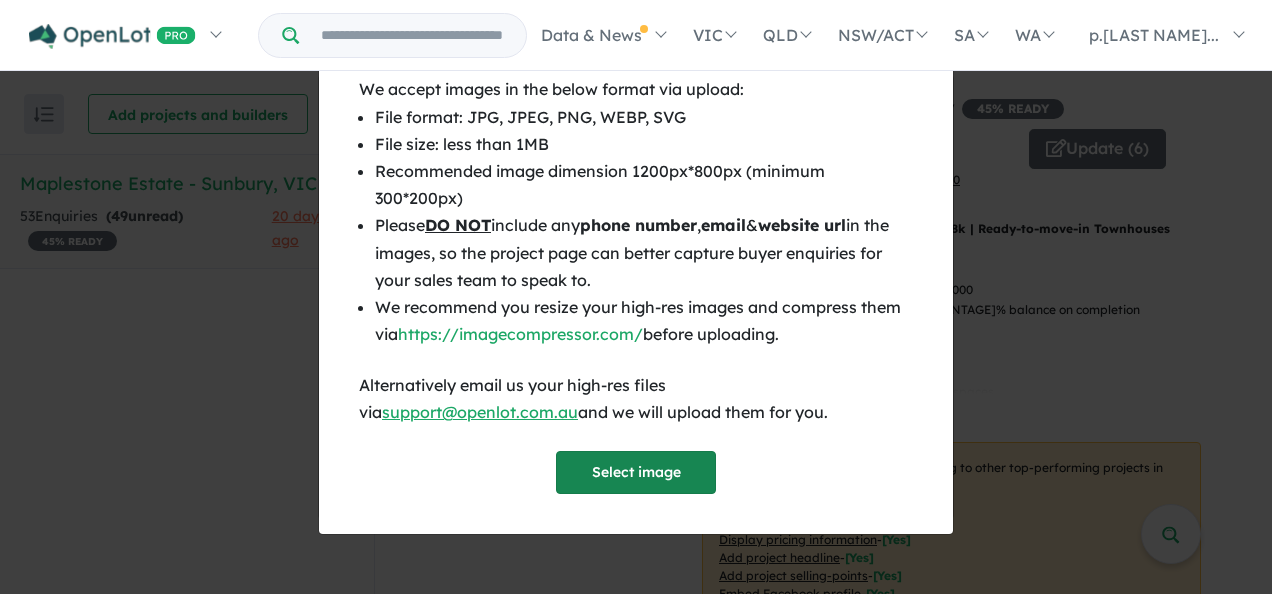 click on "Select image" at bounding box center [636, 472] 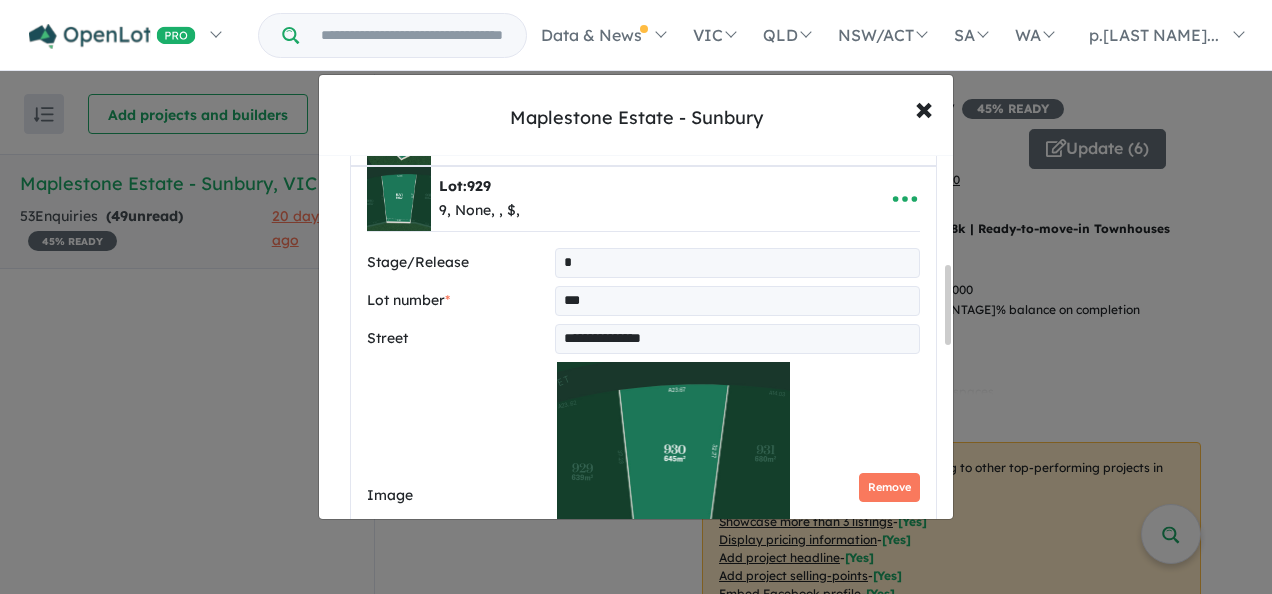 scroll, scrollTop: 506, scrollLeft: 0, axis: vertical 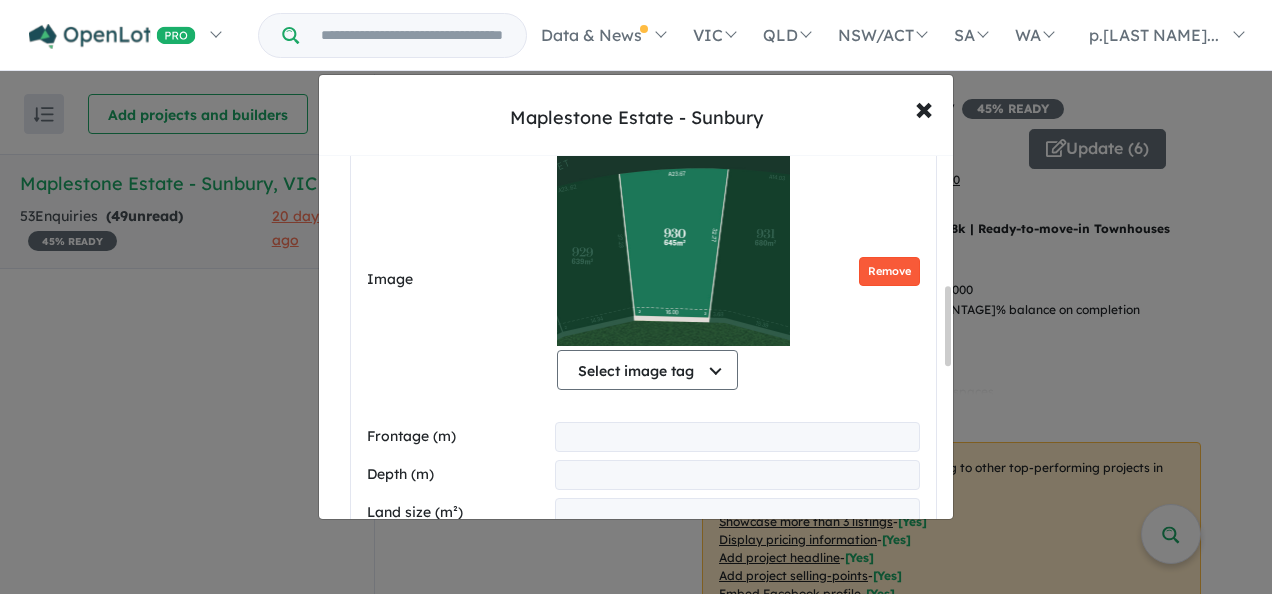 click on "Remove" at bounding box center [889, 271] 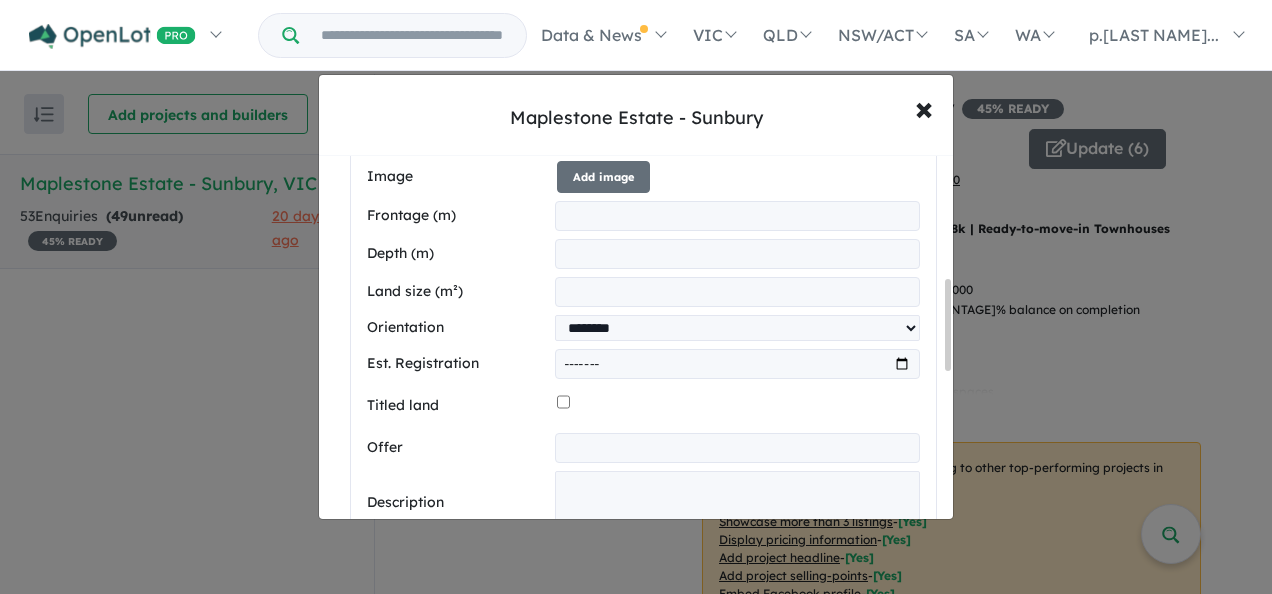 scroll, scrollTop: 488, scrollLeft: 0, axis: vertical 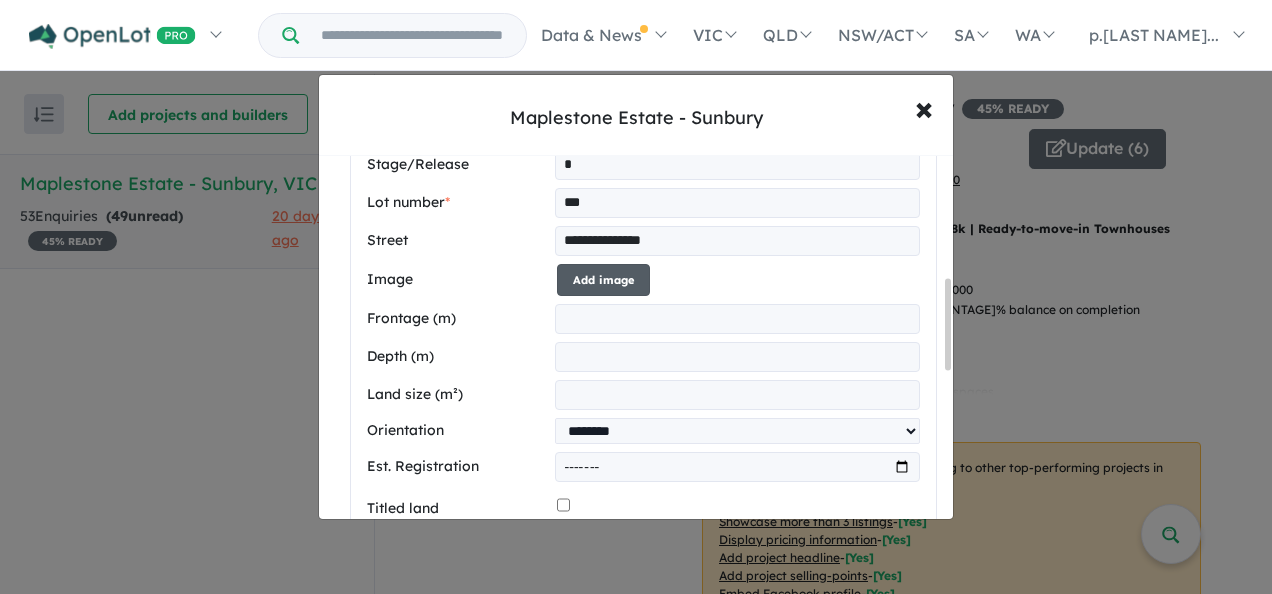 click on "Add image" at bounding box center (603, 280) 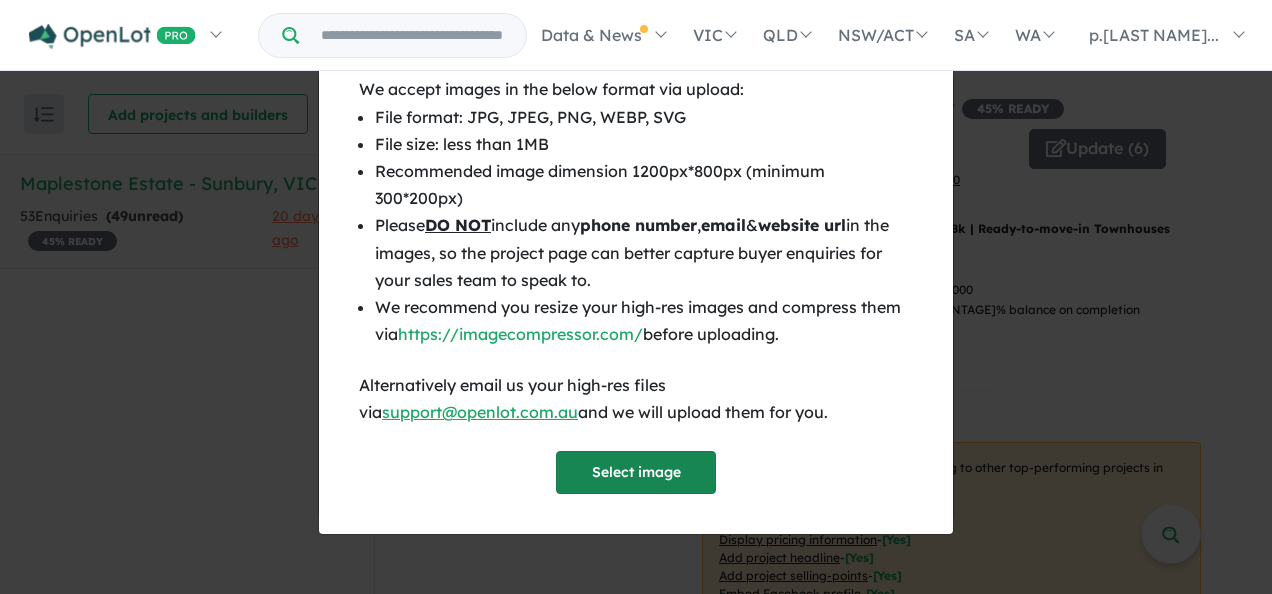 click on "Select image" at bounding box center [636, 472] 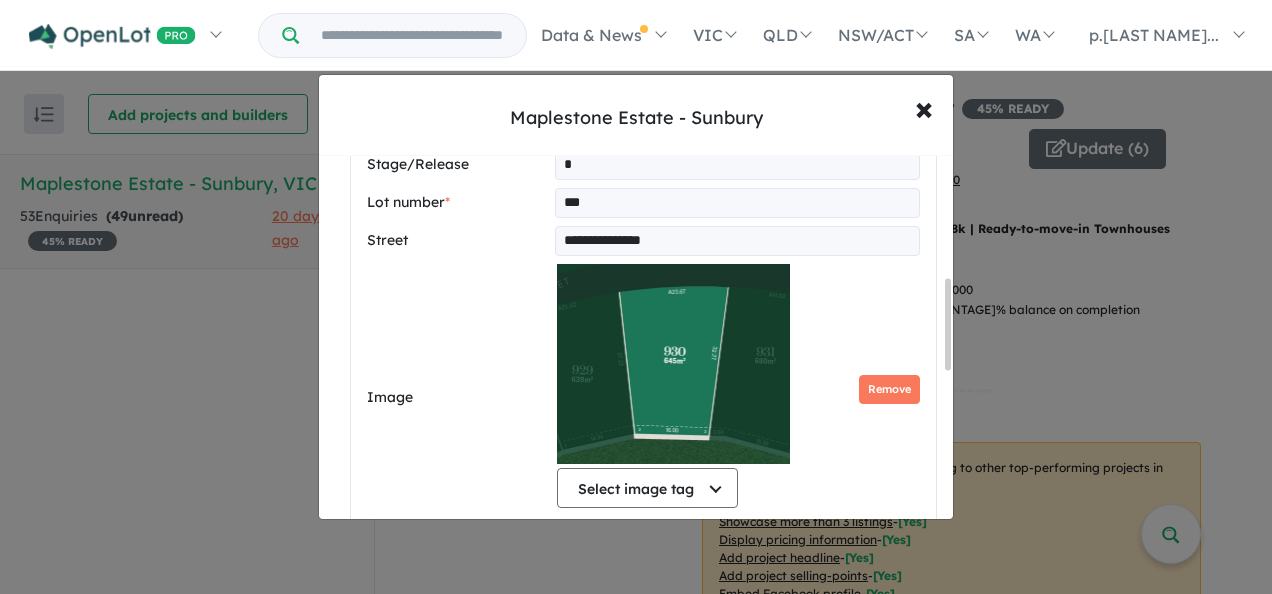 click on "***" at bounding box center (737, 203) 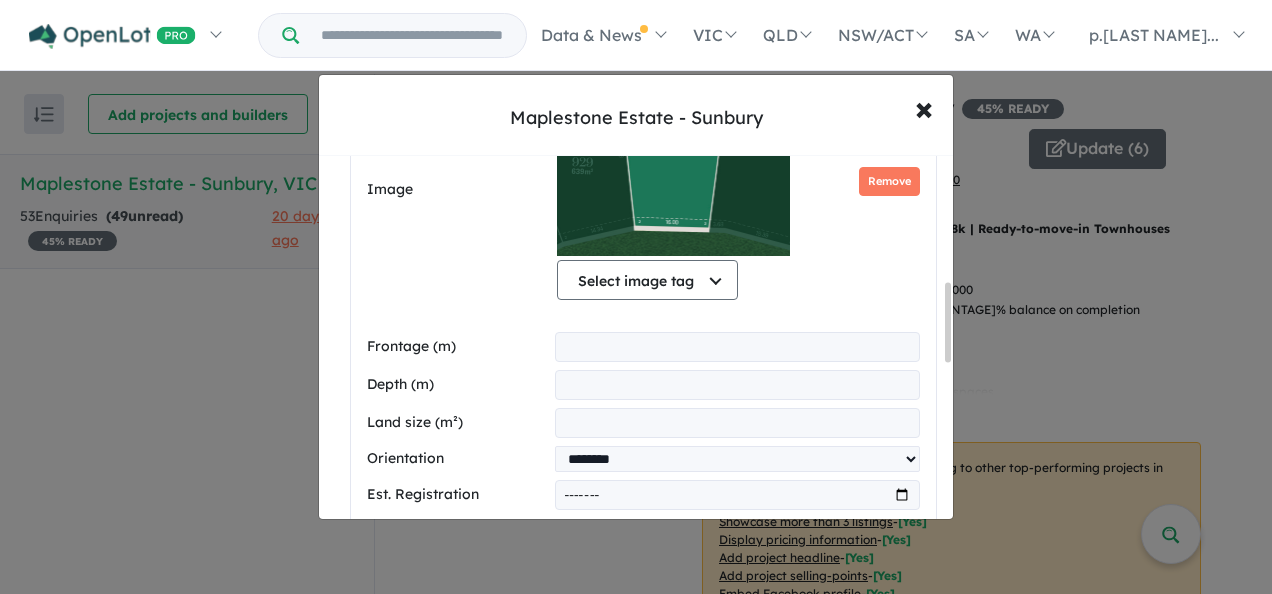 scroll, scrollTop: 788, scrollLeft: 0, axis: vertical 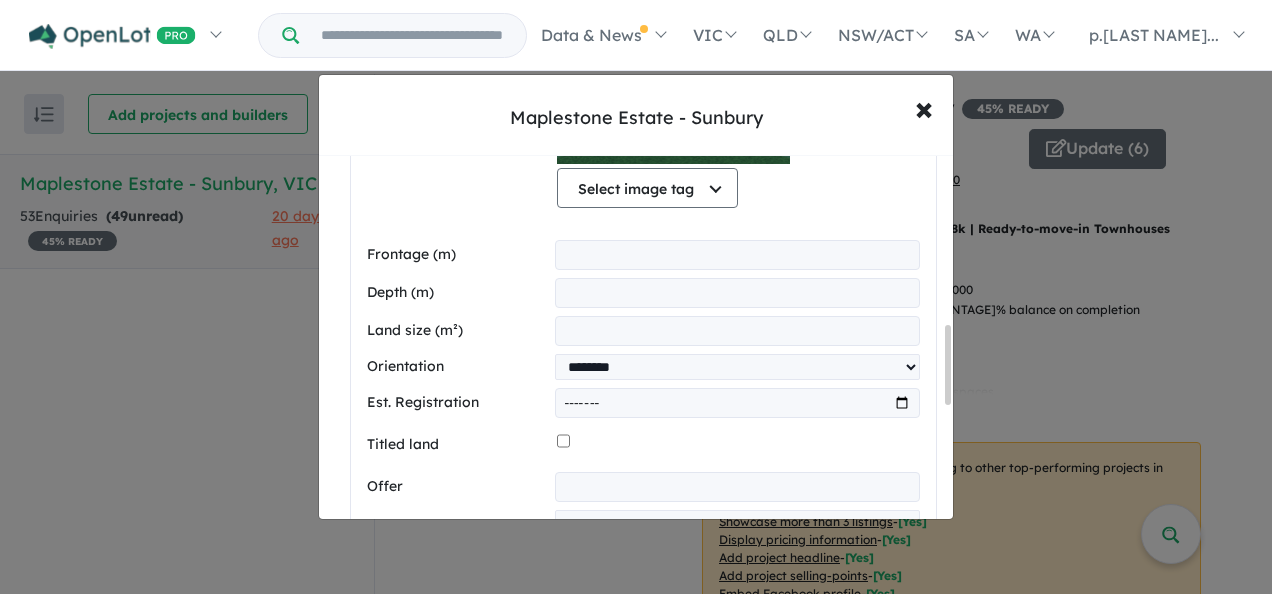 click at bounding box center [737, 255] 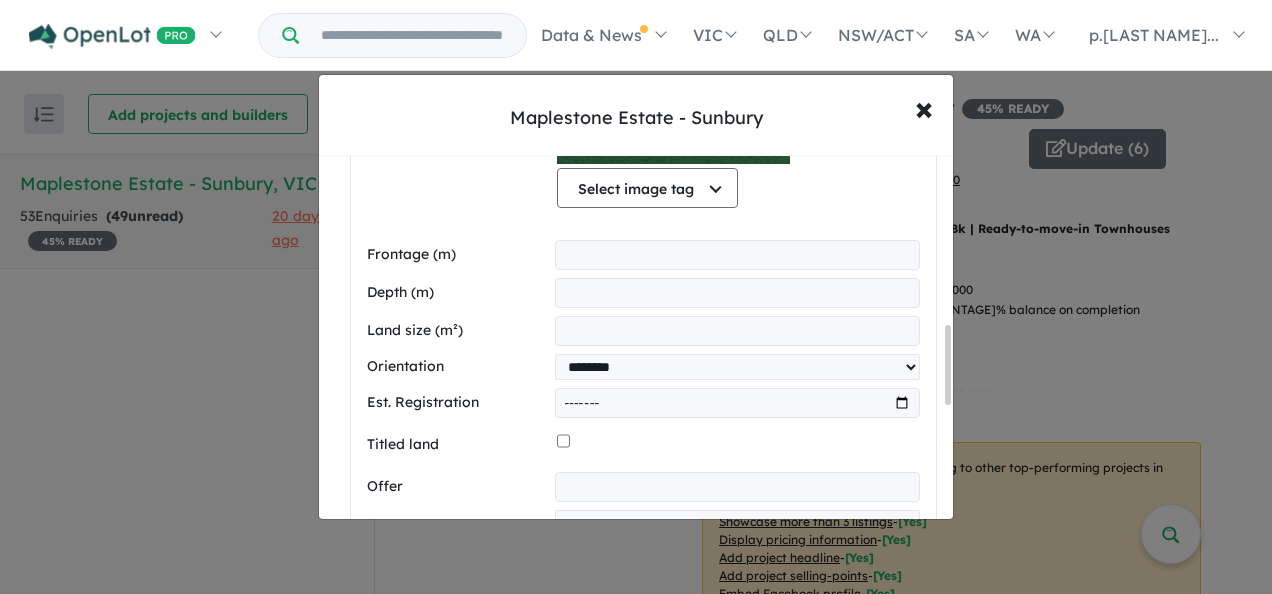 click at bounding box center (737, 293) 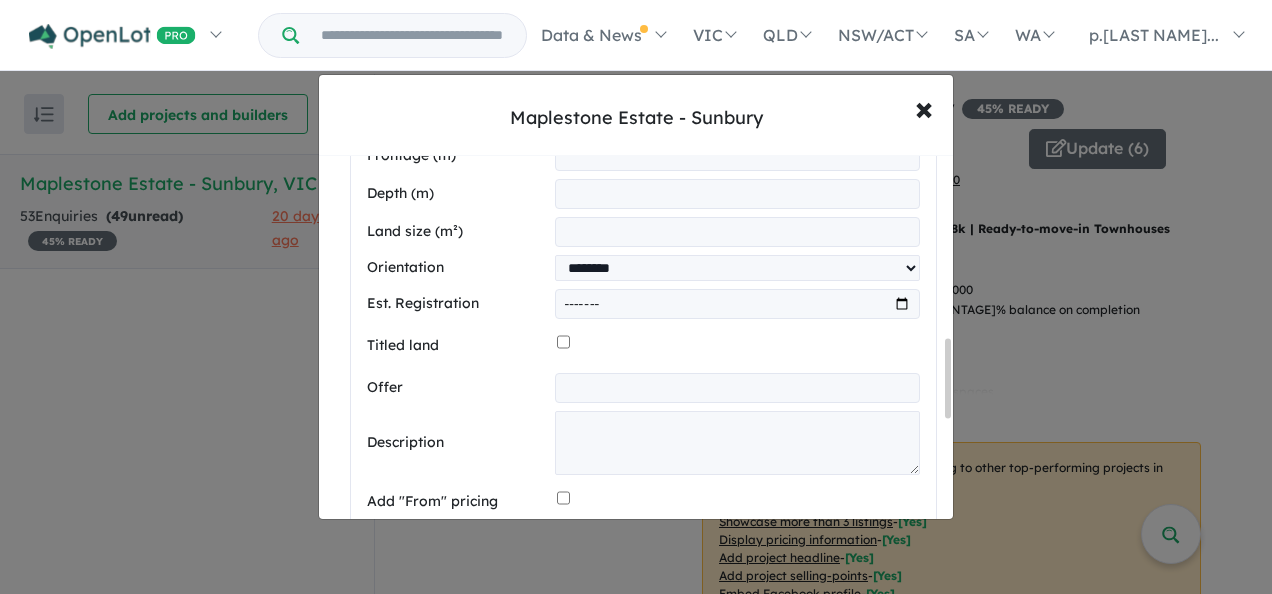 scroll, scrollTop: 888, scrollLeft: 0, axis: vertical 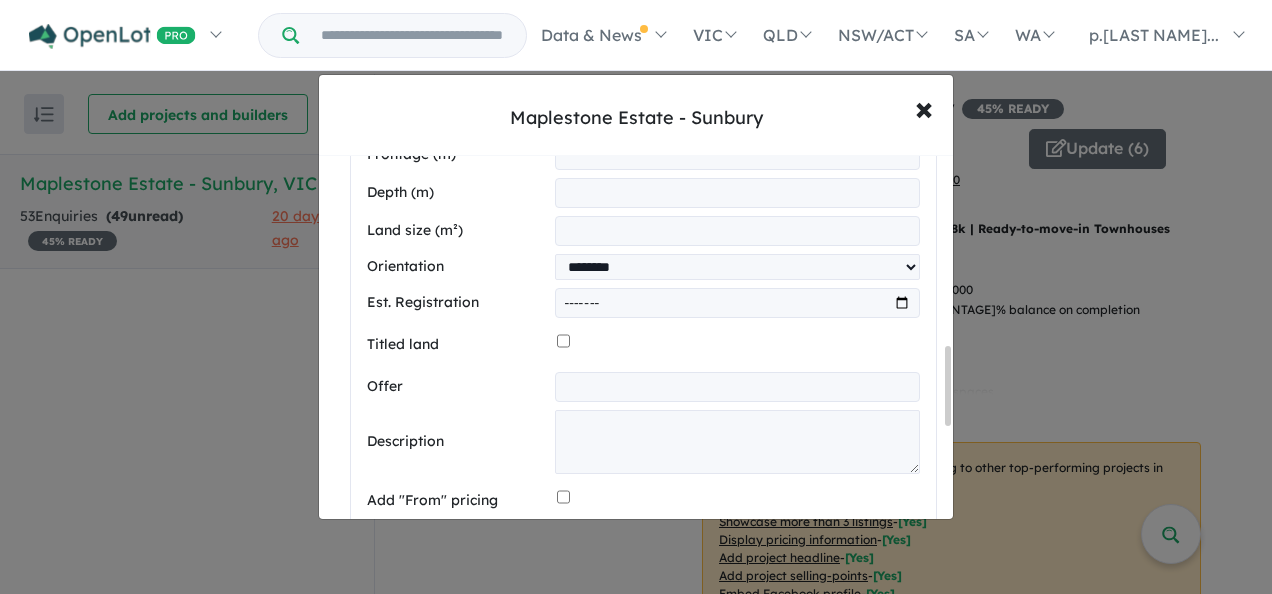 type on "*" 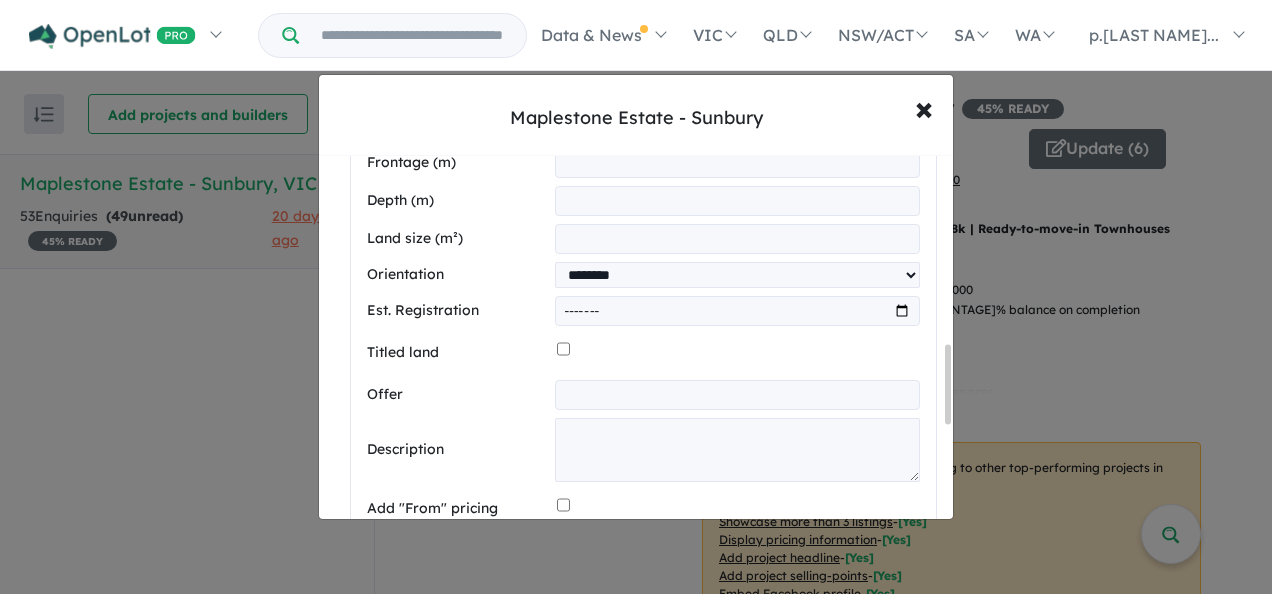 scroll, scrollTop: 888, scrollLeft: 0, axis: vertical 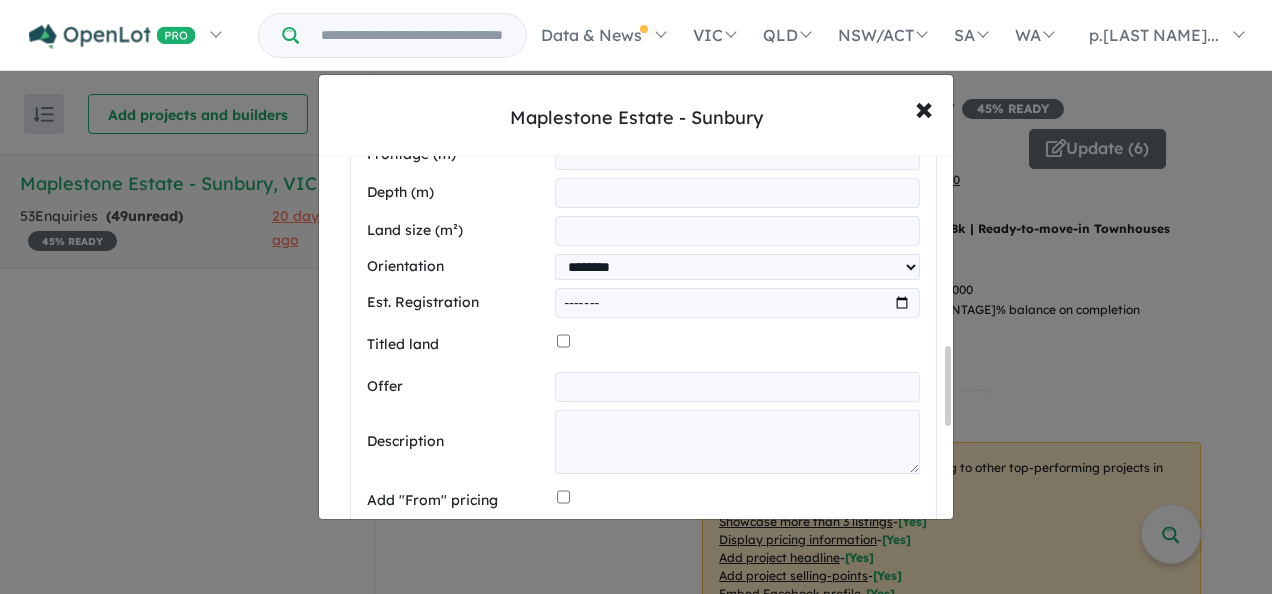 type on "*****" 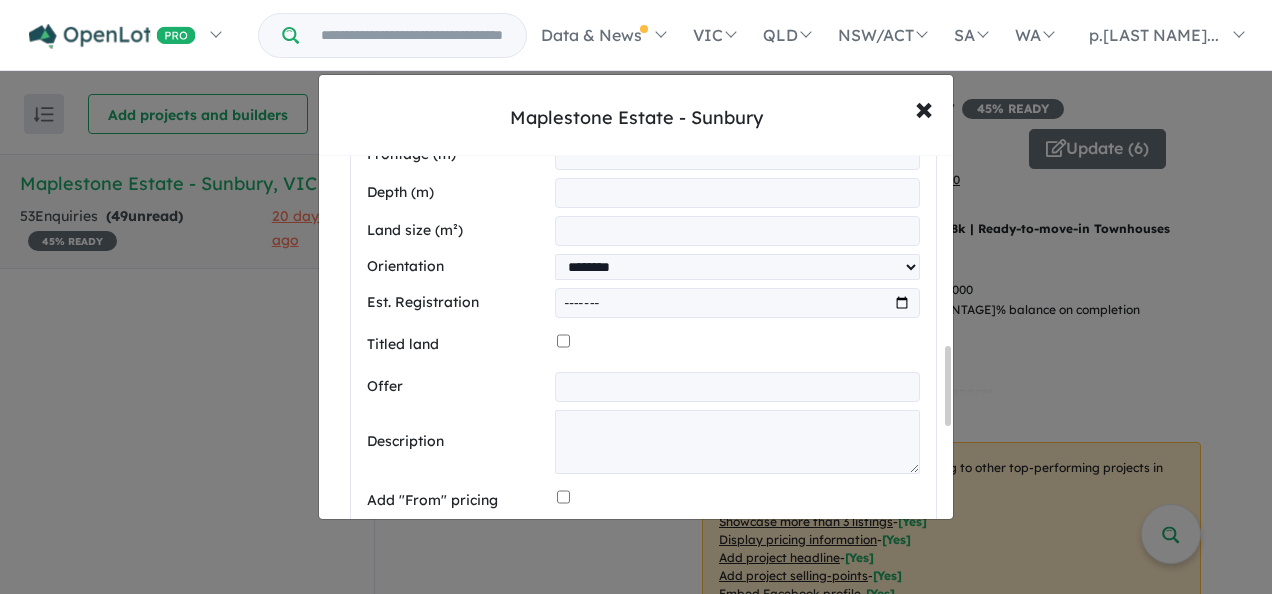 click at bounding box center [737, 231] 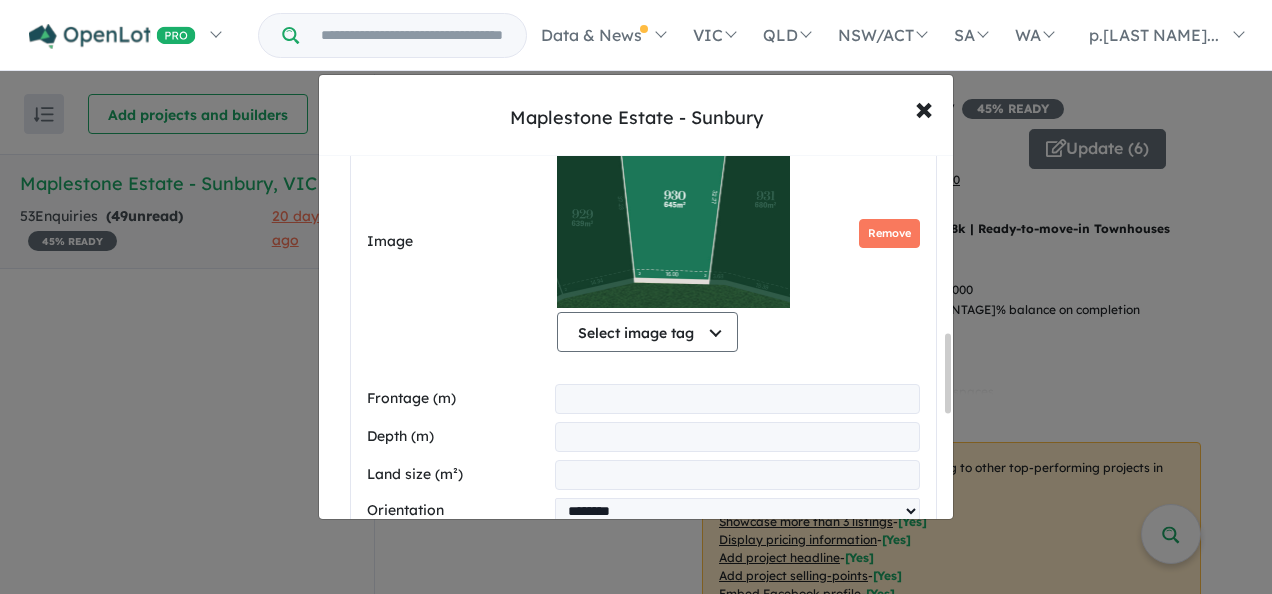 scroll, scrollTop: 888, scrollLeft: 0, axis: vertical 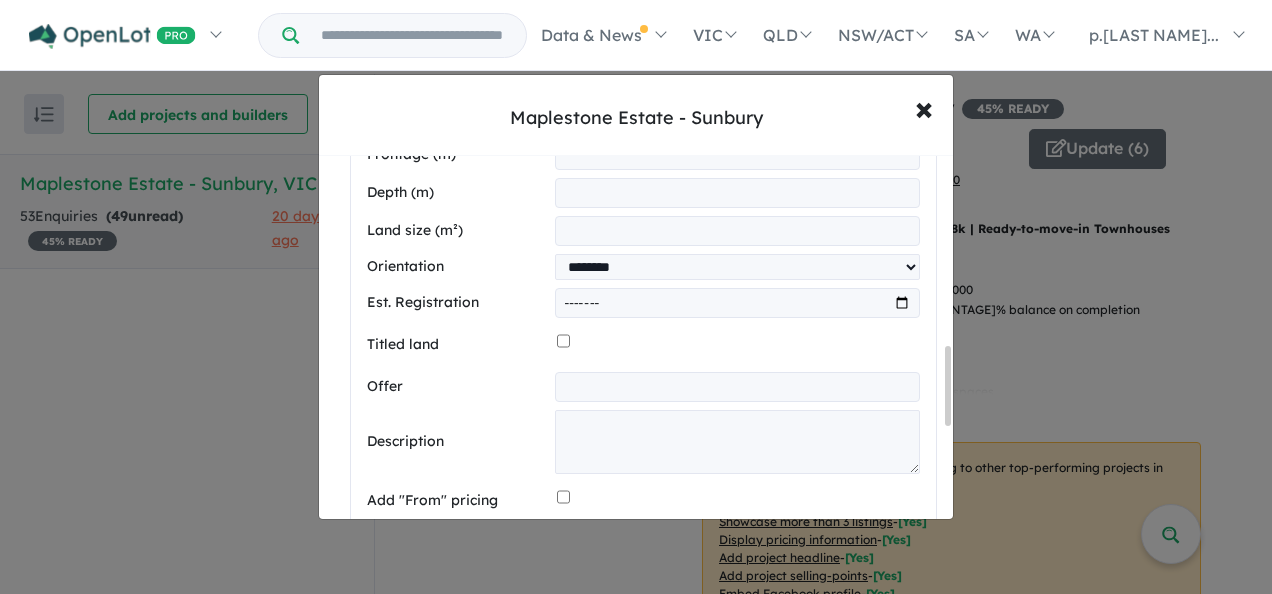 type on "***" 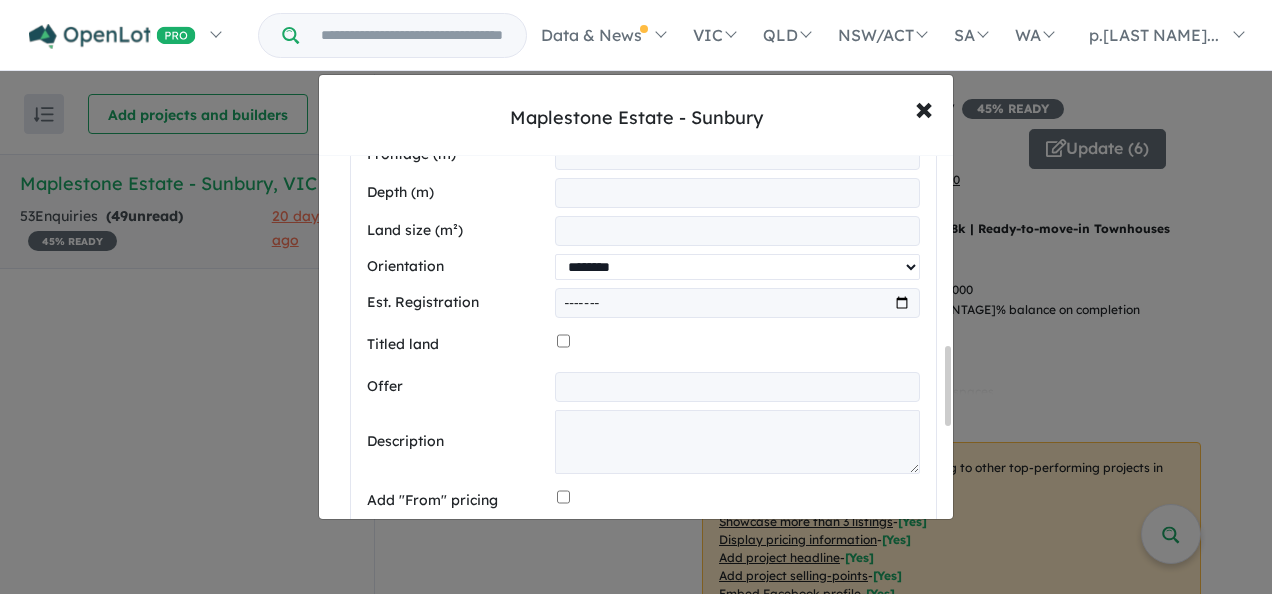 click on "**********" at bounding box center (737, 267) 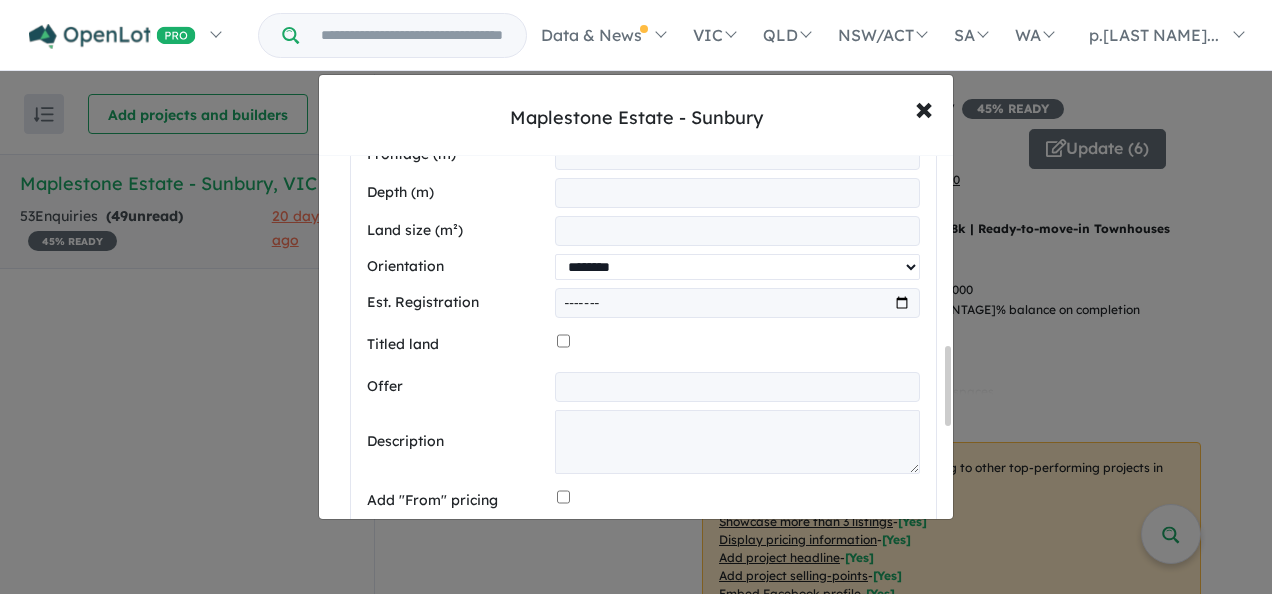 select on "*****" 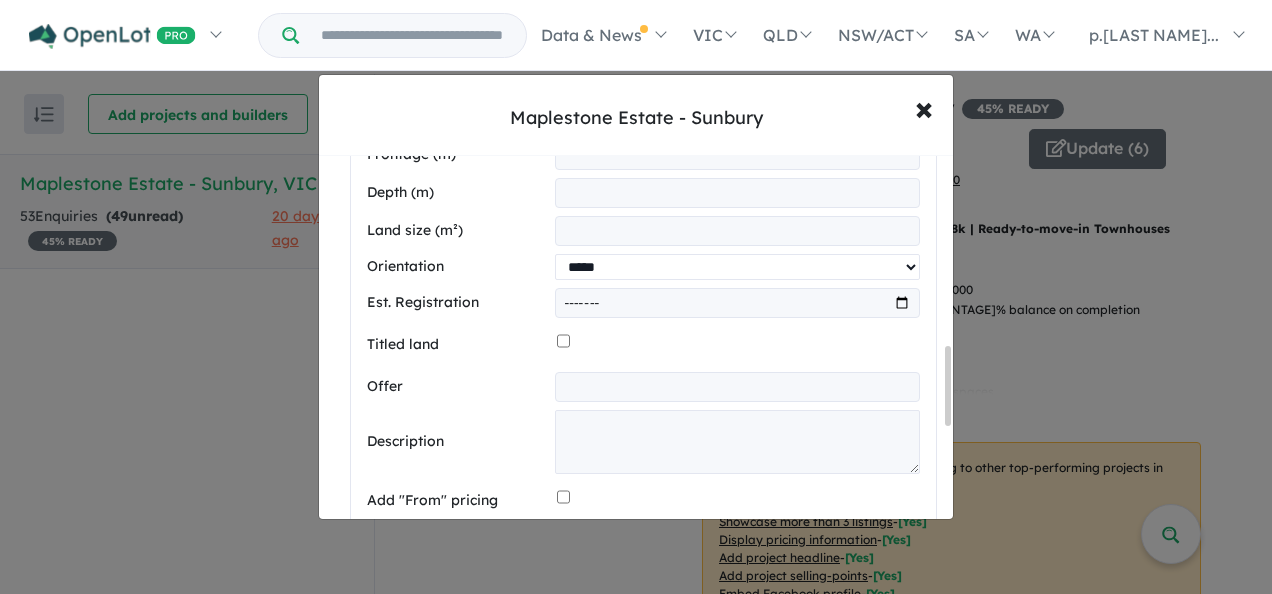 click on "**********" at bounding box center [737, 267] 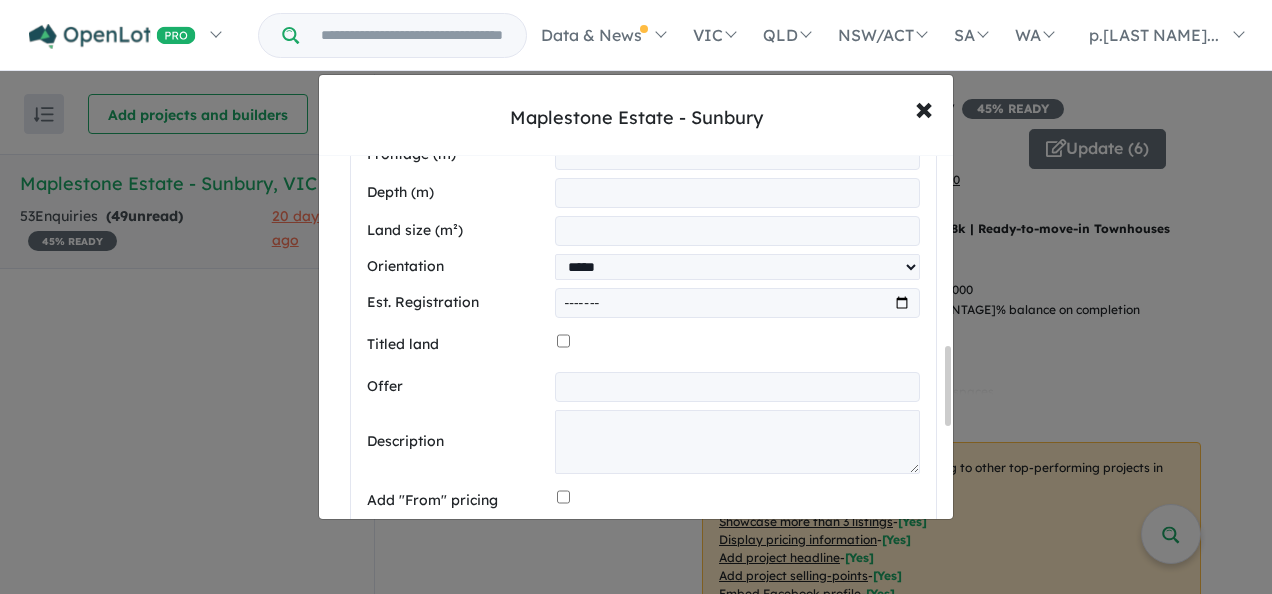 click at bounding box center (737, 303) 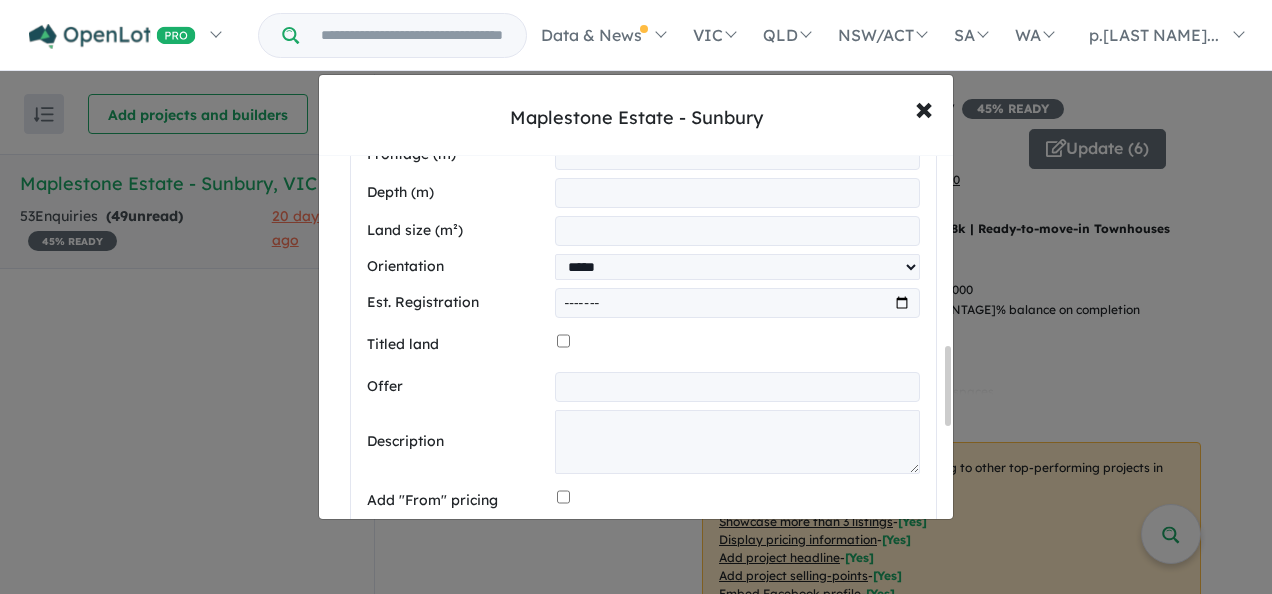 type on "*******" 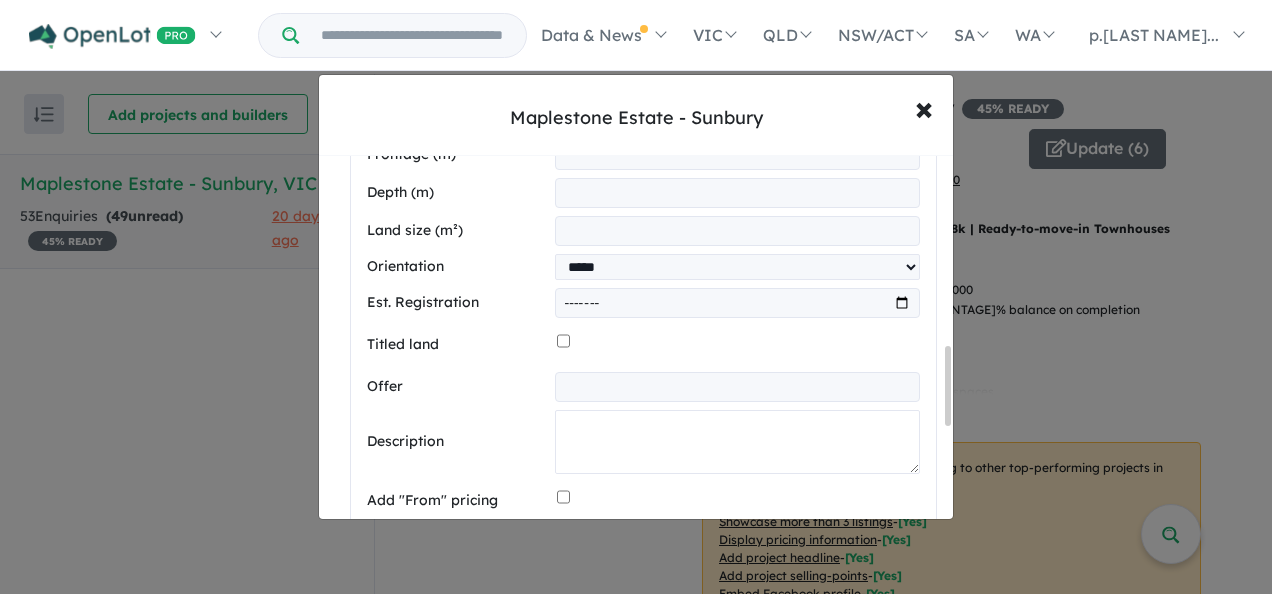 click at bounding box center (737, 442) 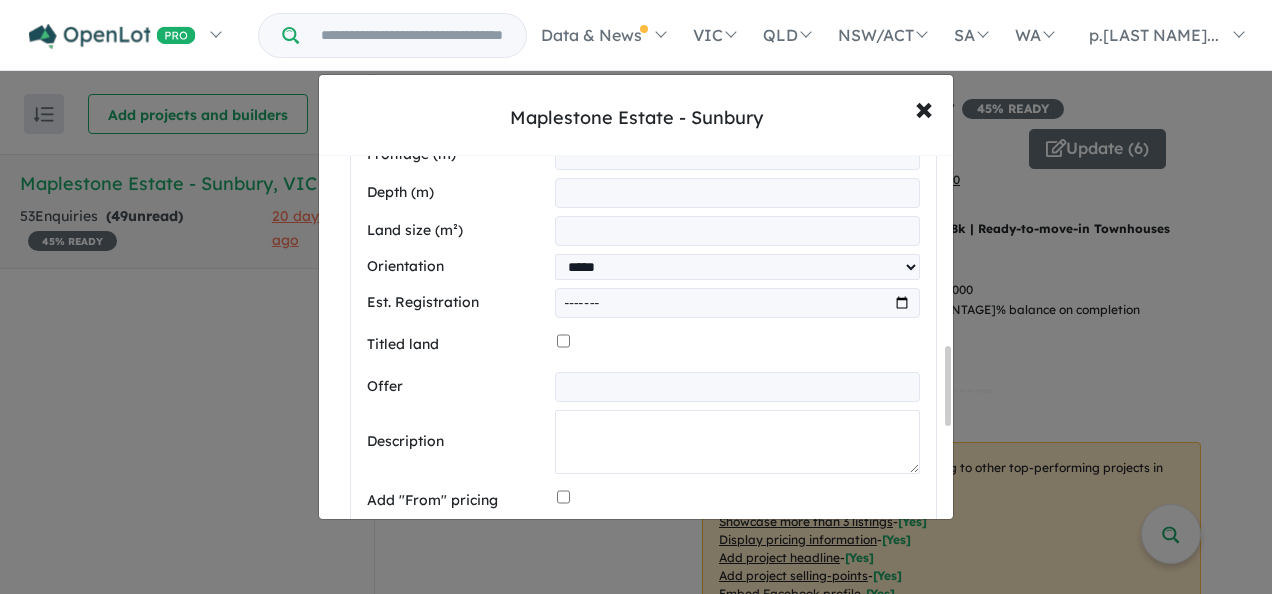 paste on "**********" 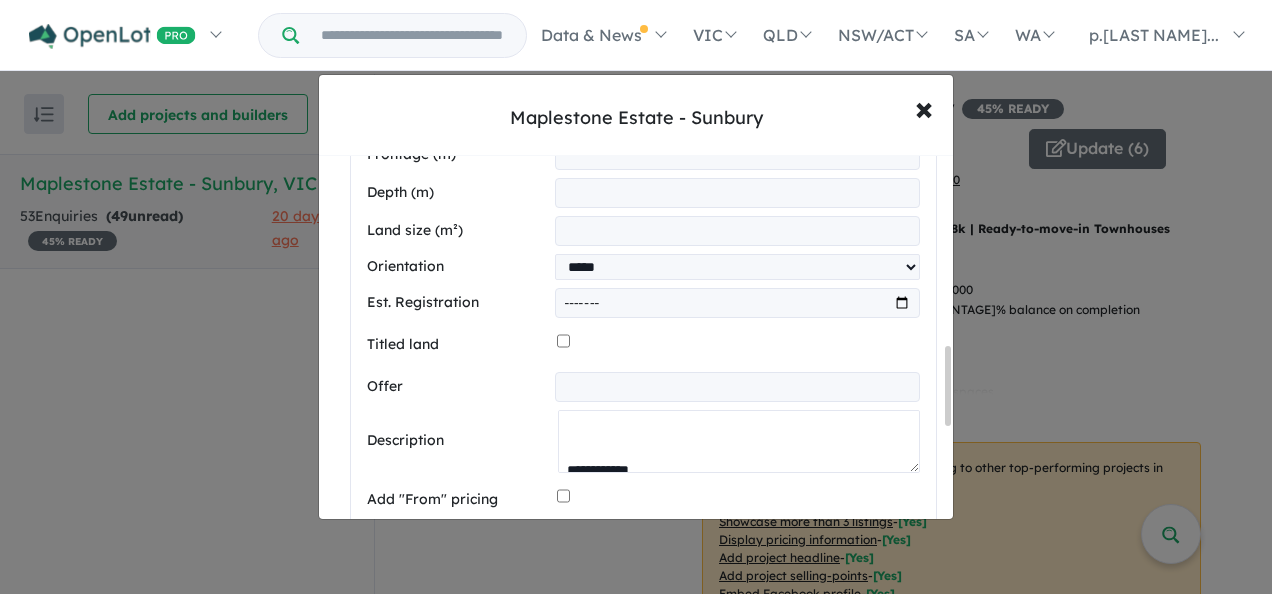 scroll, scrollTop: 292, scrollLeft: 0, axis: vertical 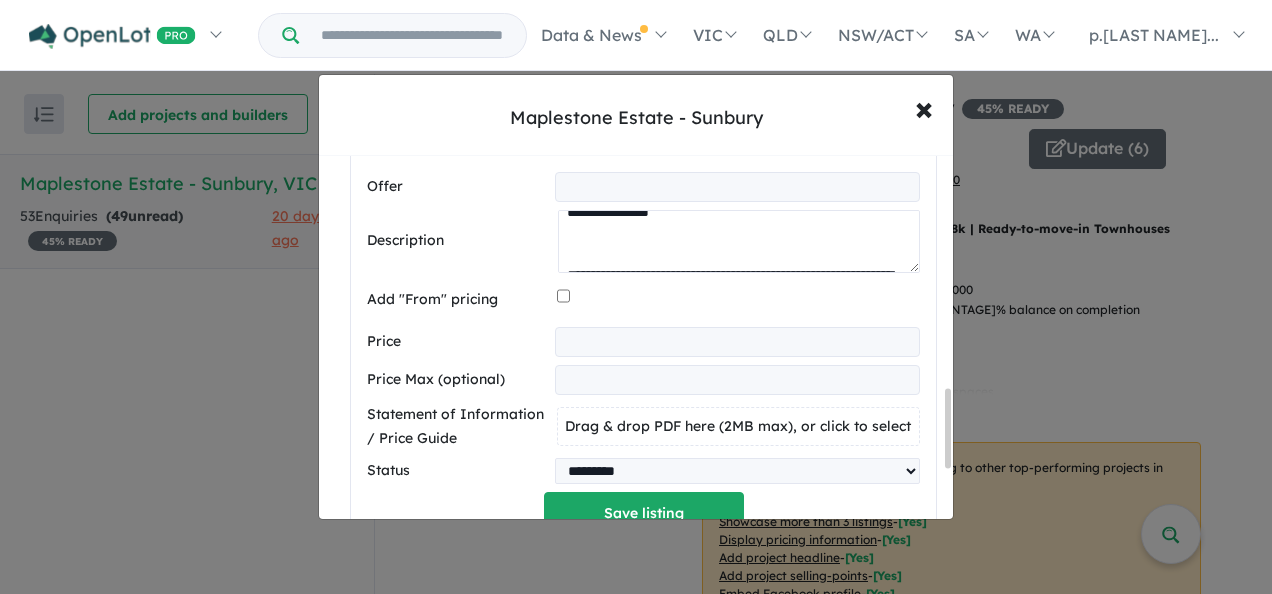 click on "**********" at bounding box center (739, 241) 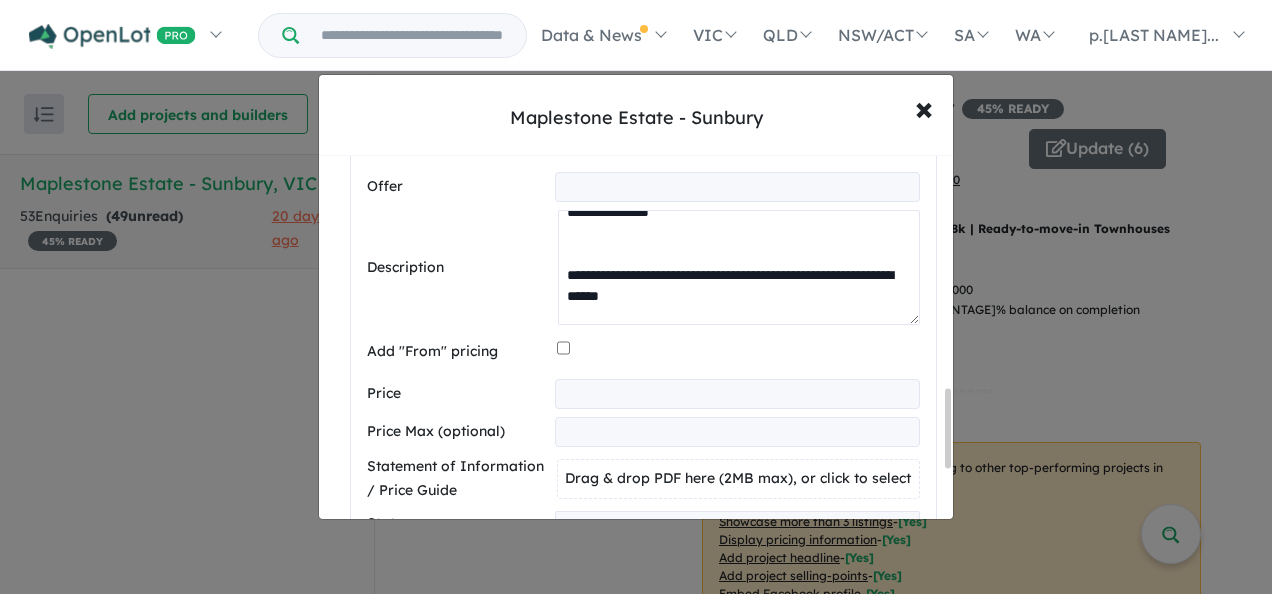 drag, startPoint x: 910, startPoint y: 263, endPoint x: 917, endPoint y: 400, distance: 137.17871 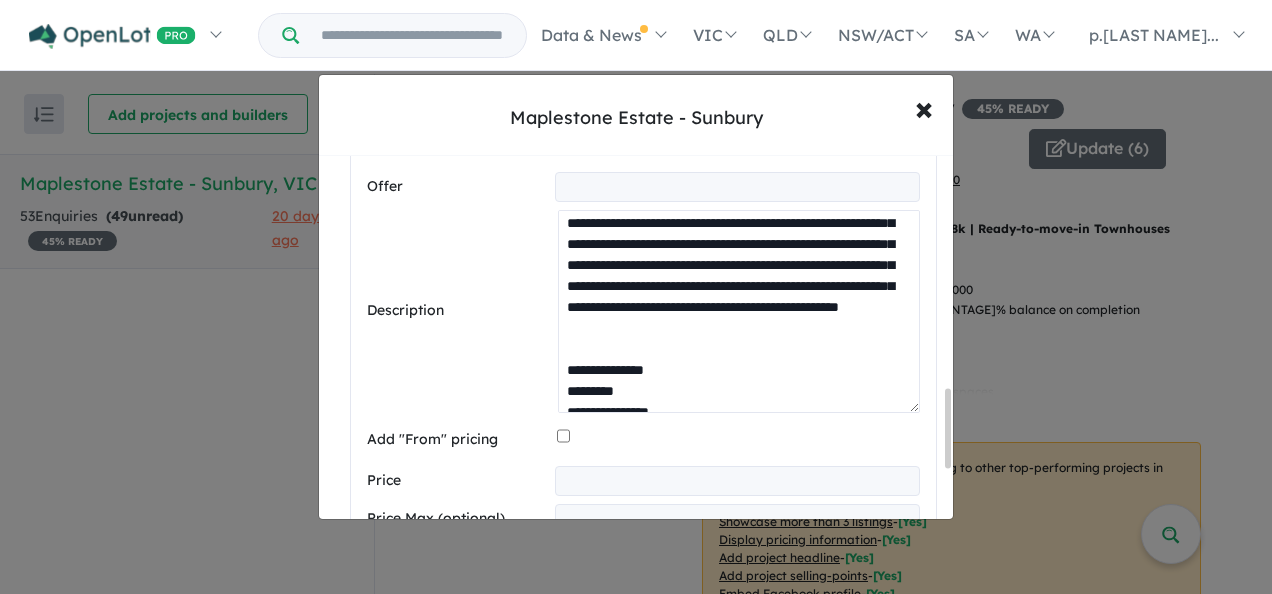 scroll, scrollTop: 0, scrollLeft: 0, axis: both 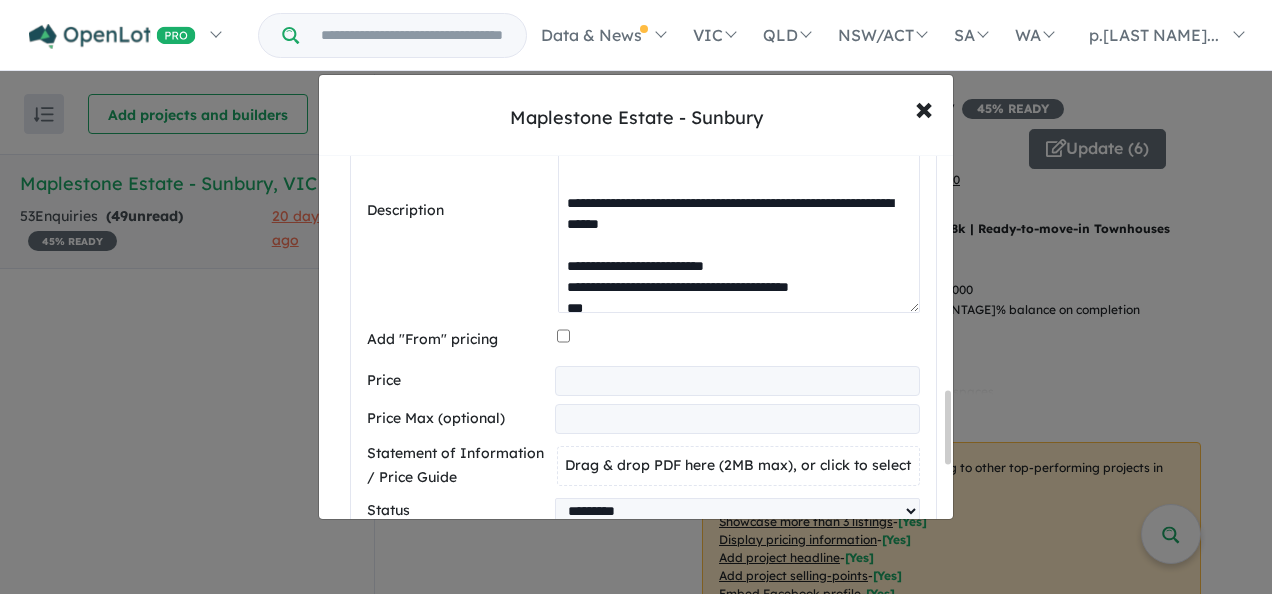 click on "**********" at bounding box center (739, 211) 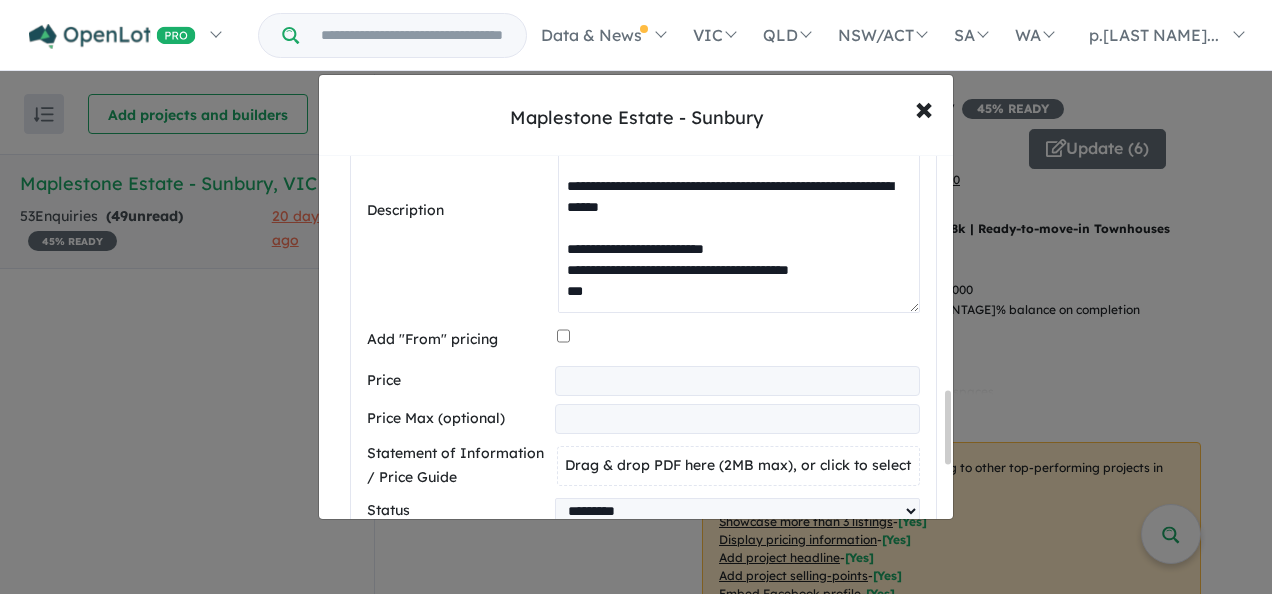 scroll, scrollTop: 364, scrollLeft: 0, axis: vertical 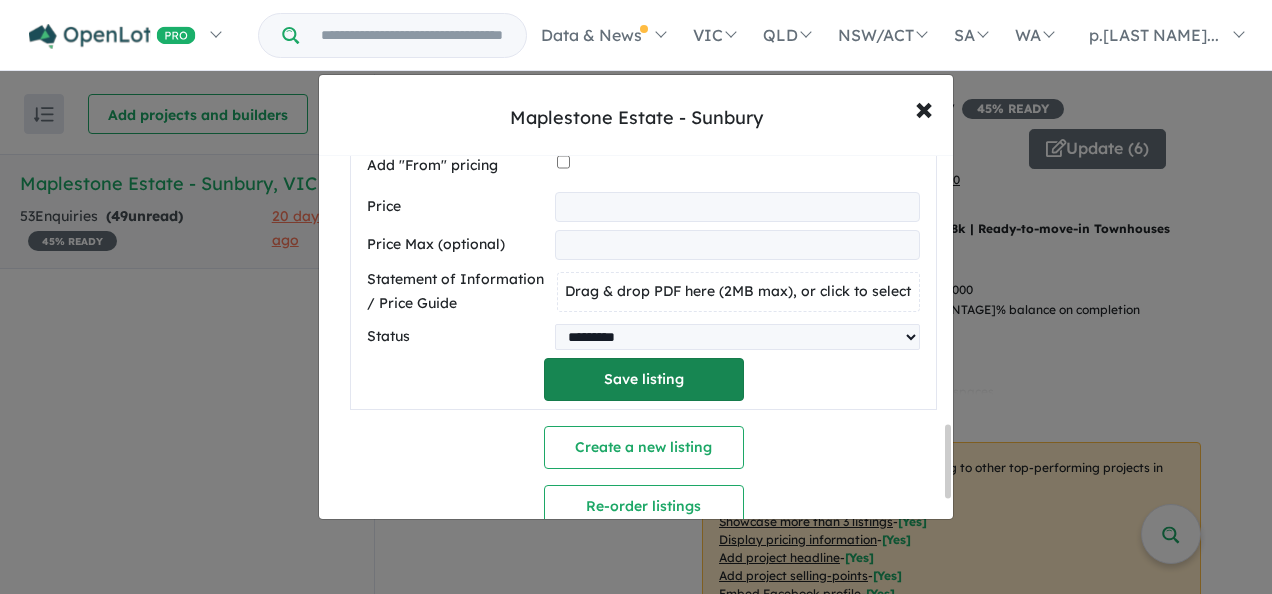 type on "**********" 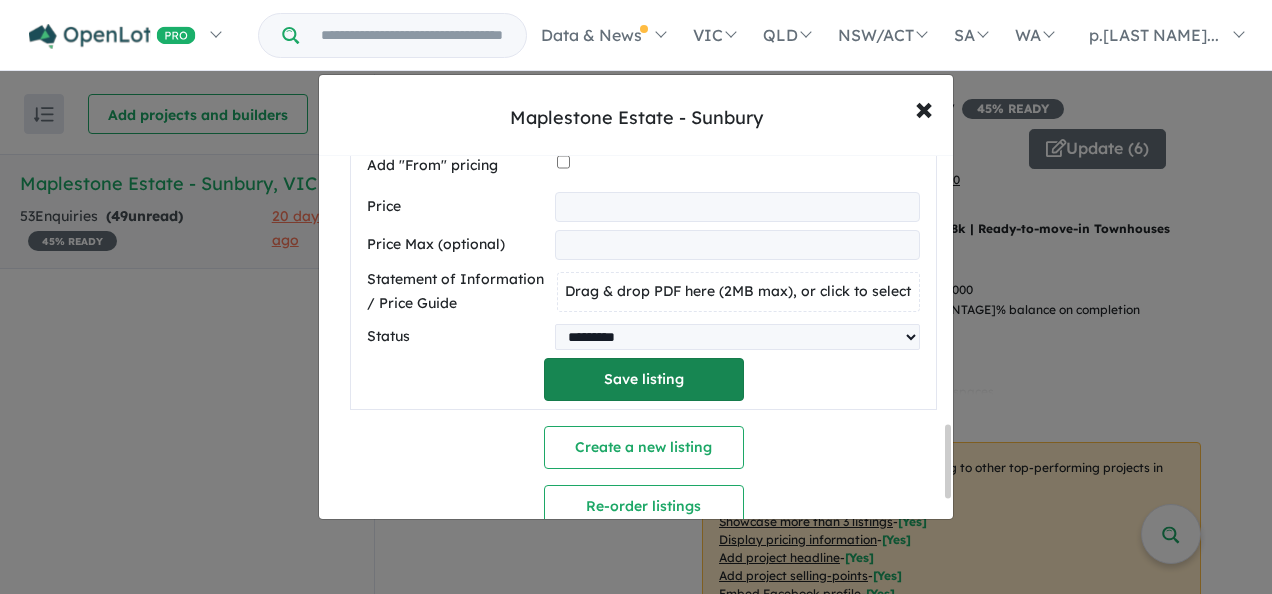 click on "Save listing" at bounding box center [644, 379] 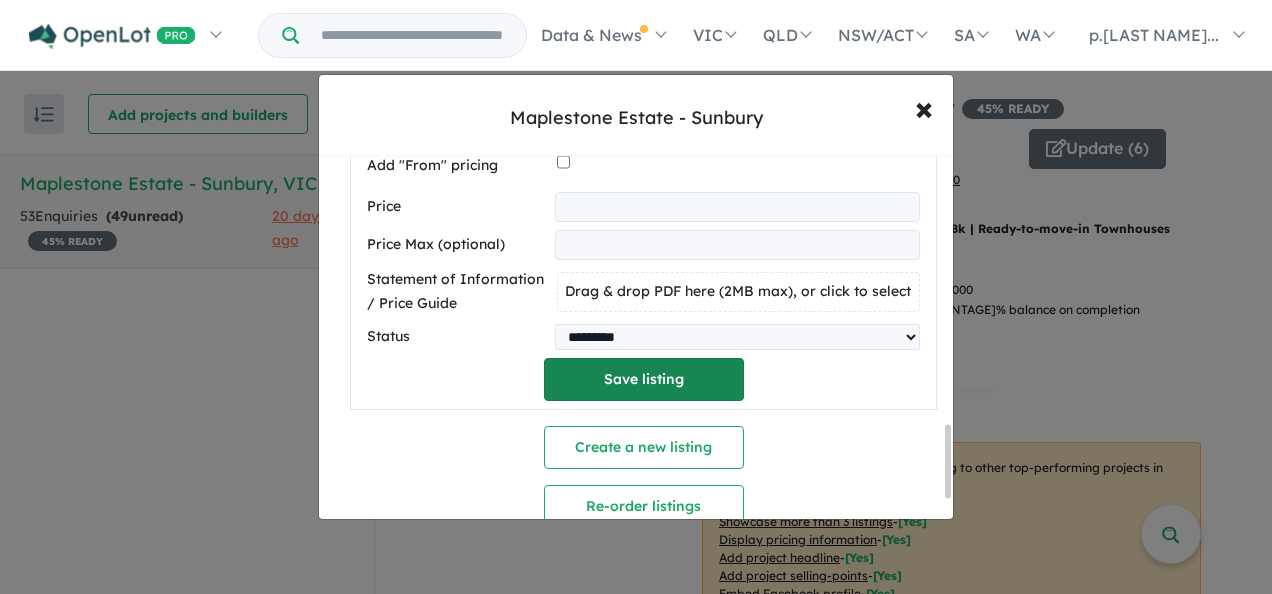 scroll, scrollTop: 306, scrollLeft: 0, axis: vertical 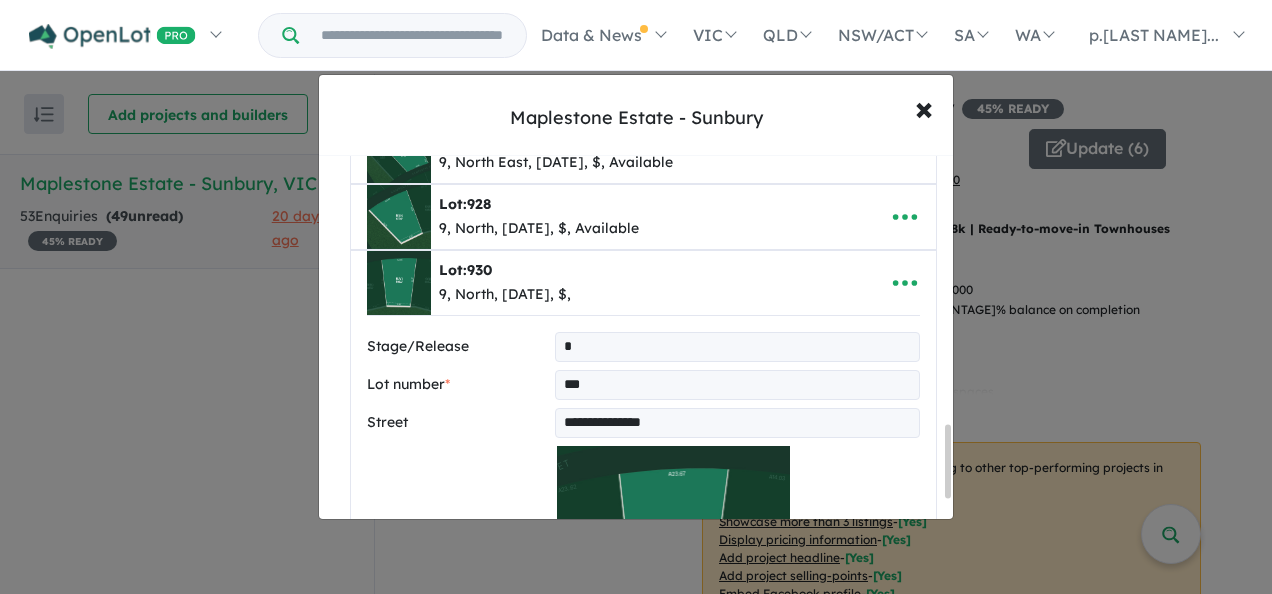 select on "*****" 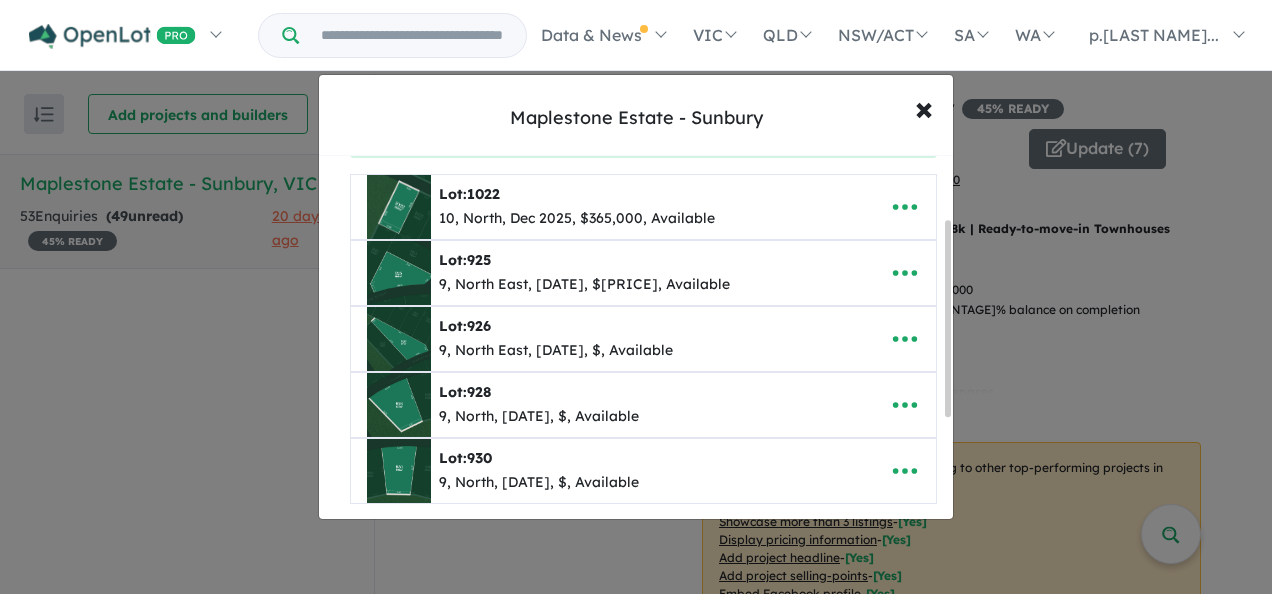 scroll, scrollTop: 300, scrollLeft: 0, axis: vertical 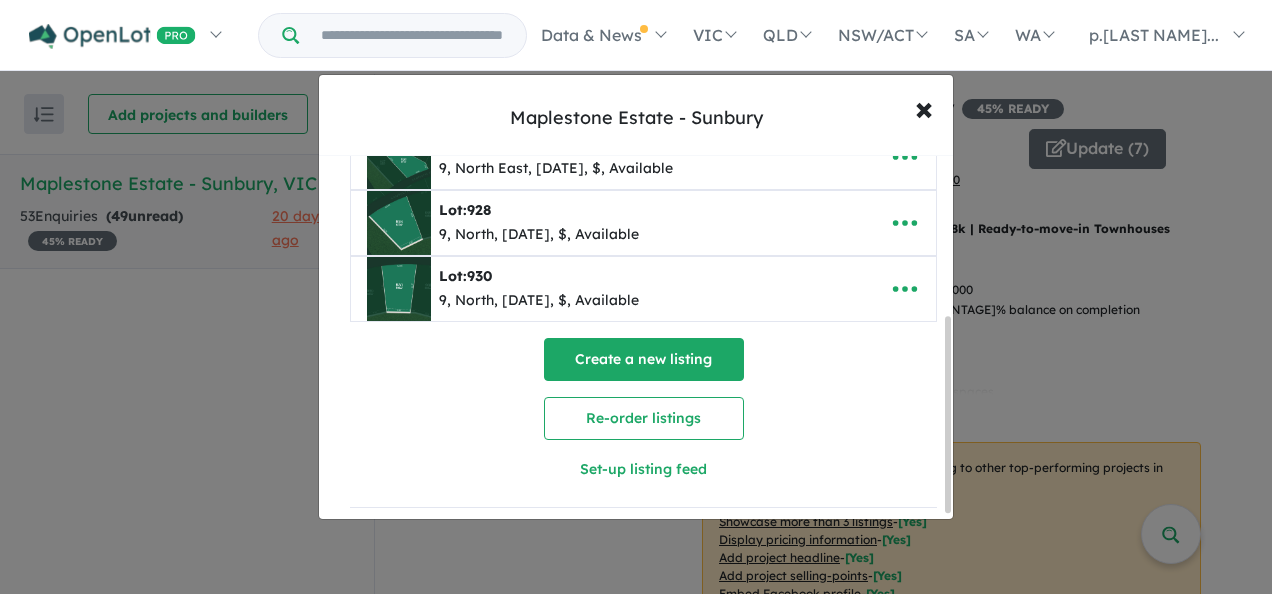 click on "Create a new listing" at bounding box center (644, 359) 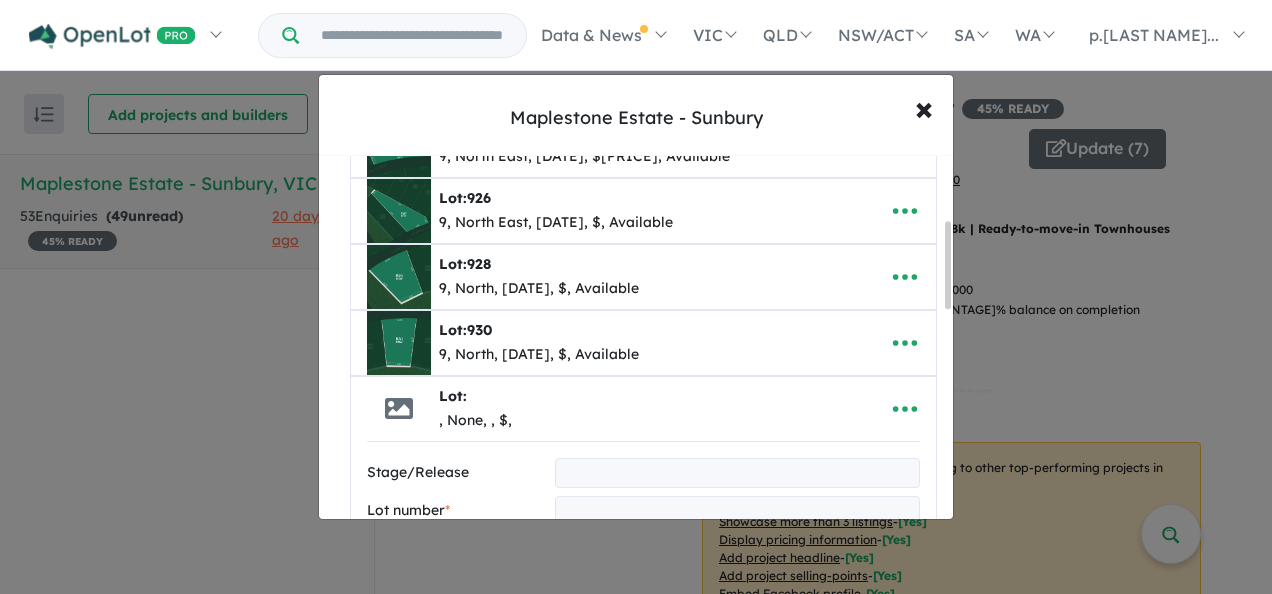 scroll, scrollTop: 371, scrollLeft: 0, axis: vertical 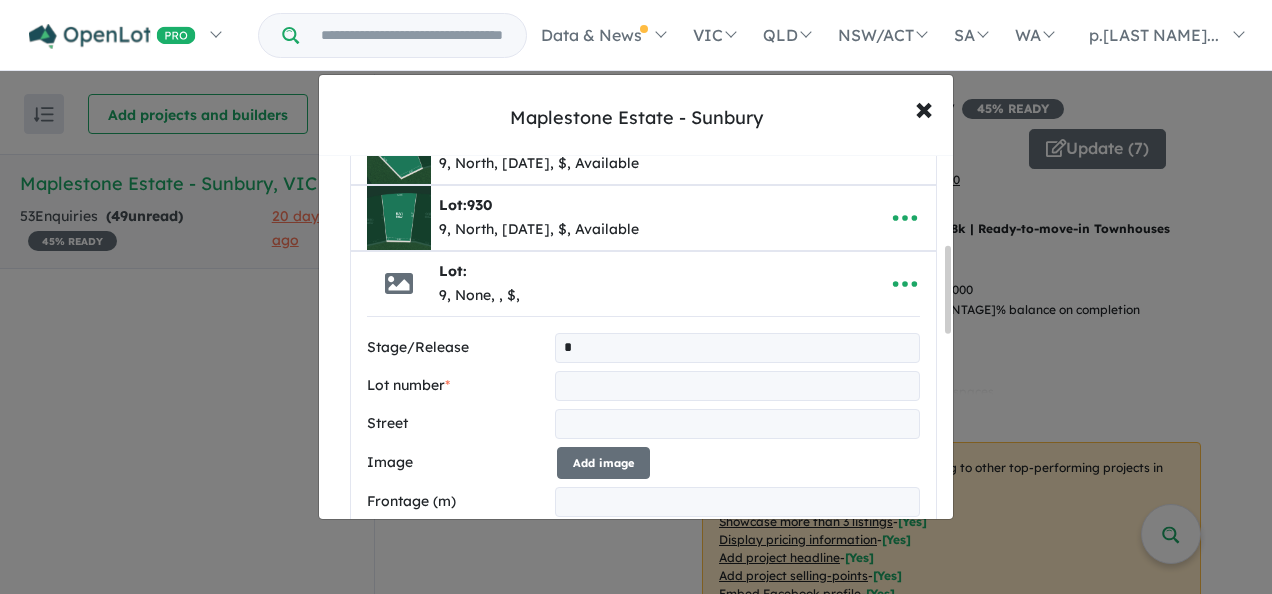 type on "*" 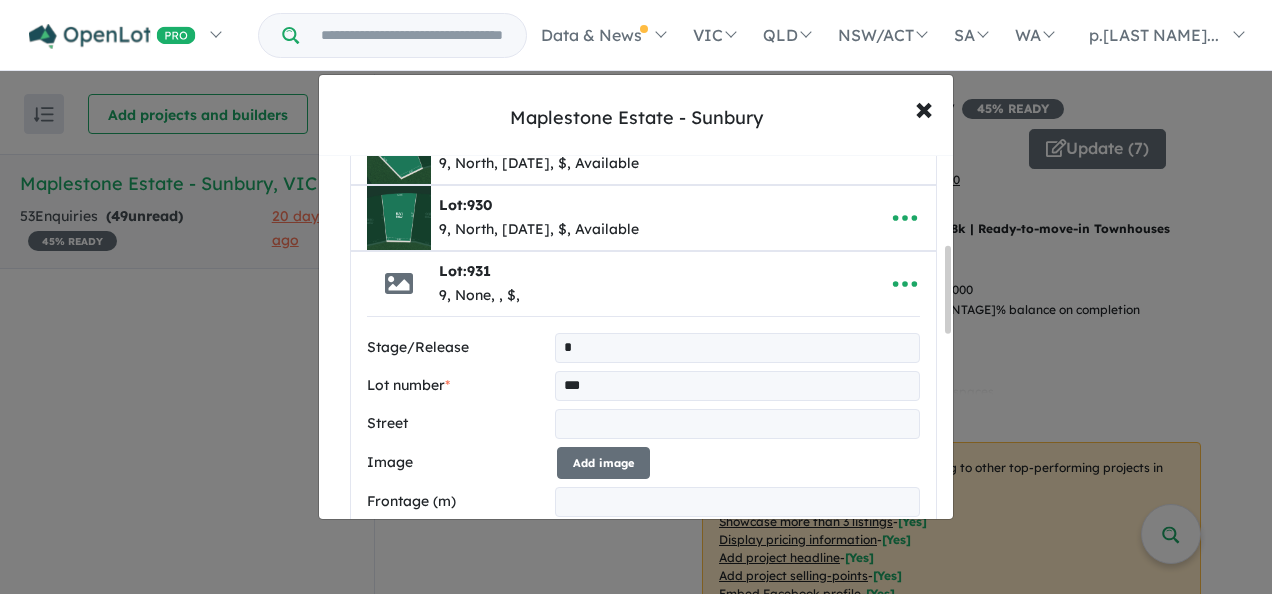 type on "***" 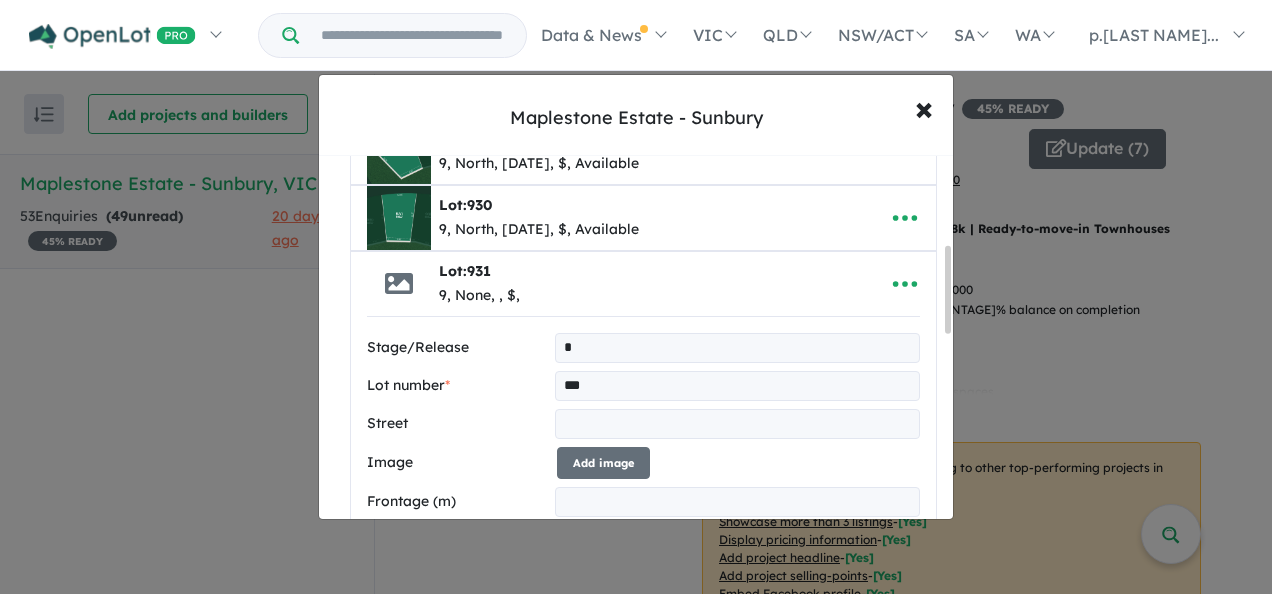click at bounding box center [737, 424] 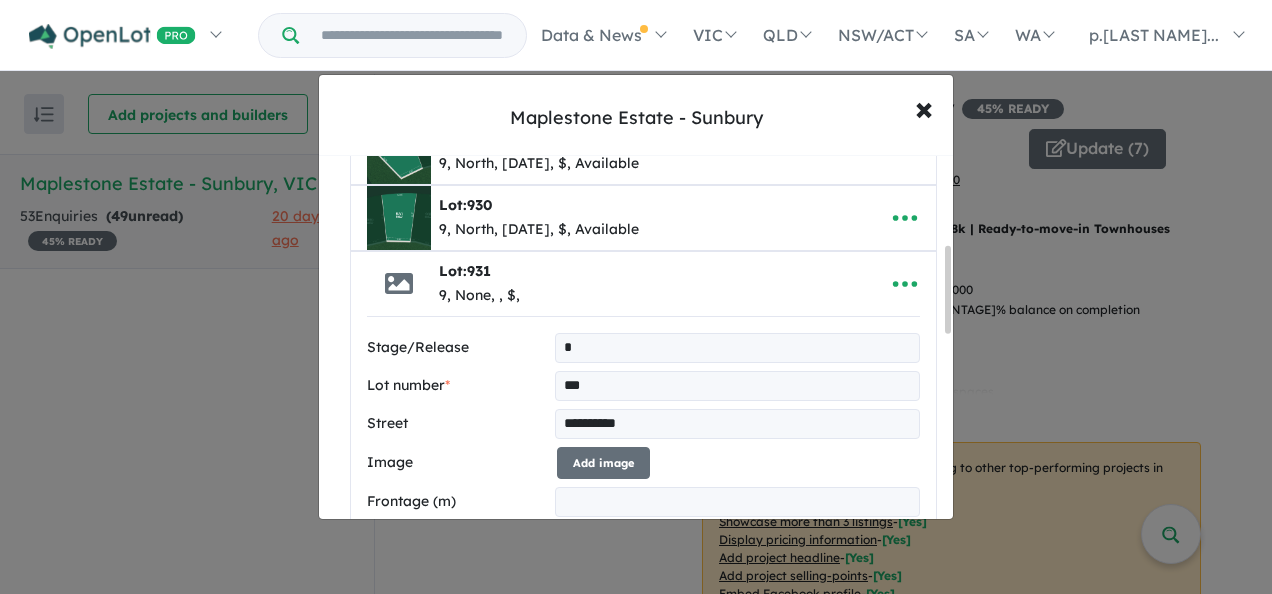 type on "**********" 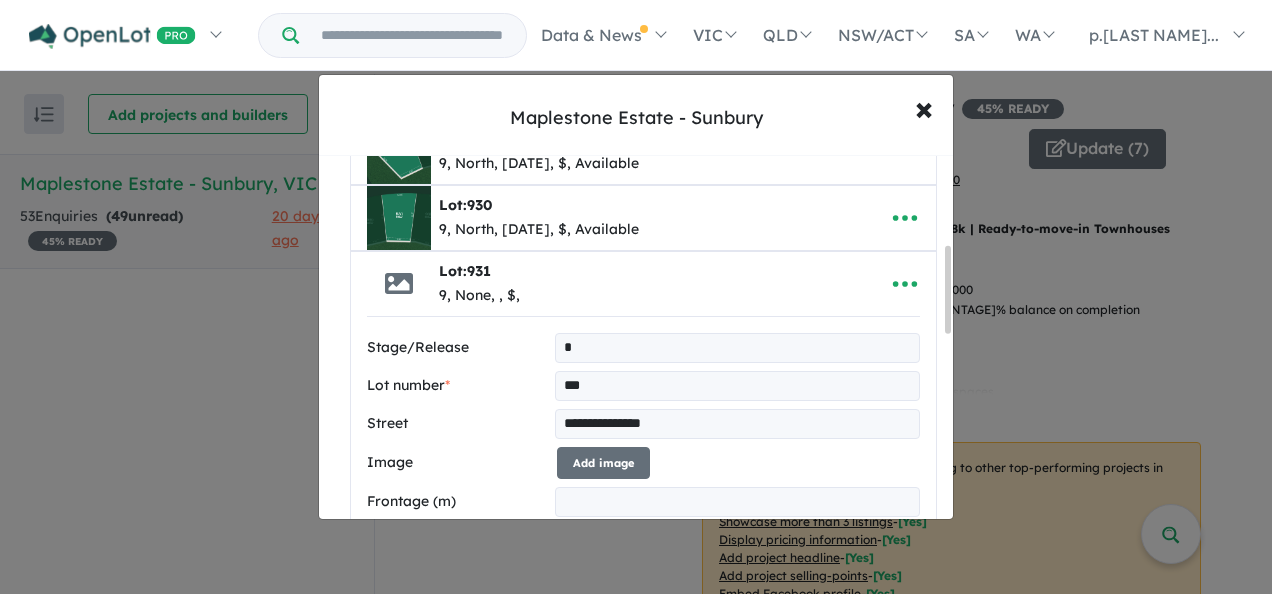 type on "*****" 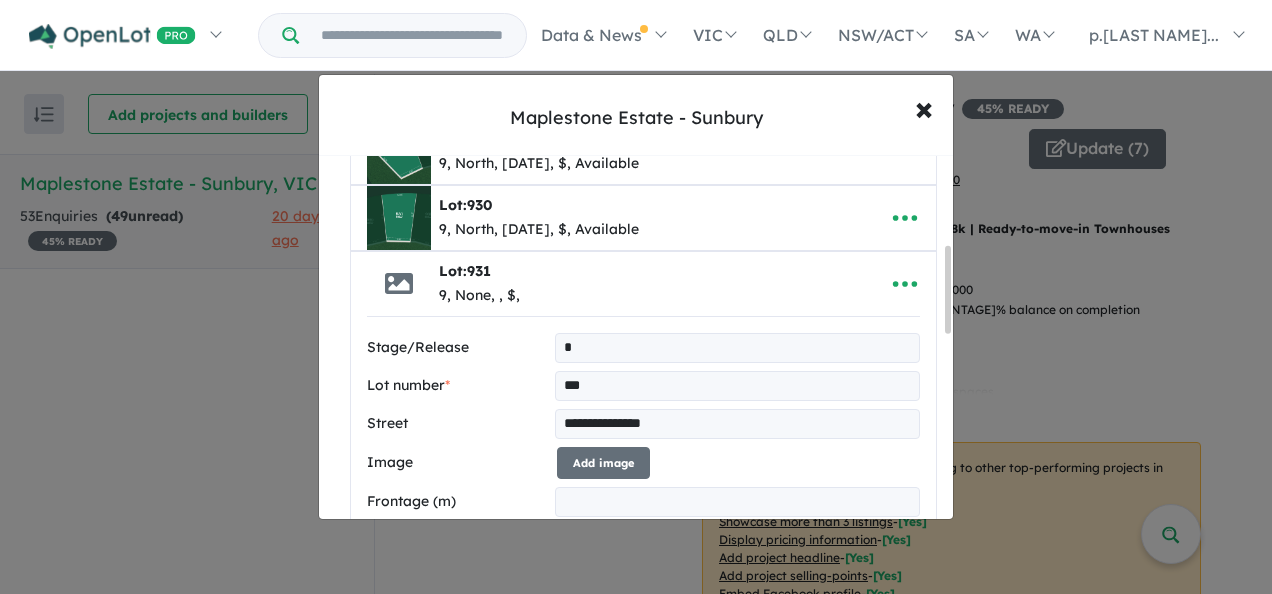 type on "*******" 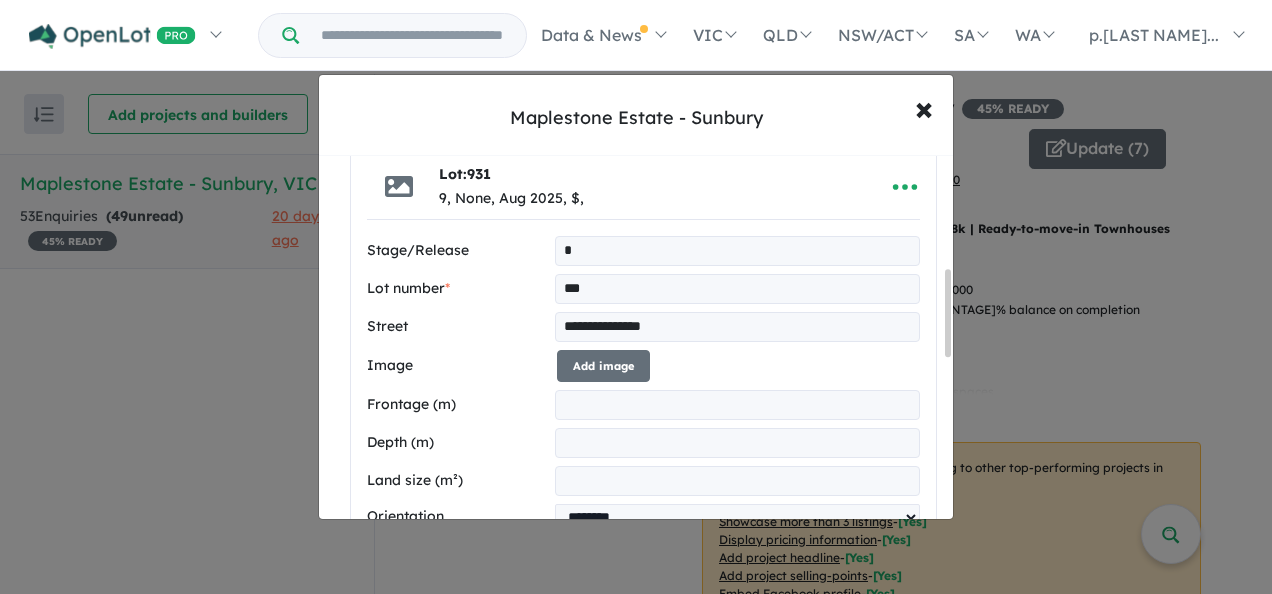 scroll, scrollTop: 471, scrollLeft: 0, axis: vertical 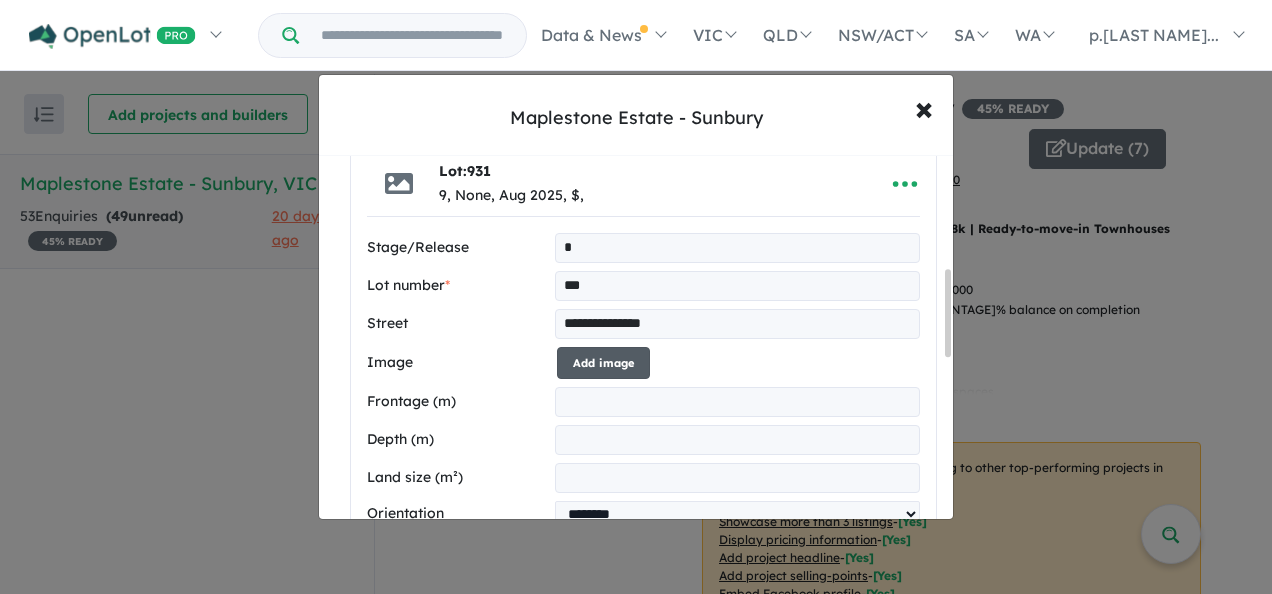 click on "Add image" at bounding box center [603, 363] 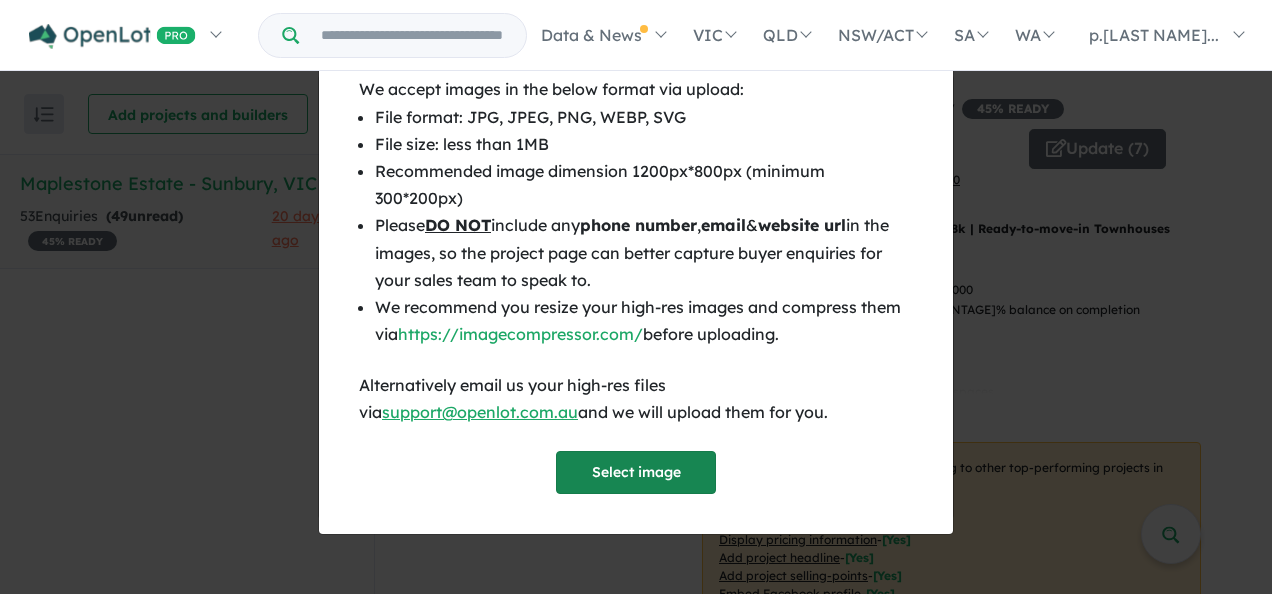 click on "Select image" at bounding box center [636, 472] 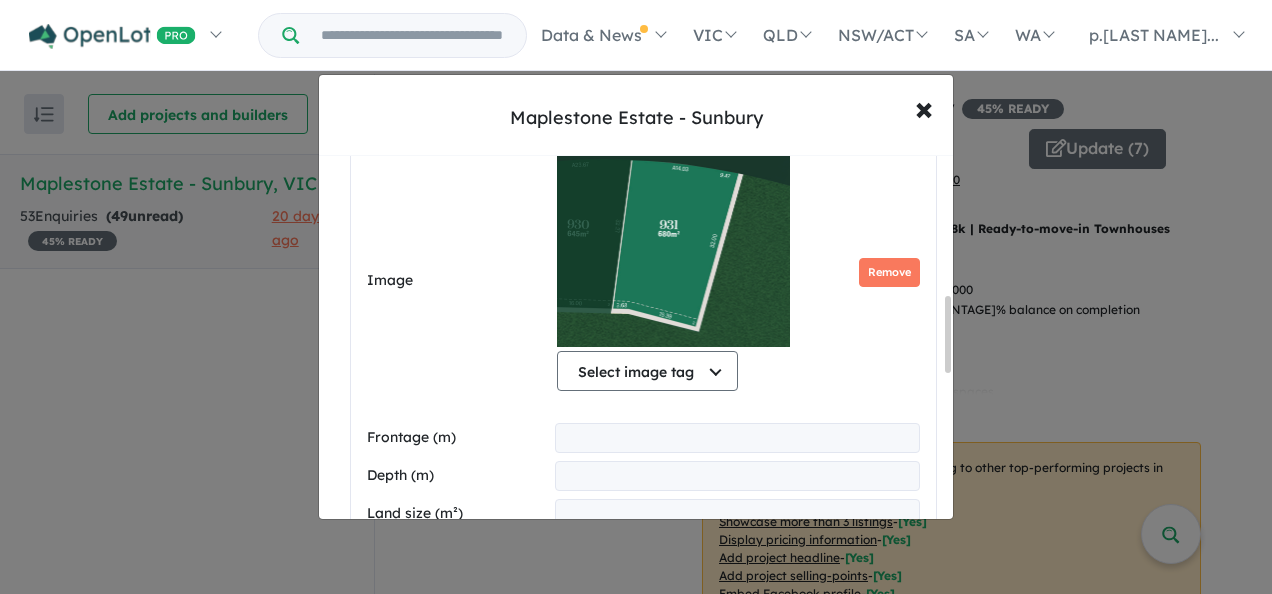 scroll, scrollTop: 771, scrollLeft: 0, axis: vertical 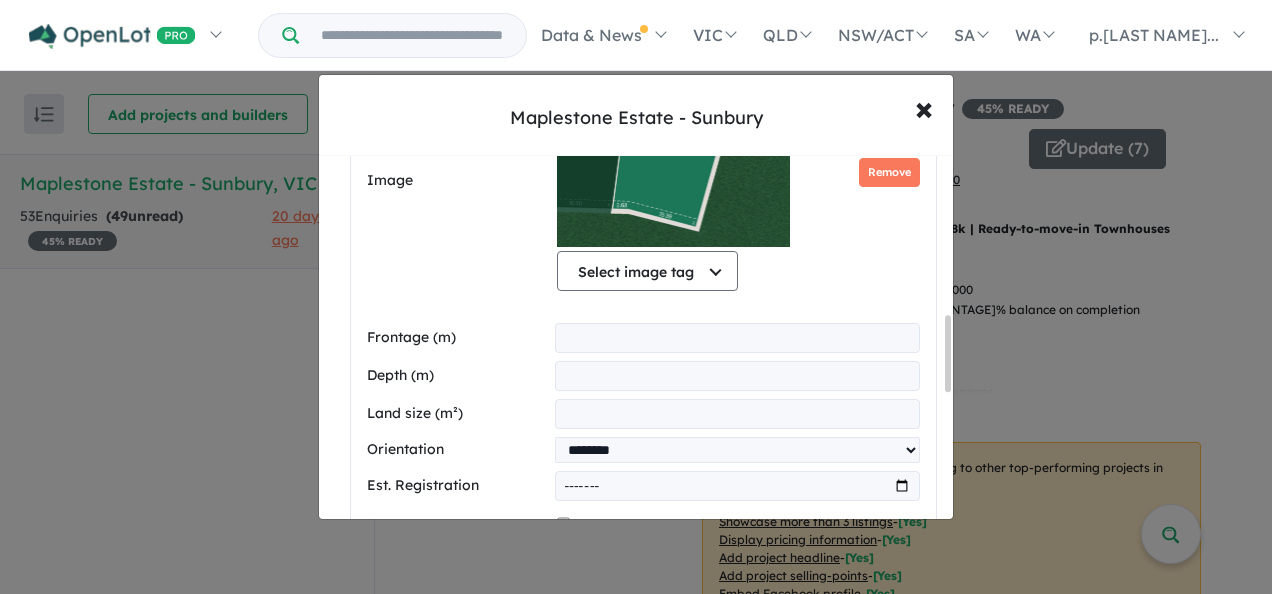 click on "***" at bounding box center [737, 414] 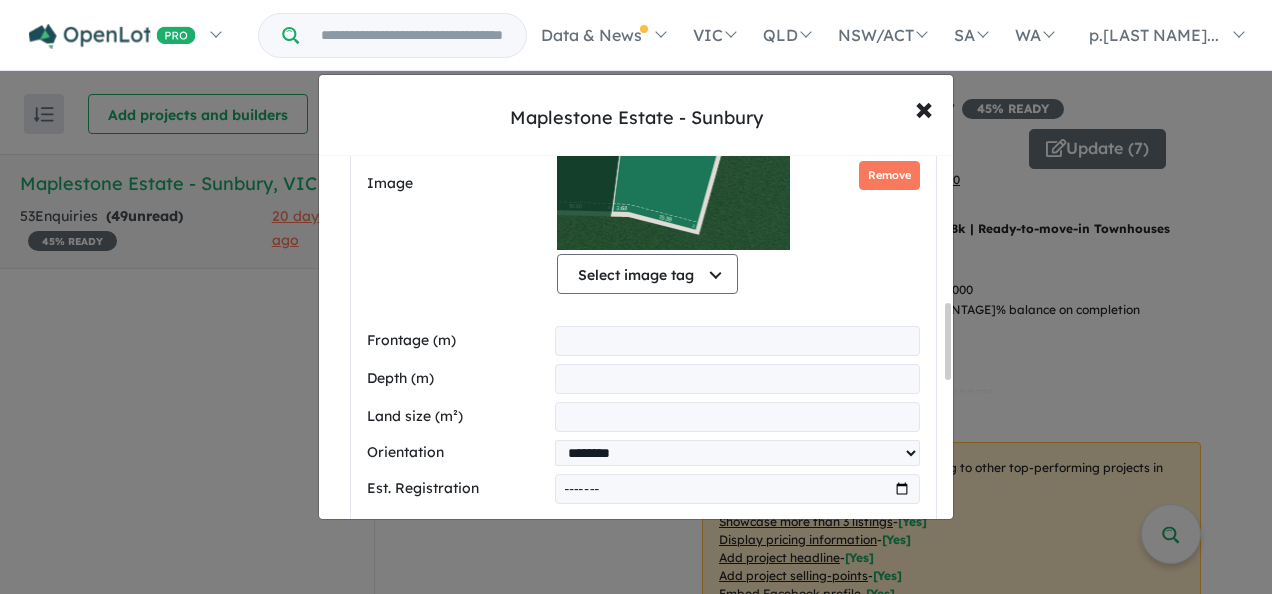 scroll, scrollTop: 771, scrollLeft: 0, axis: vertical 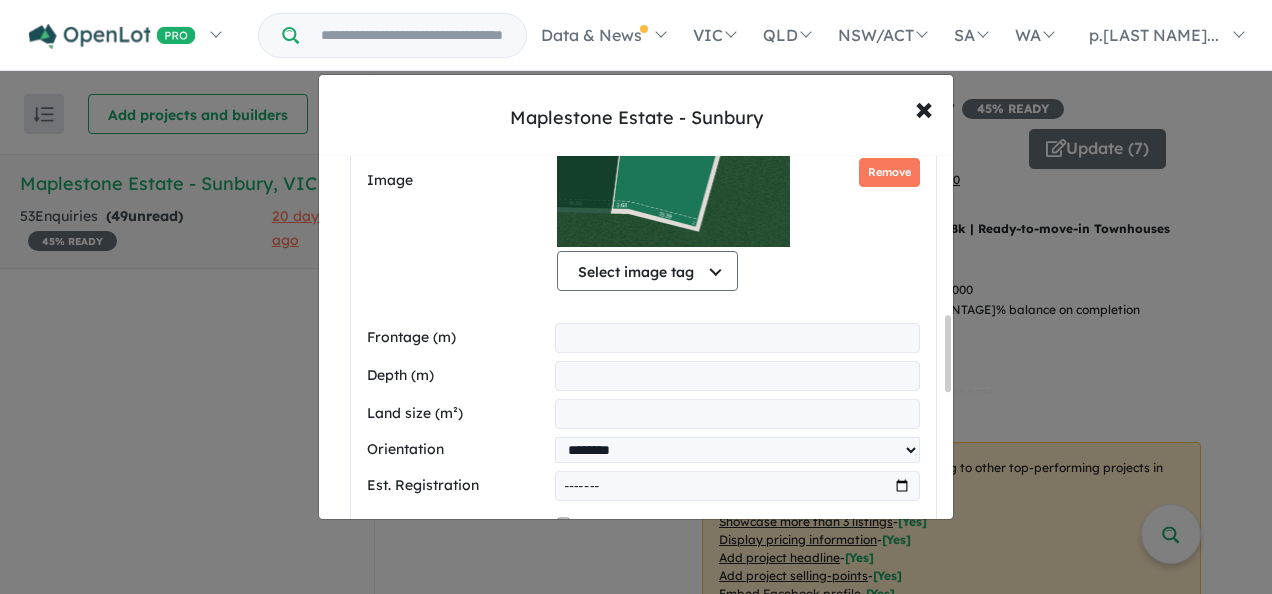 click on "*****" at bounding box center (737, 376) 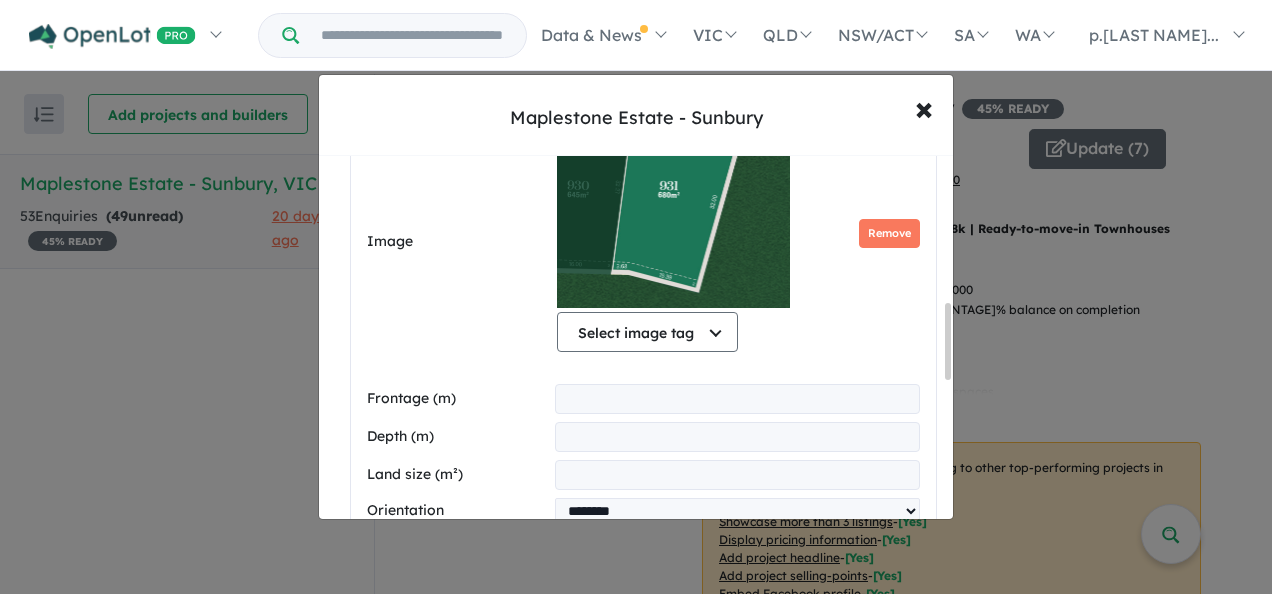 scroll, scrollTop: 671, scrollLeft: 0, axis: vertical 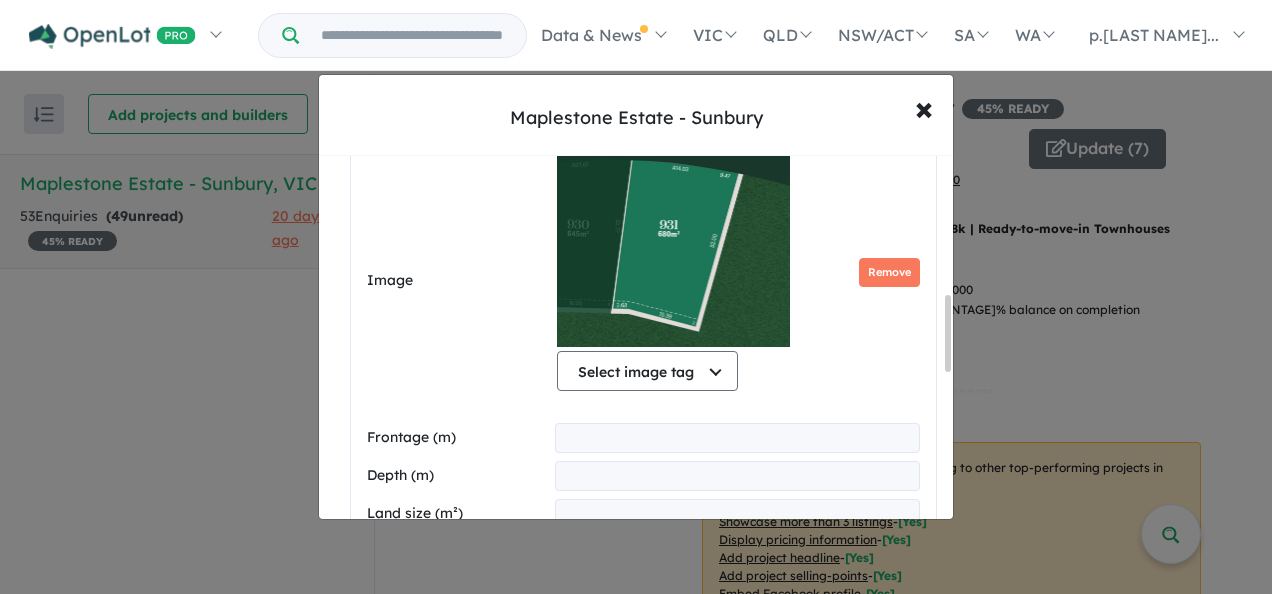 type on "**" 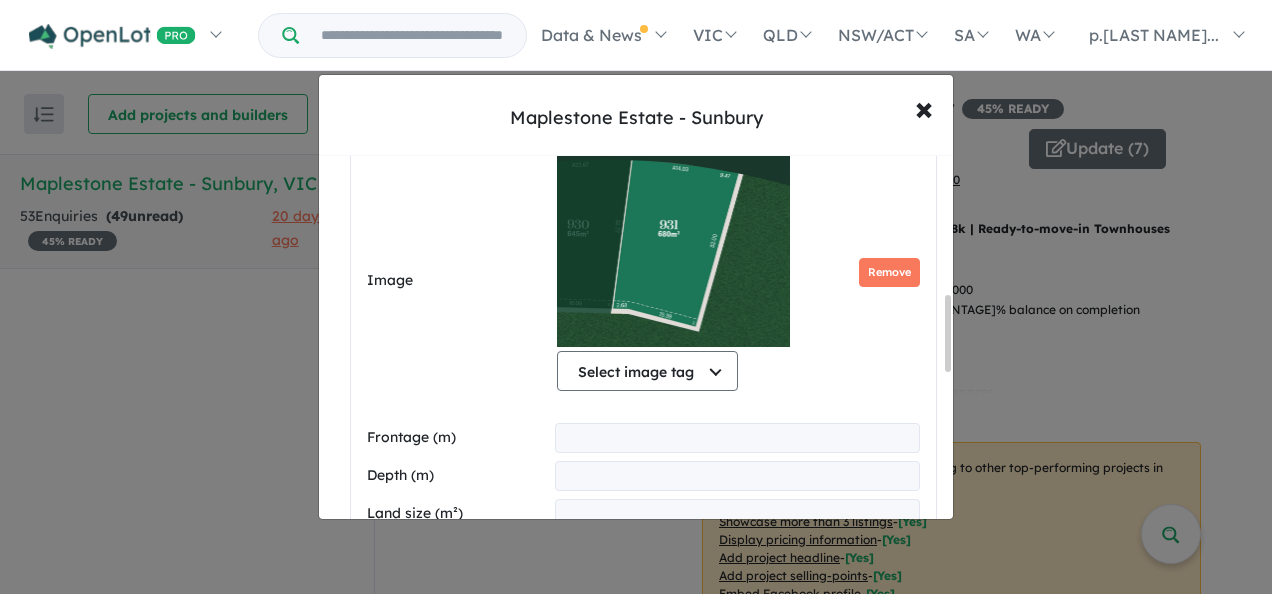 click on "*****" at bounding box center (737, 438) 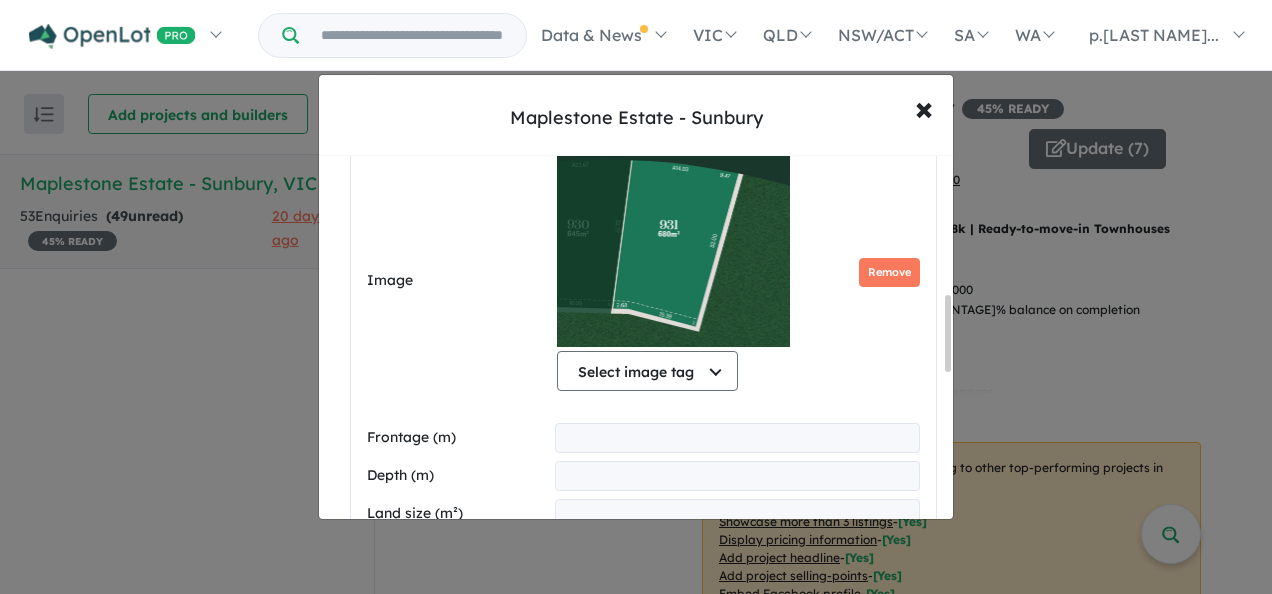 type on "*****" 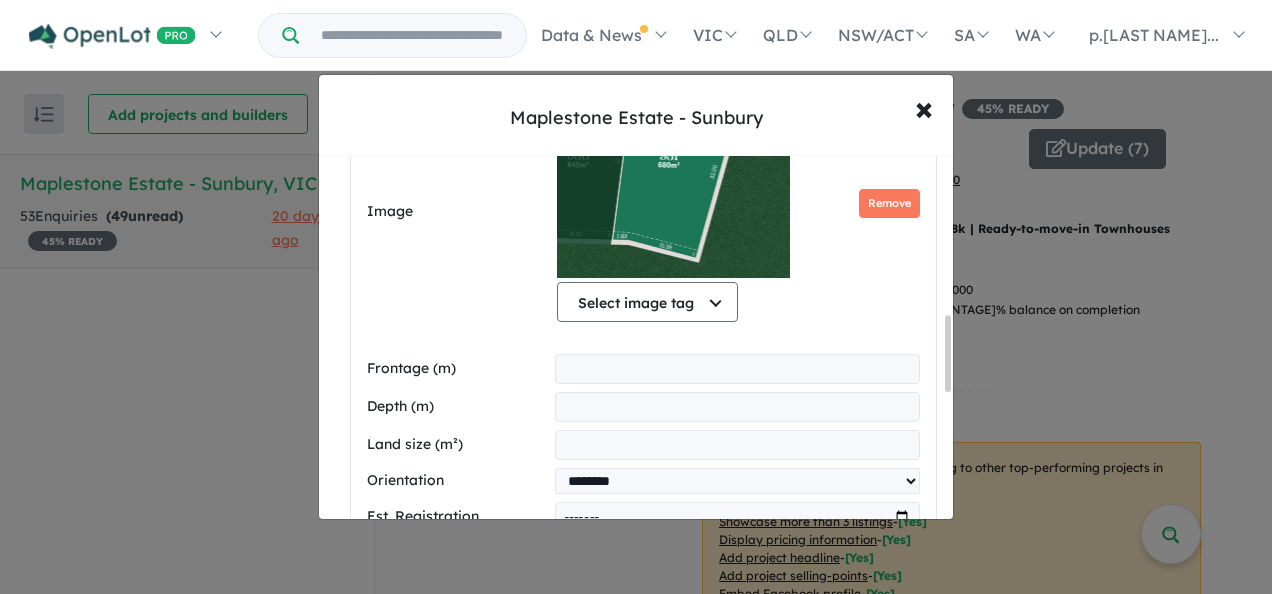 scroll, scrollTop: 771, scrollLeft: 0, axis: vertical 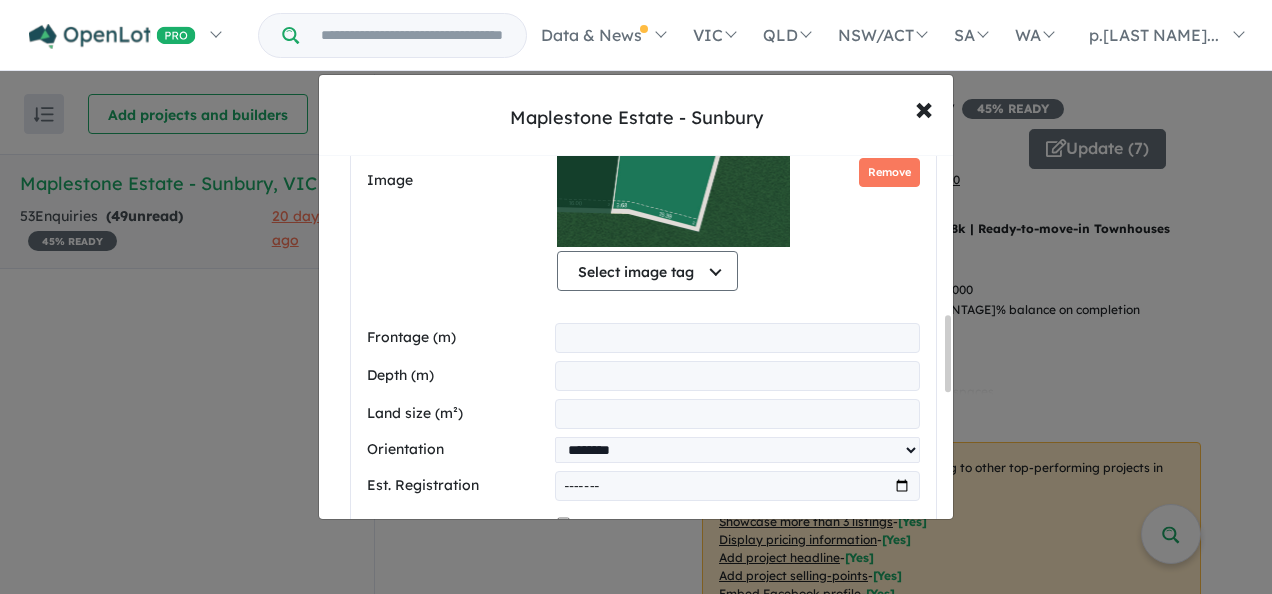 click on "***" at bounding box center (737, 414) 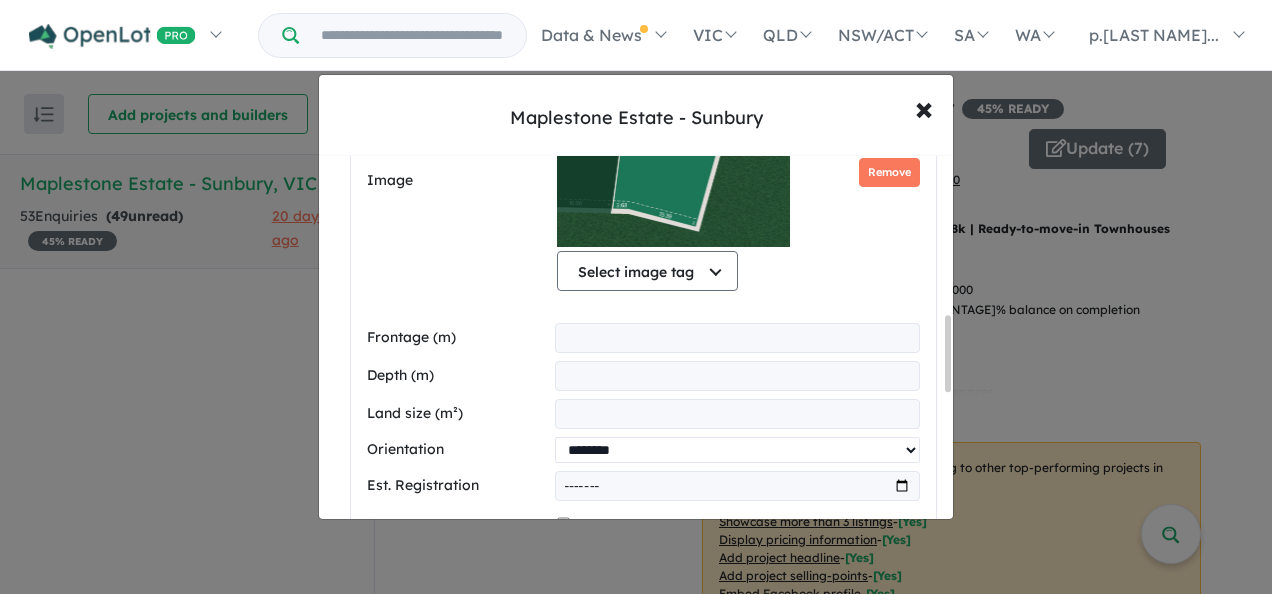 click on "**********" at bounding box center [737, 450] 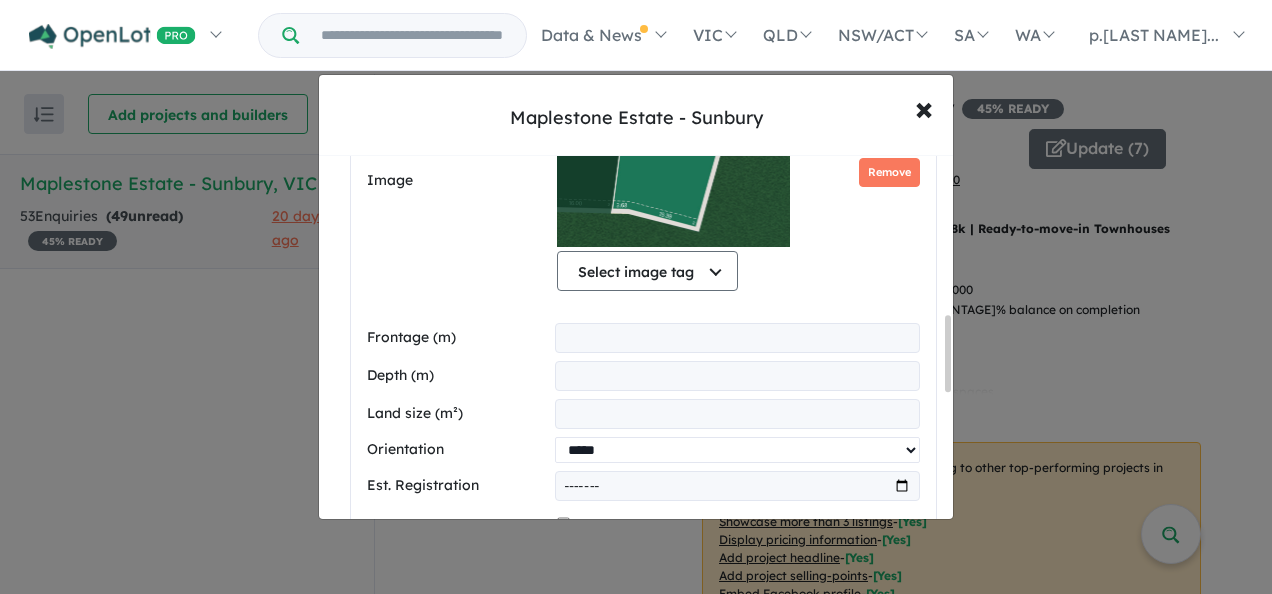 click on "**********" at bounding box center [737, 450] 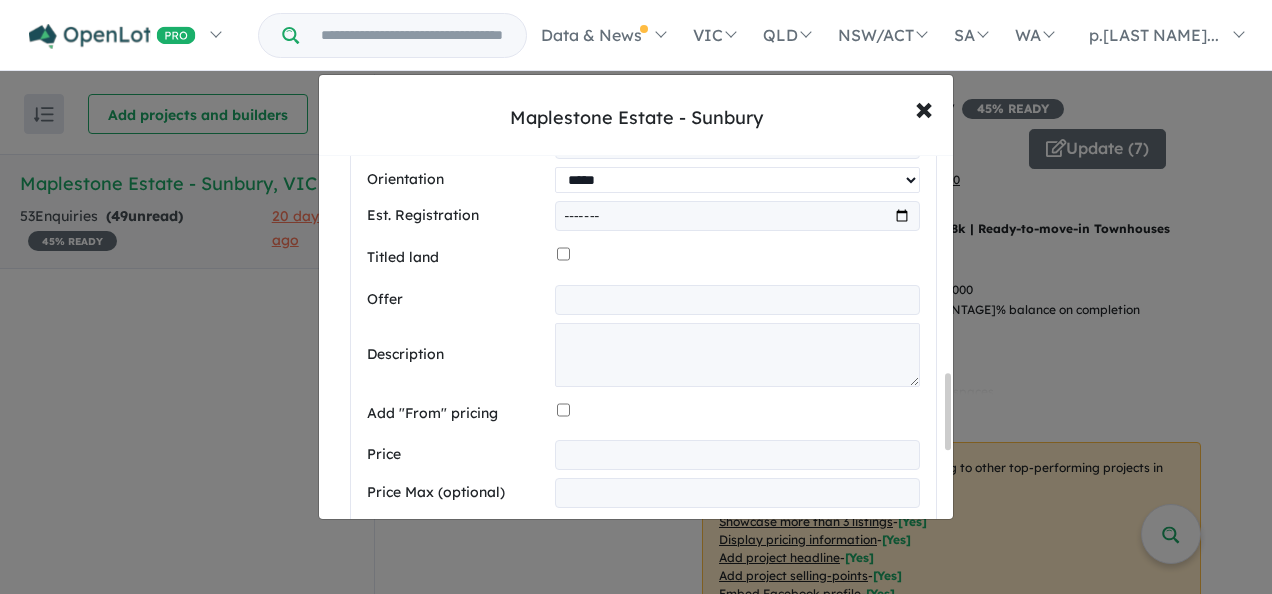 scroll, scrollTop: 1071, scrollLeft: 0, axis: vertical 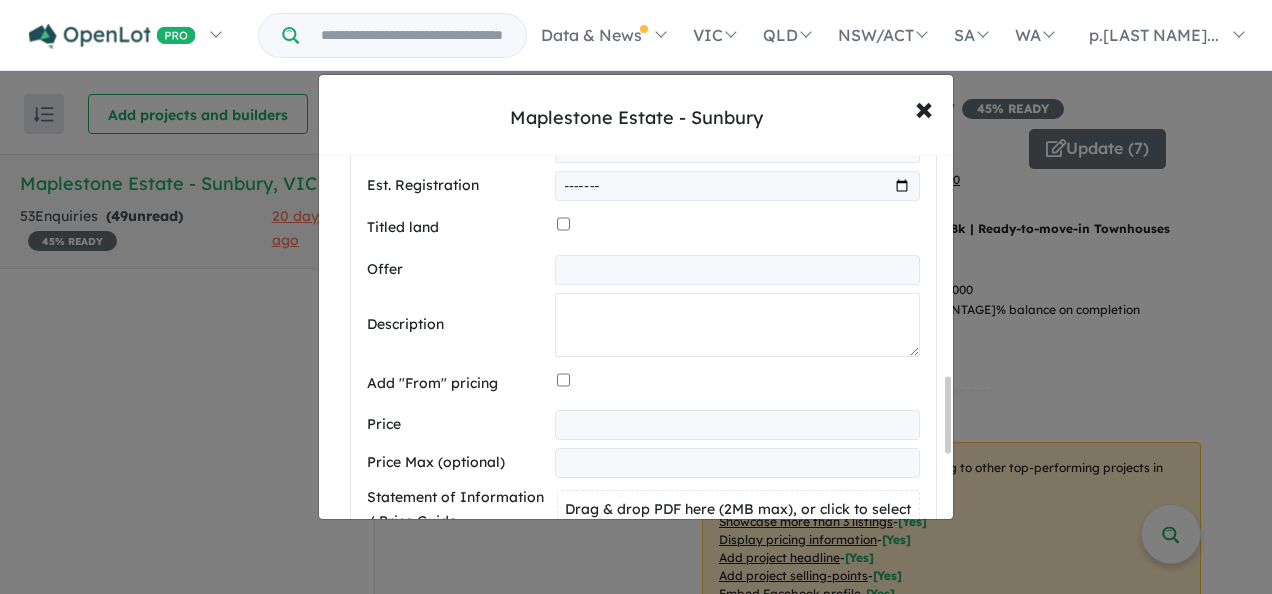 click at bounding box center [737, 325] 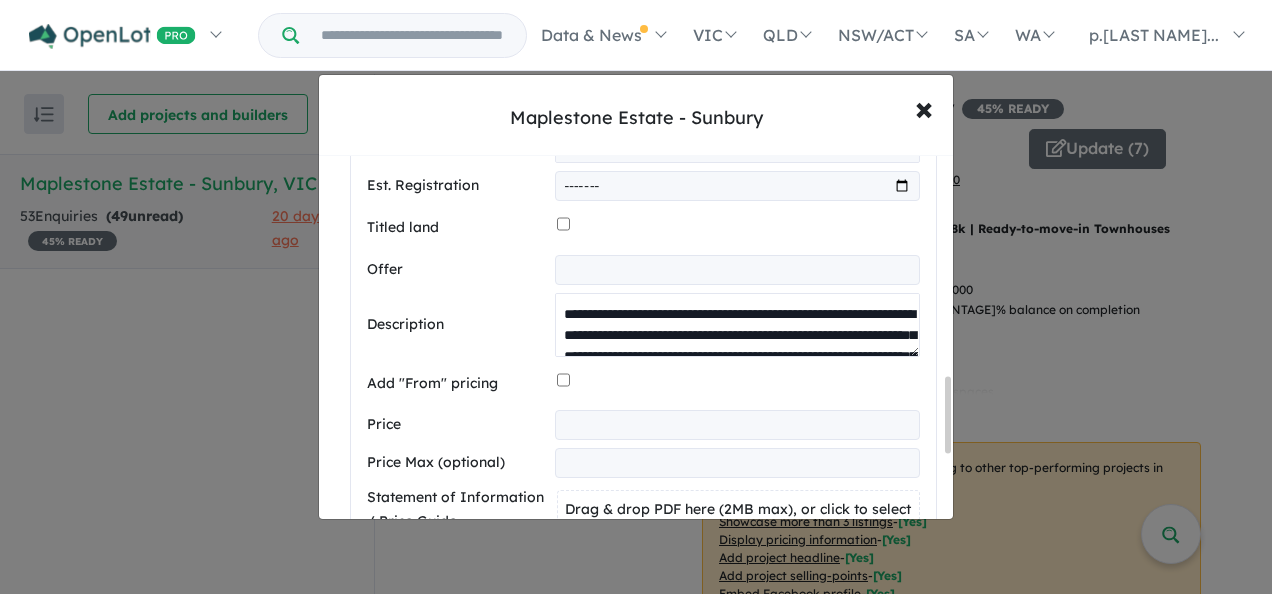 scroll, scrollTop: 492, scrollLeft: 0, axis: vertical 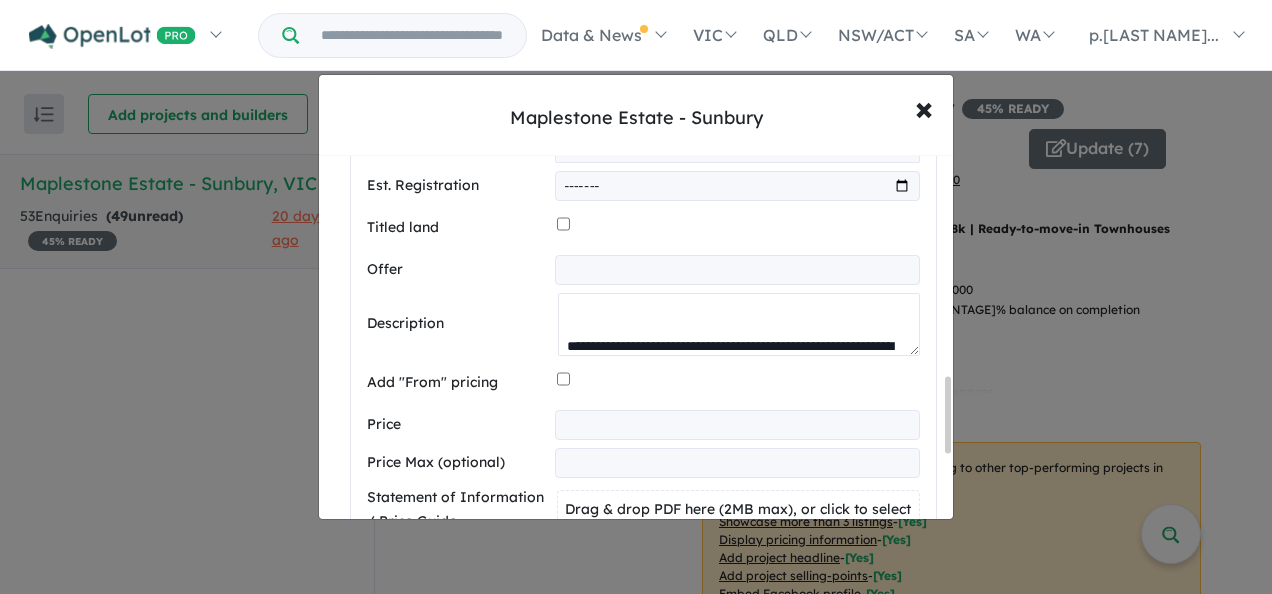 click on "**********" at bounding box center (739, 324) 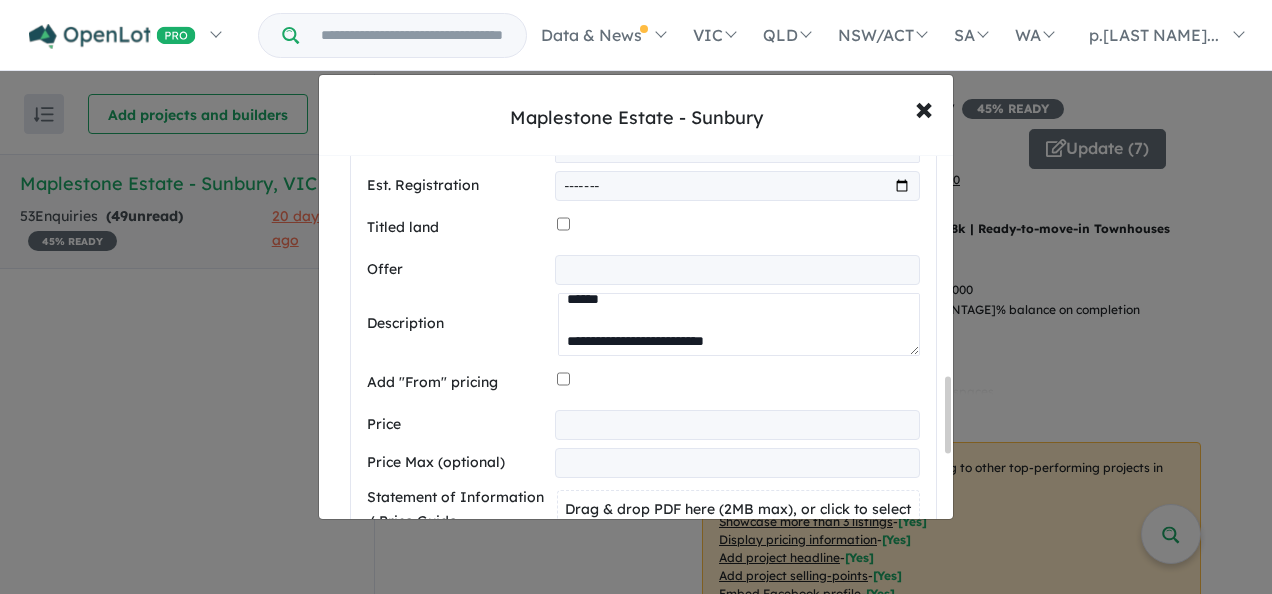 scroll, scrollTop: 404, scrollLeft: 0, axis: vertical 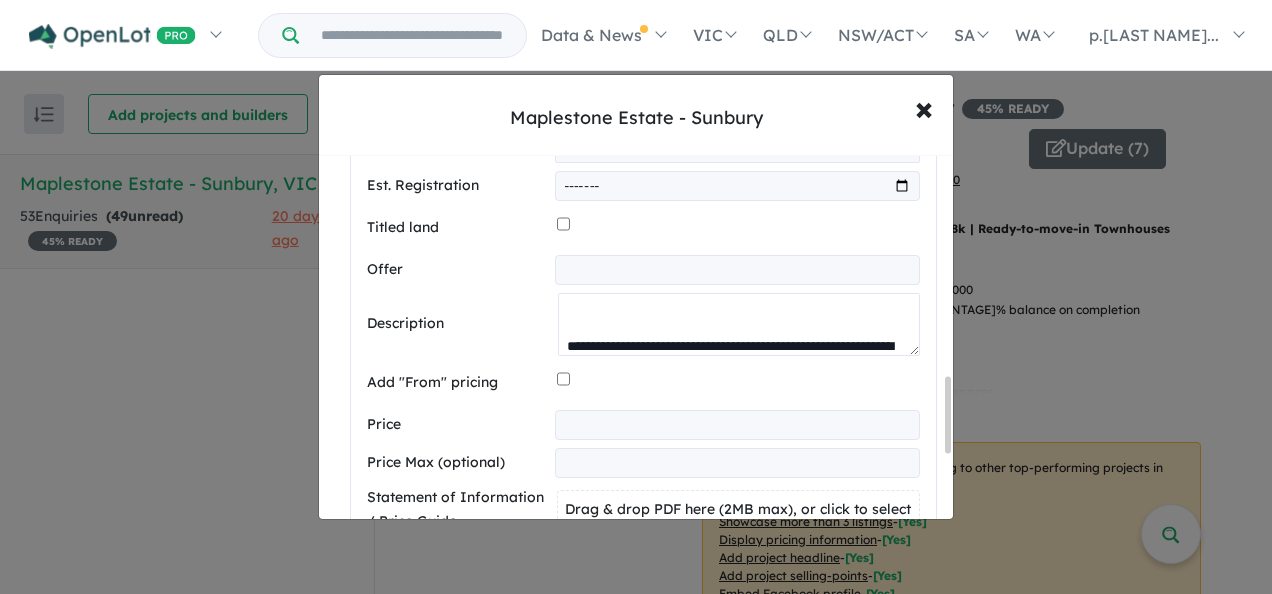 drag, startPoint x: 906, startPoint y: 343, endPoint x: 914, endPoint y: 378, distance: 35.902645 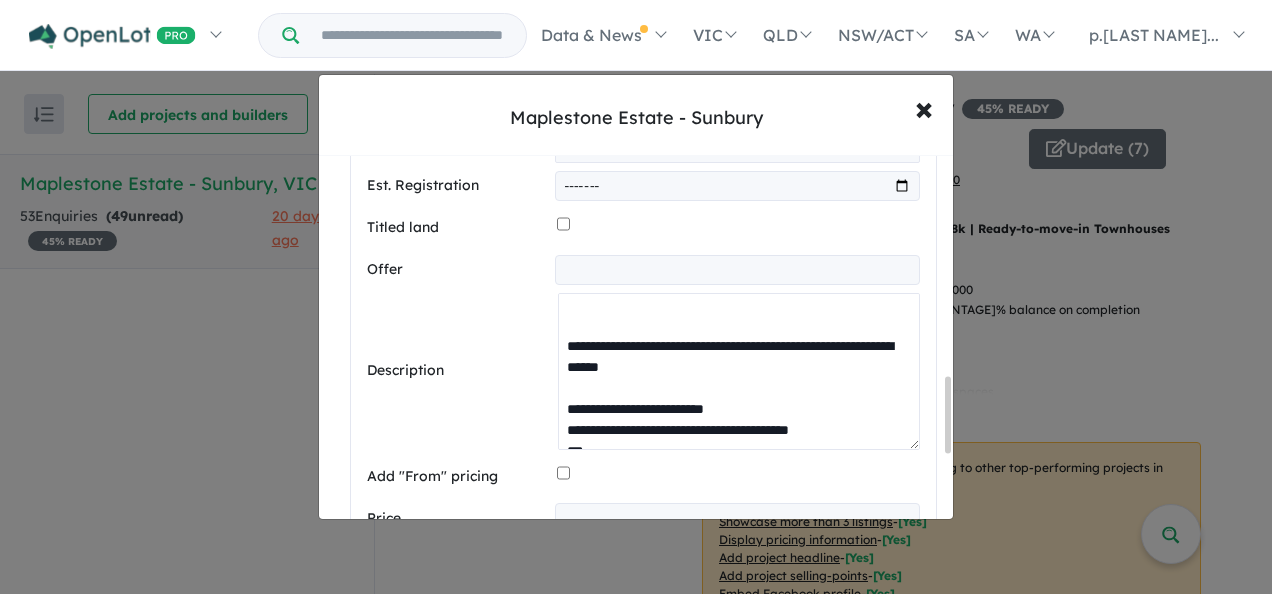 drag, startPoint x: 911, startPoint y: 346, endPoint x: 824, endPoint y: 488, distance: 166.53227 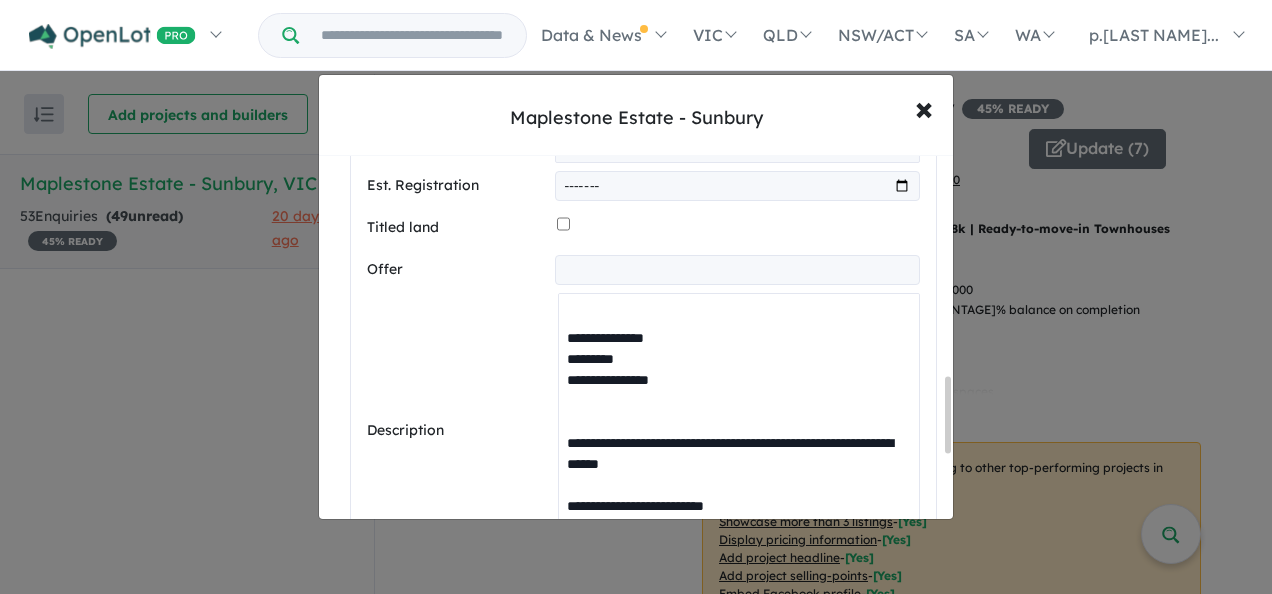 scroll, scrollTop: 283, scrollLeft: 0, axis: vertical 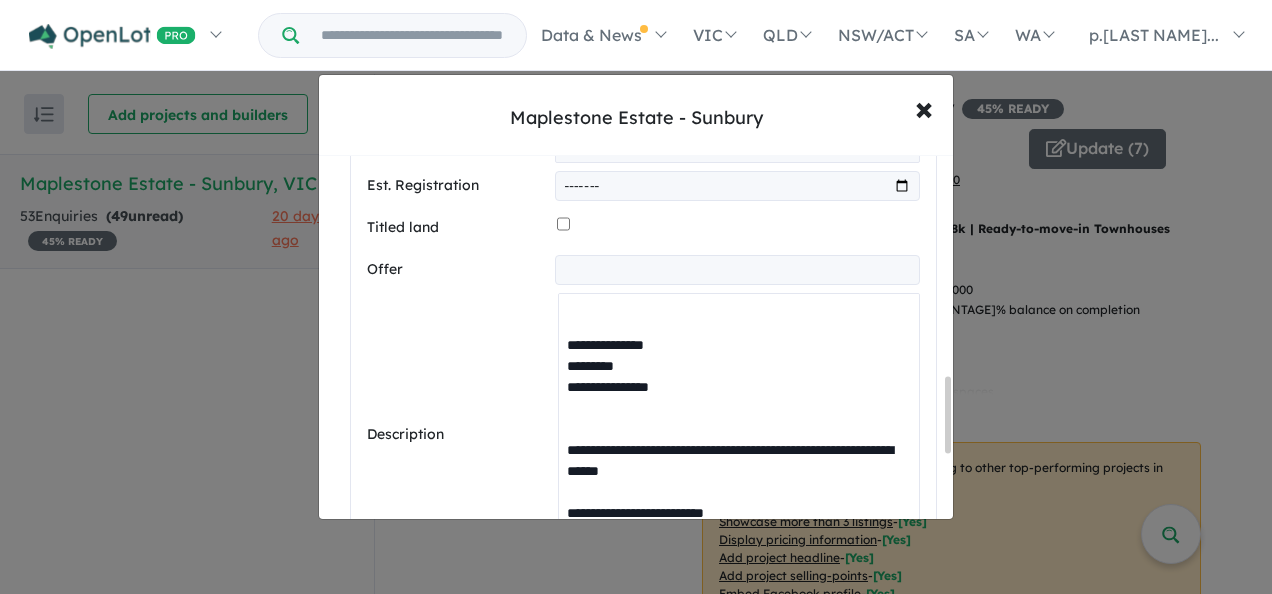 click on "**********" at bounding box center (739, 435) 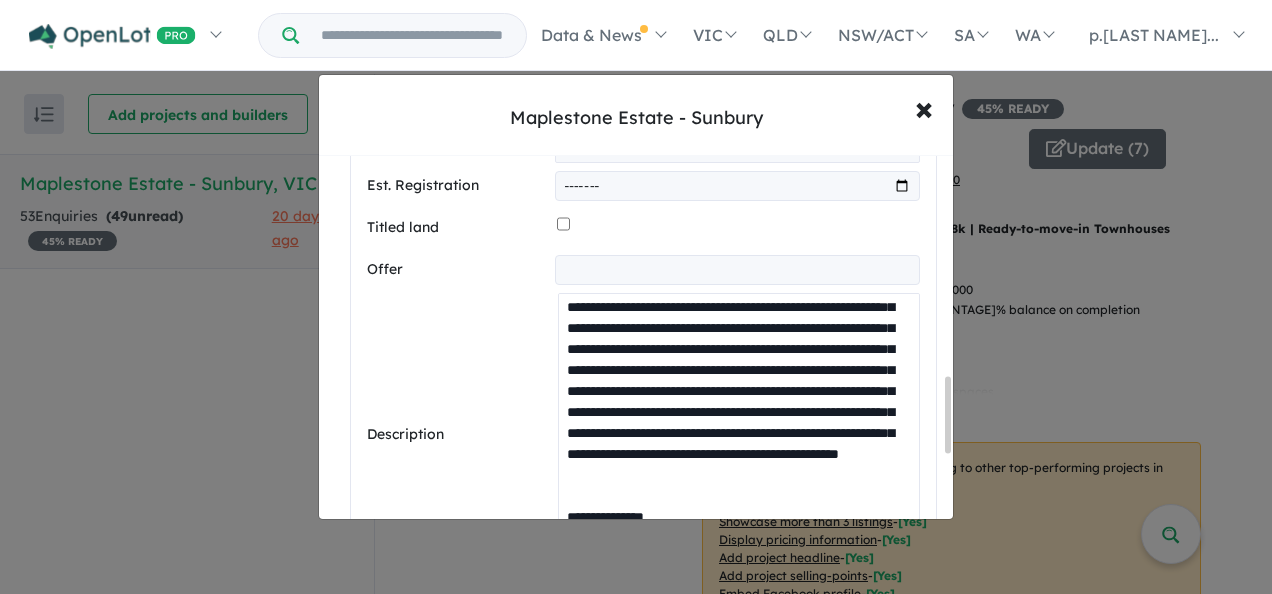scroll, scrollTop: 0, scrollLeft: 0, axis: both 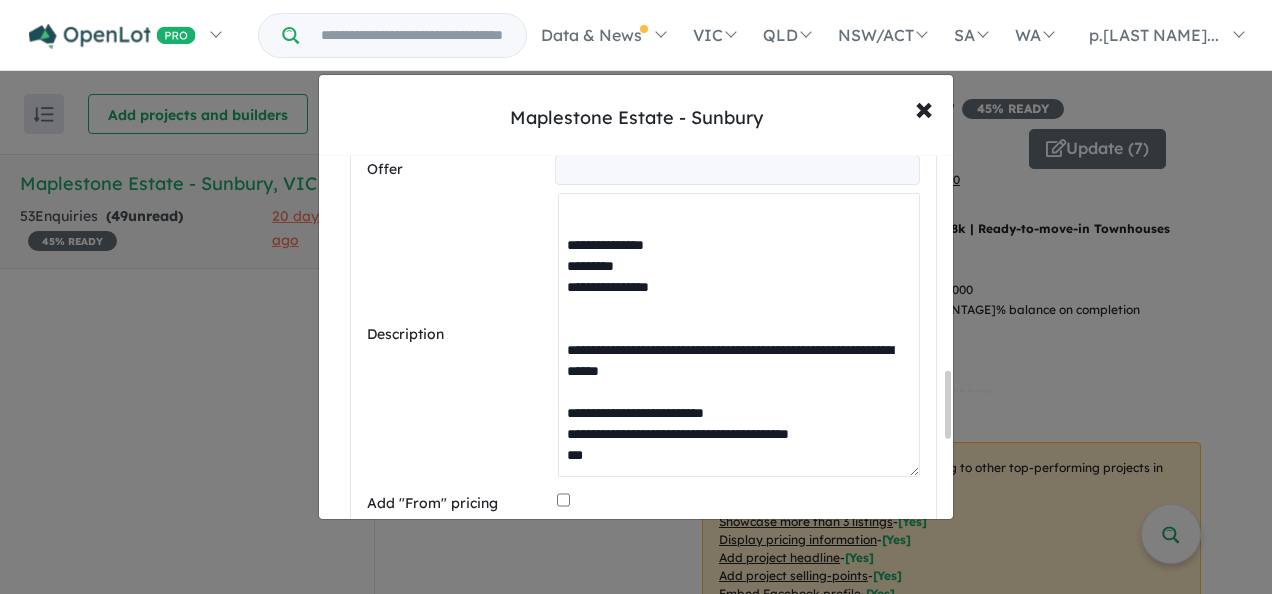 click on "**********" at bounding box center (739, 335) 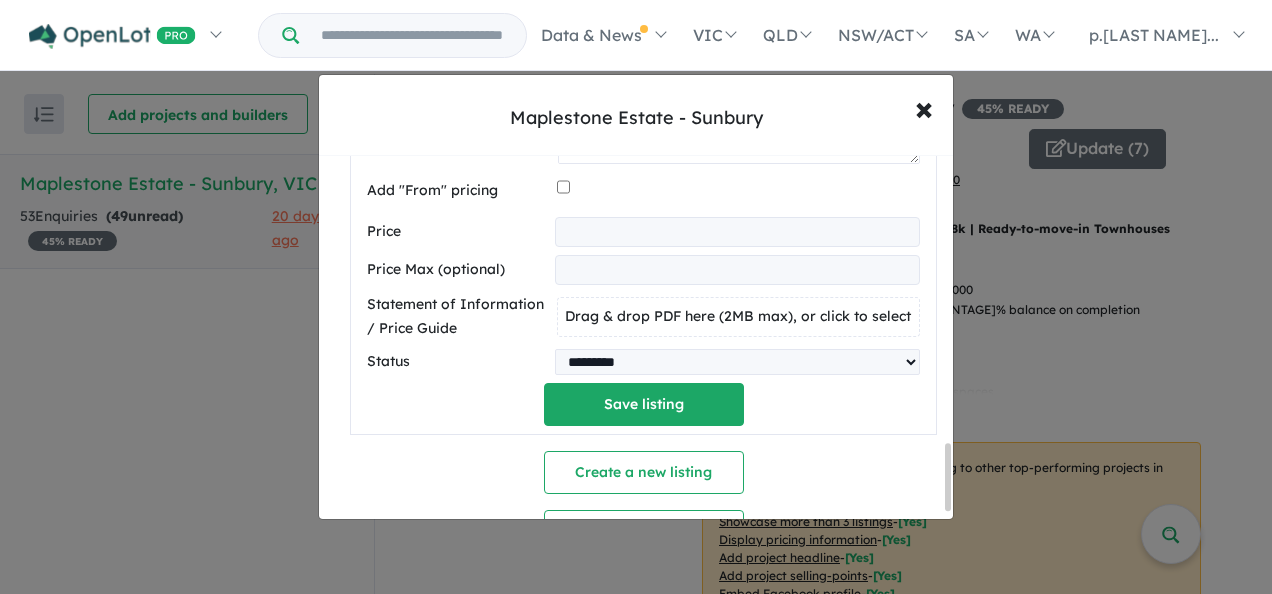 scroll, scrollTop: 1571, scrollLeft: 0, axis: vertical 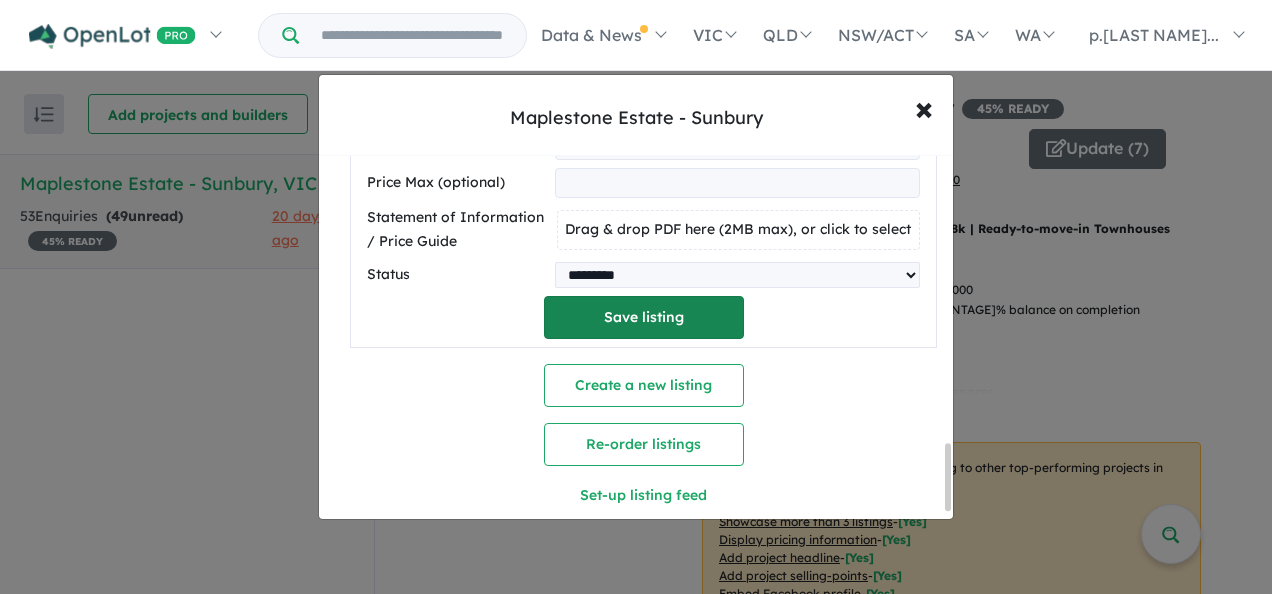 type on "**********" 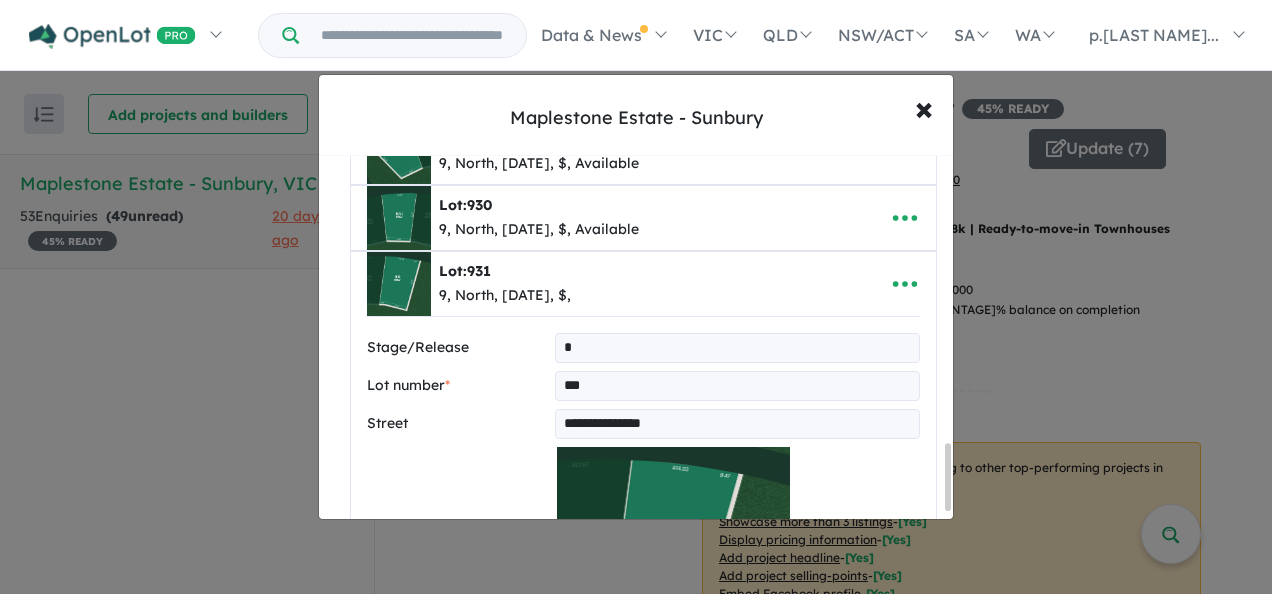 select on "*****" 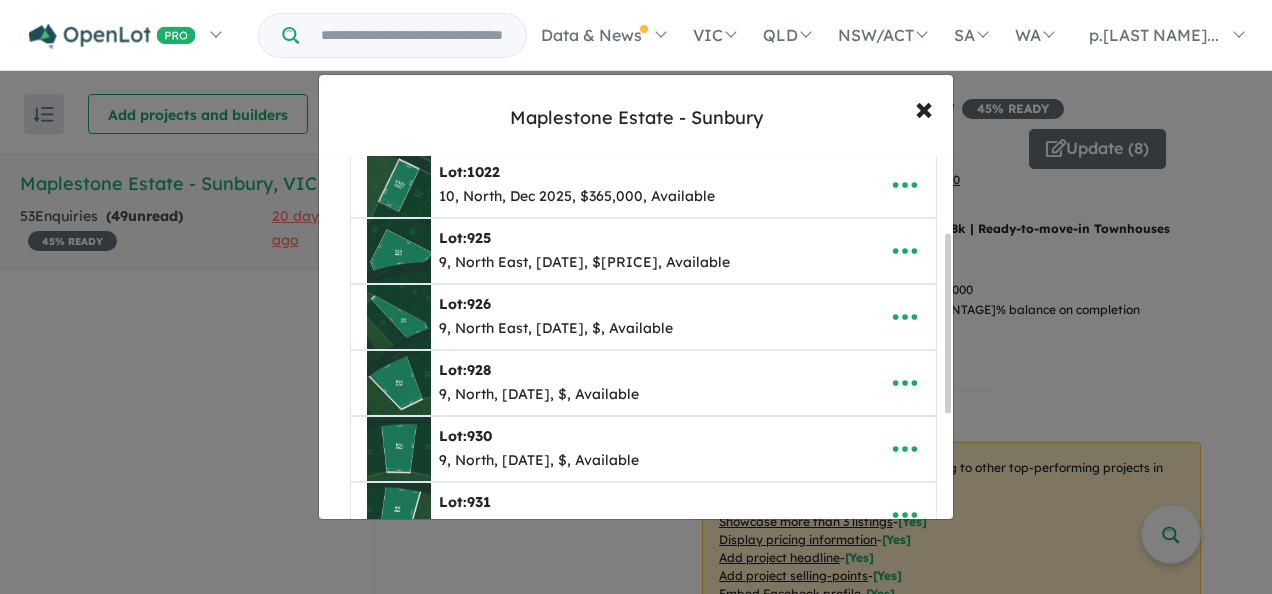 scroll, scrollTop: 100, scrollLeft: 0, axis: vertical 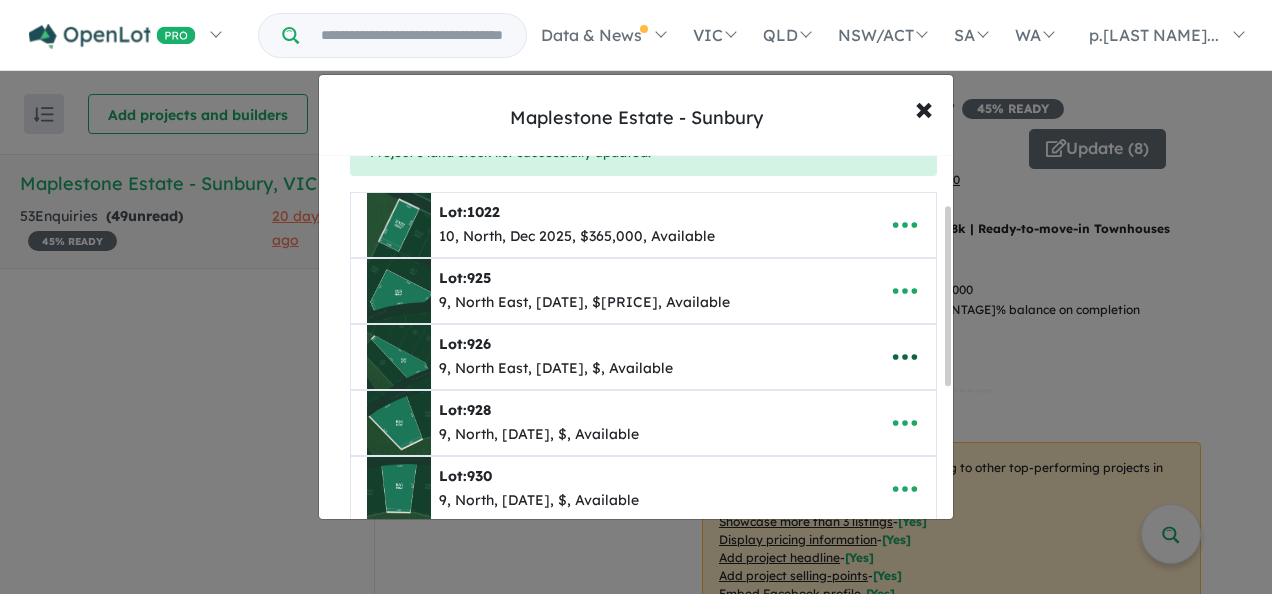 click 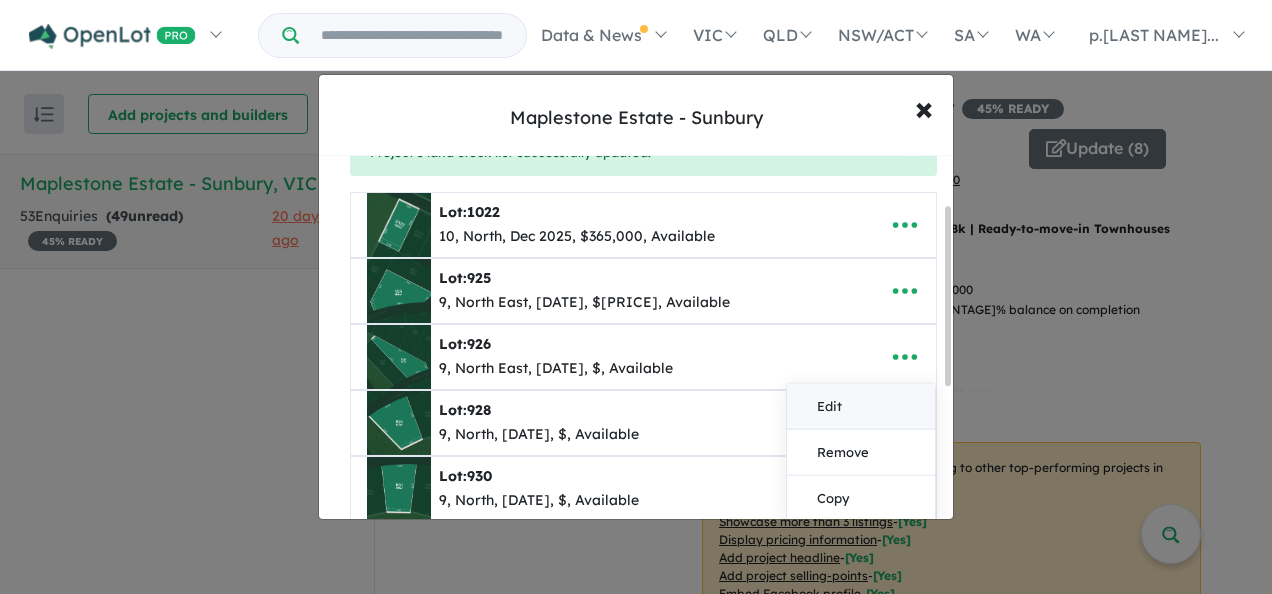 click on "Edit" at bounding box center (861, 406) 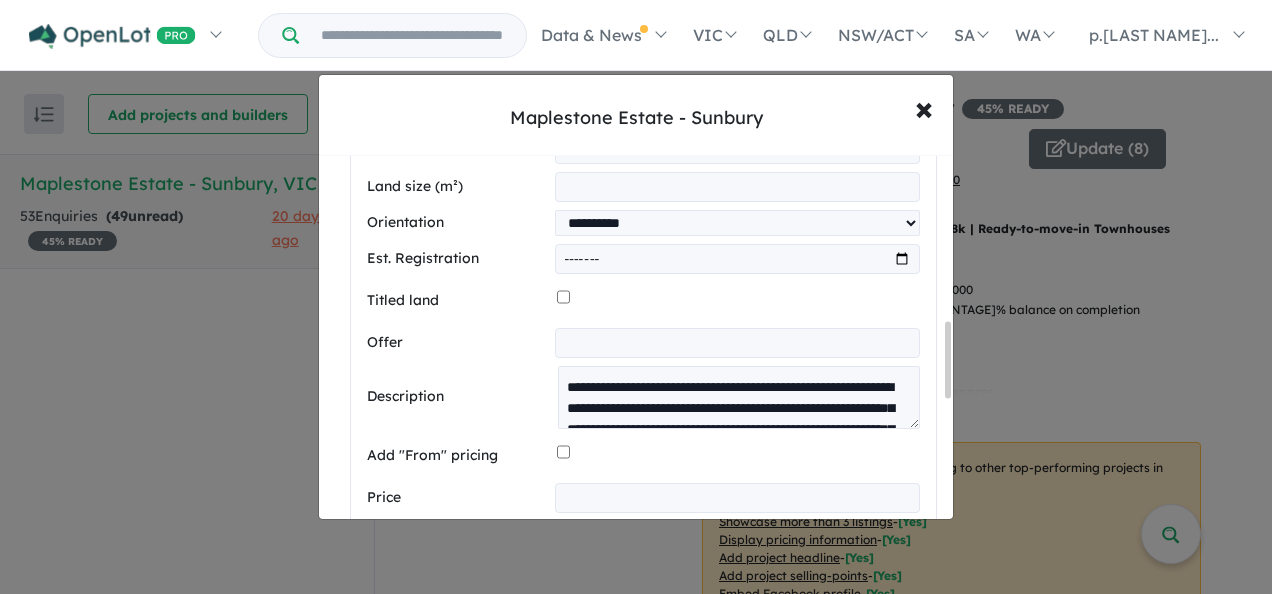 scroll, scrollTop: 1000, scrollLeft: 0, axis: vertical 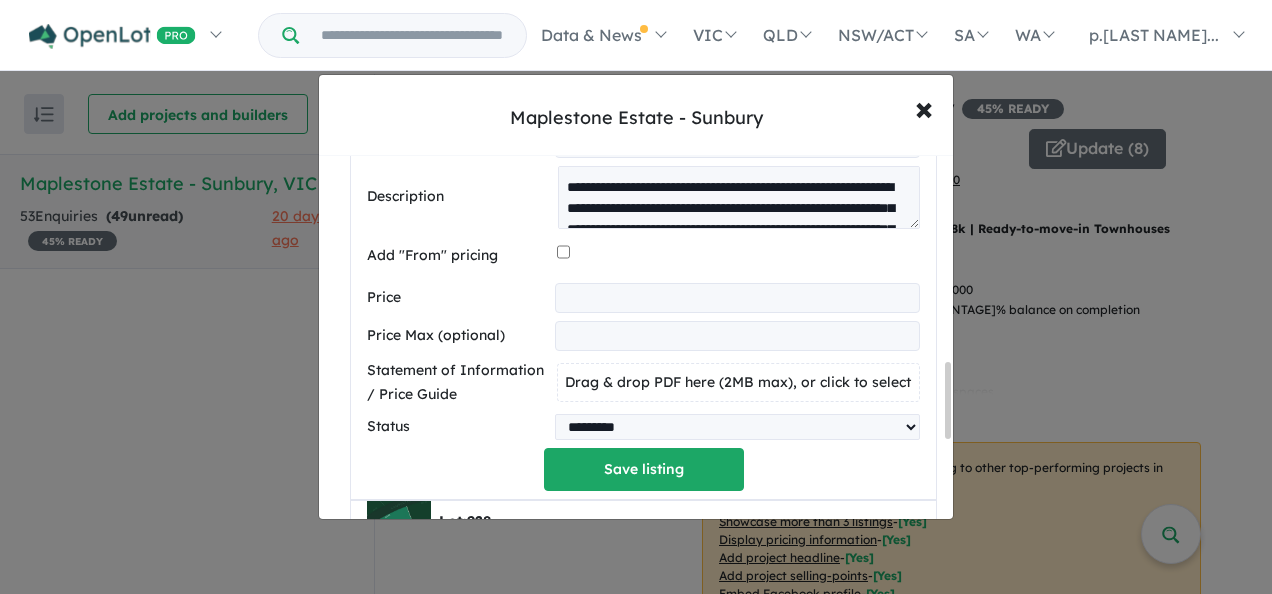 click at bounding box center [737, 298] 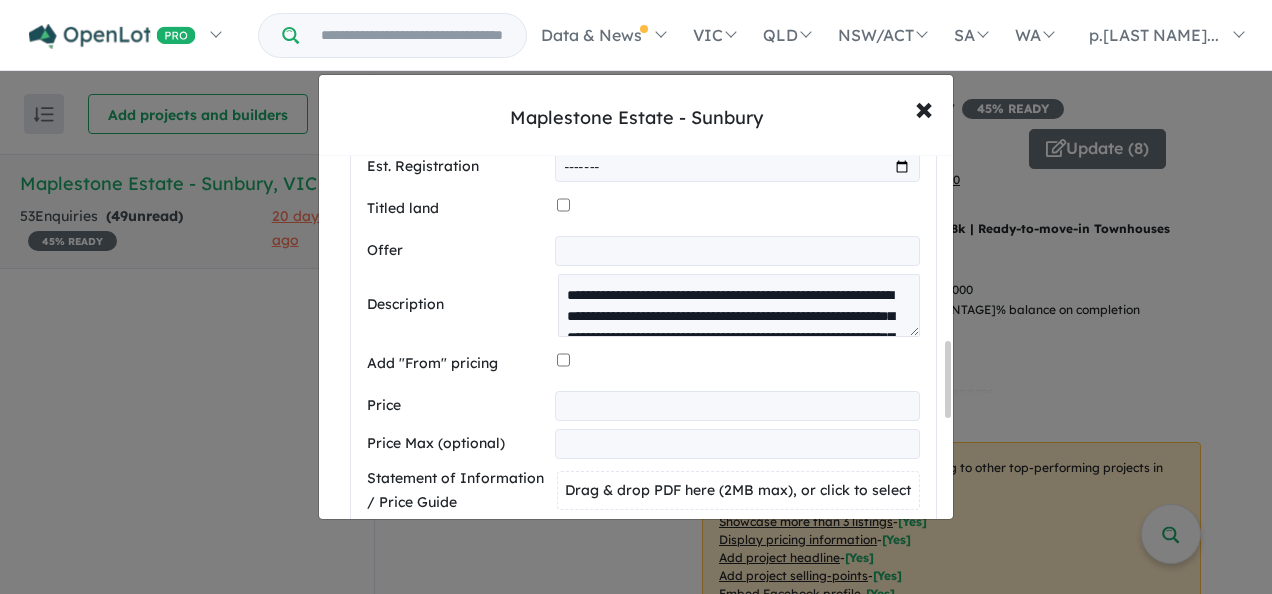 scroll, scrollTop: 900, scrollLeft: 0, axis: vertical 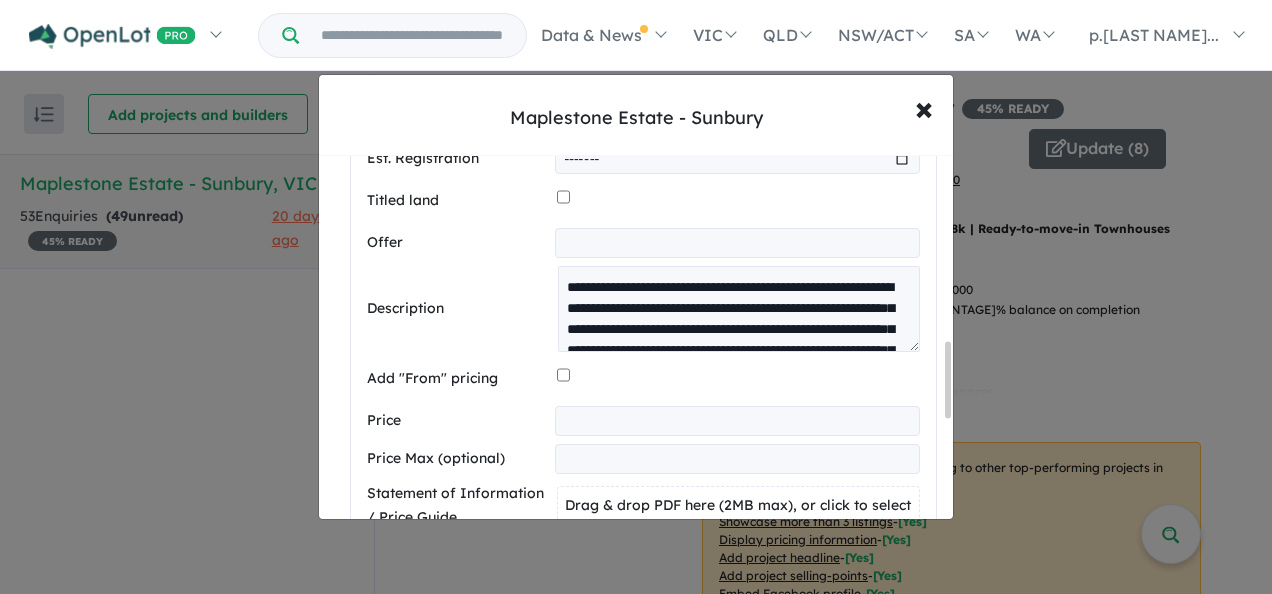 drag, startPoint x: 907, startPoint y: 319, endPoint x: 938, endPoint y: 477, distance: 161.01242 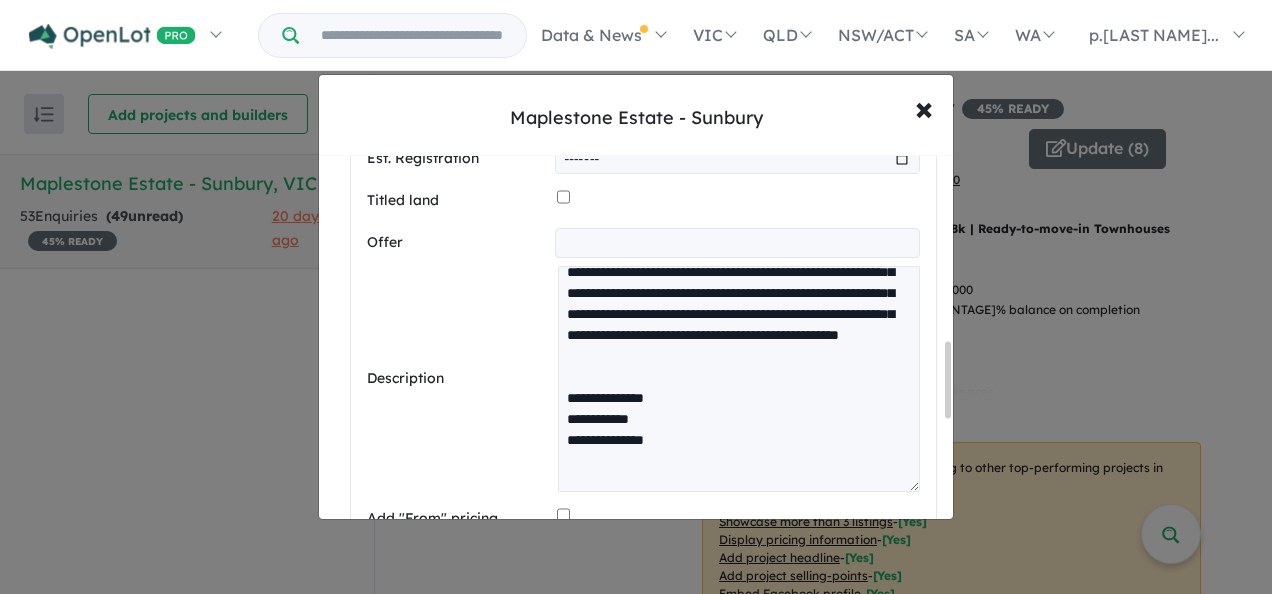 scroll, scrollTop: 300, scrollLeft: 0, axis: vertical 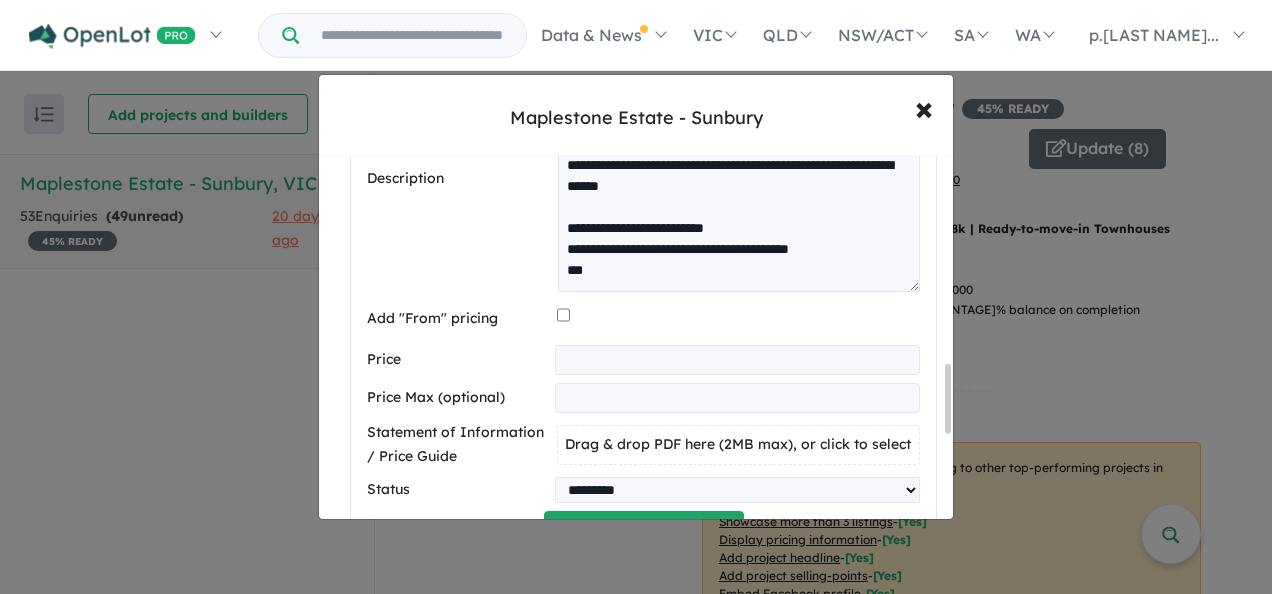 click at bounding box center [737, 360] 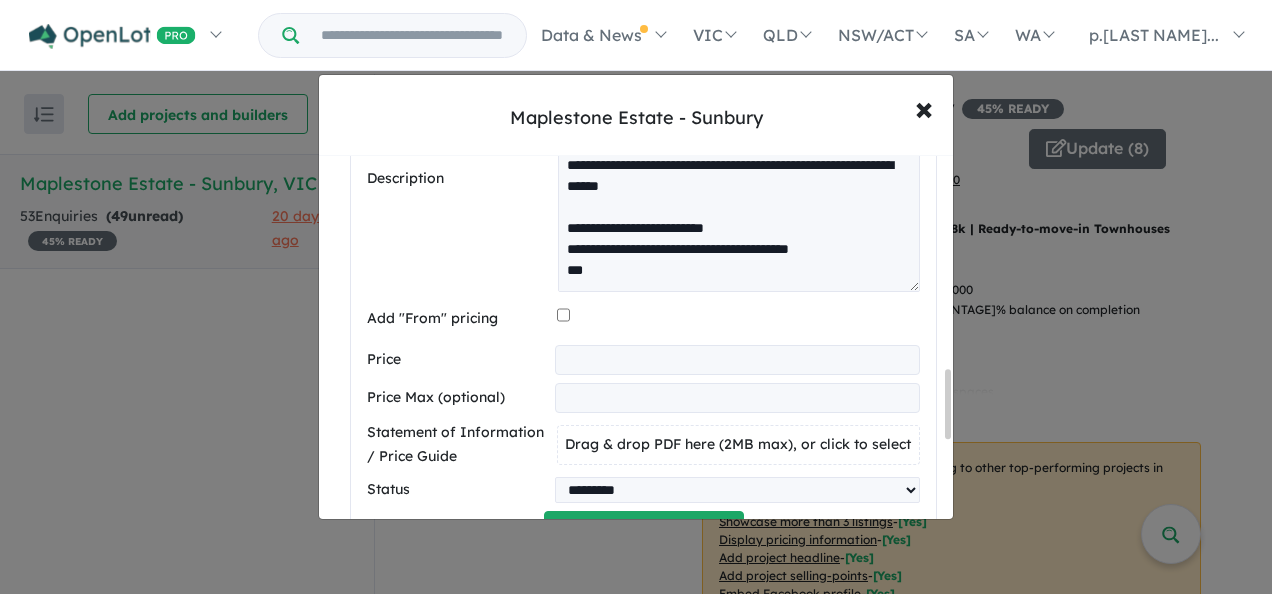 scroll, scrollTop: 1300, scrollLeft: 0, axis: vertical 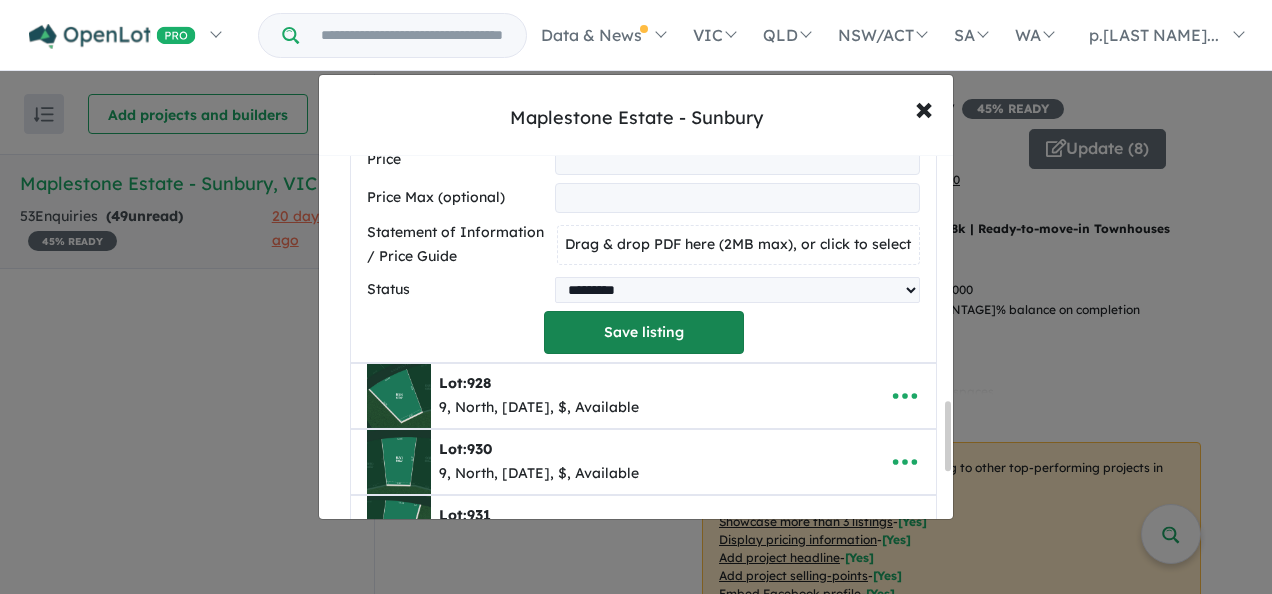 click on "Save listing" at bounding box center [644, 332] 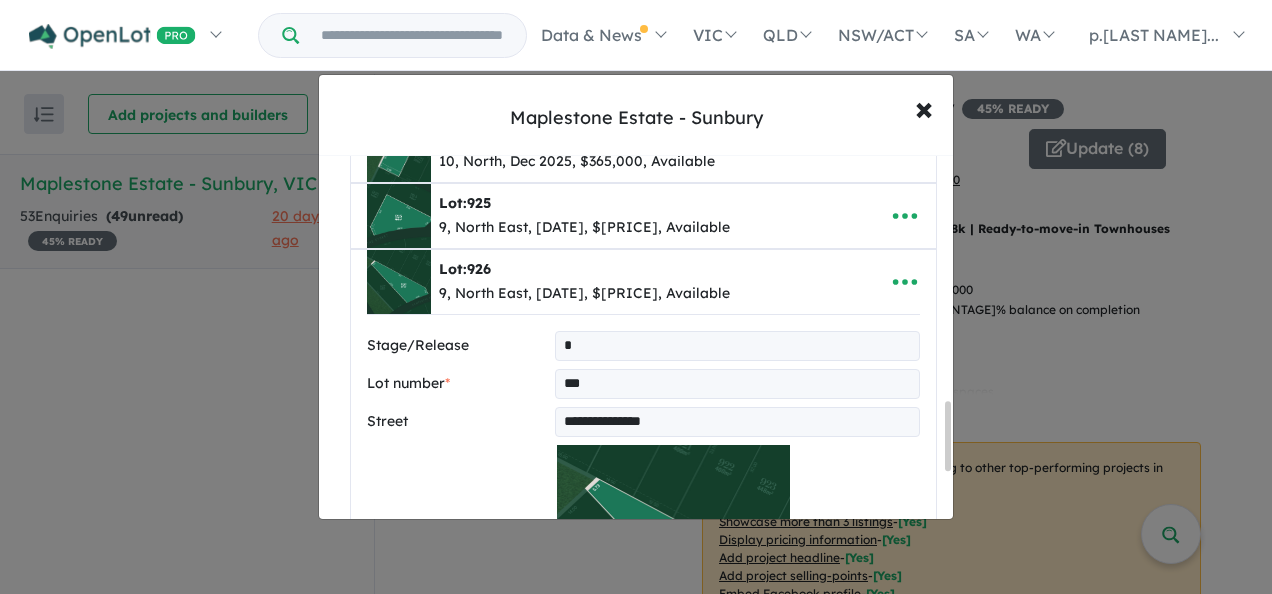 select on "**********" 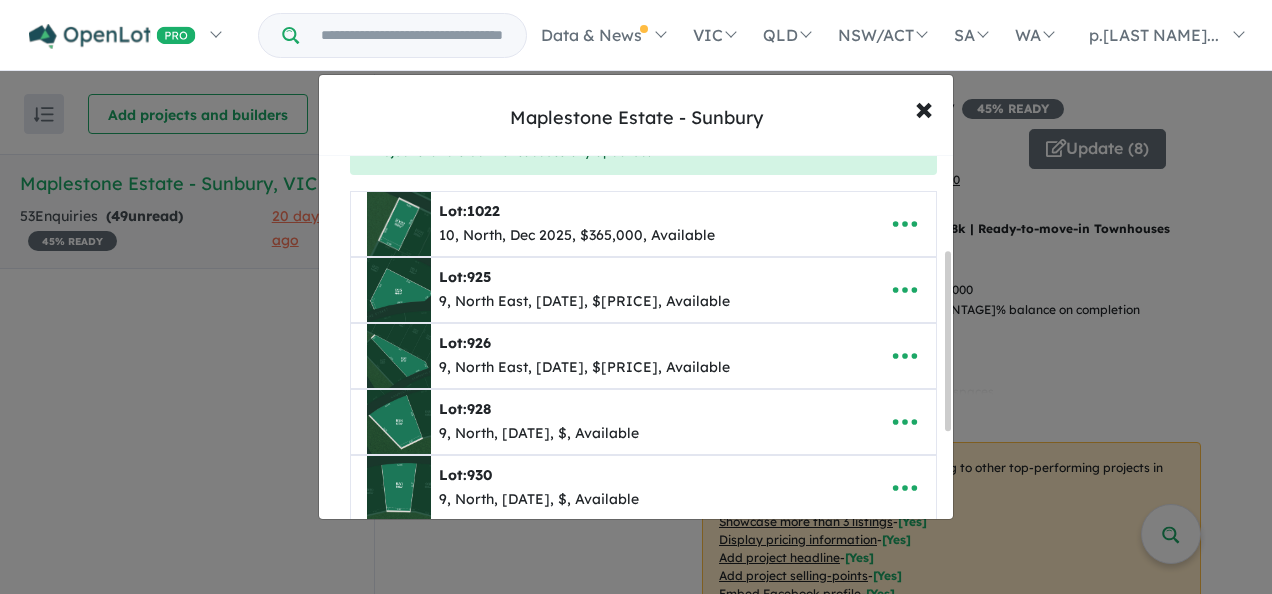 scroll, scrollTop: 200, scrollLeft: 0, axis: vertical 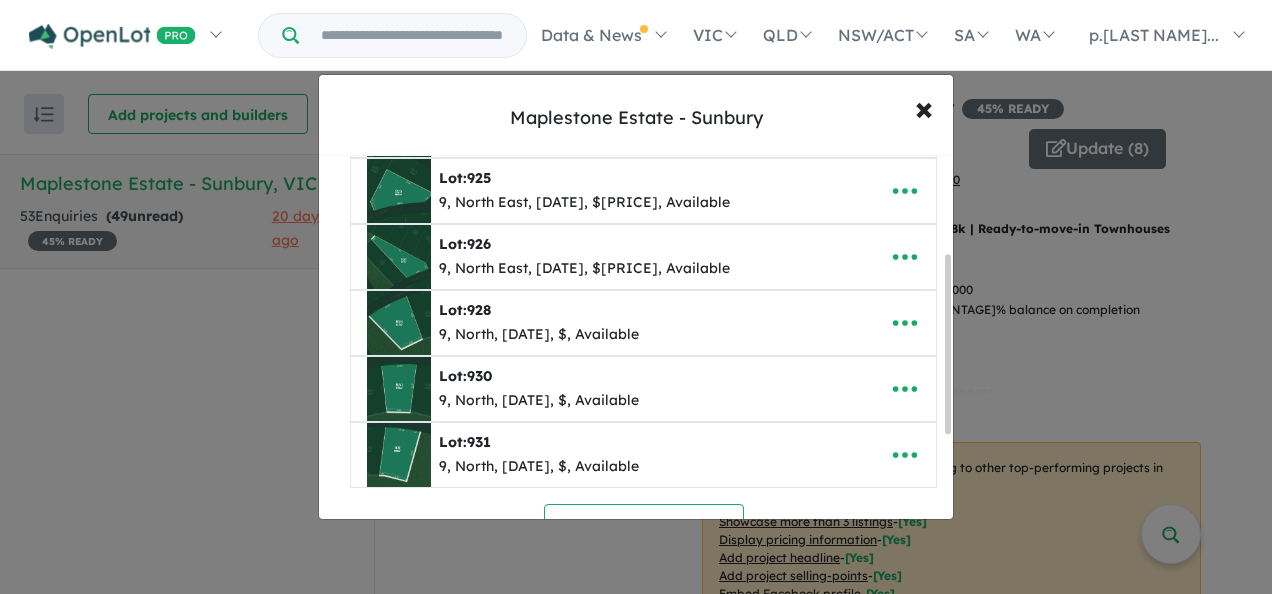 click on "Lot:  928   9, North, Aug 2025, $, Available" at bounding box center [612, 323] 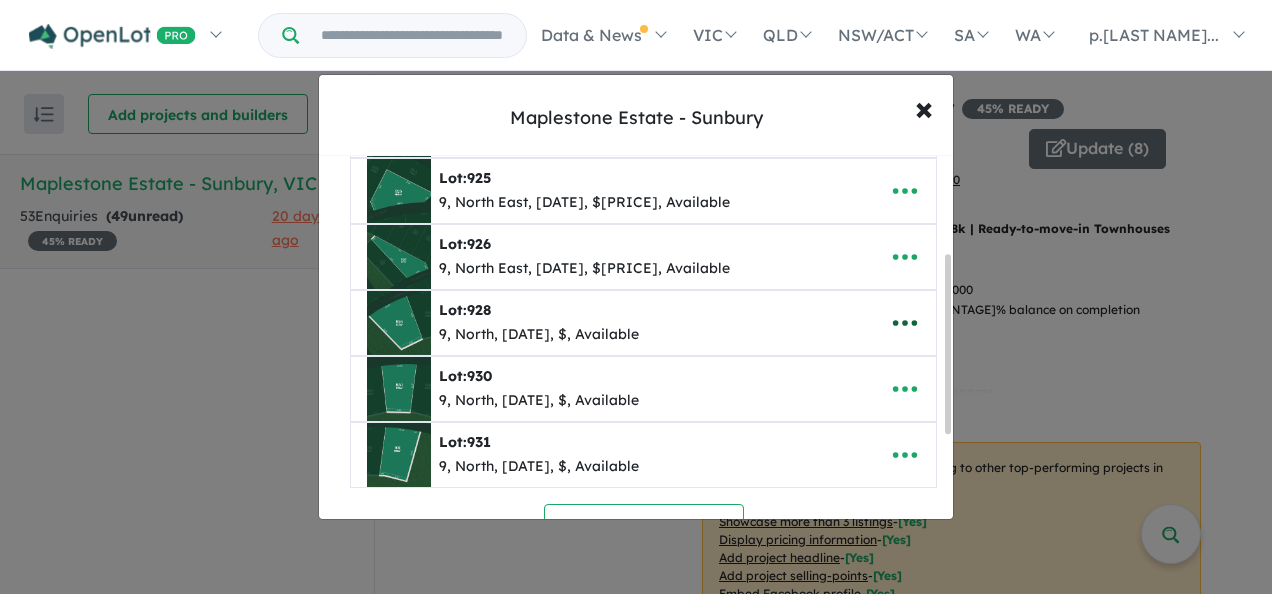 click 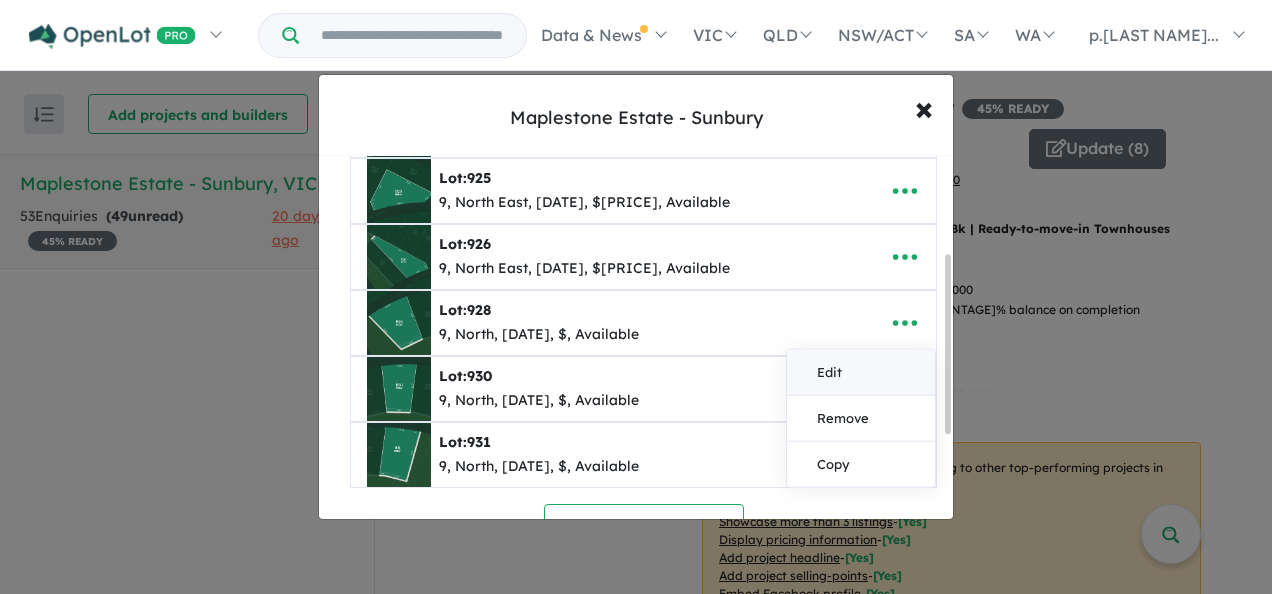 click on "Edit" at bounding box center (861, 372) 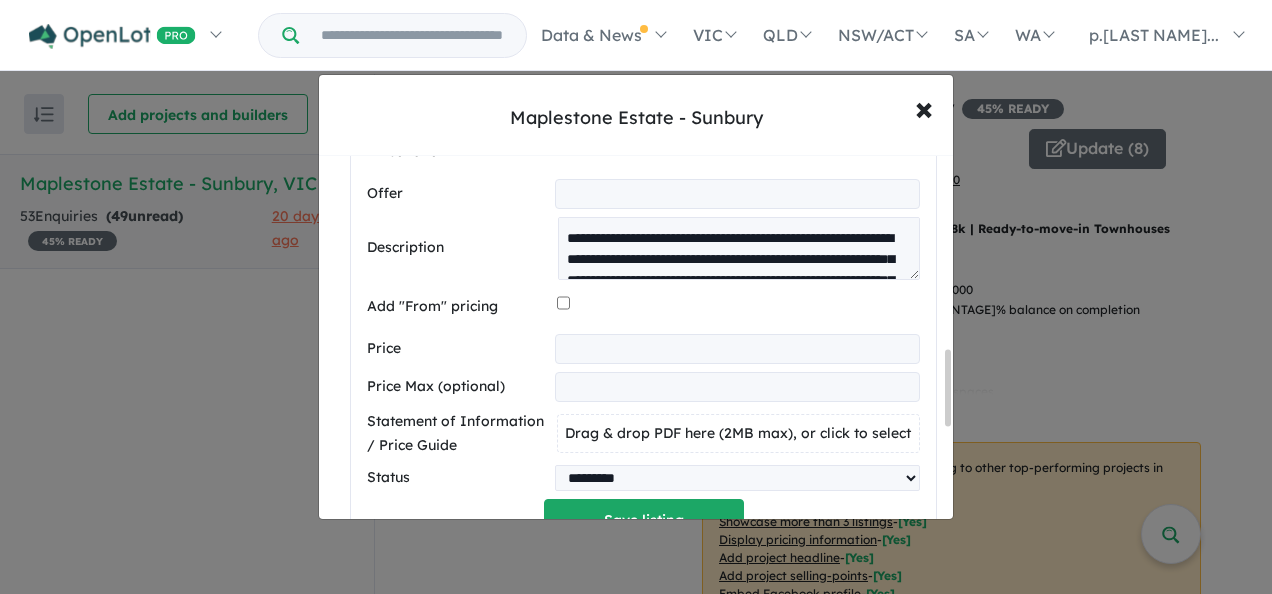 scroll, scrollTop: 1140, scrollLeft: 0, axis: vertical 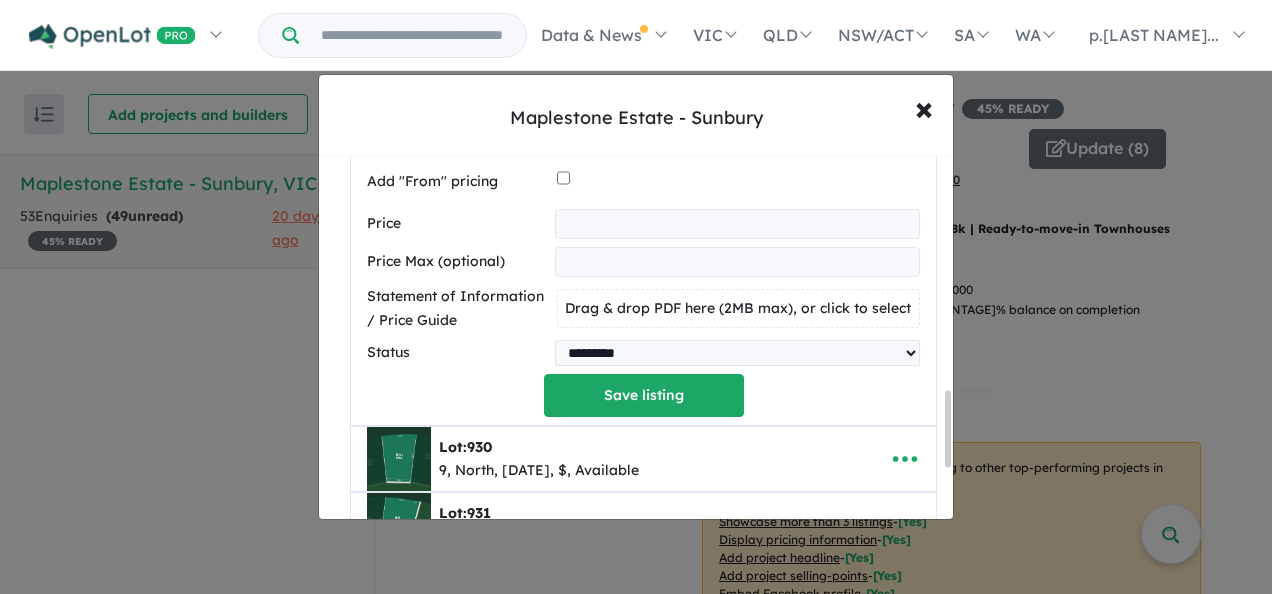 click at bounding box center (737, 224) 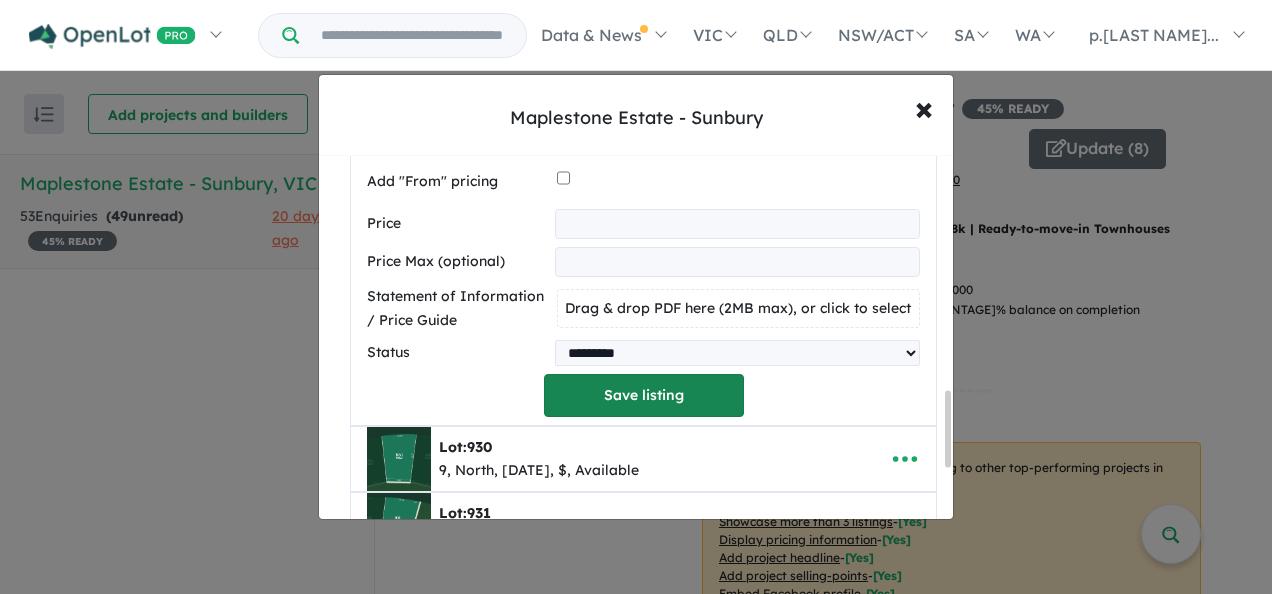 click on "Save listing" at bounding box center (644, 395) 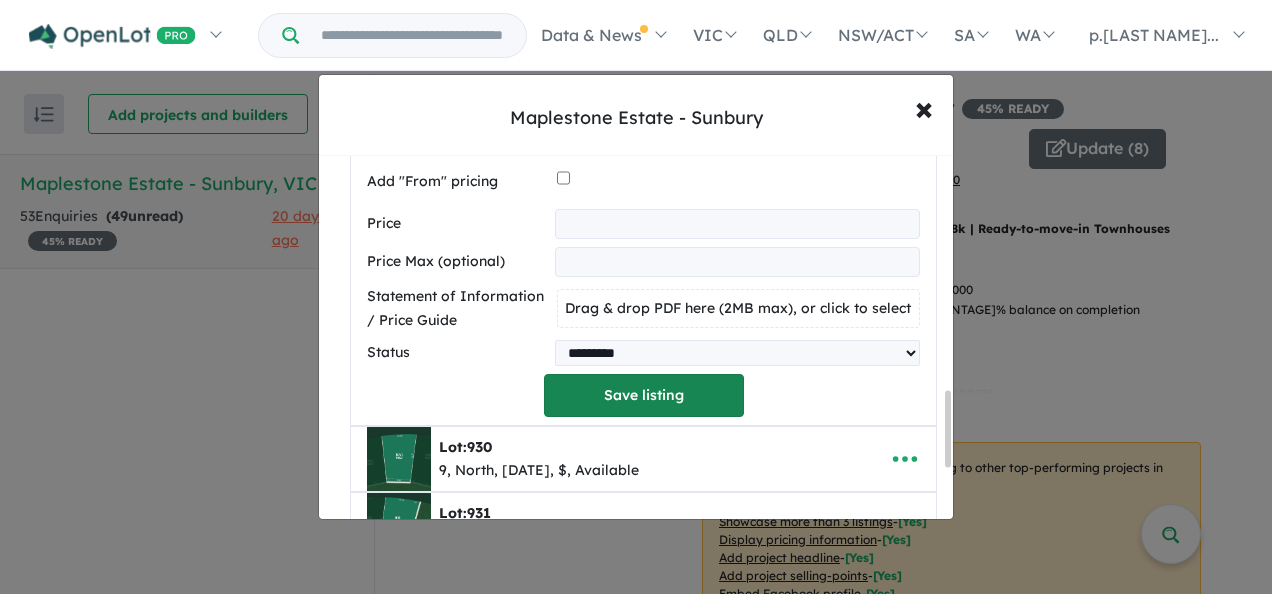 scroll, scrollTop: 240, scrollLeft: 0, axis: vertical 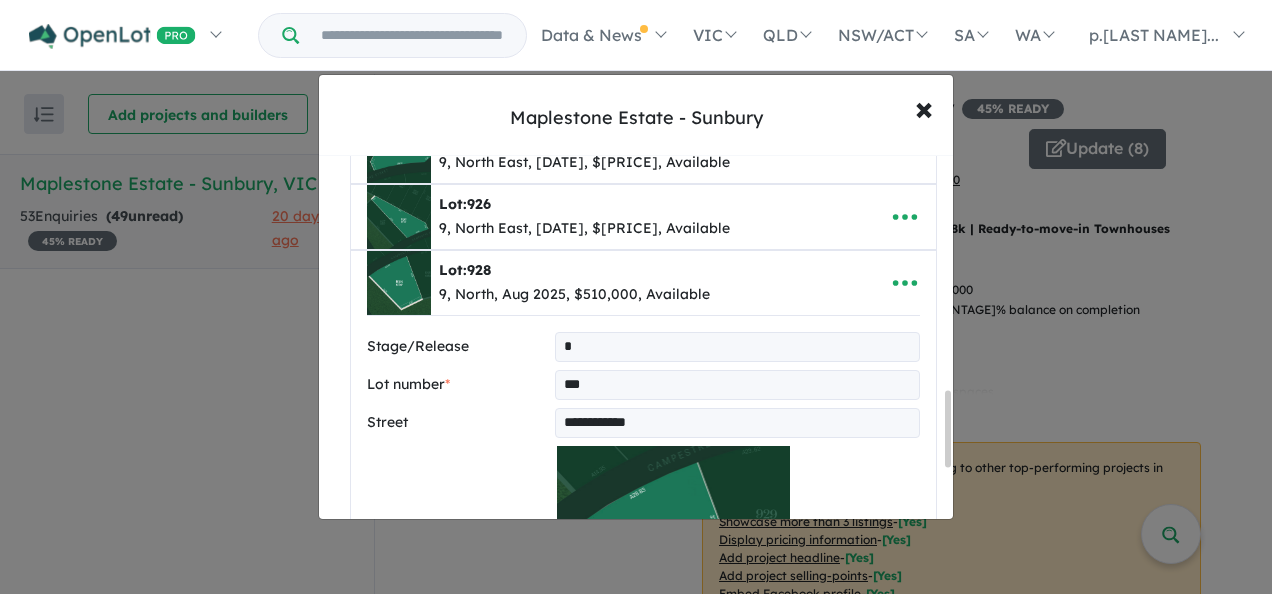 select on "*****" 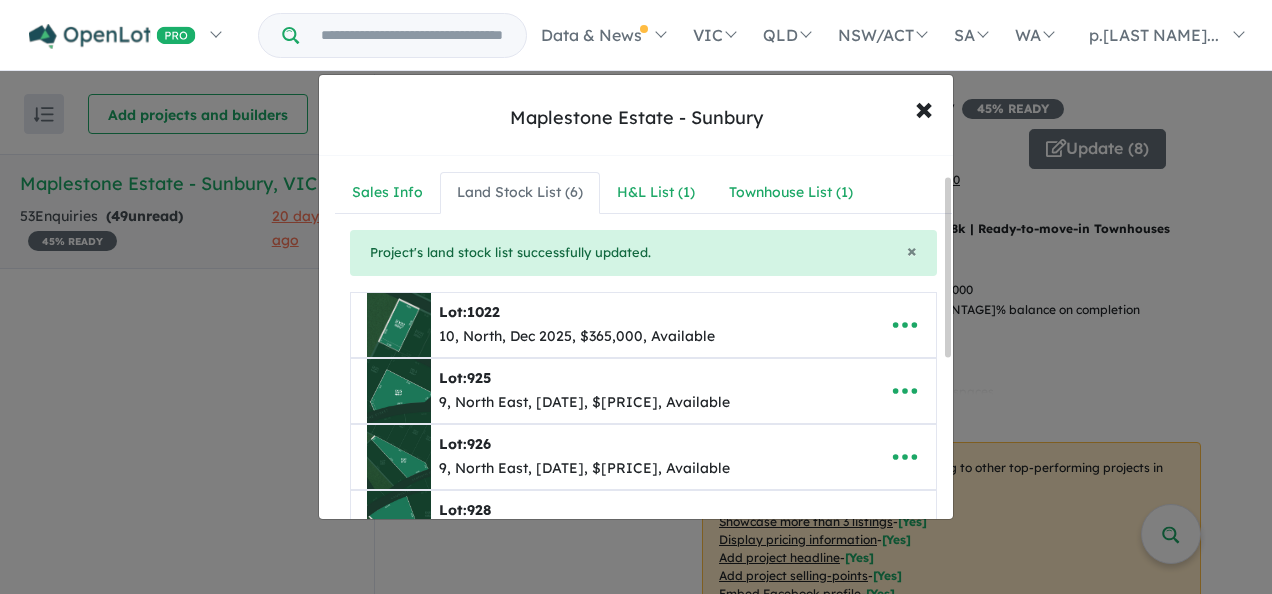 scroll, scrollTop: 200, scrollLeft: 0, axis: vertical 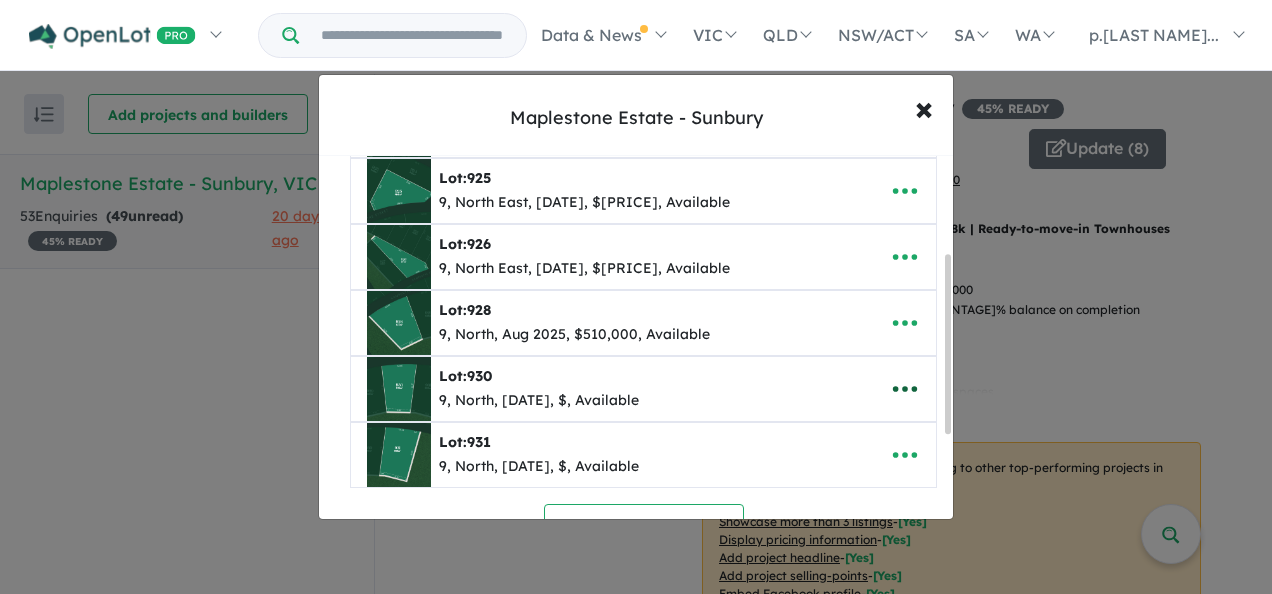 click 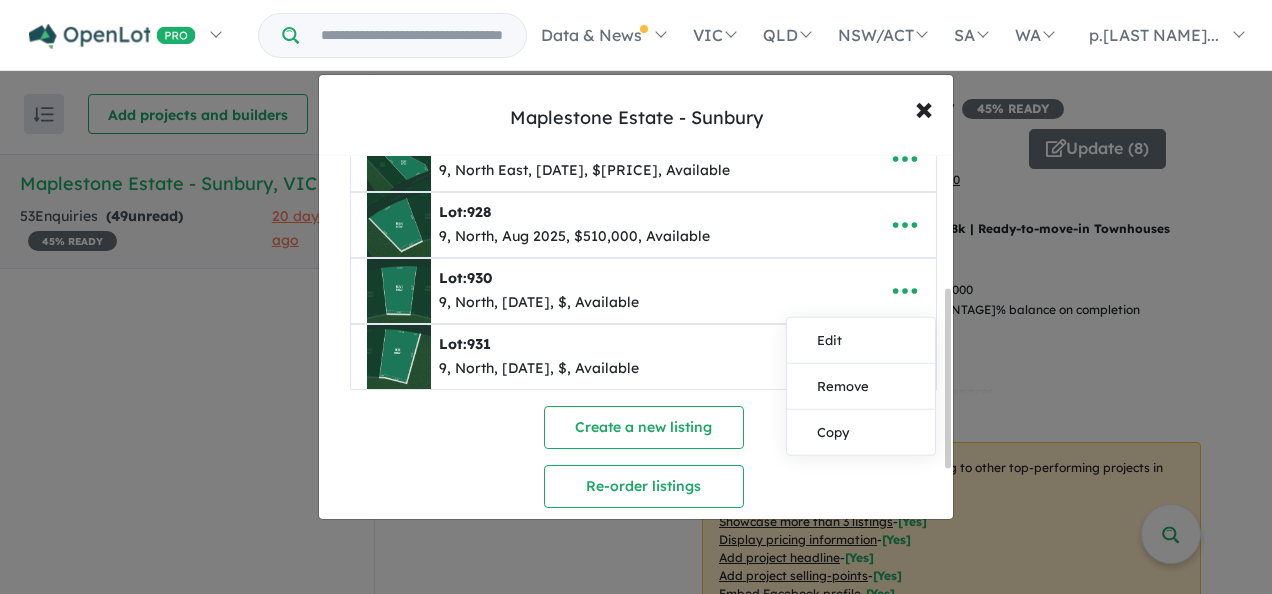 scroll, scrollTop: 300, scrollLeft: 0, axis: vertical 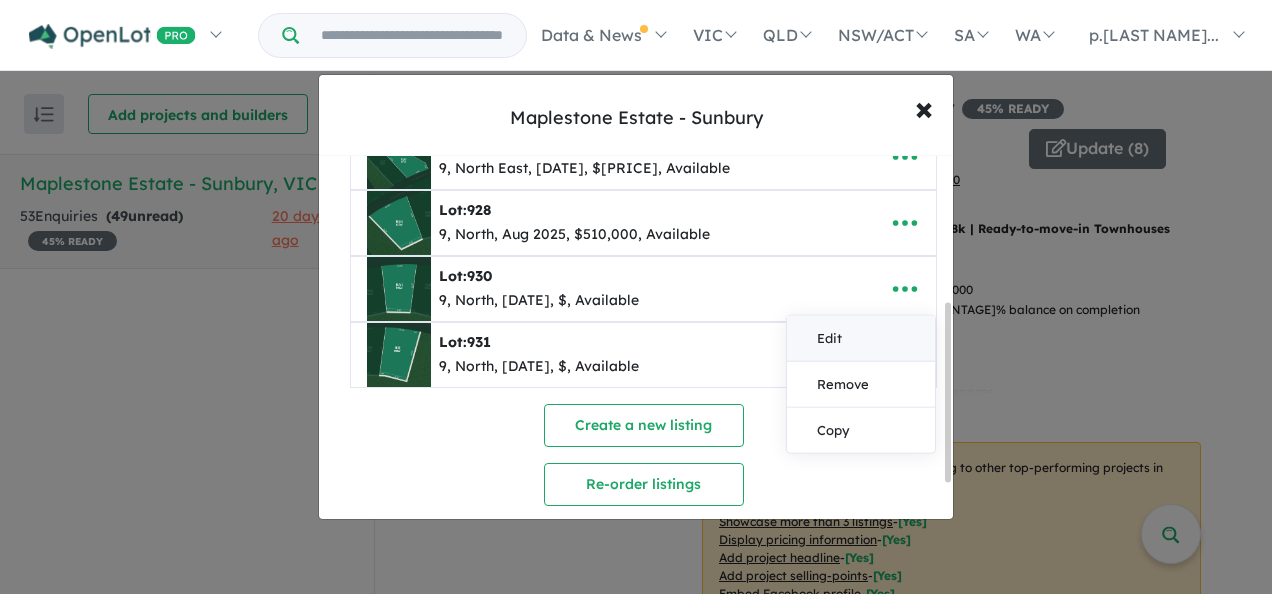 click on "Edit" at bounding box center (861, 338) 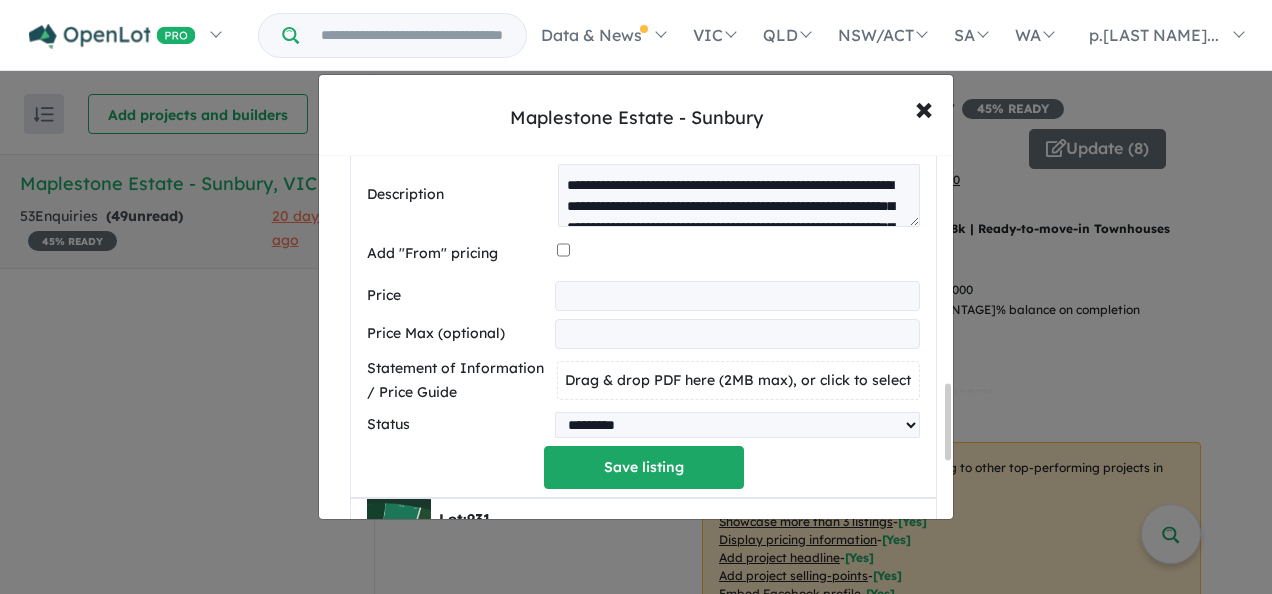 scroll, scrollTop: 1106, scrollLeft: 0, axis: vertical 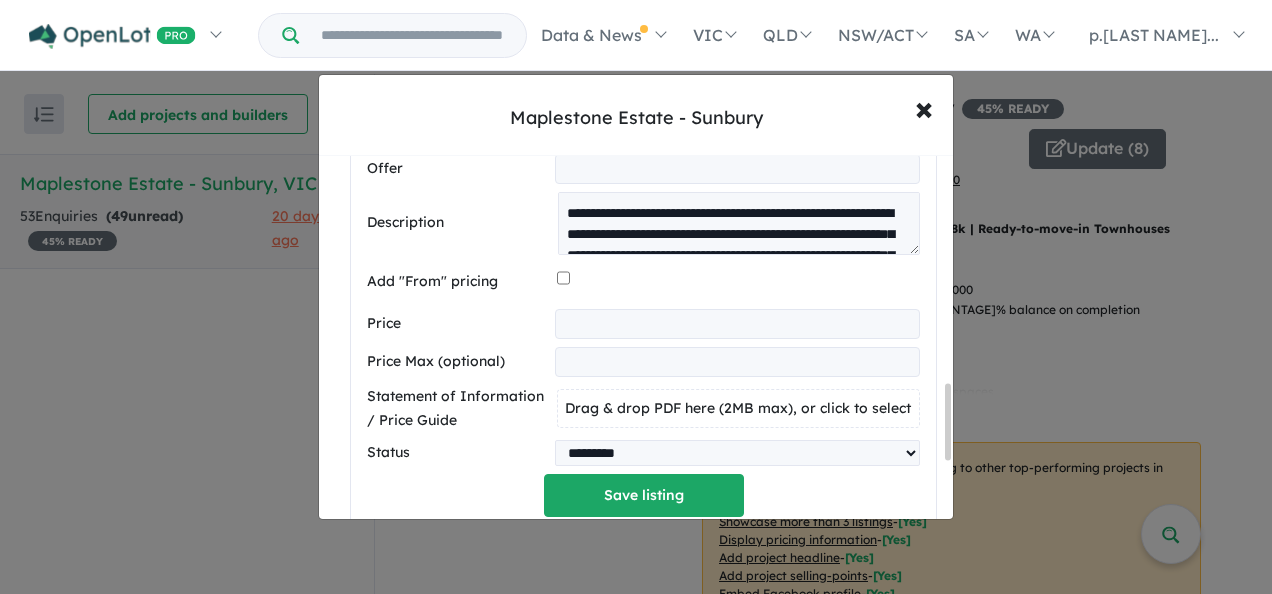 click at bounding box center (737, 324) 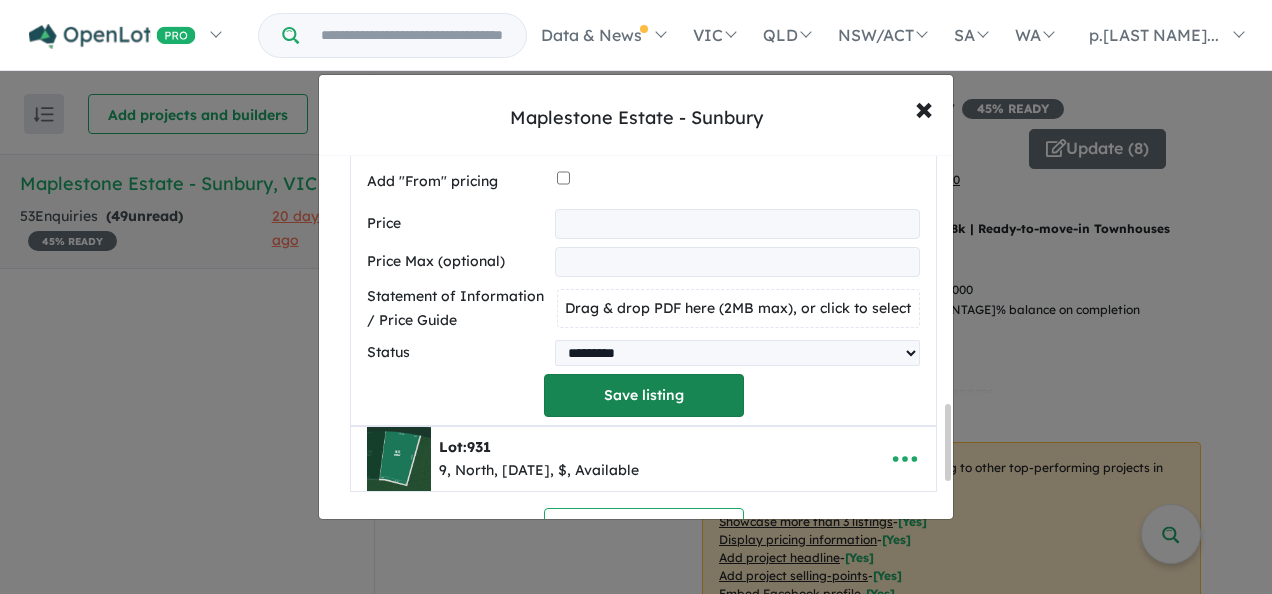 click on "Save listing" at bounding box center (644, 395) 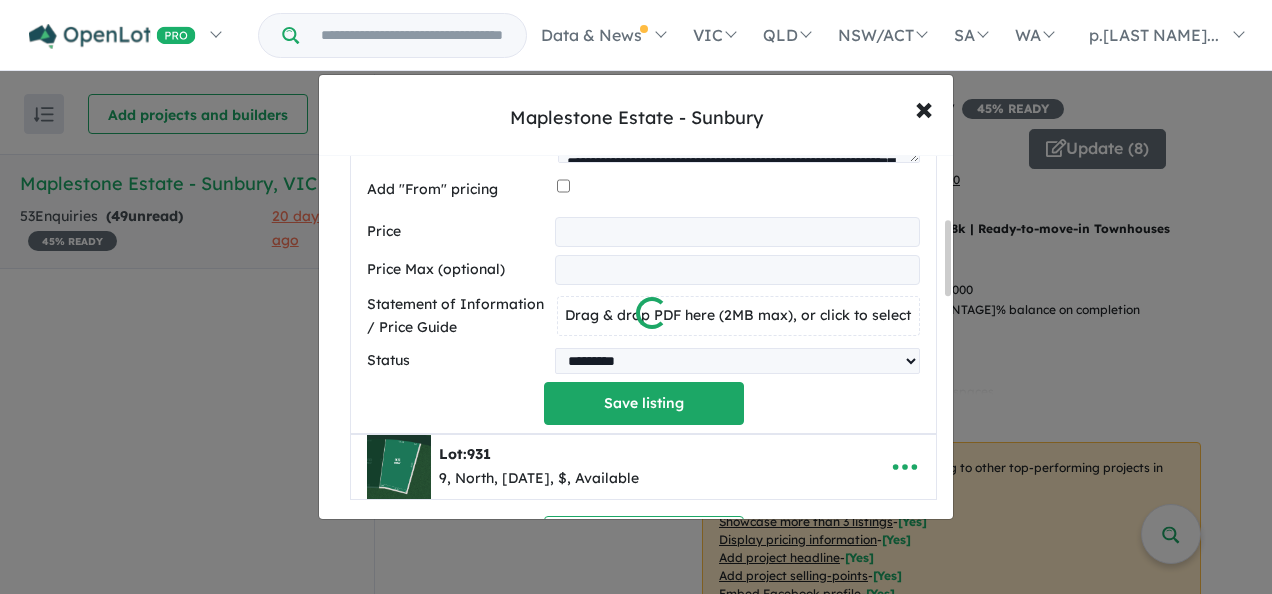 scroll, scrollTop: 306, scrollLeft: 0, axis: vertical 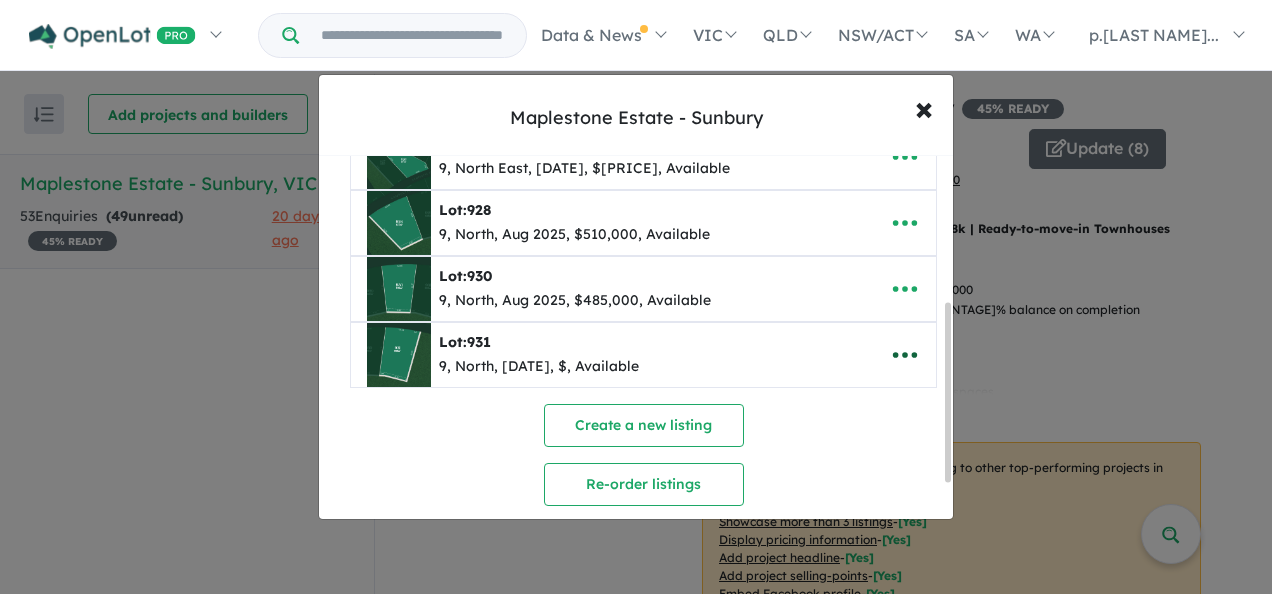 click 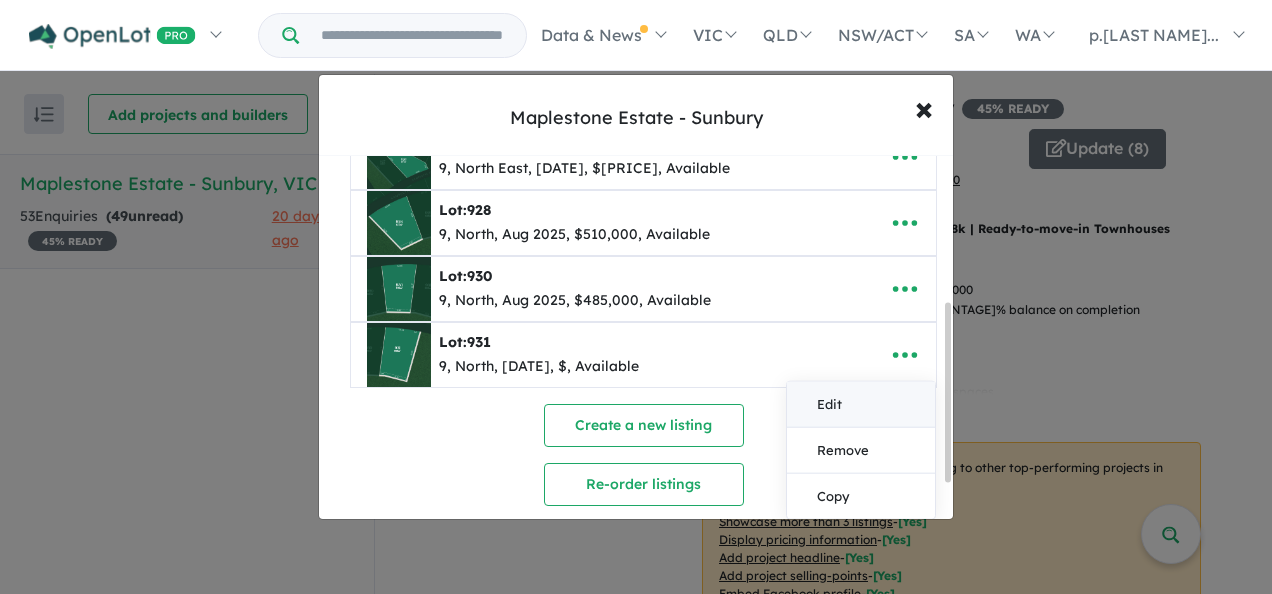 click on "Edit" at bounding box center [861, 404] 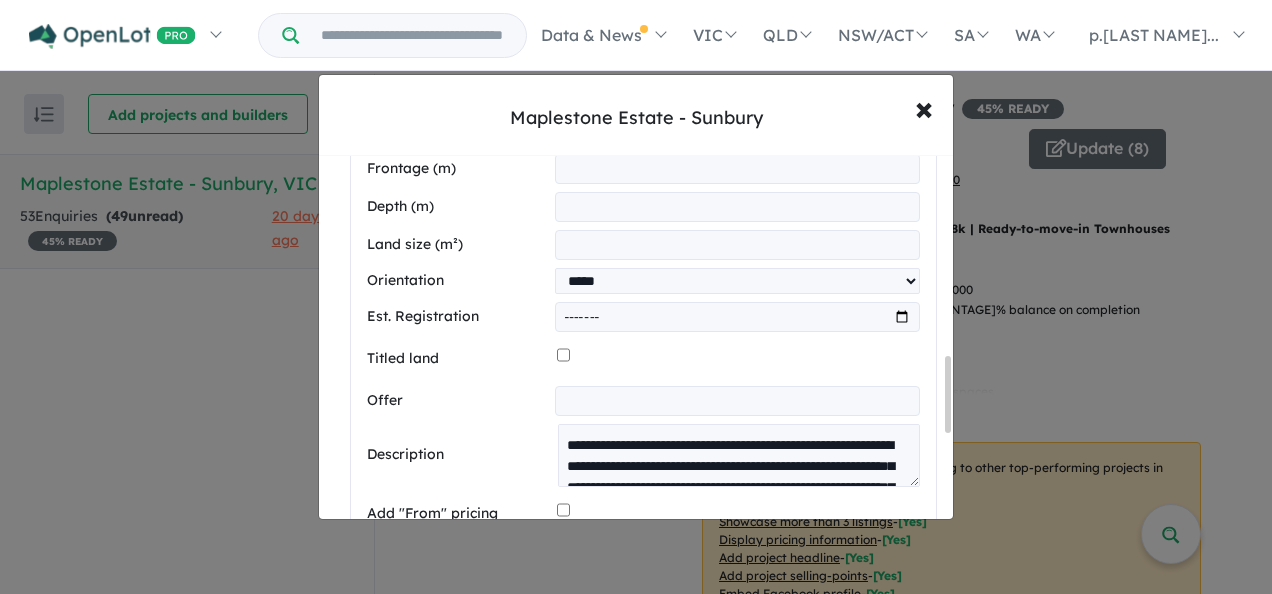 scroll, scrollTop: 971, scrollLeft: 0, axis: vertical 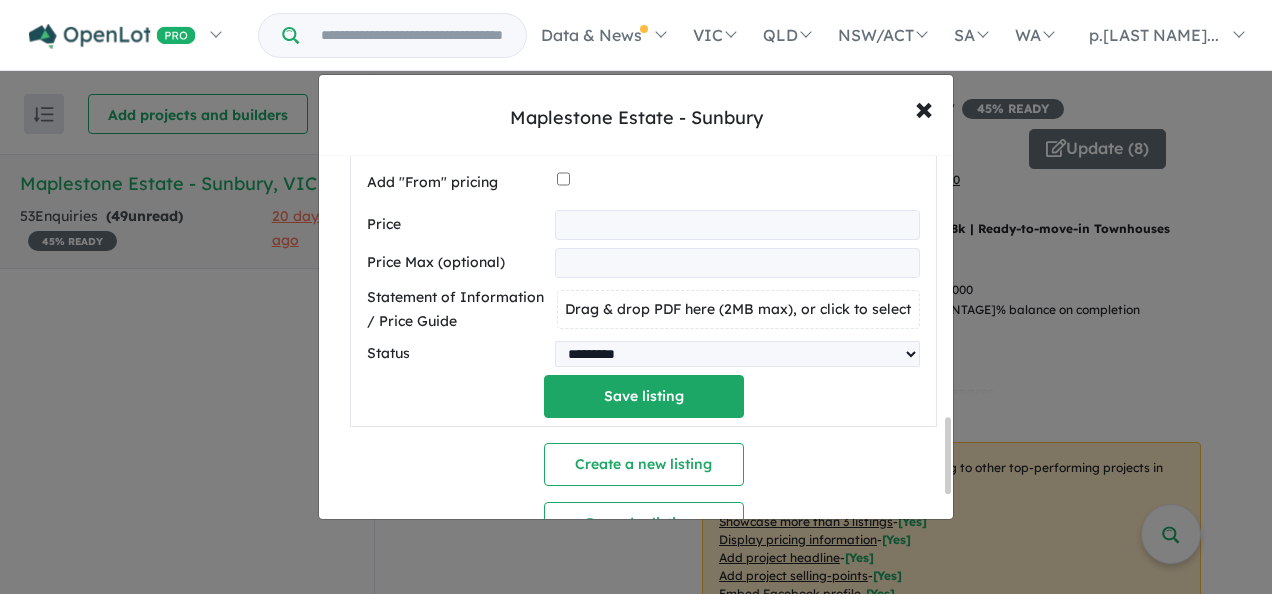 click at bounding box center [737, 225] 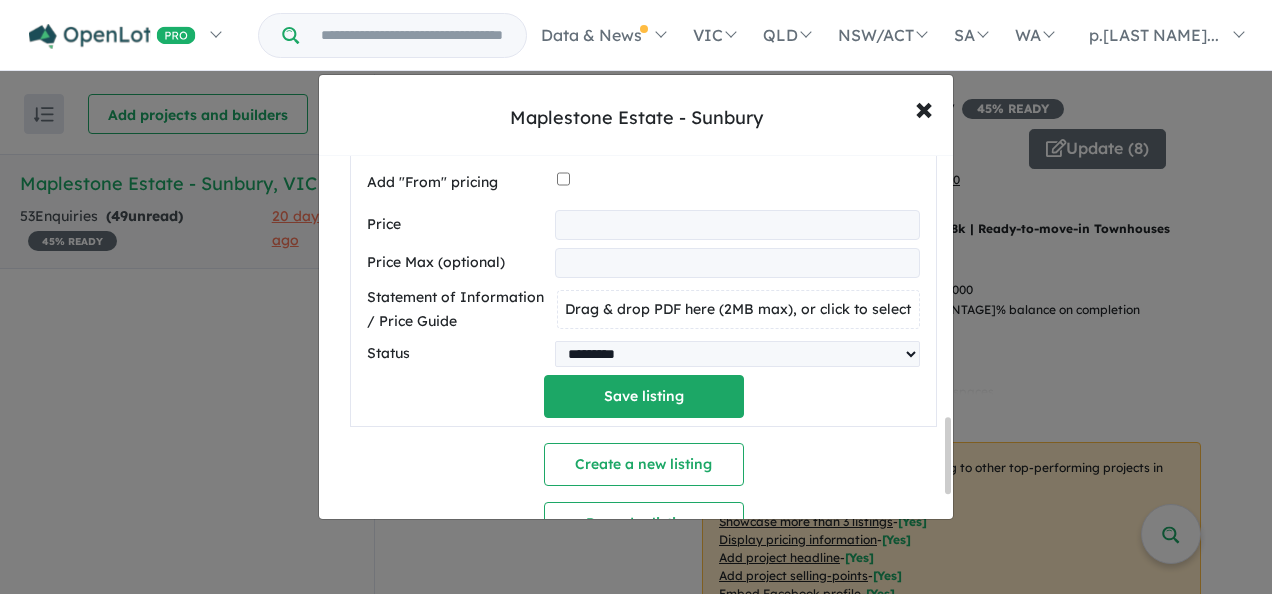 type on "******" 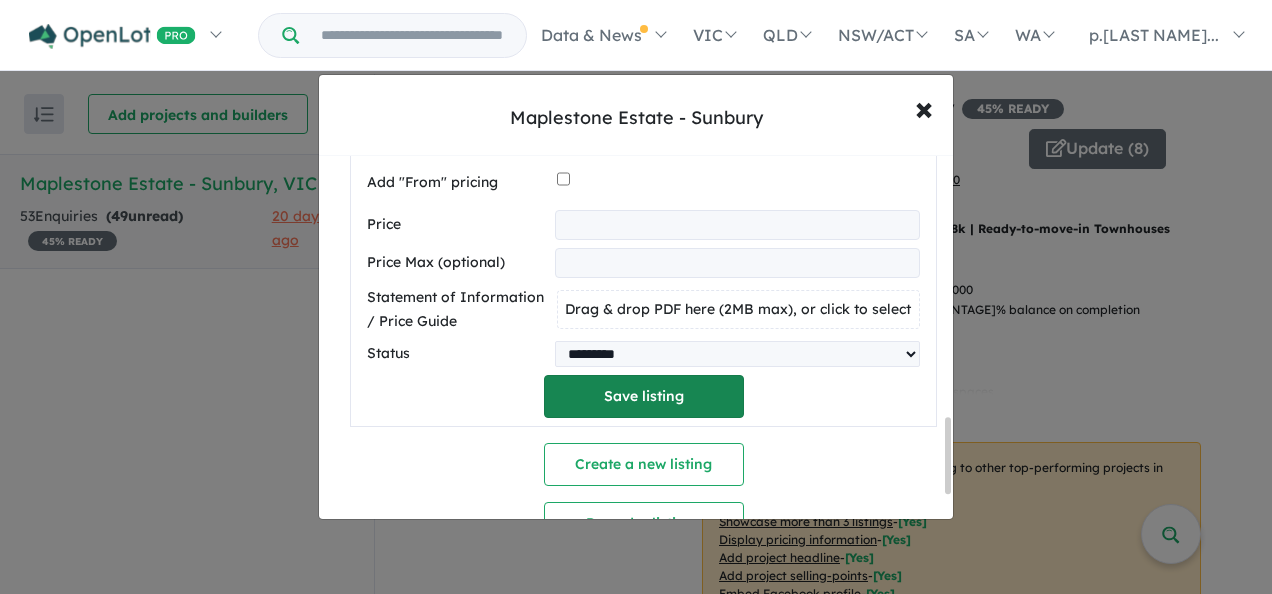 click on "Save listing" at bounding box center [644, 396] 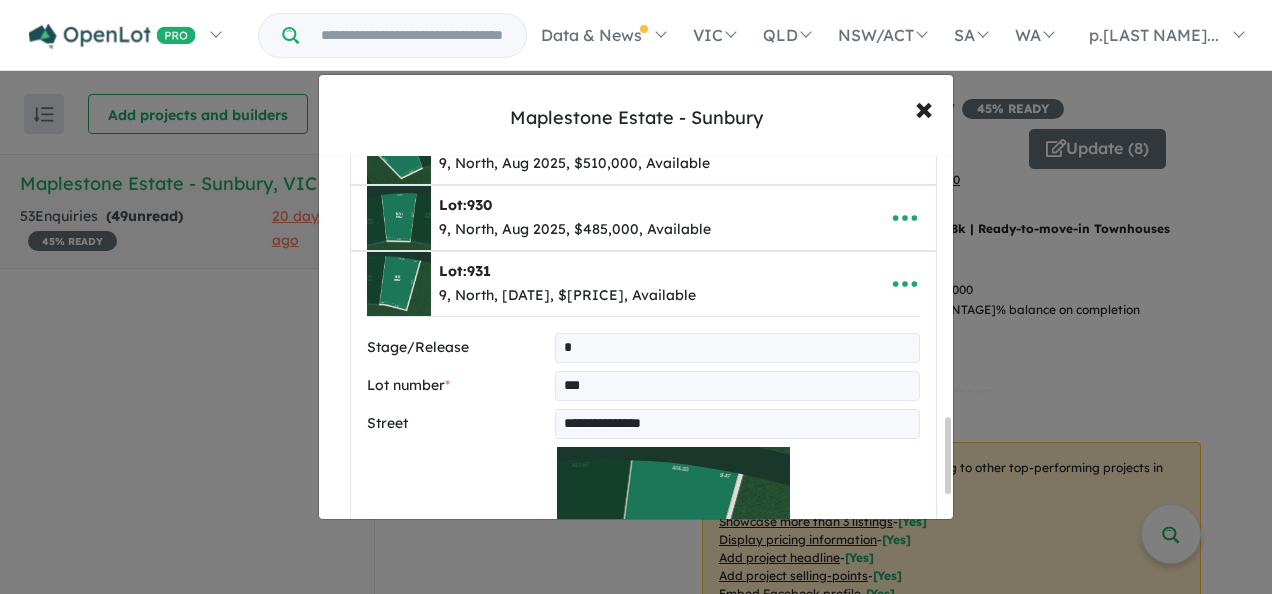 select on "*****" 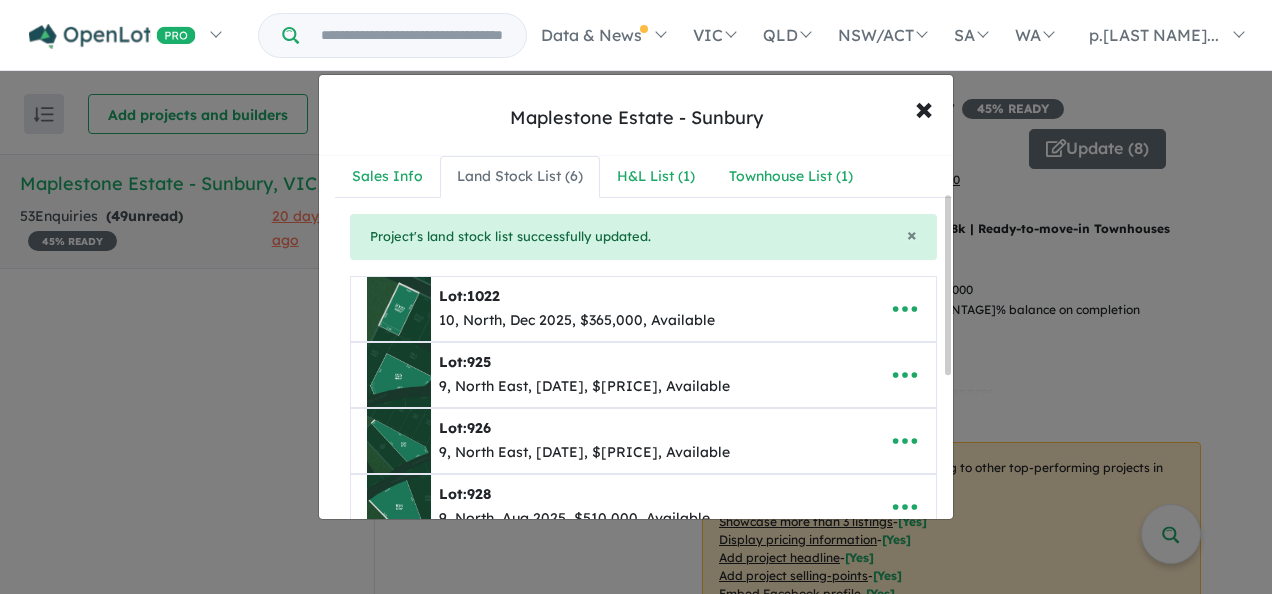 scroll, scrollTop: 0, scrollLeft: 0, axis: both 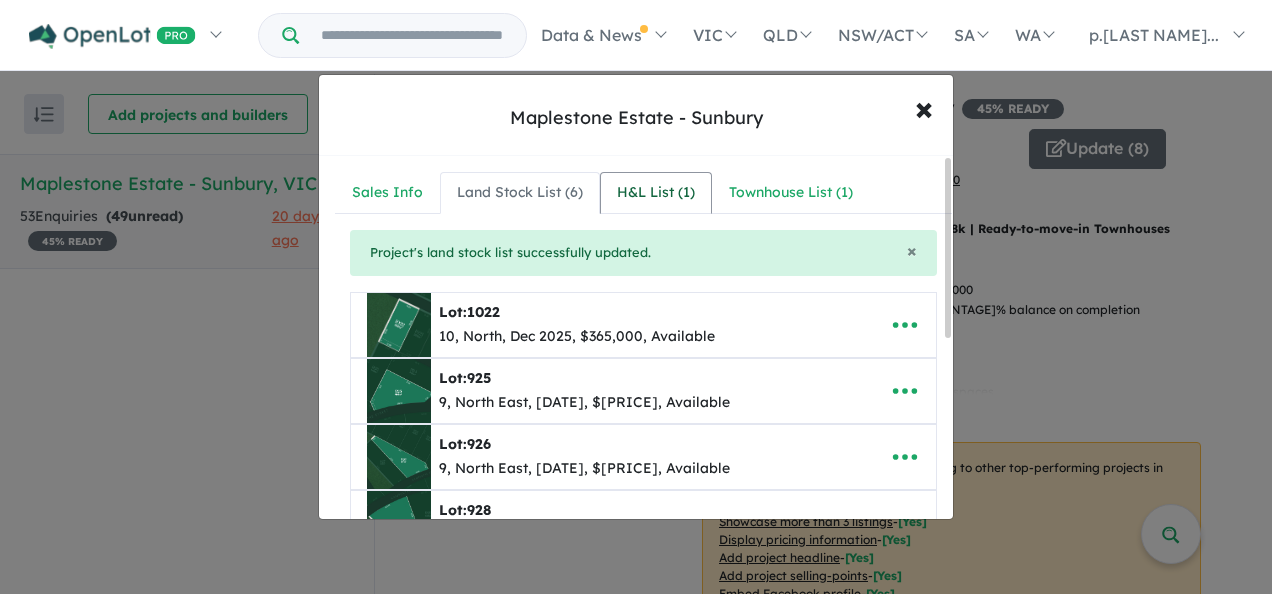click on "H&L List ( 1 )" at bounding box center [656, 193] 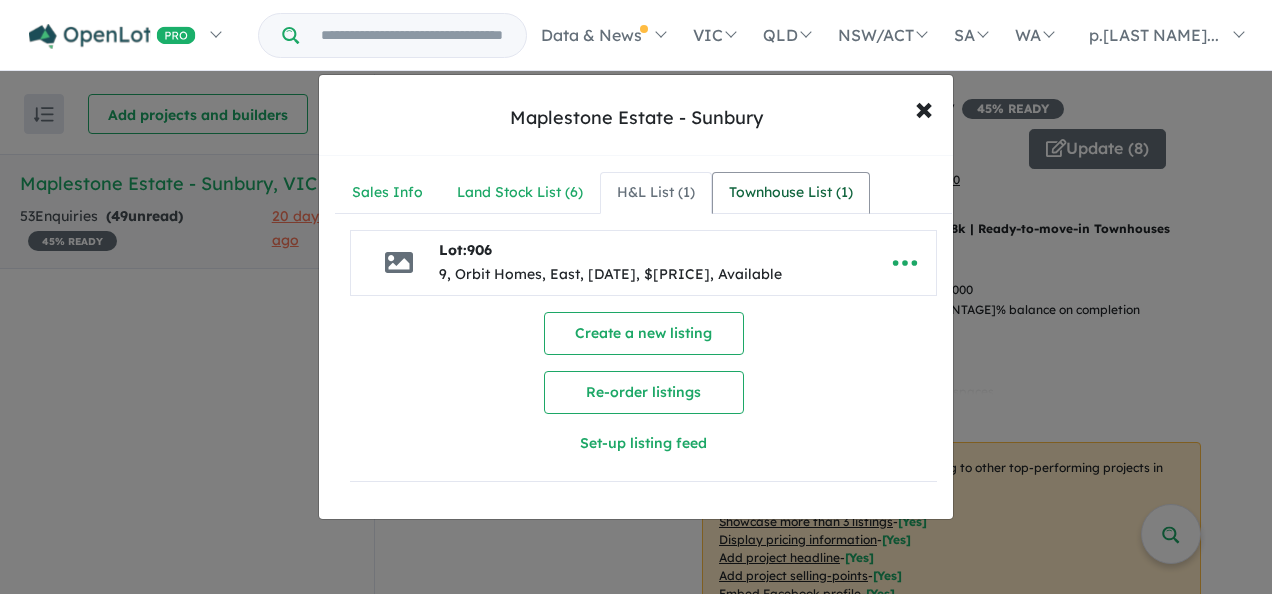 click on "Townhouse List ( 1 )" at bounding box center [791, 193] 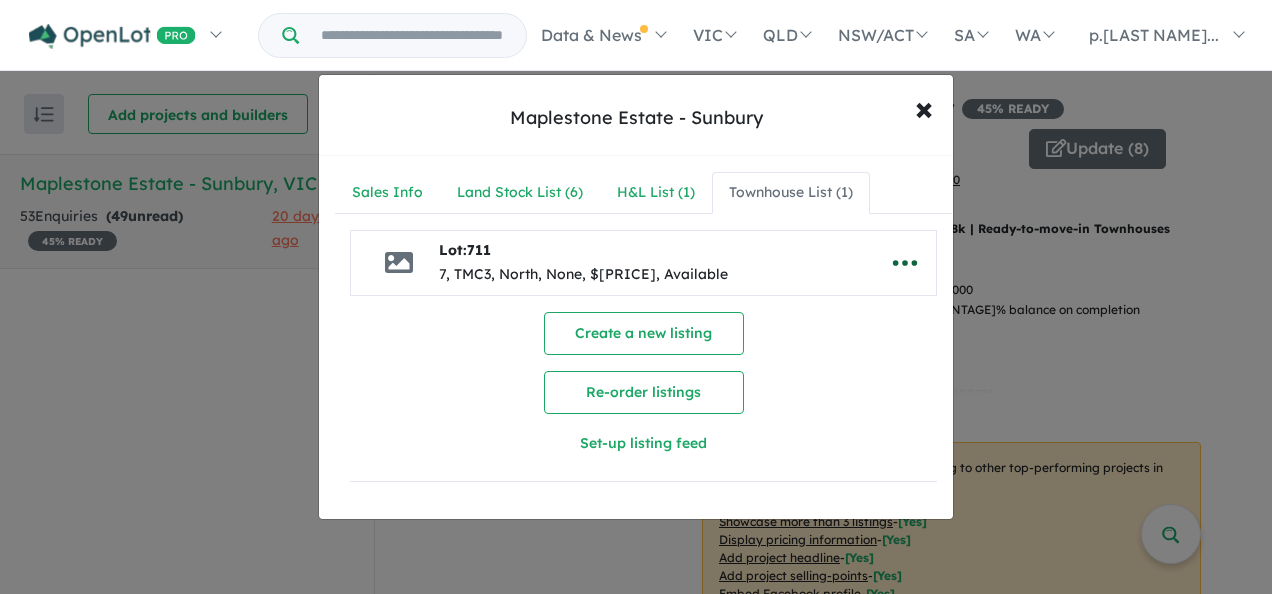 click 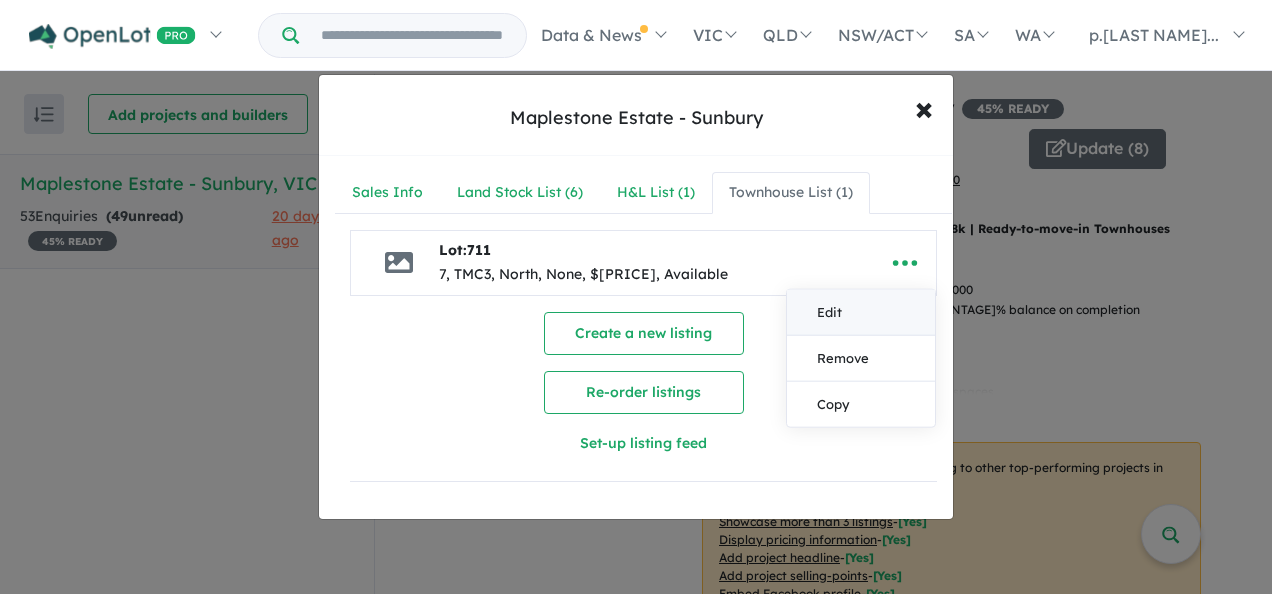 click on "Edit" at bounding box center (861, 313) 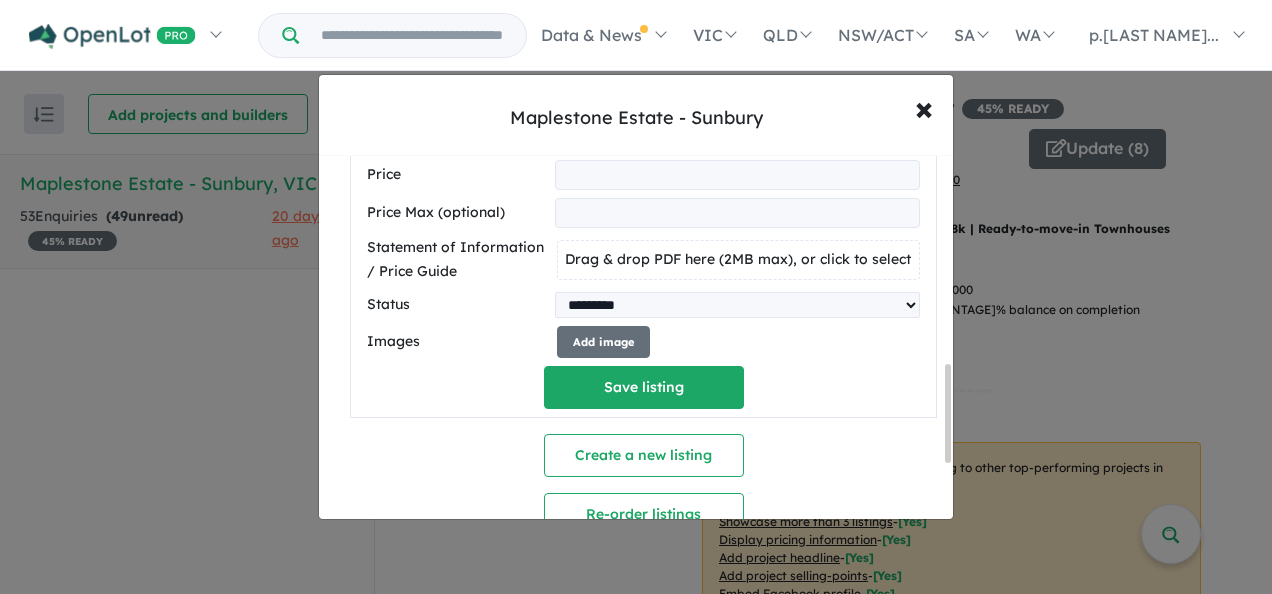 scroll, scrollTop: 900, scrollLeft: 0, axis: vertical 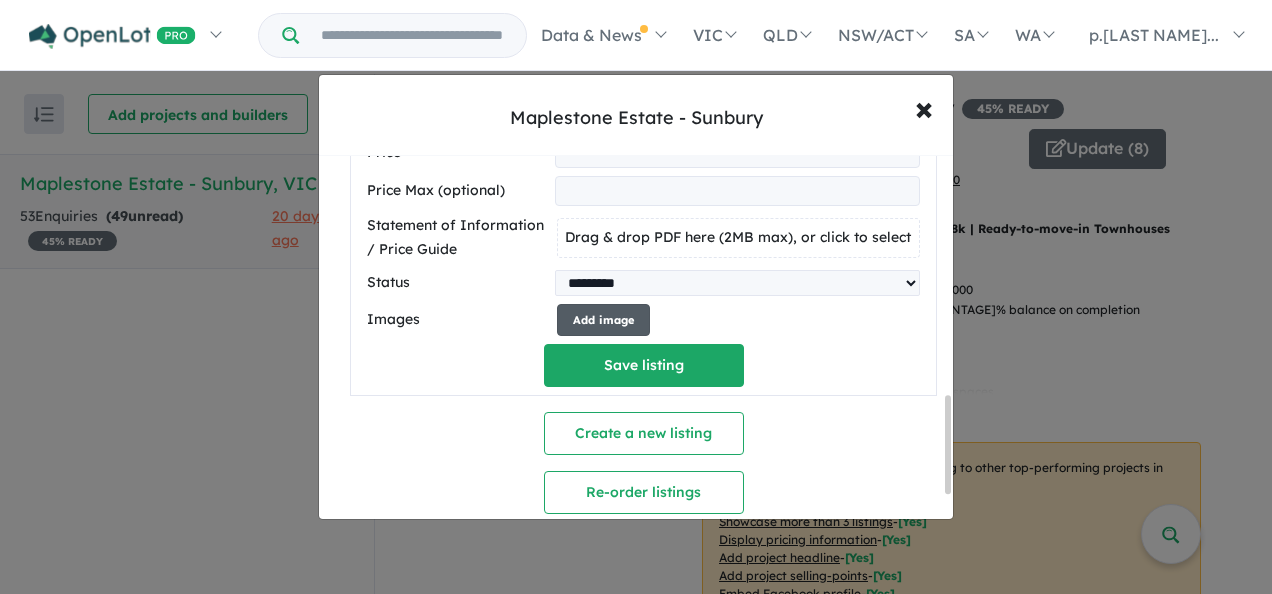 click on "Add image" at bounding box center [603, 320] 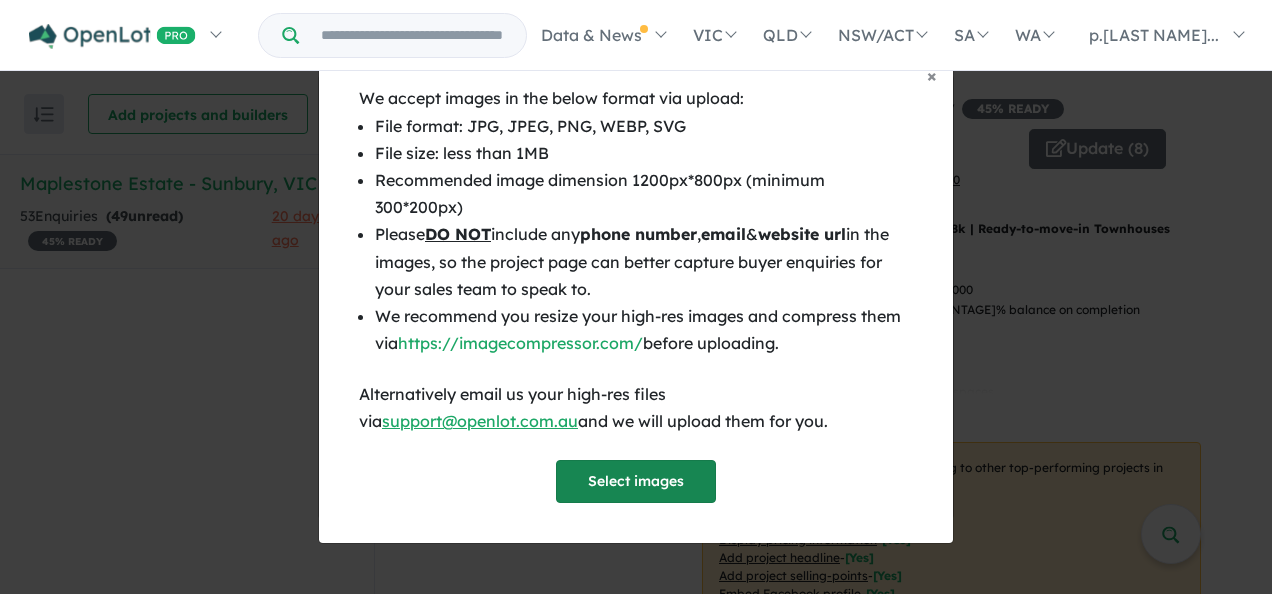 click on "Select images" at bounding box center (636, 481) 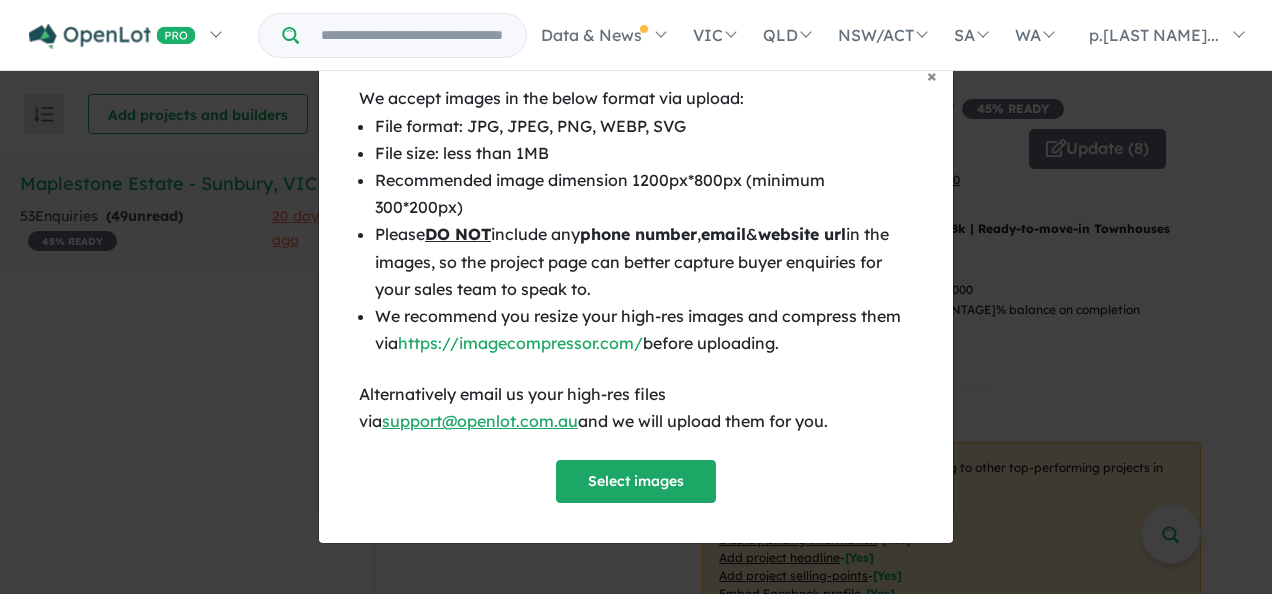 scroll, scrollTop: 66, scrollLeft: 0, axis: vertical 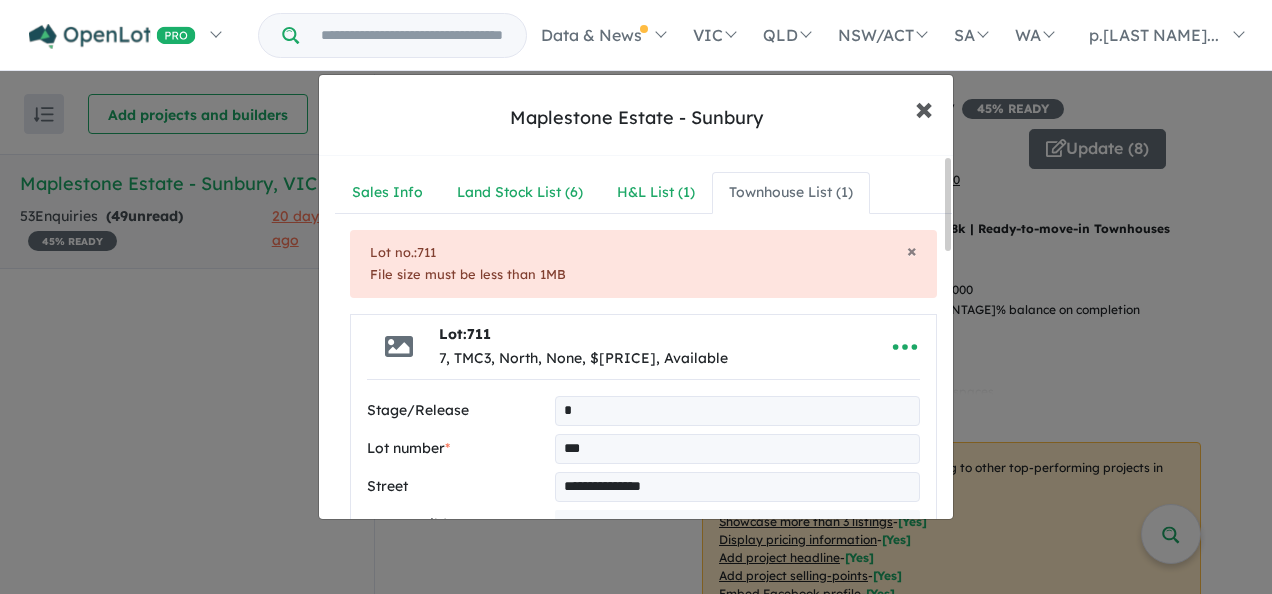 click on "×" at bounding box center (924, 107) 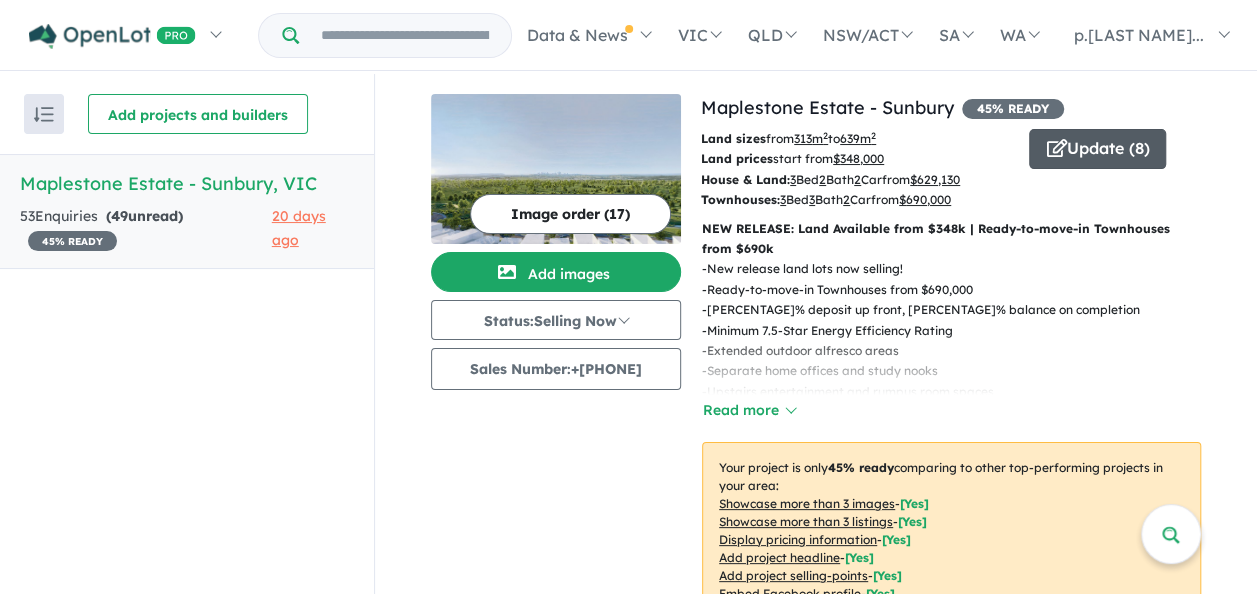 click on "Update ( 8 )" at bounding box center [1097, 149] 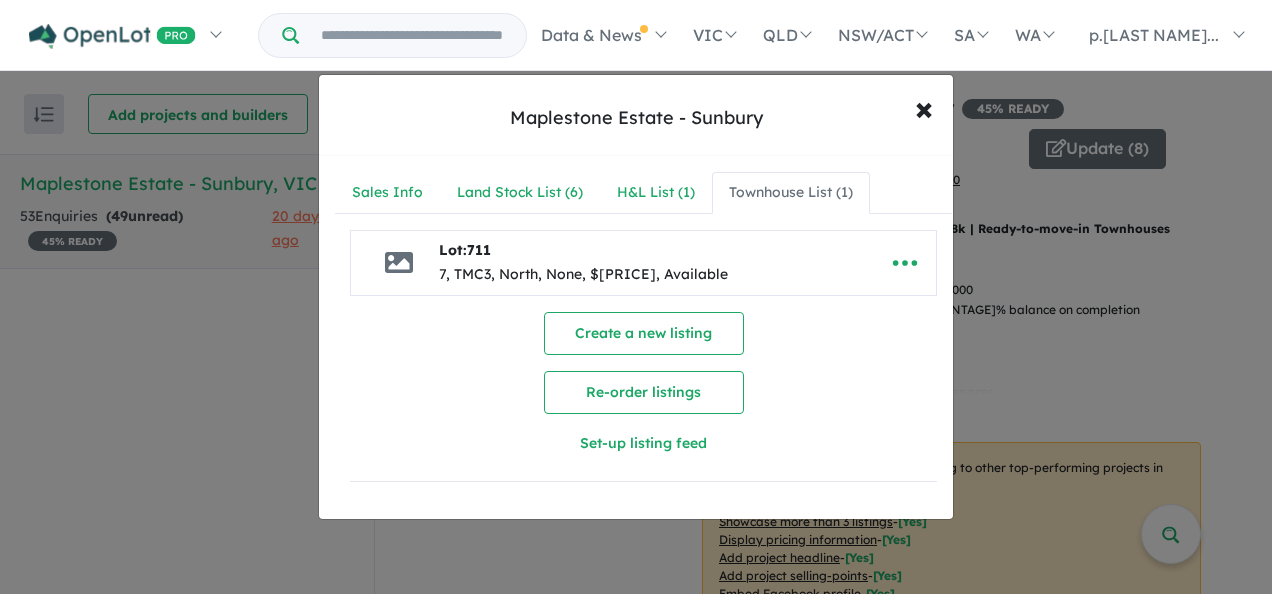 click on "Townhouse List ( 1 )" at bounding box center [791, 193] 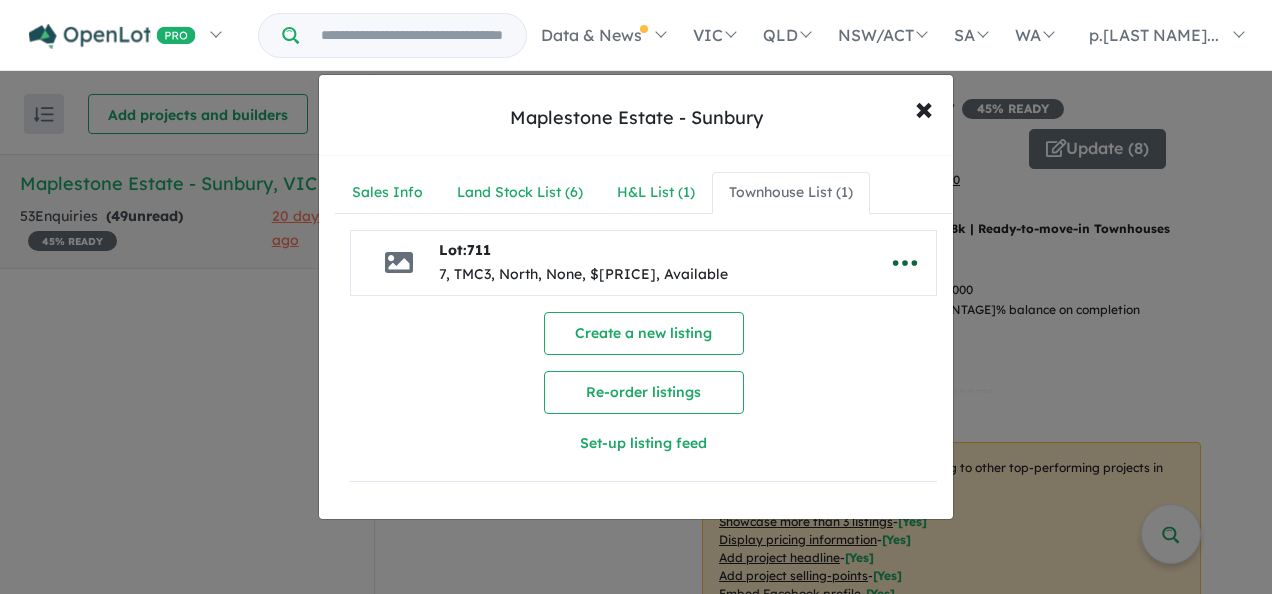click at bounding box center (905, 263) 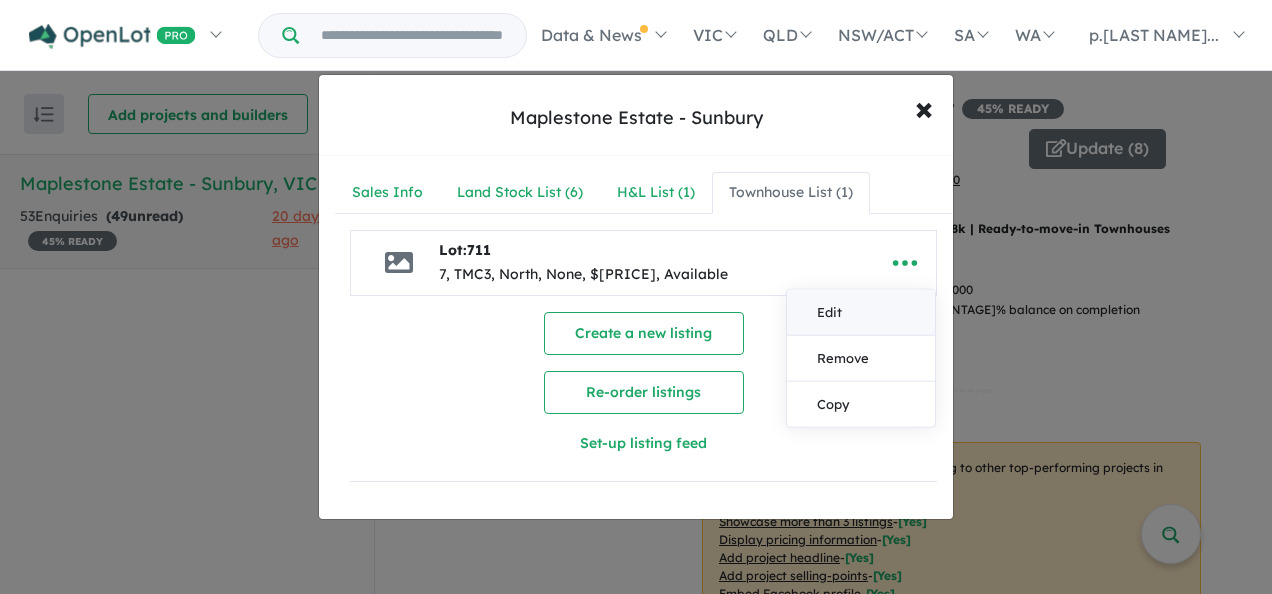 click on "Edit" at bounding box center (861, 313) 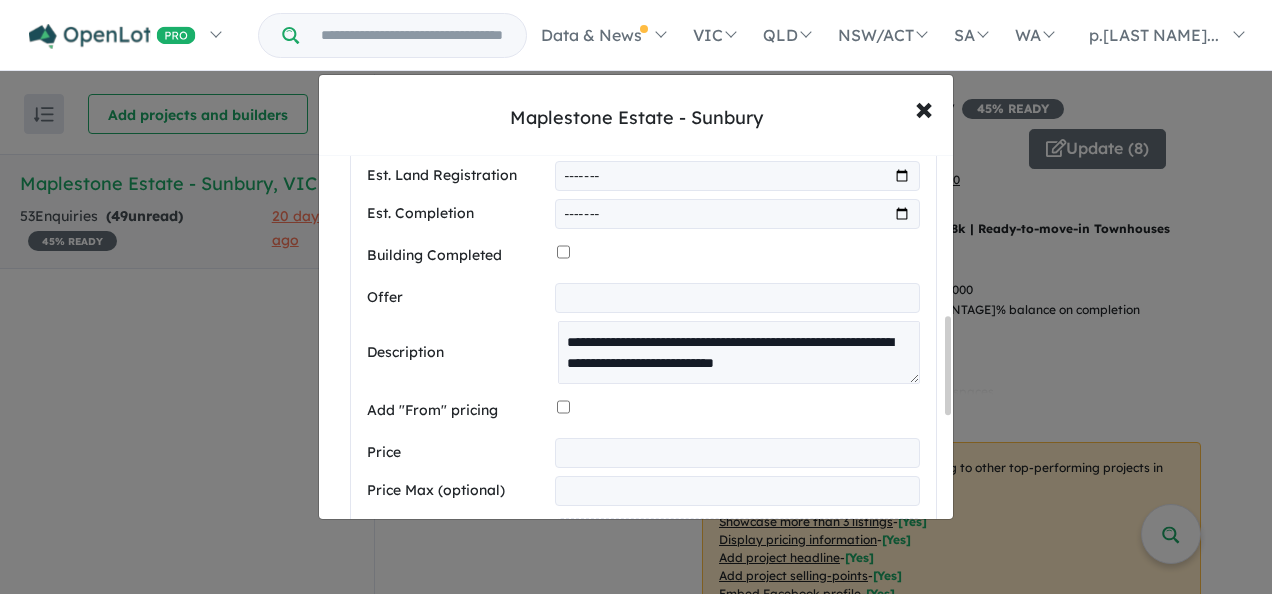 scroll, scrollTop: 800, scrollLeft: 0, axis: vertical 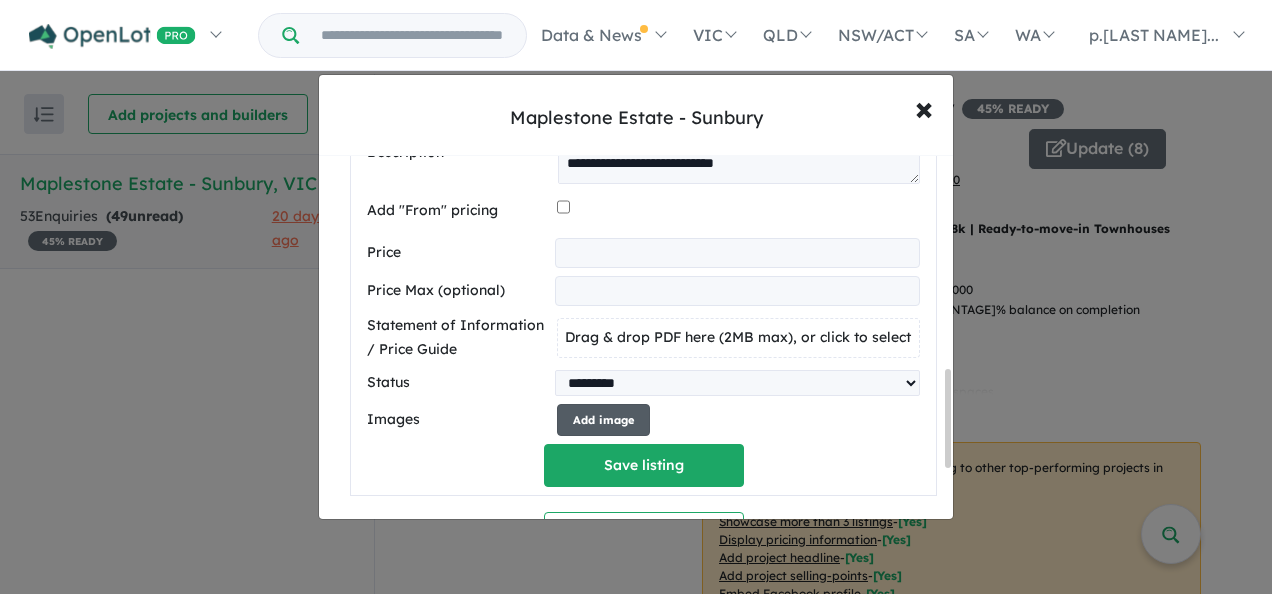 click on "Add image" at bounding box center (603, 420) 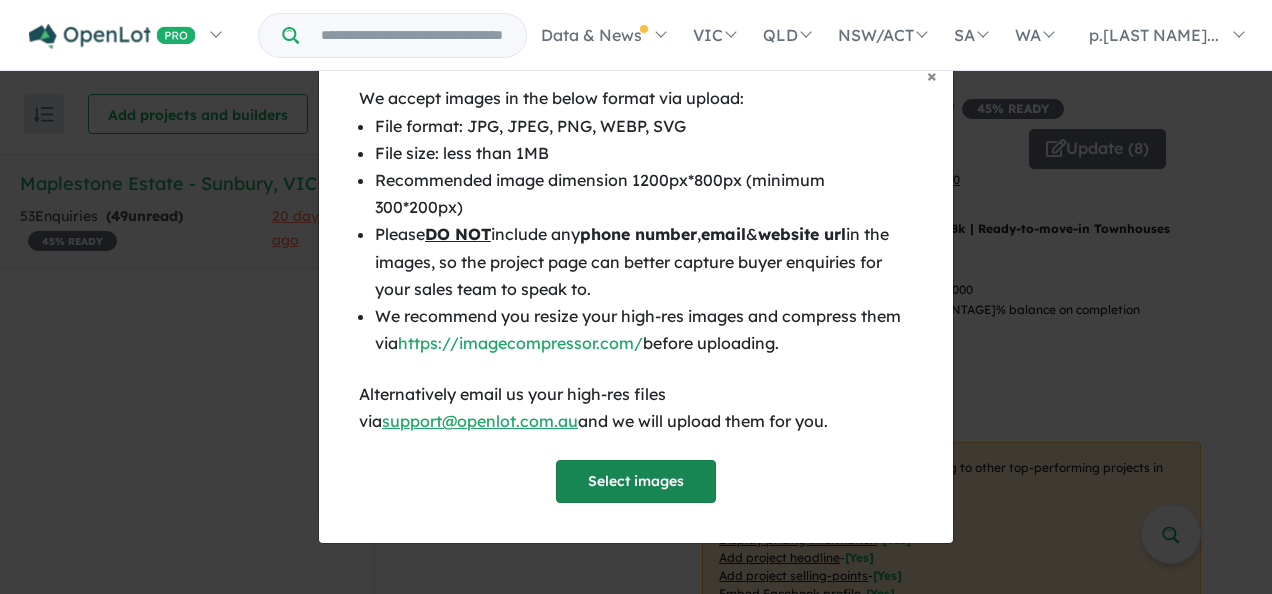 click on "Select images" at bounding box center (636, 481) 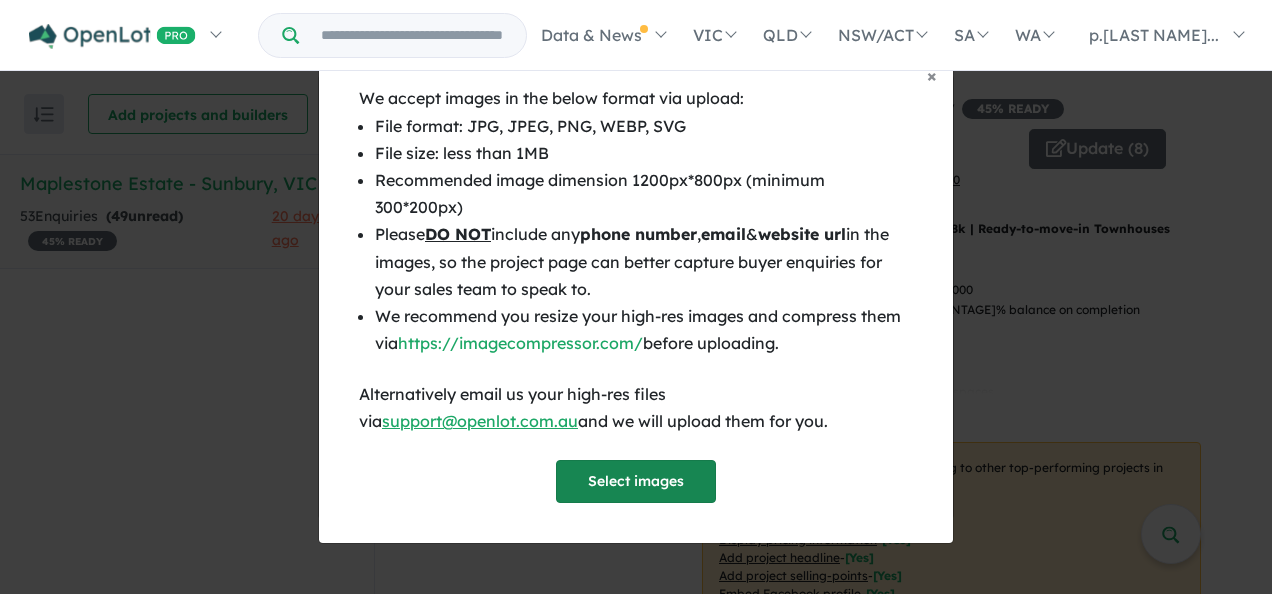 select on "*****" 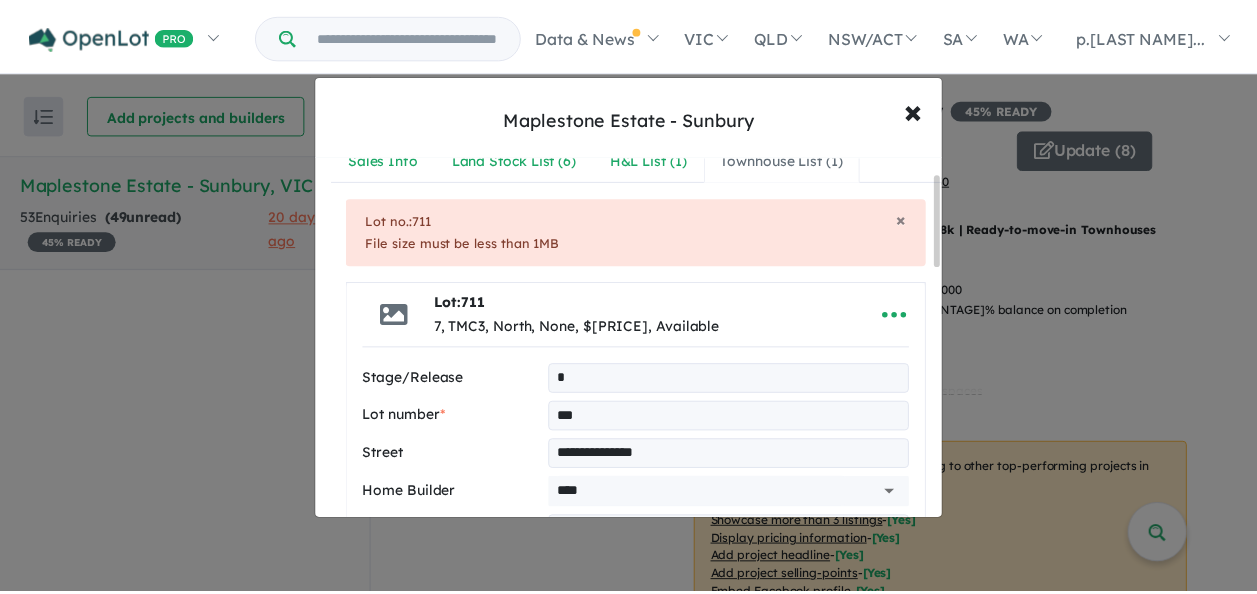 scroll, scrollTop: 0, scrollLeft: 0, axis: both 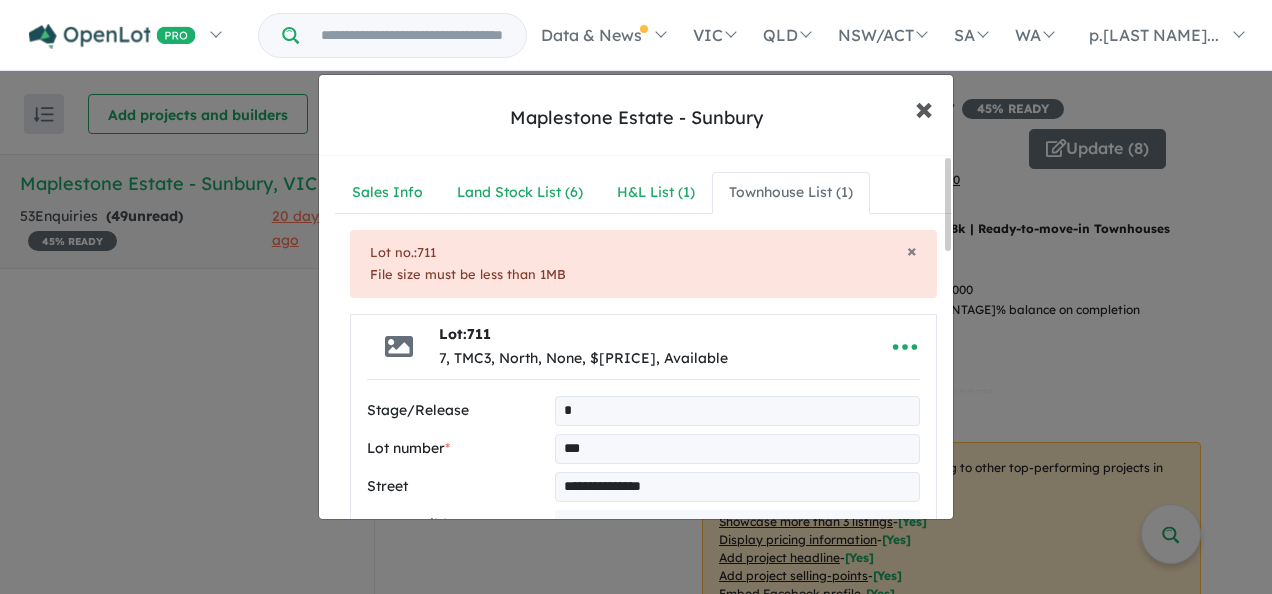 click on "×" at bounding box center (924, 107) 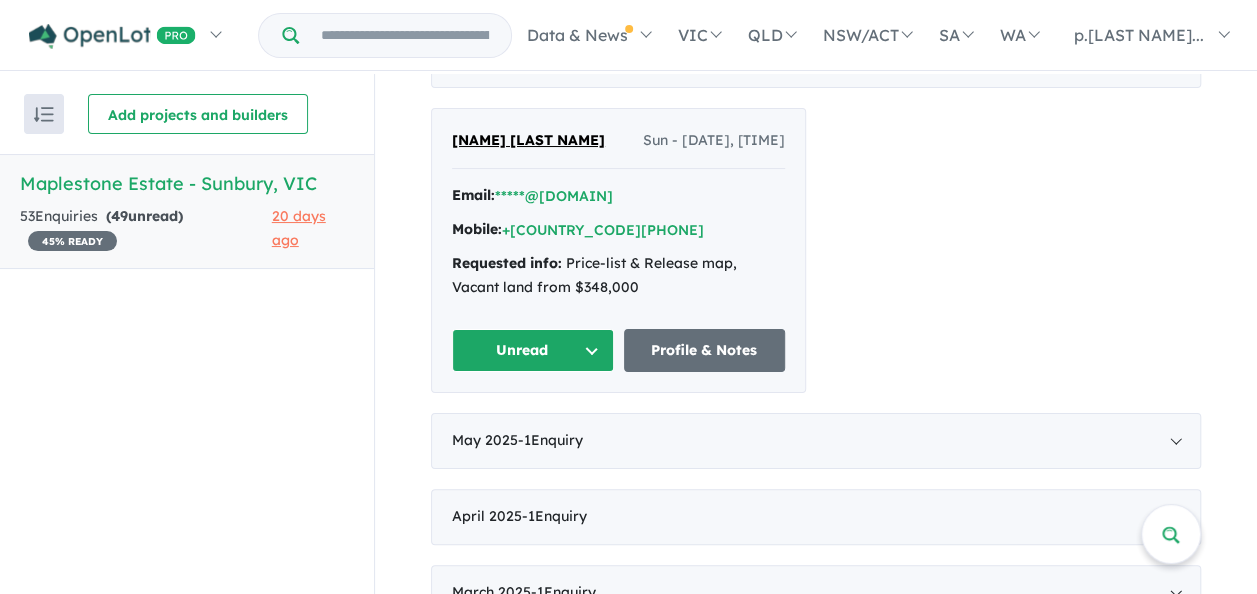 scroll, scrollTop: 800, scrollLeft: 0, axis: vertical 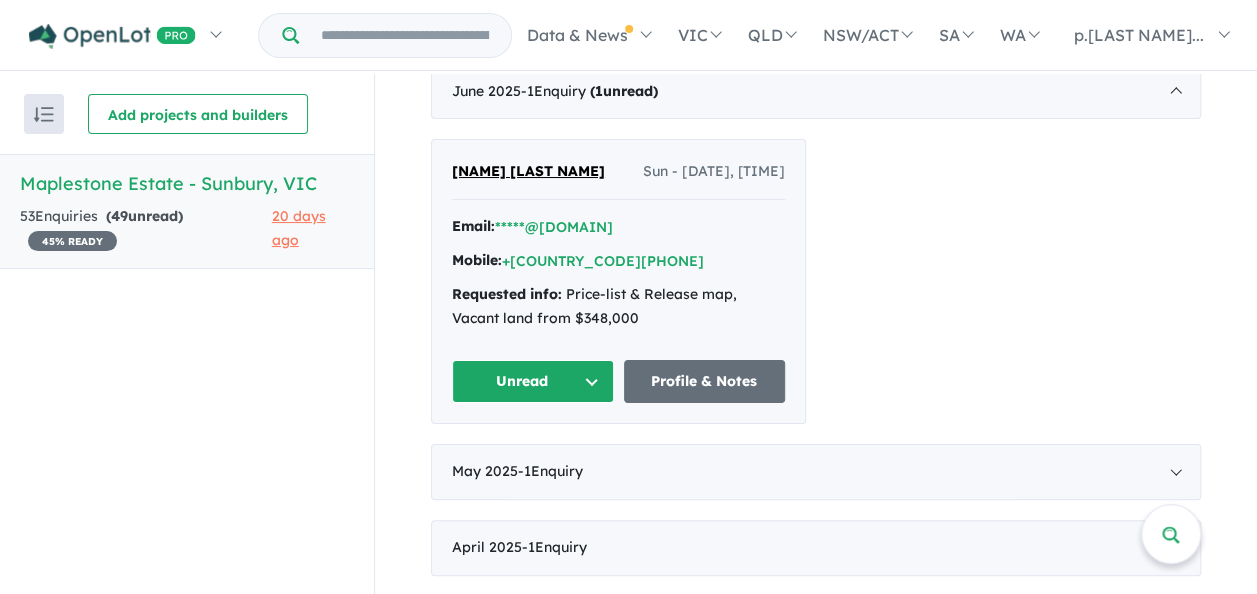 click on "Unread" at bounding box center [533, 381] 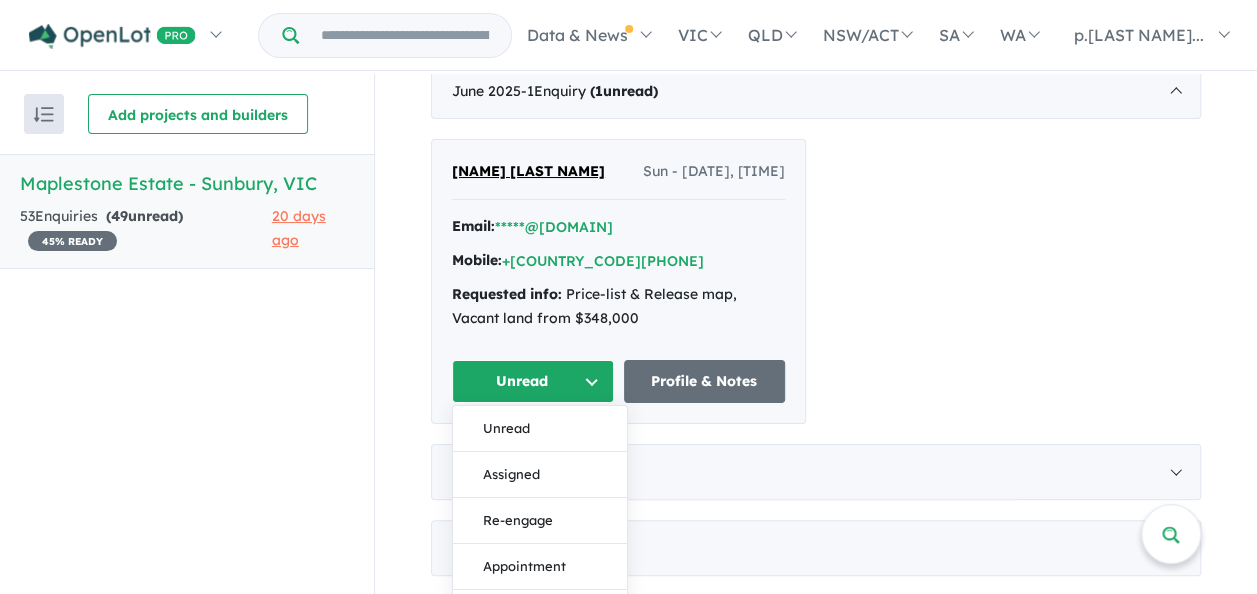 click on "Unread" at bounding box center (533, 381) 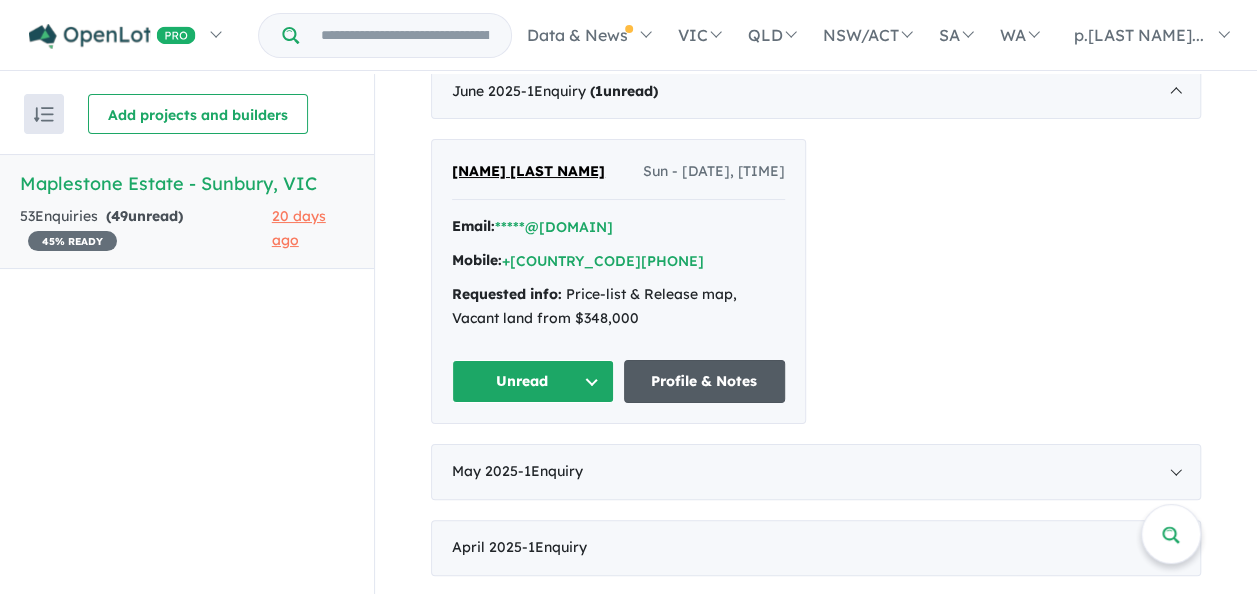 click on "Profile & Notes" at bounding box center [705, 381] 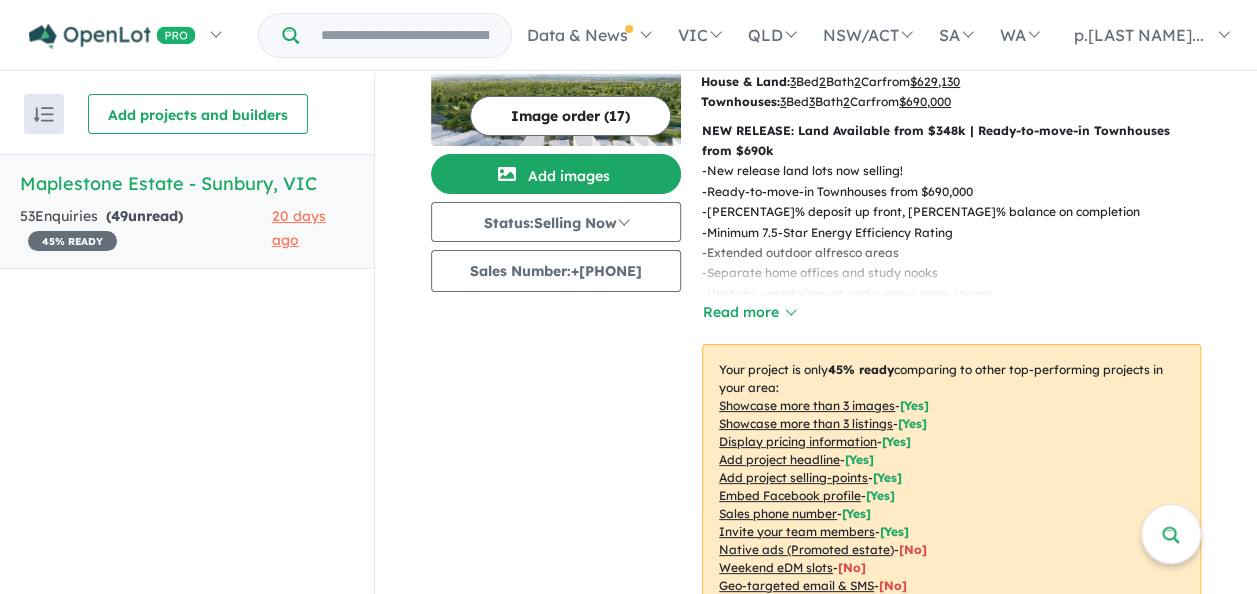 scroll, scrollTop: 0, scrollLeft: 0, axis: both 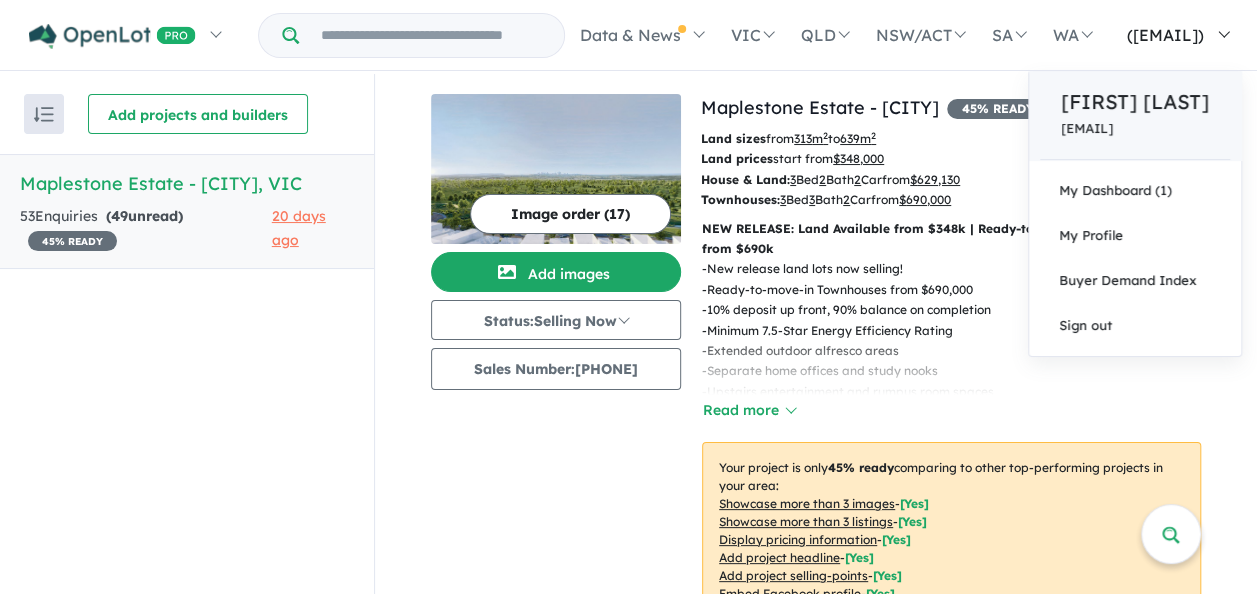 click on "[EMAIL]" at bounding box center [1135, 128] 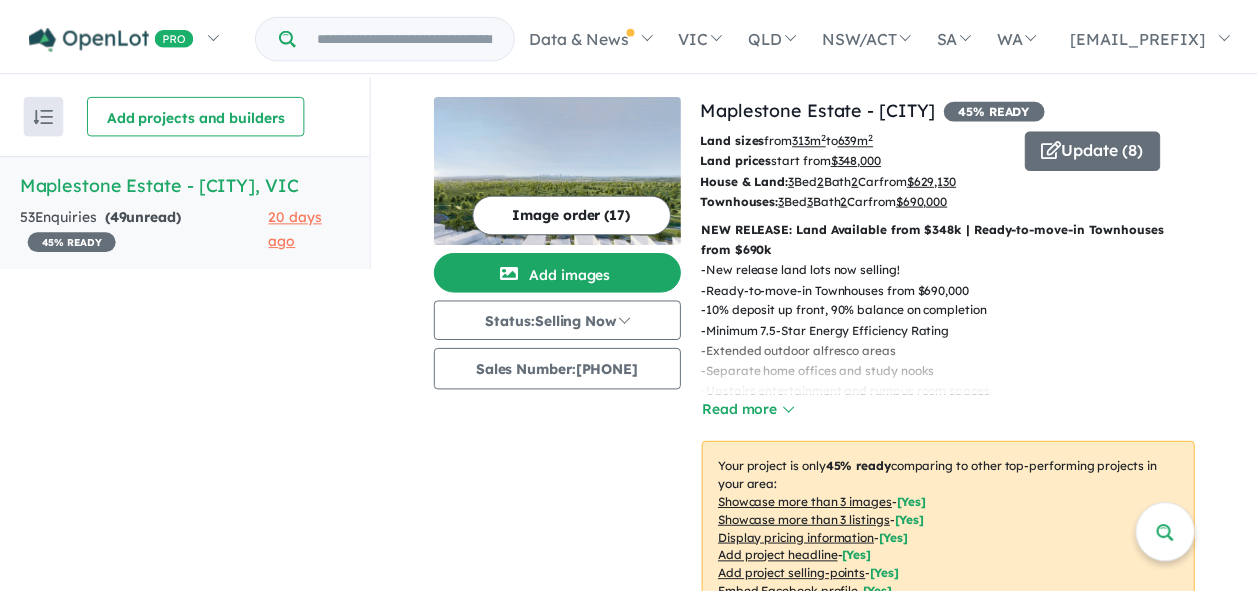 scroll, scrollTop: 0, scrollLeft: 0, axis: both 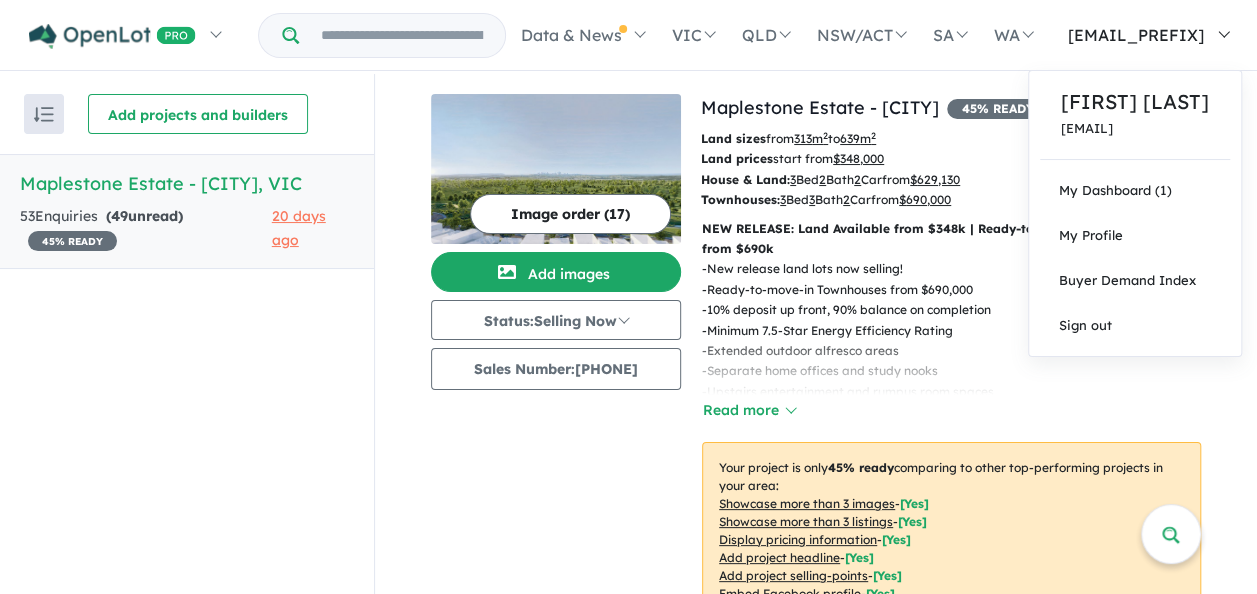 click on "p.[LASTNAME]..." at bounding box center (1144, 35) 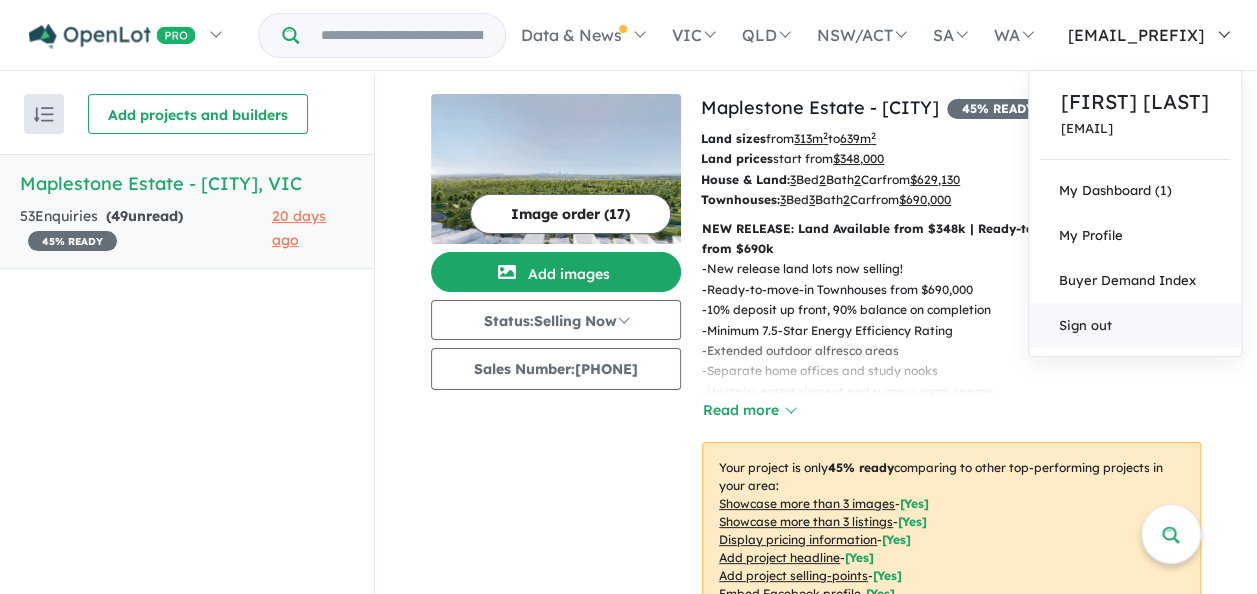 click on "Sign out" at bounding box center [1135, 325] 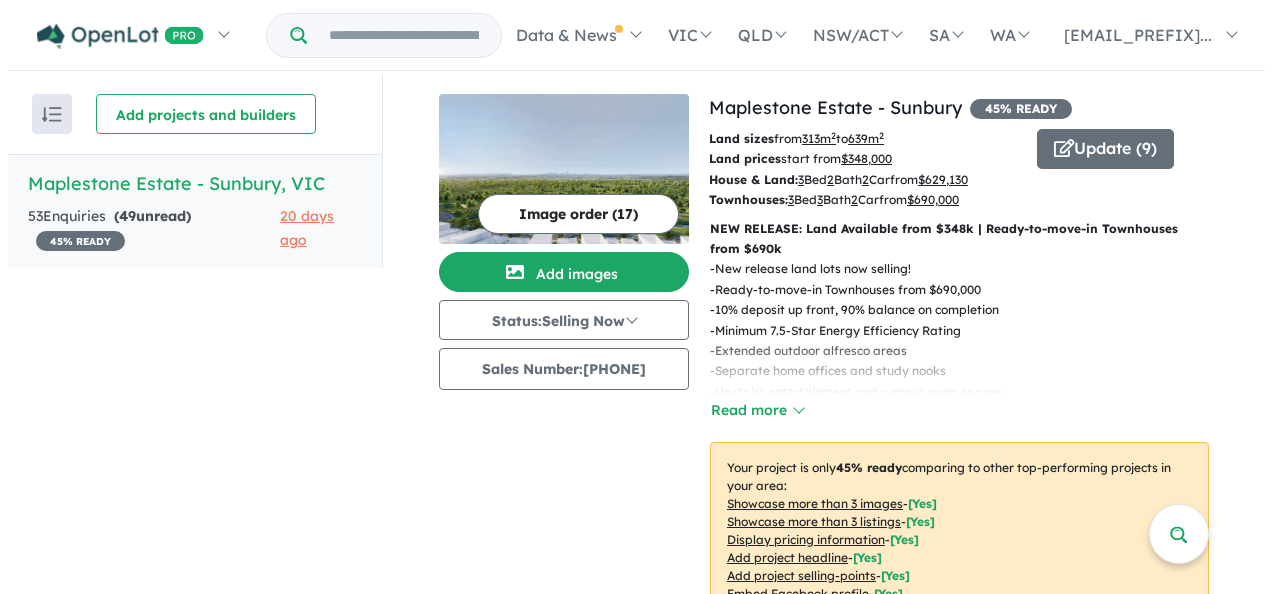 scroll, scrollTop: 0, scrollLeft: 0, axis: both 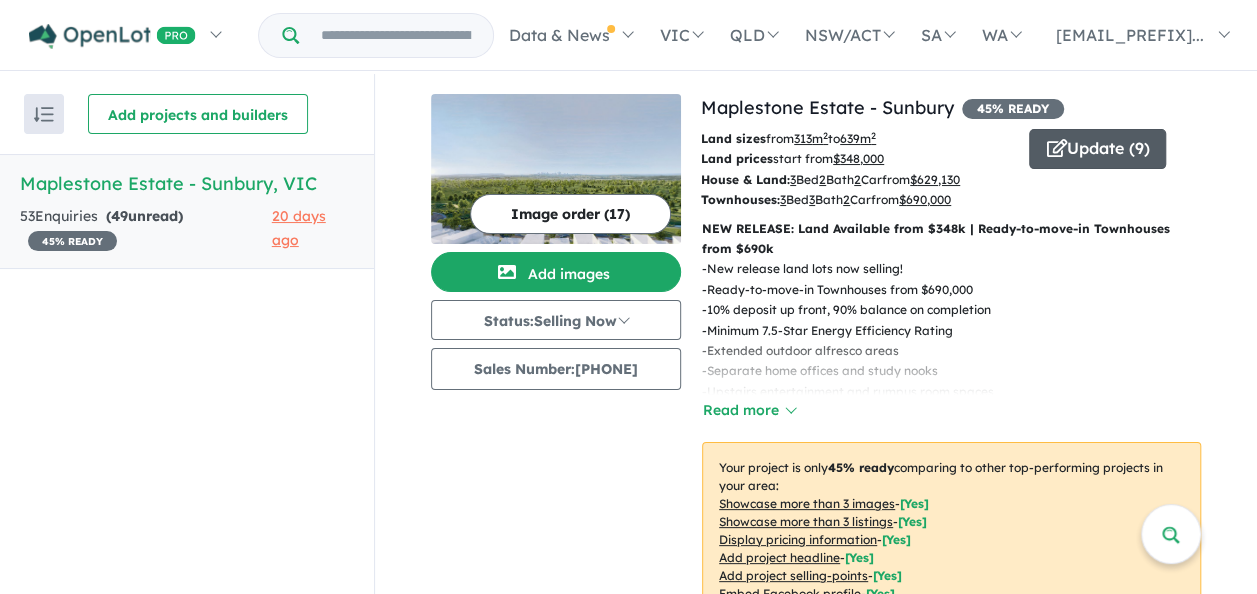 click on "Update ( 9 )" at bounding box center (1097, 149) 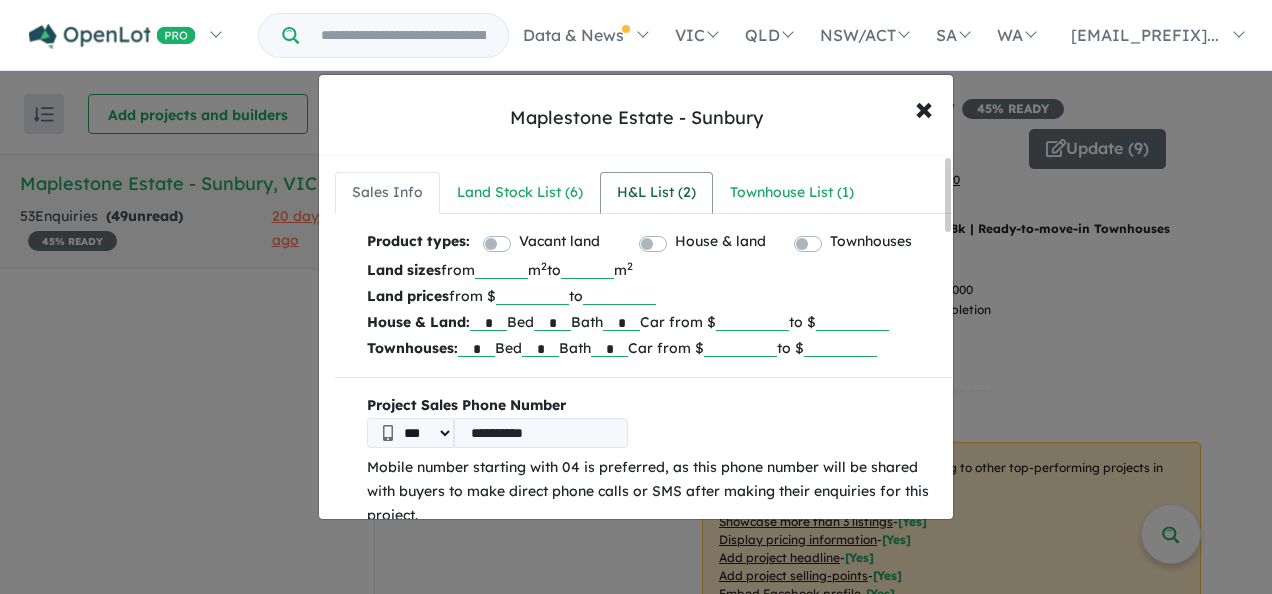 click on "H&L List ( 2 )" at bounding box center [656, 193] 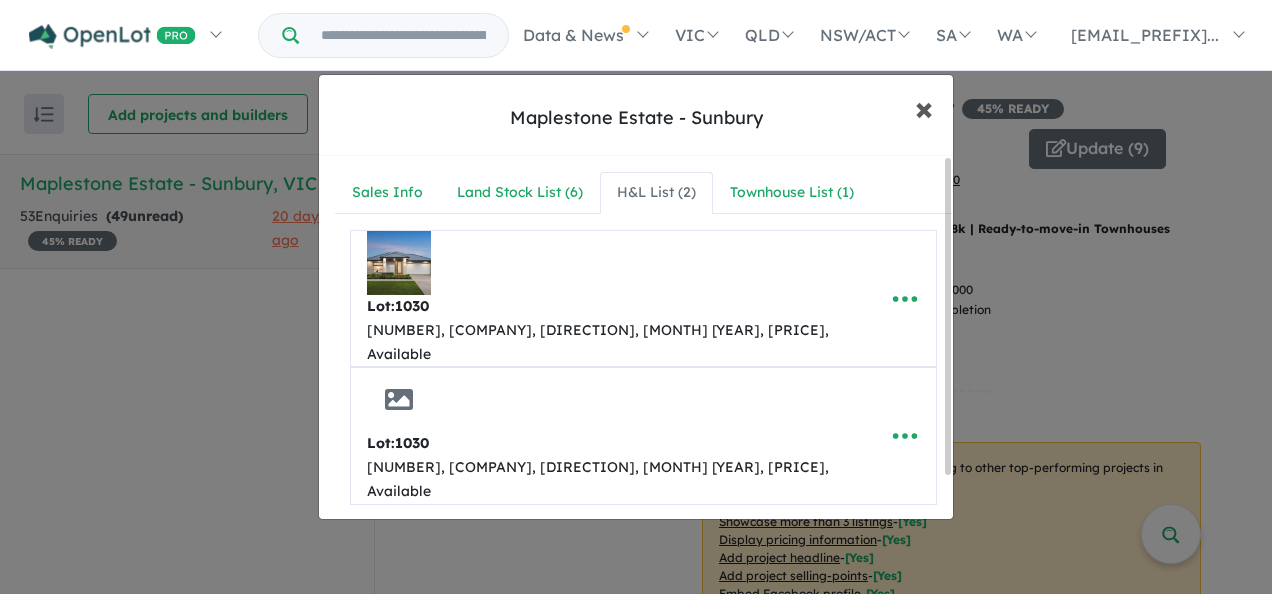 click on "×" at bounding box center [924, 107] 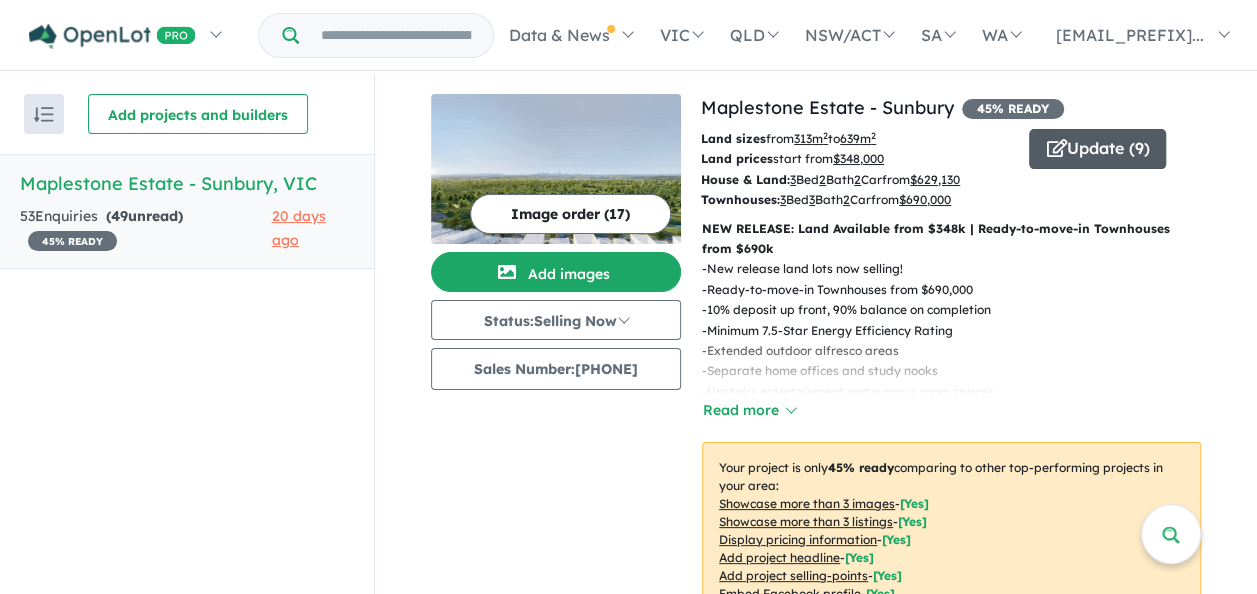 click on "Update ( 9 )" at bounding box center [1097, 149] 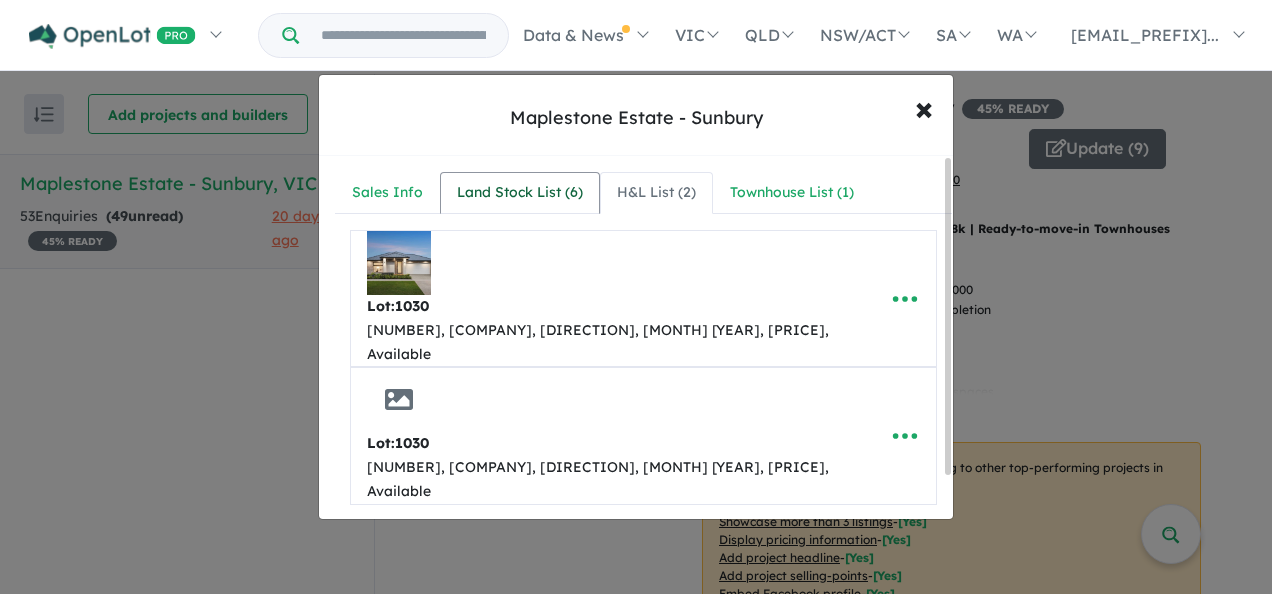 click on "Land Stock List ( 6 )" at bounding box center (520, 193) 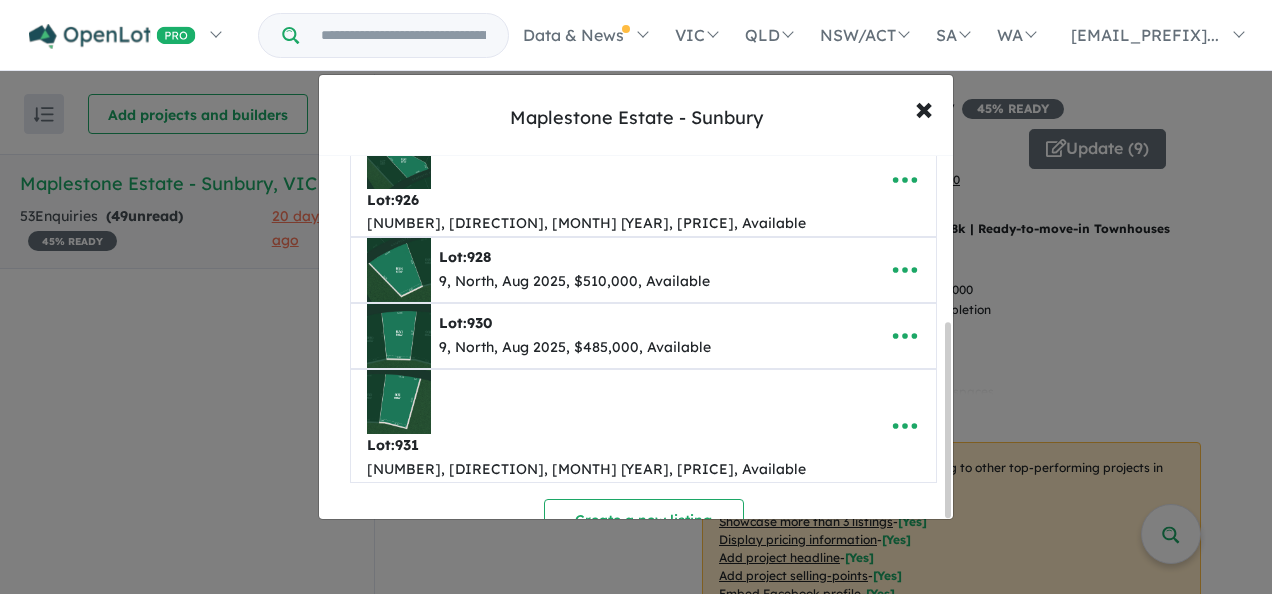 scroll, scrollTop: 312, scrollLeft: 0, axis: vertical 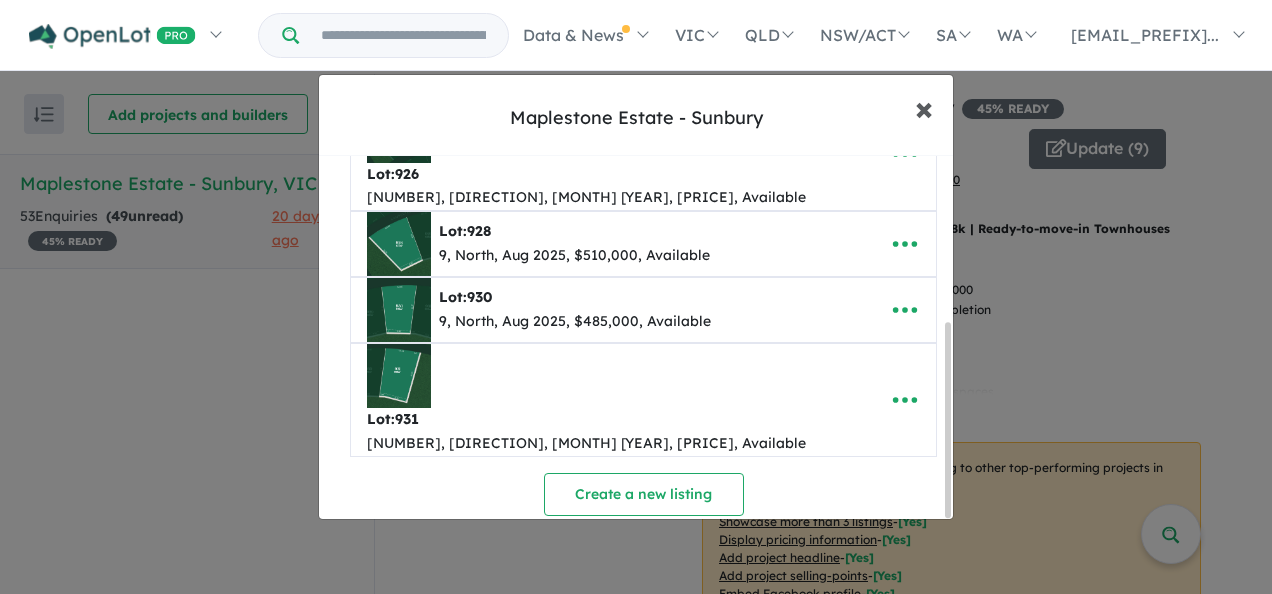 click on "×" at bounding box center (924, 107) 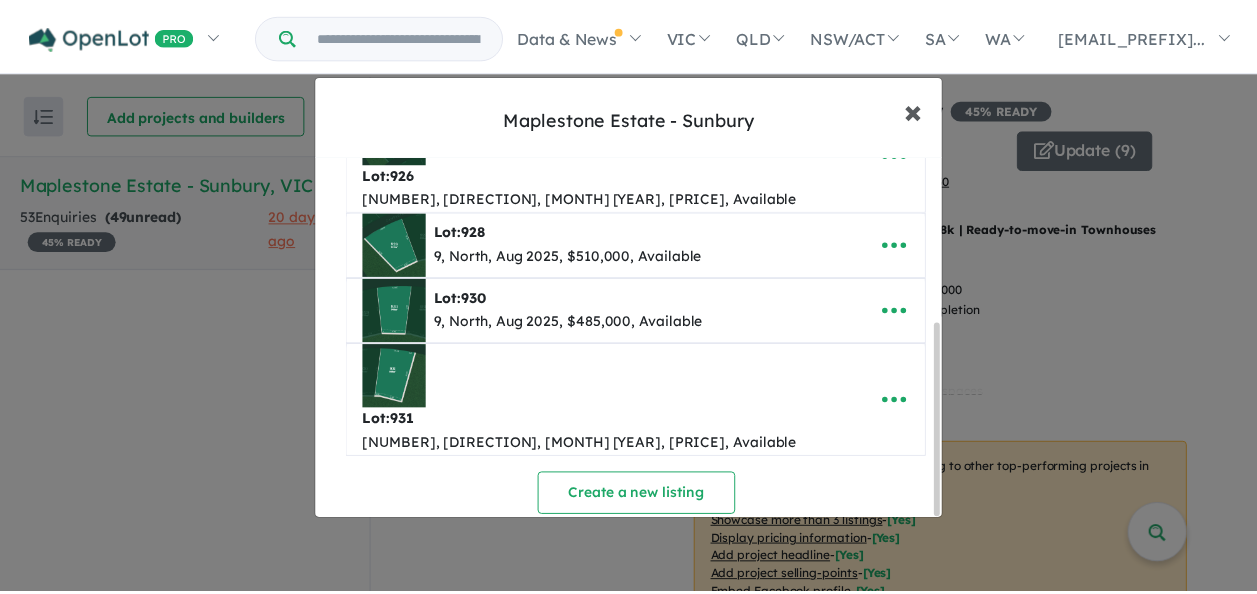 scroll, scrollTop: 0, scrollLeft: 0, axis: both 